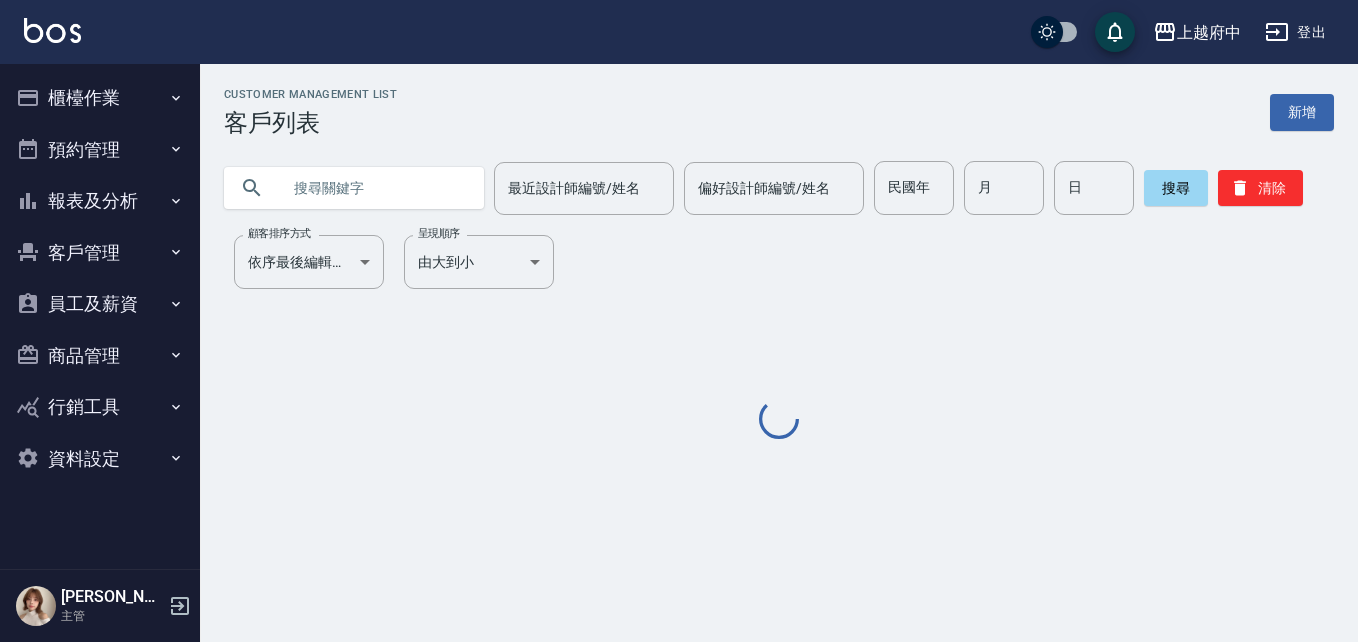 scroll, scrollTop: 0, scrollLeft: 0, axis: both 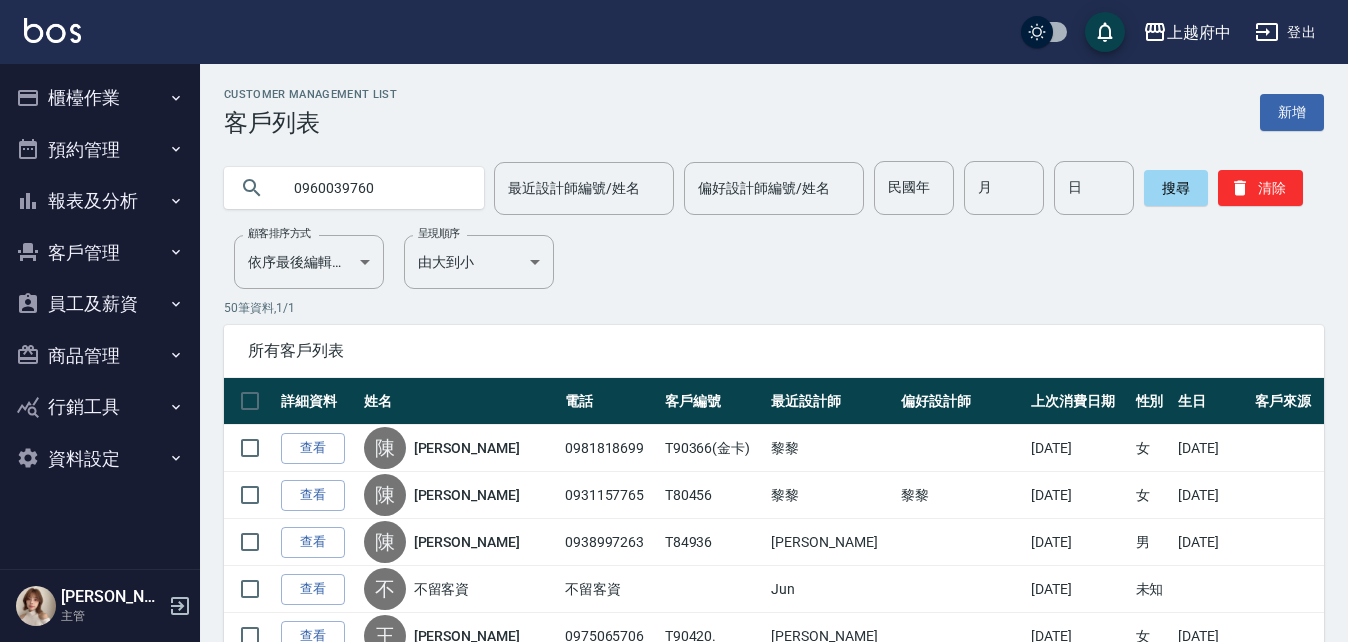 type on "0960039760" 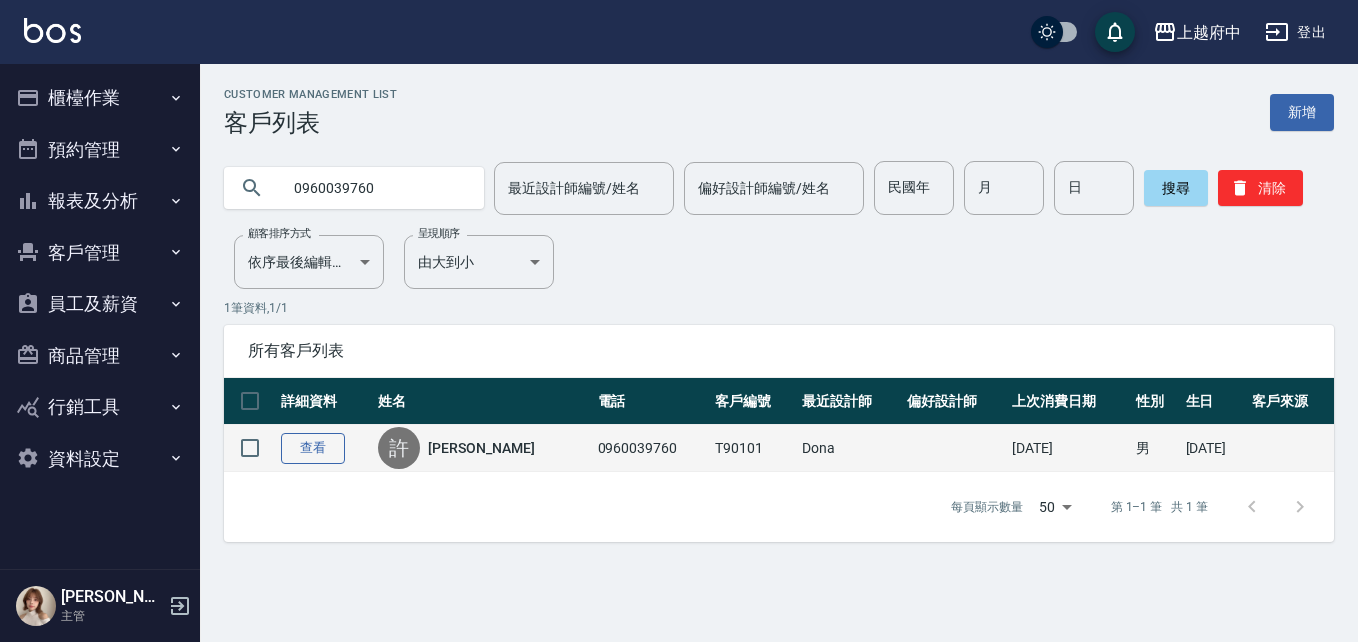 click on "查看" at bounding box center (313, 448) 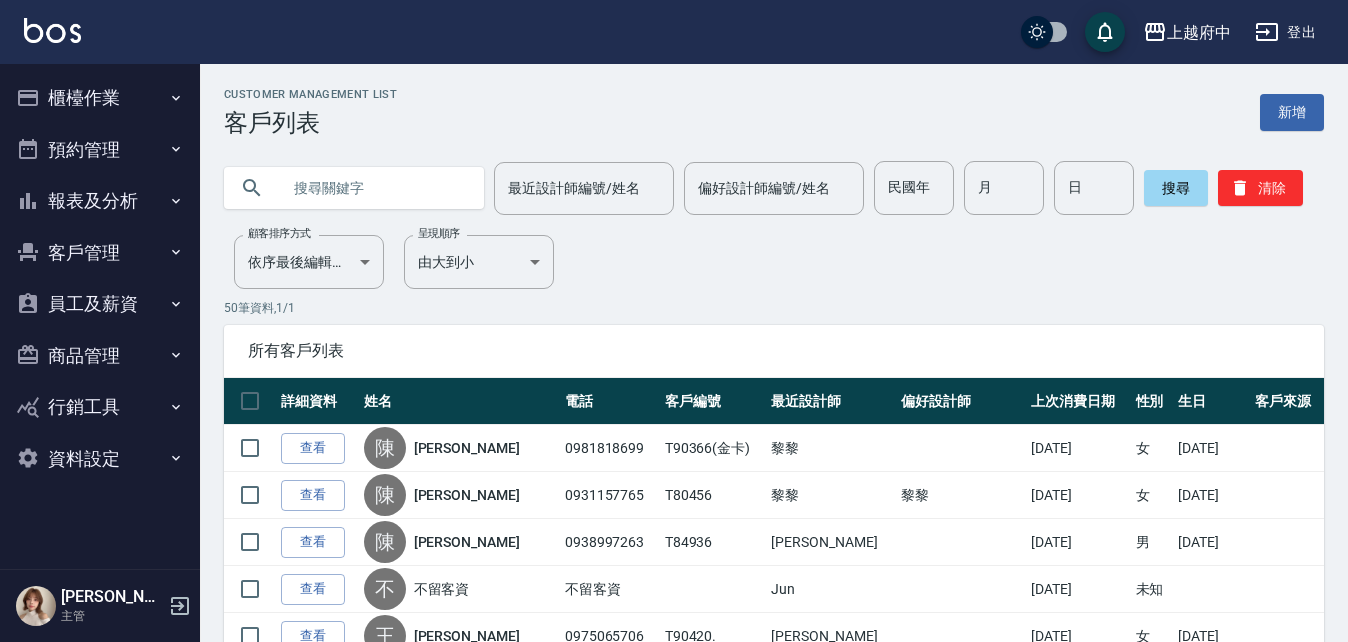 click at bounding box center [374, 188] 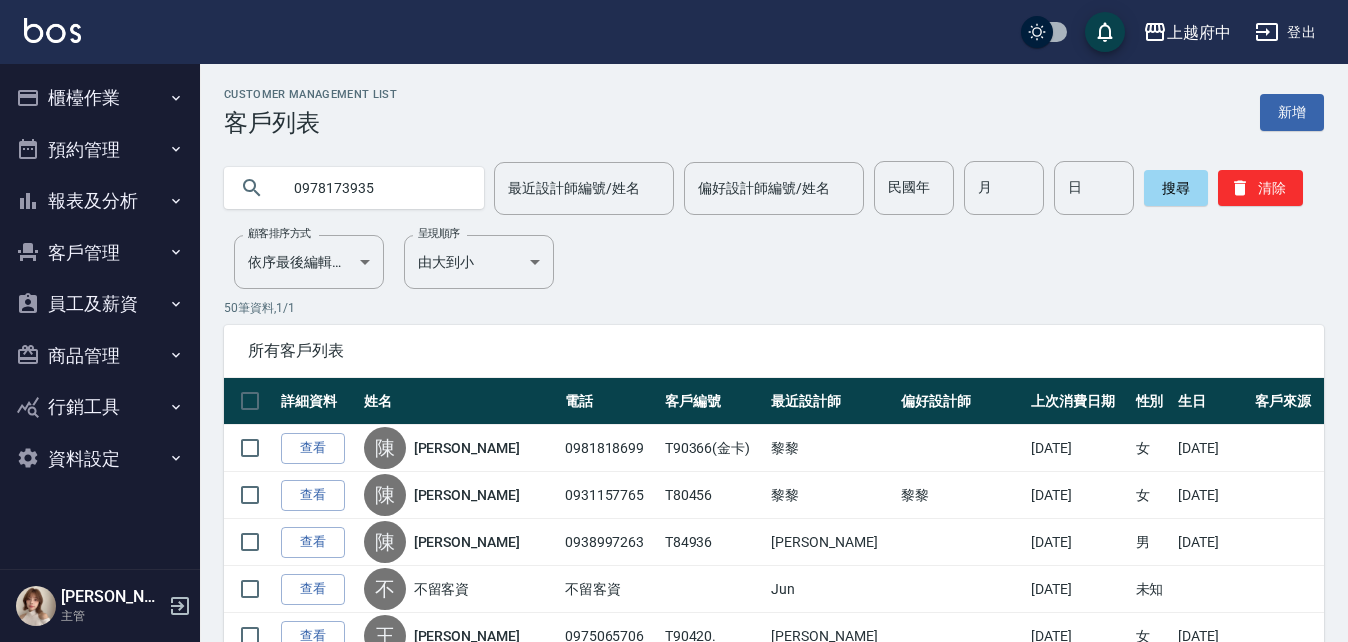 type on "0978173935" 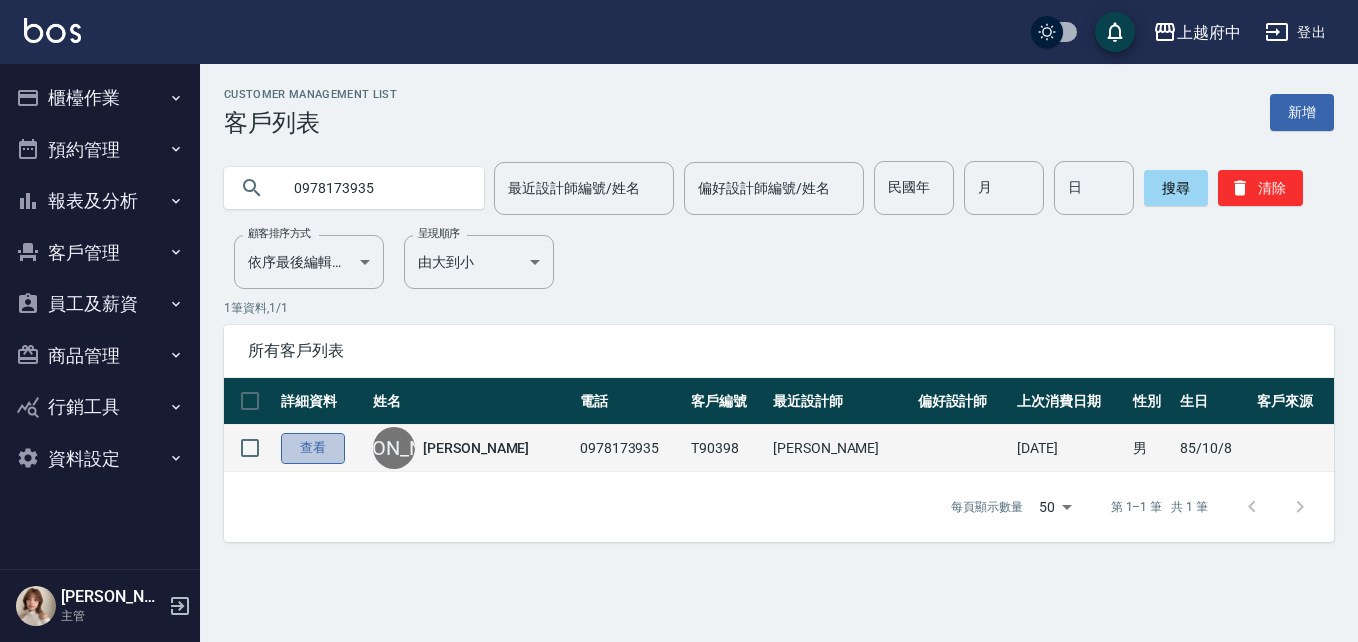 click on "查看" at bounding box center [313, 448] 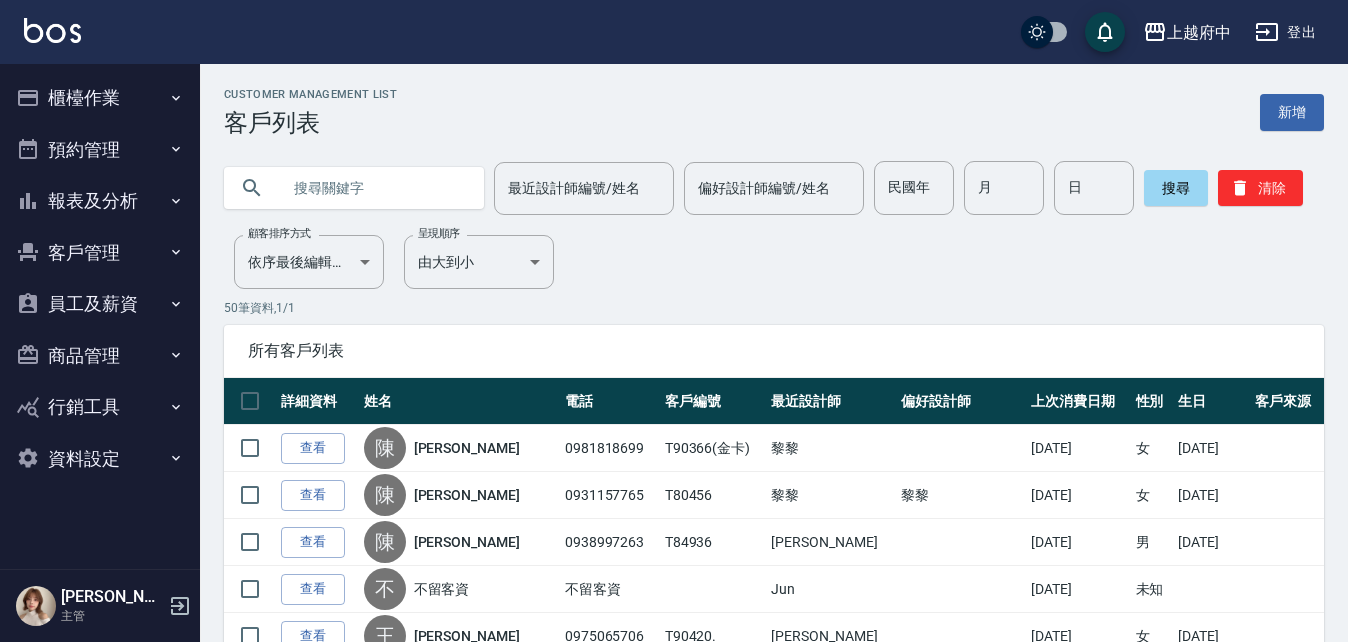click at bounding box center [374, 188] 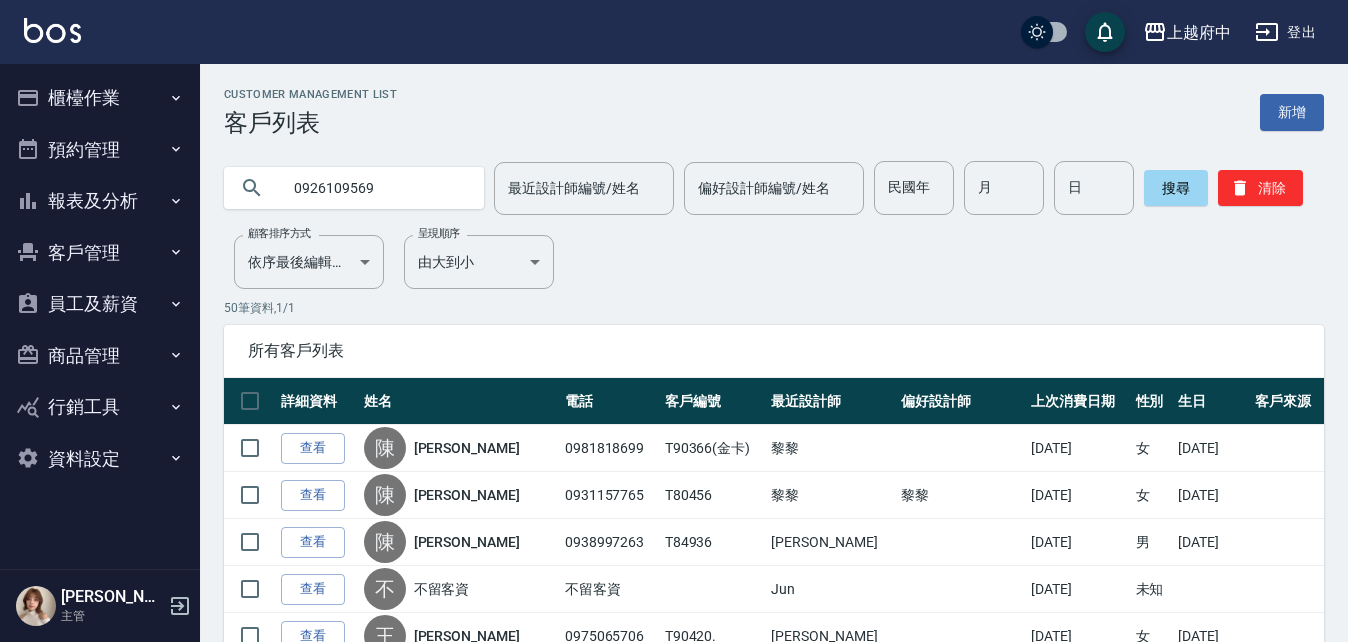 type on "0926109569" 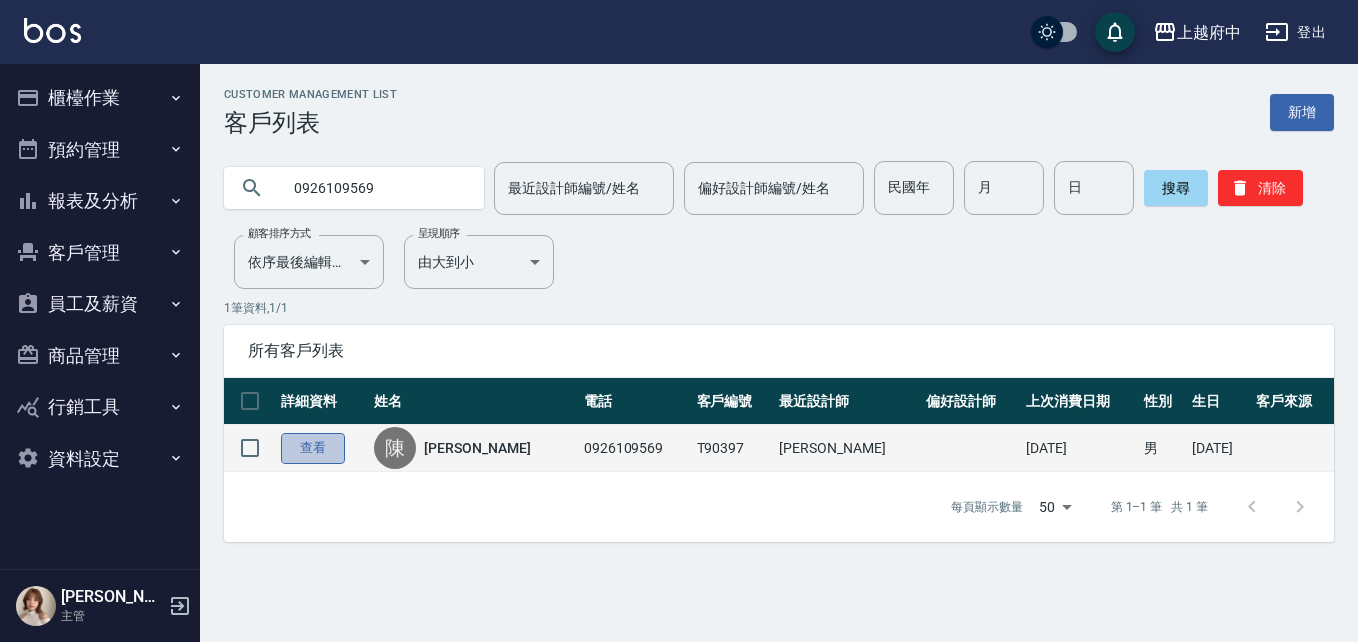 click on "查看" at bounding box center [313, 448] 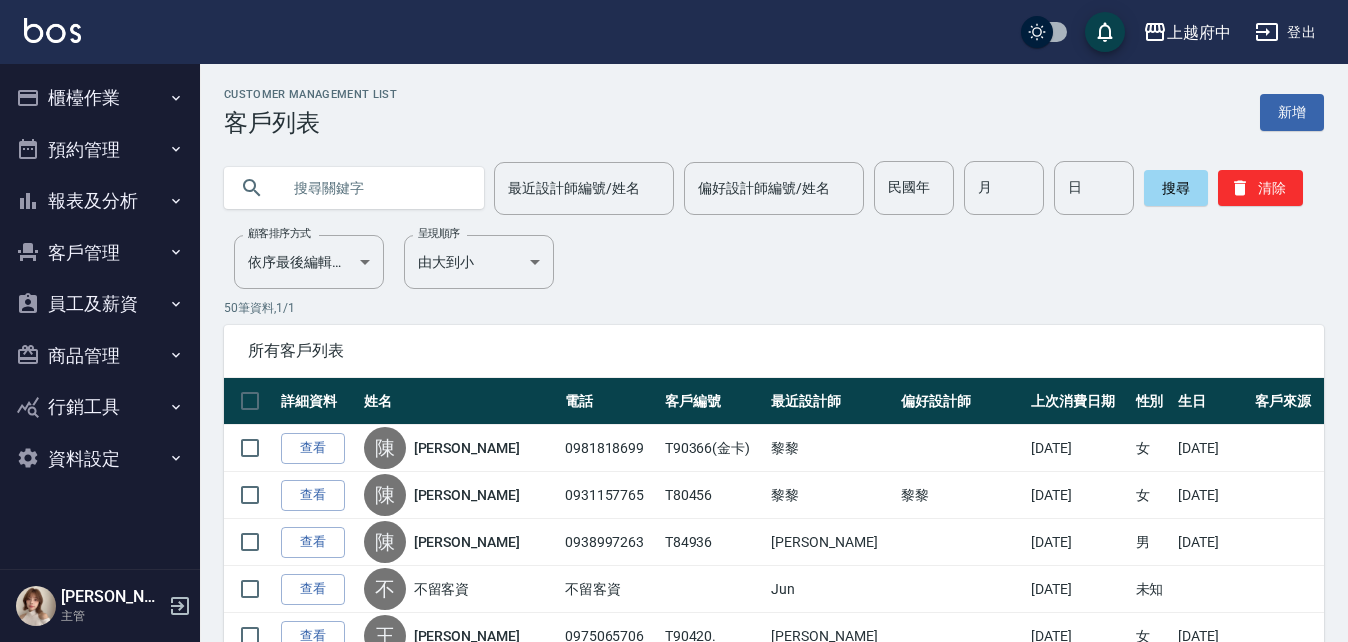 click at bounding box center (374, 188) 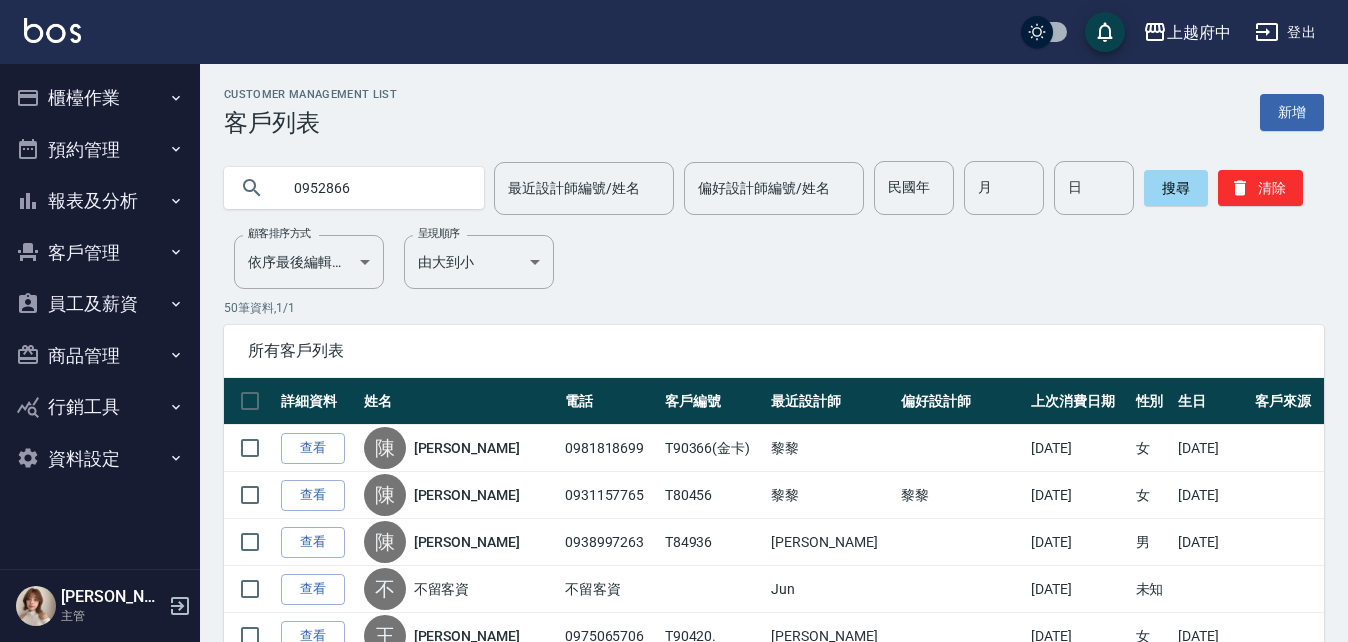 type on "0952866" 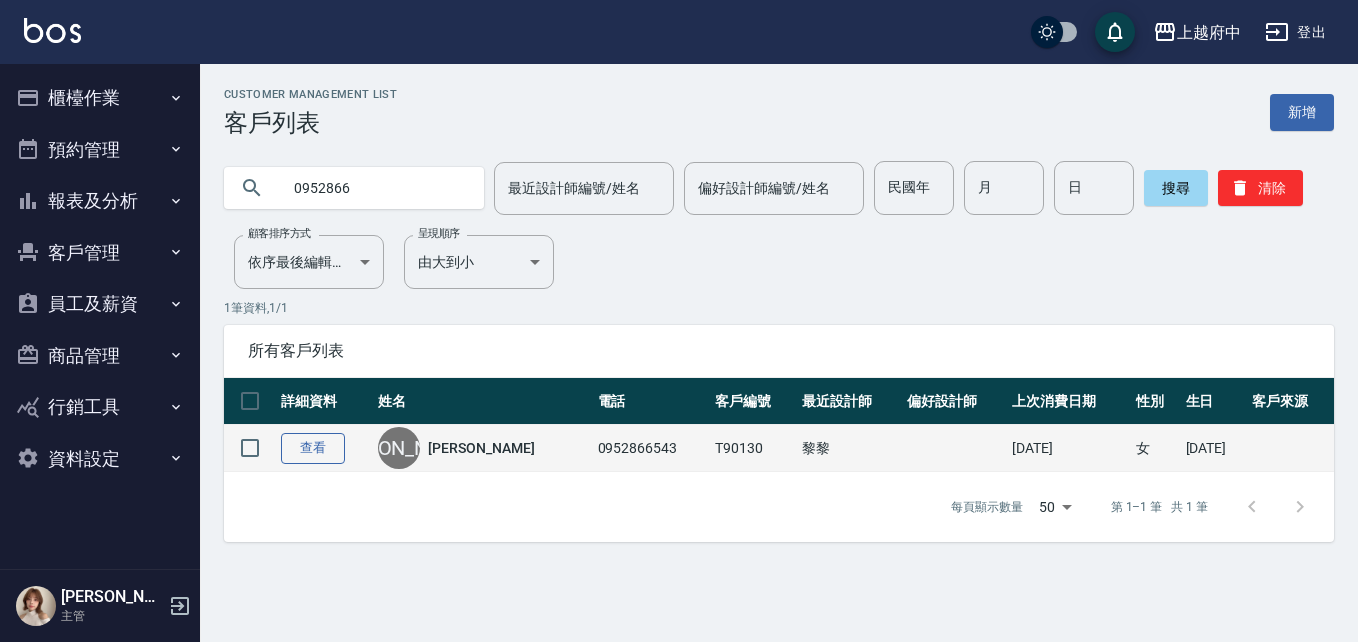 click on "查看" at bounding box center [313, 448] 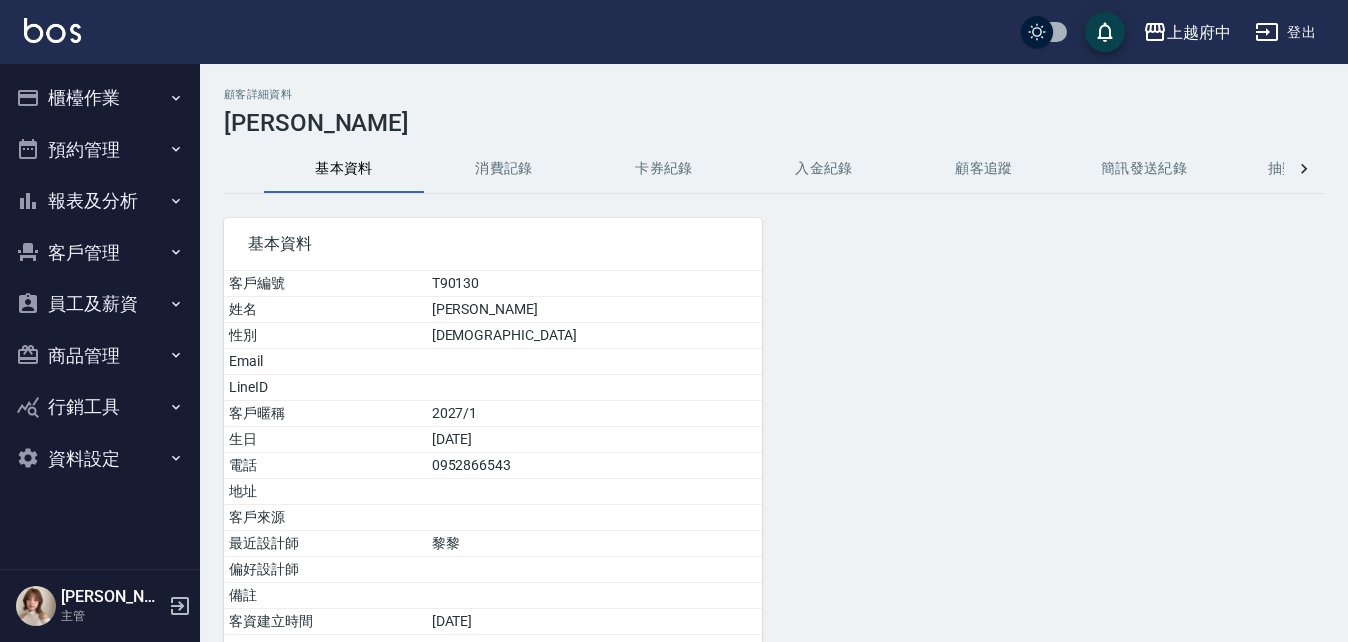 click at bounding box center [949, 449] 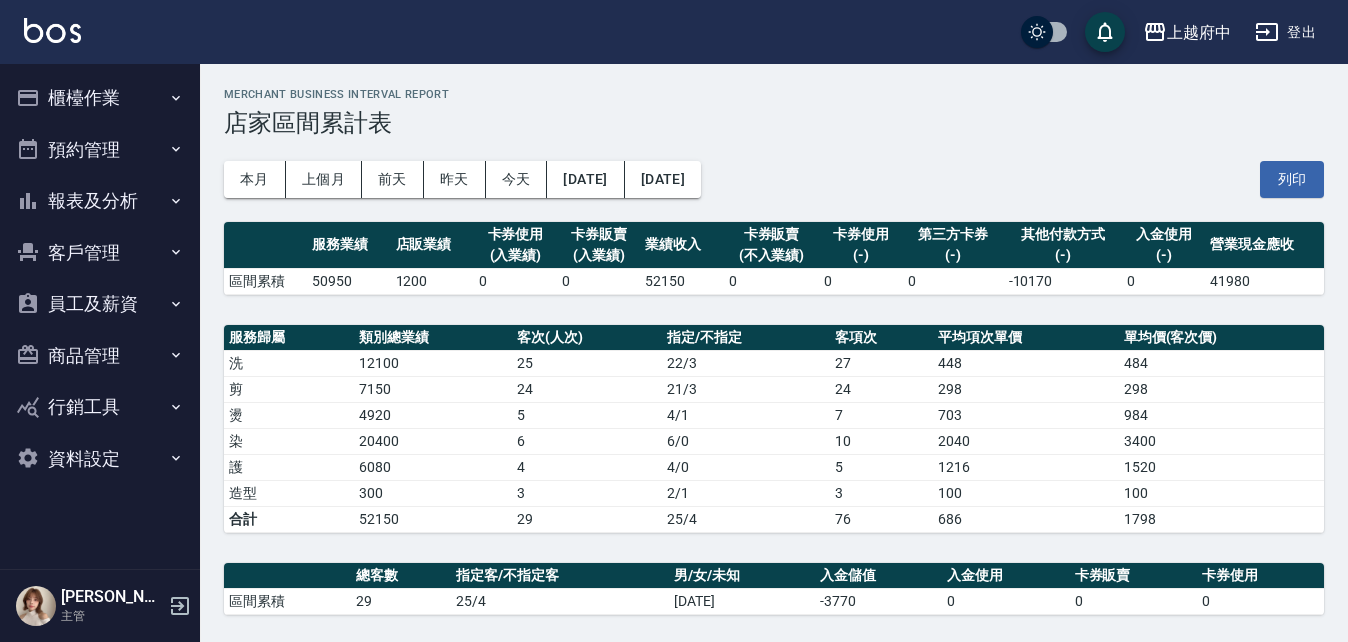 scroll, scrollTop: 400, scrollLeft: 0, axis: vertical 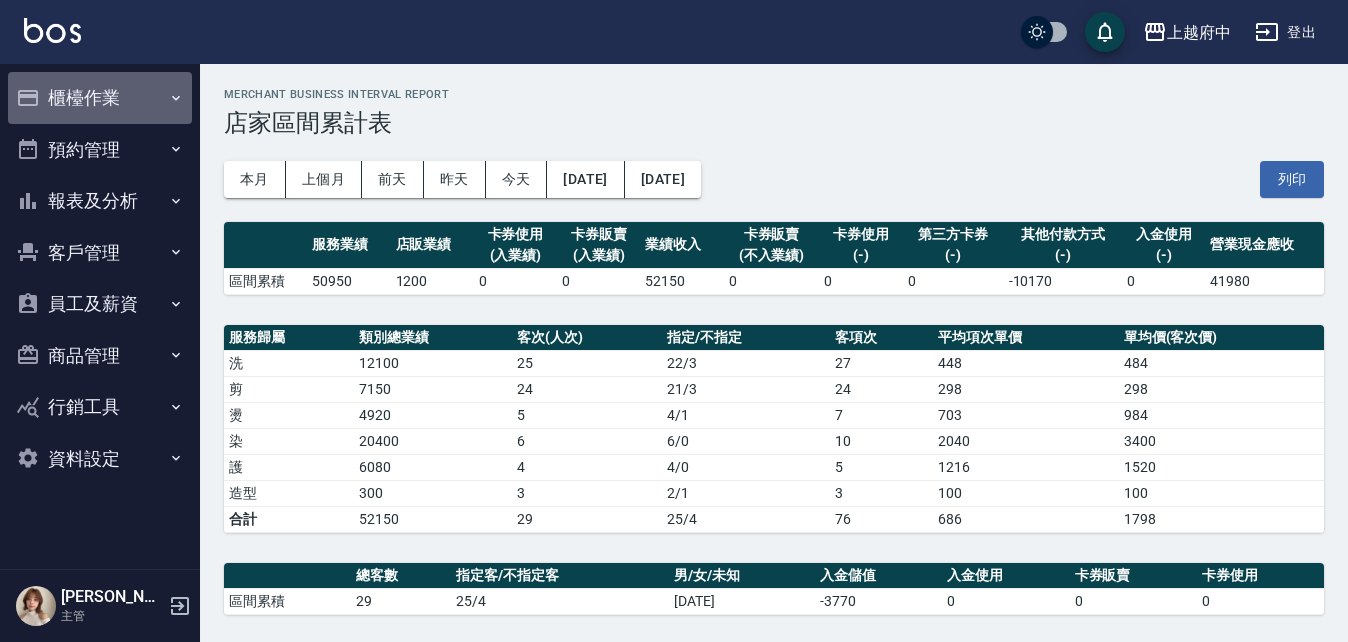 click on "櫃檯作業" at bounding box center (100, 98) 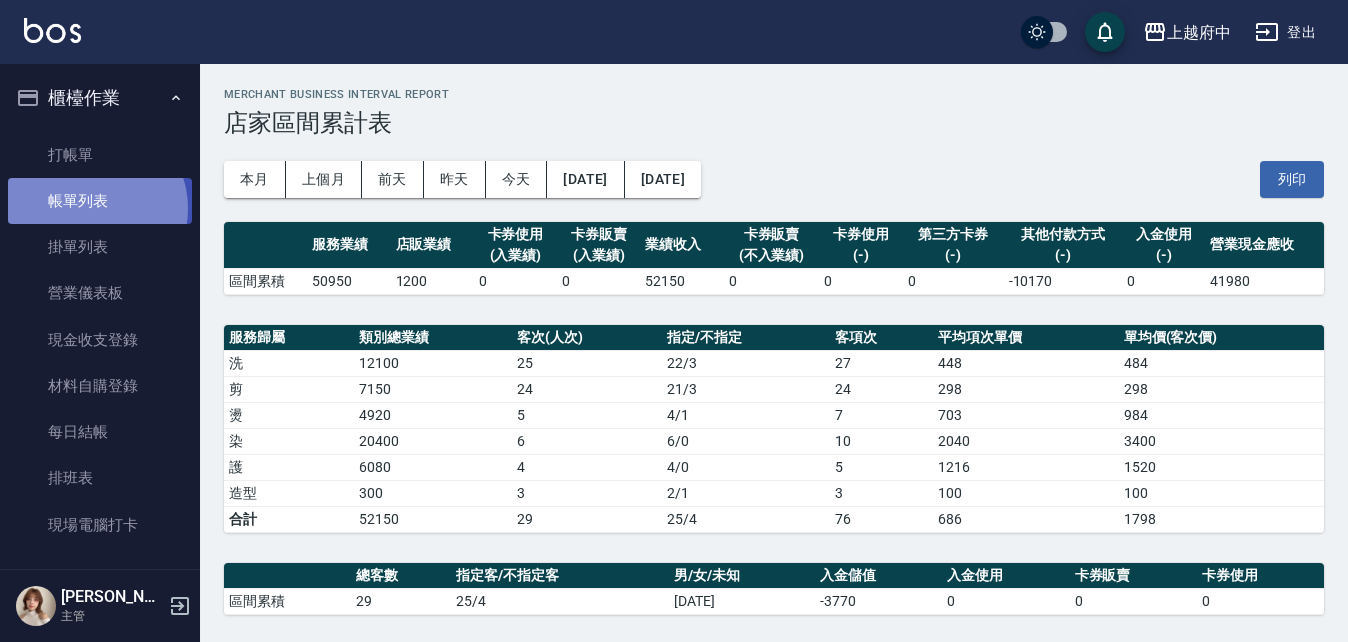 click on "帳單列表" at bounding box center (100, 201) 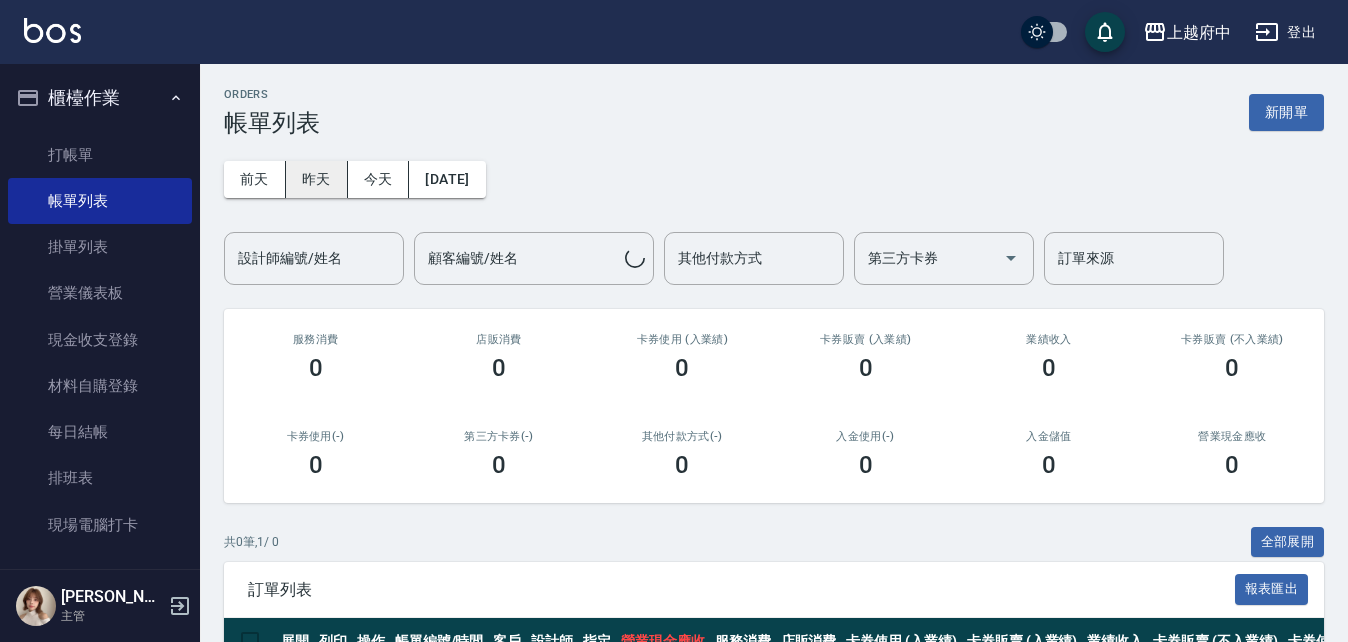 click on "昨天" at bounding box center (317, 179) 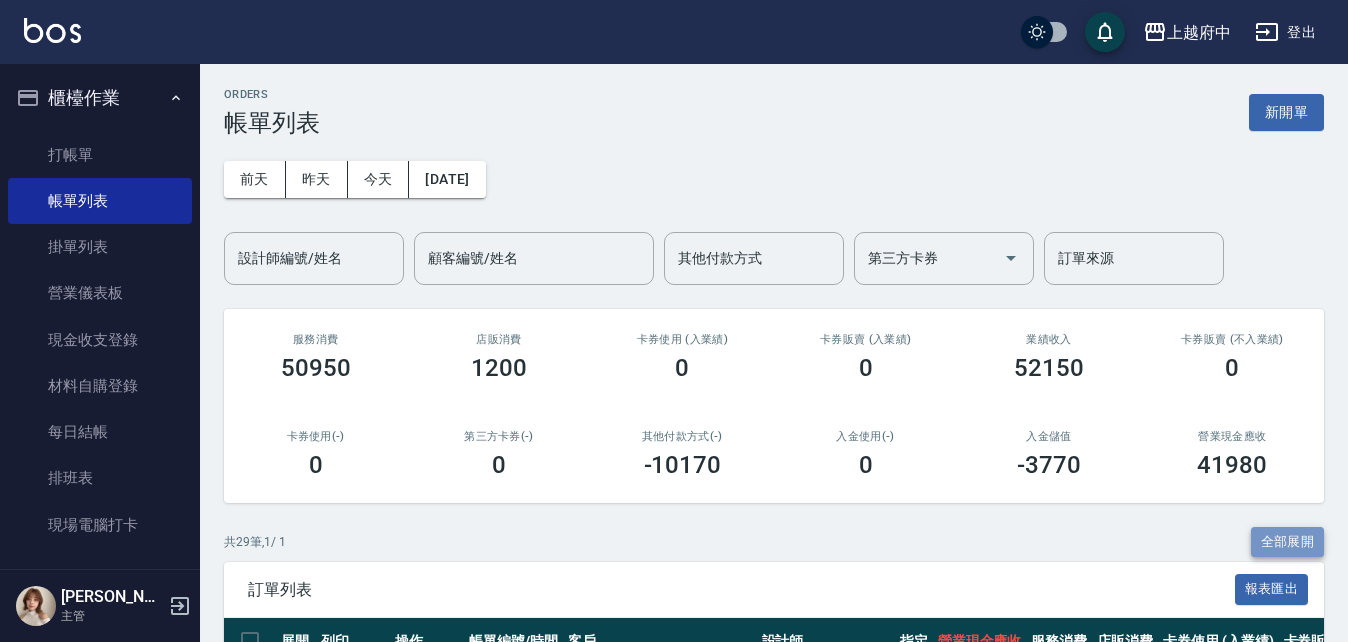 click on "全部展開" at bounding box center (1288, 542) 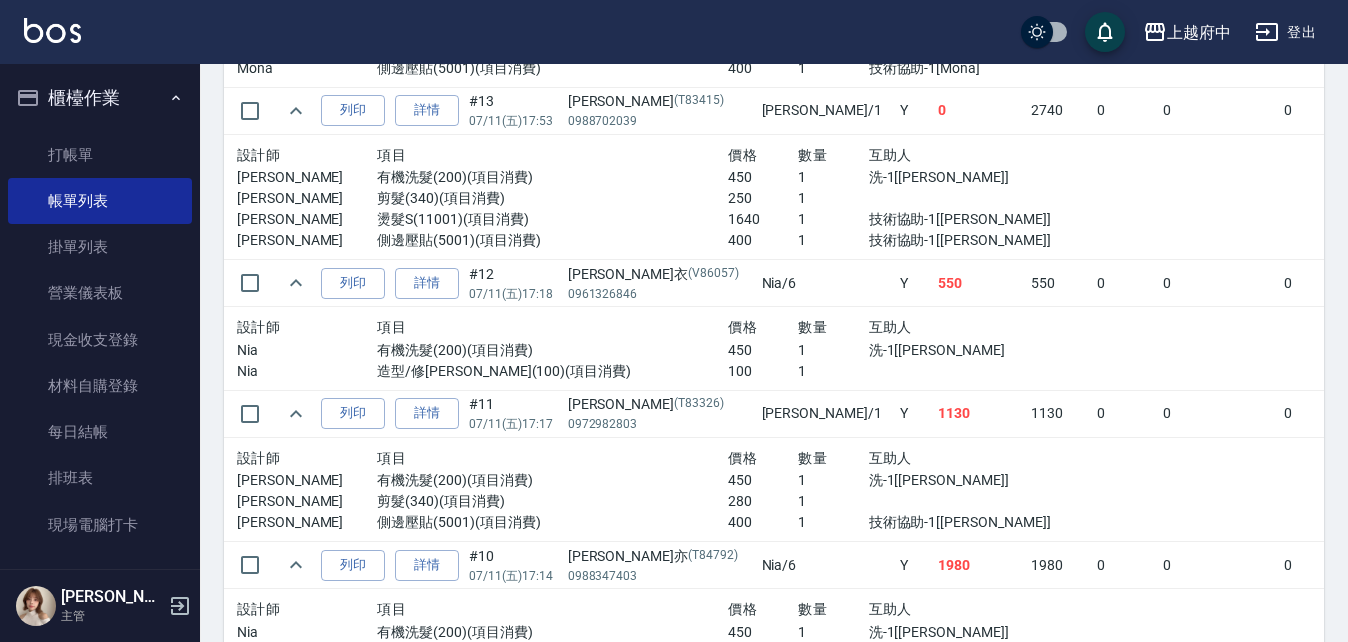 scroll, scrollTop: 3142, scrollLeft: 0, axis: vertical 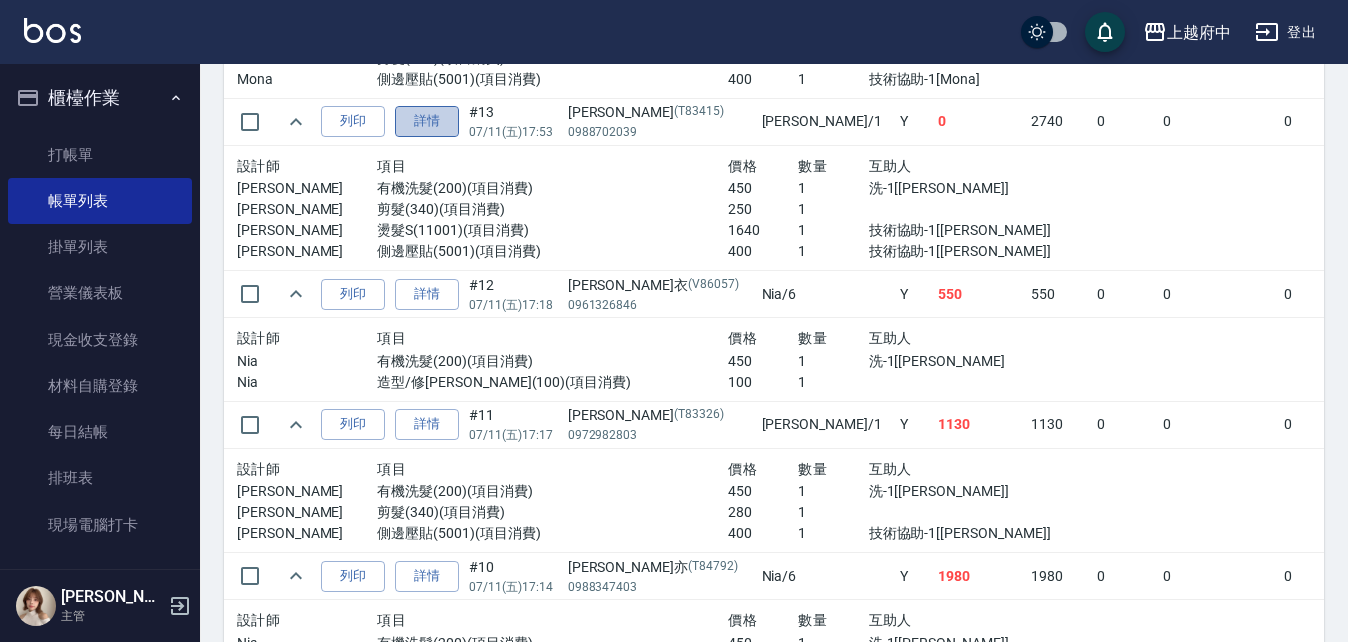 click on "詳情" at bounding box center (427, 121) 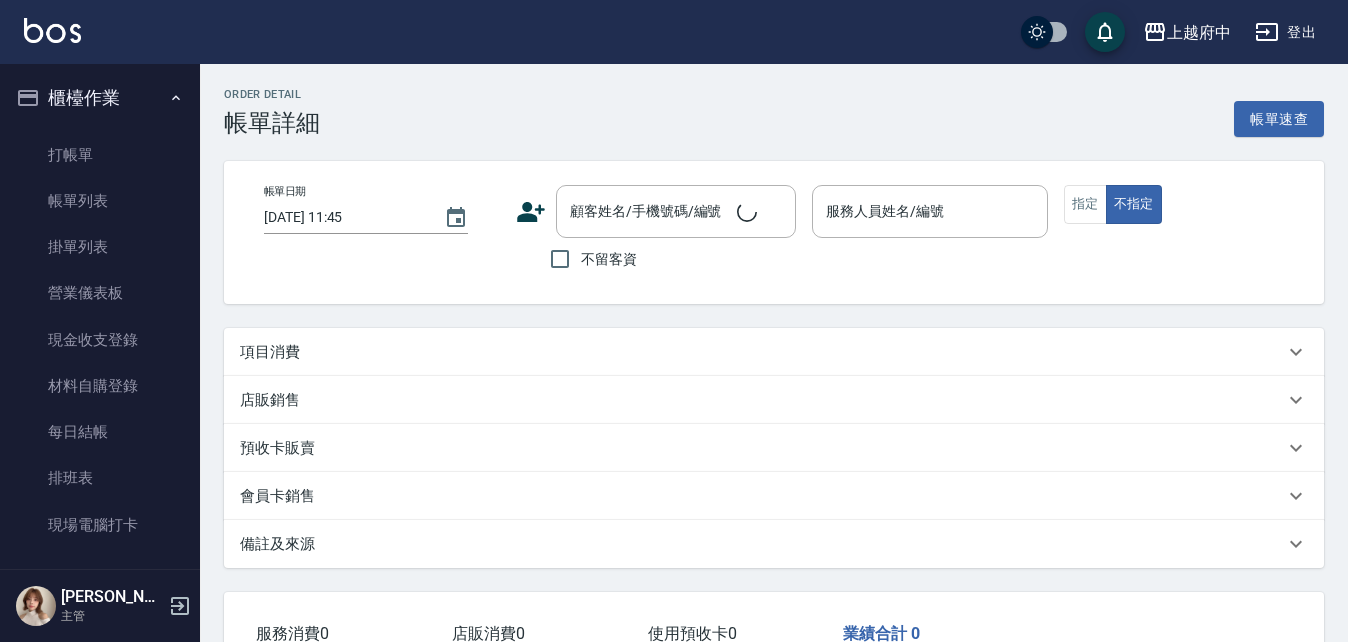type on "2025/07/11 17:53" 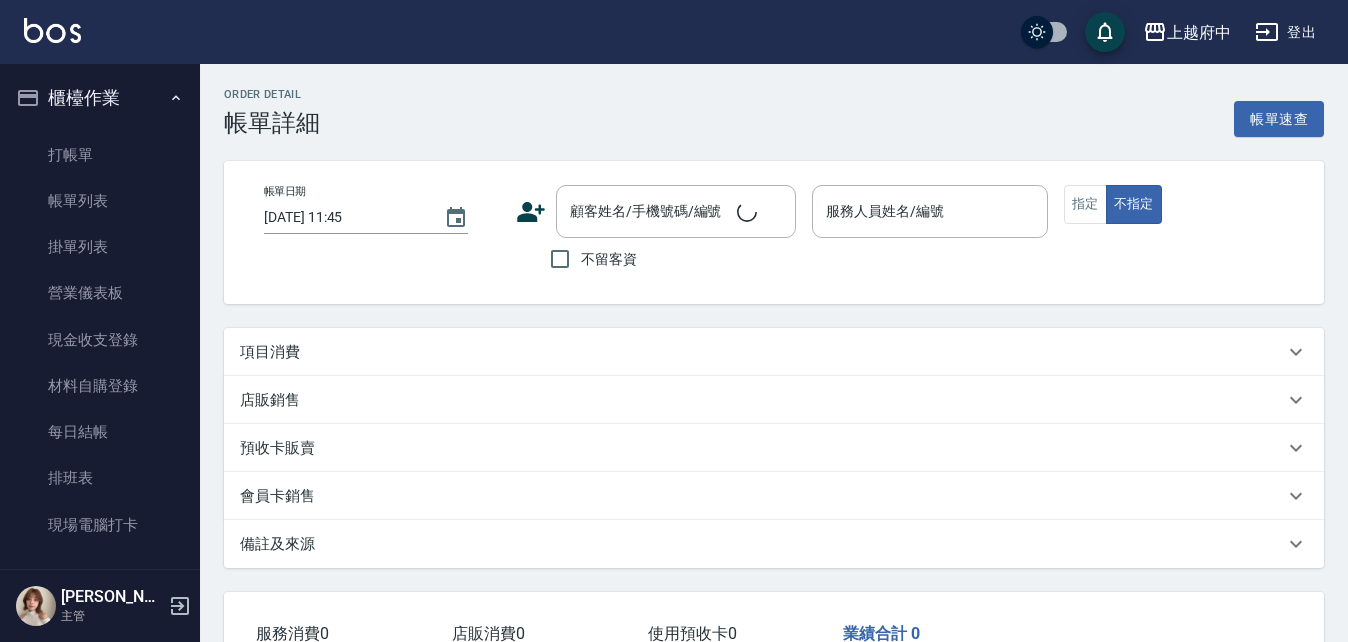 type on "Annie -1" 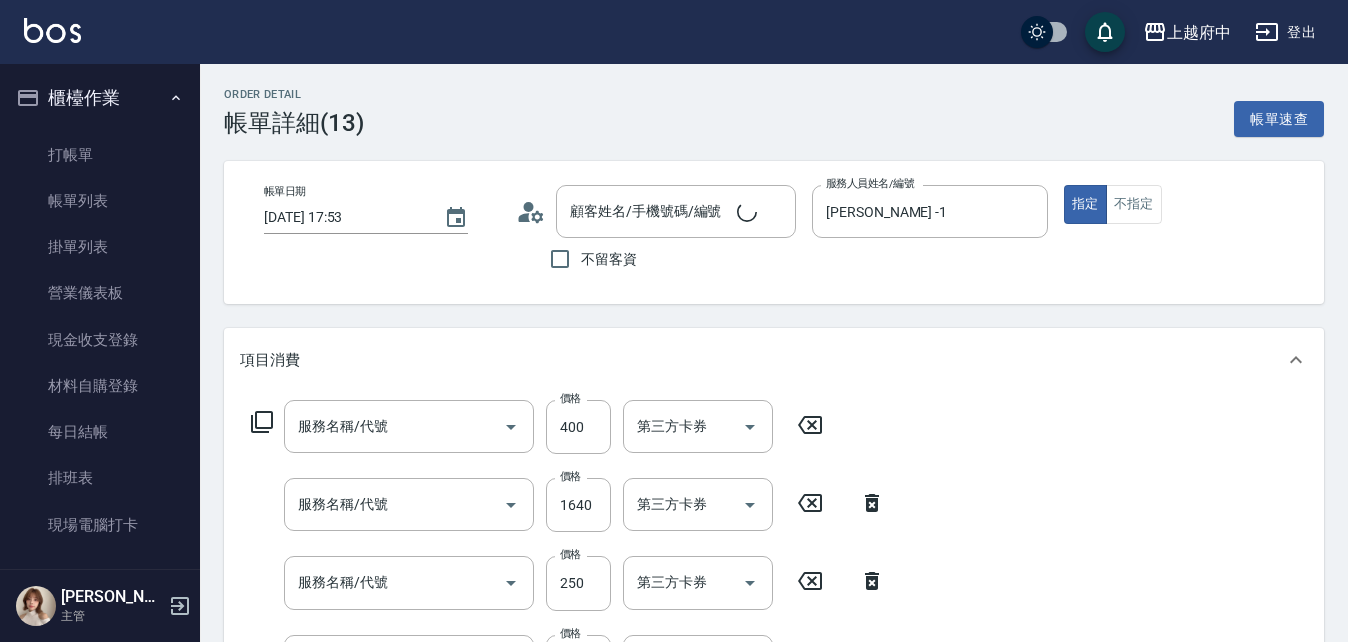 type on "李昊恩/0988702039/T83415" 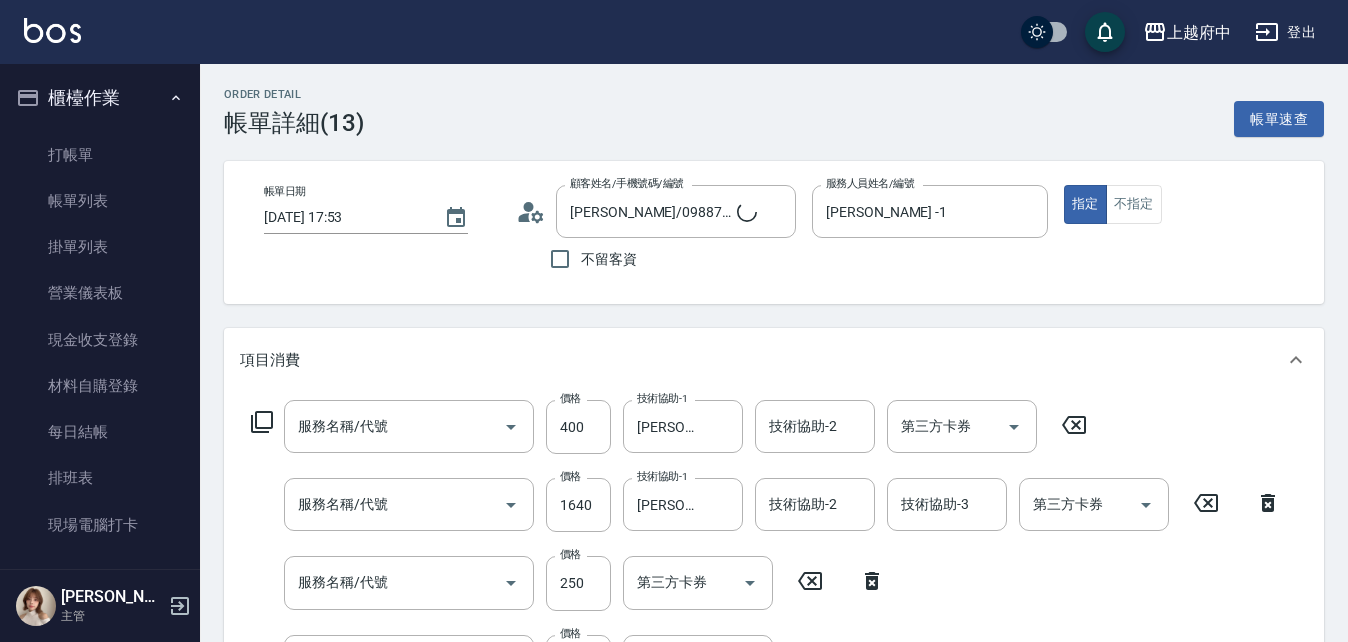 type on "側邊壓貼(5001)" 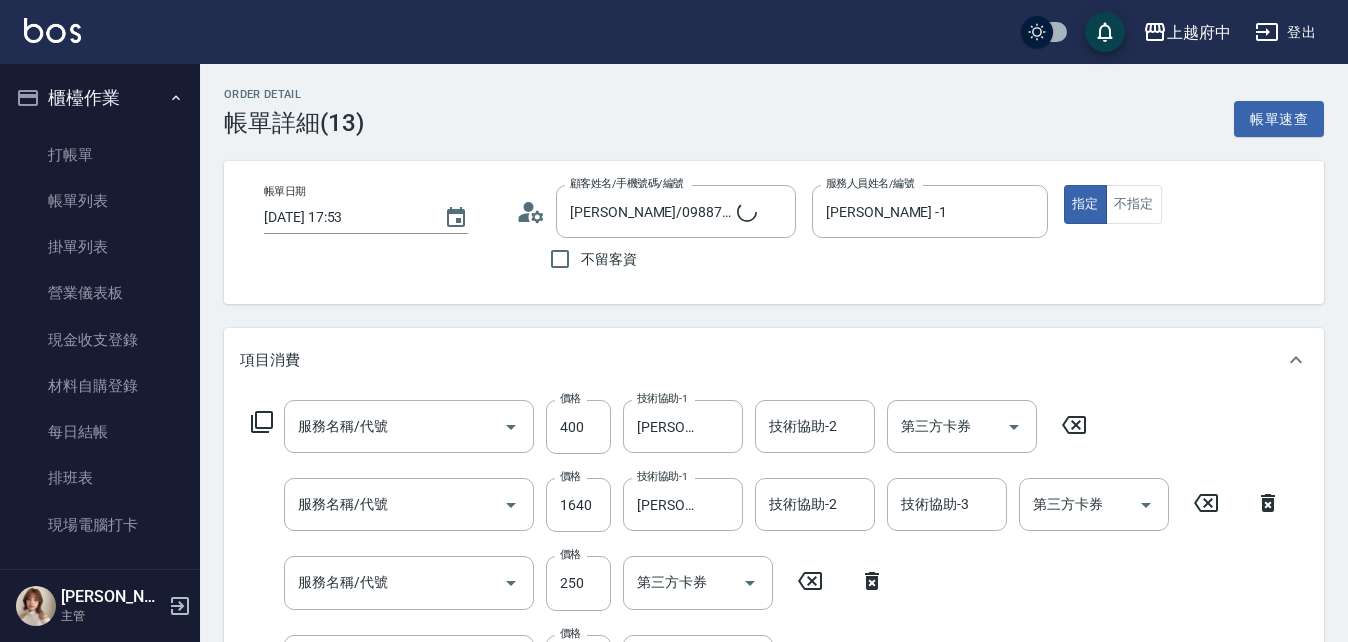 type on "燙髮S(11001)" 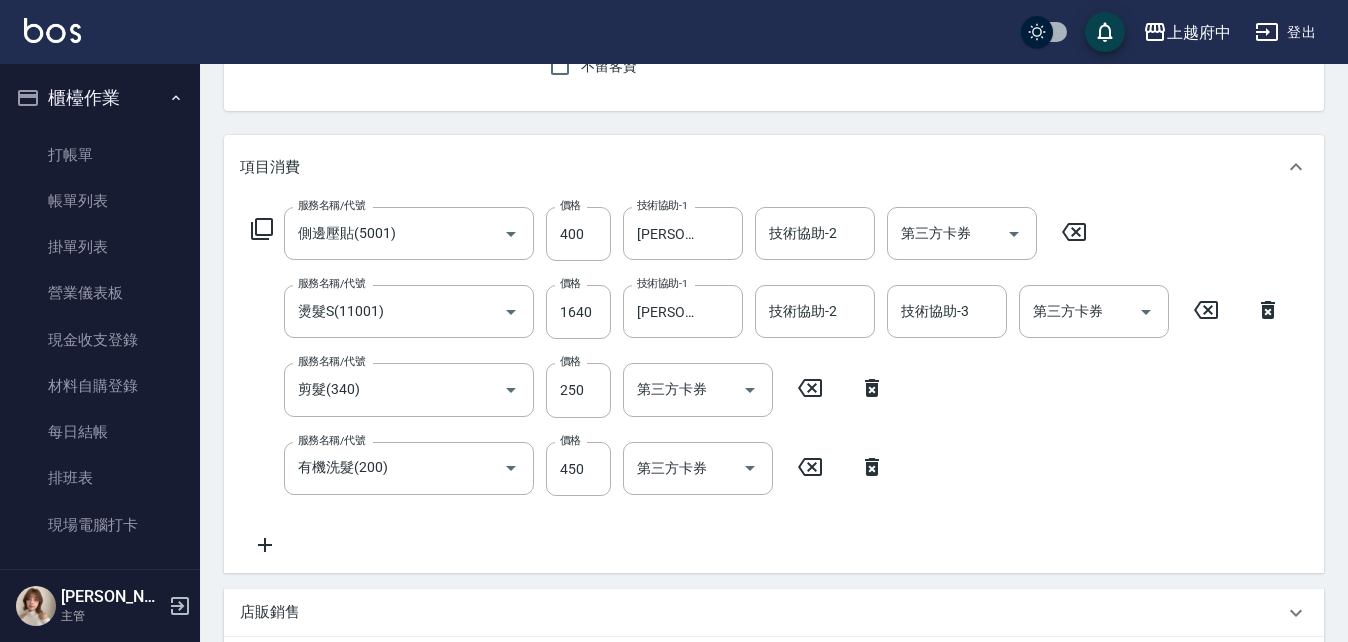 scroll, scrollTop: 400, scrollLeft: 0, axis: vertical 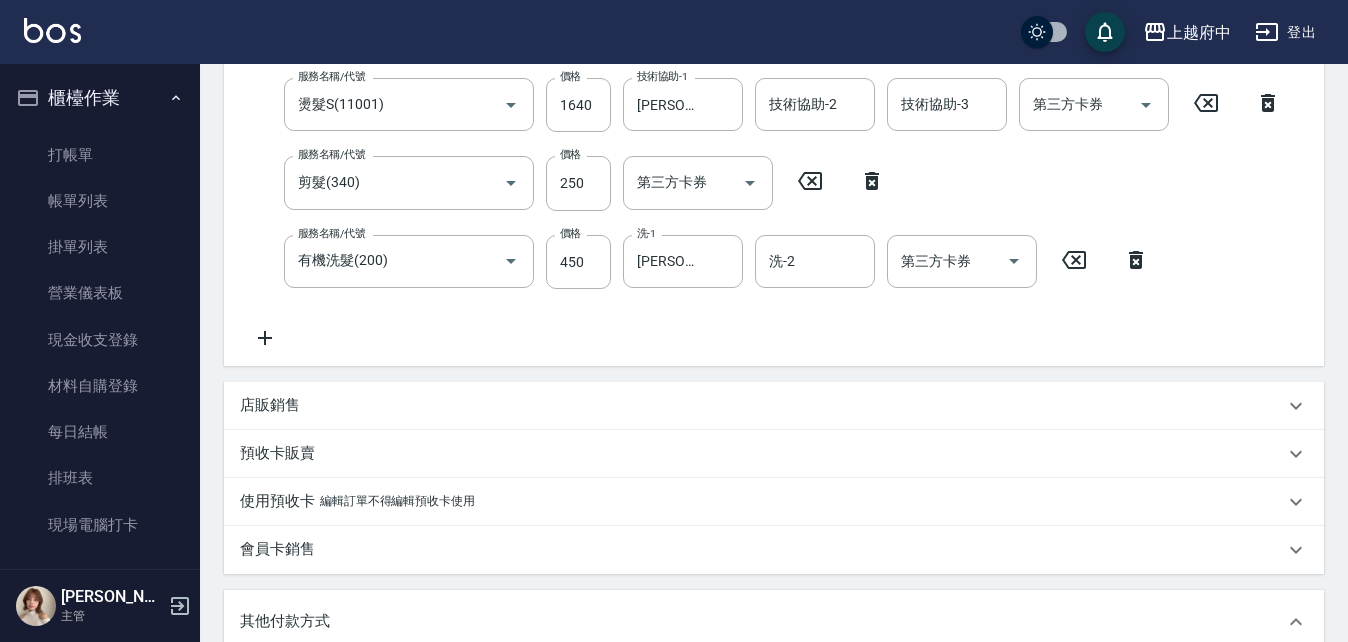 click on "編輯訂單不得編輯預收卡使用" at bounding box center (397, 501) 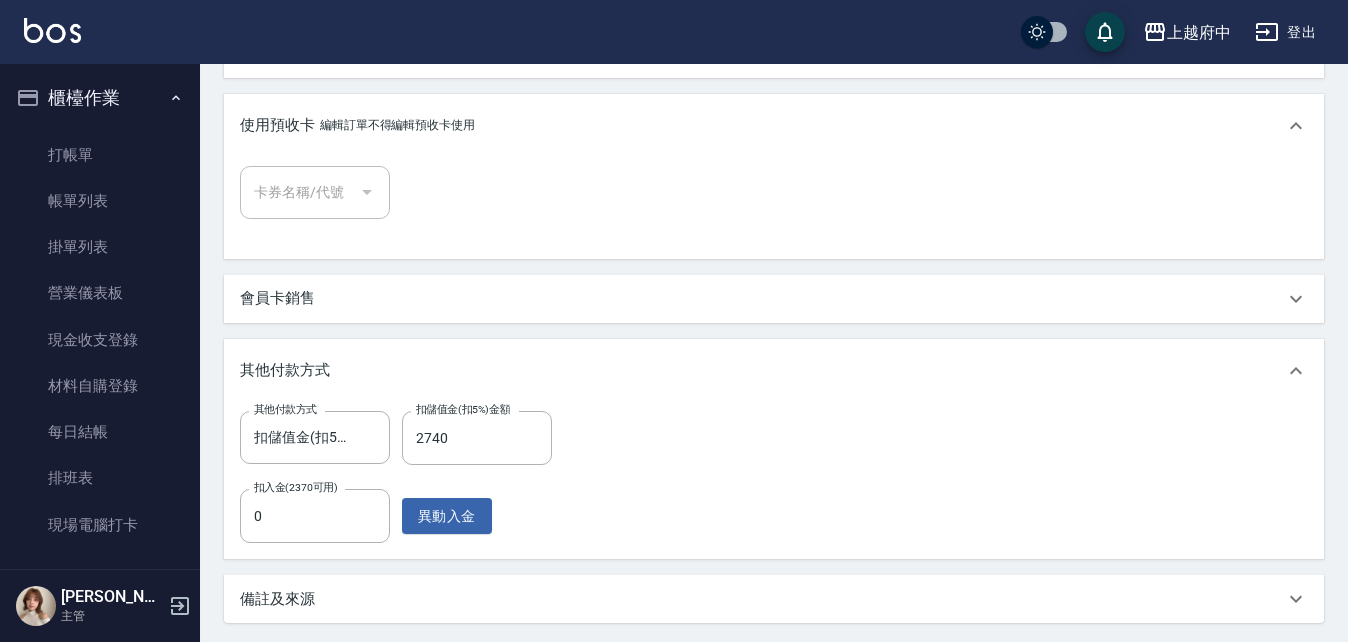 scroll, scrollTop: 997, scrollLeft: 0, axis: vertical 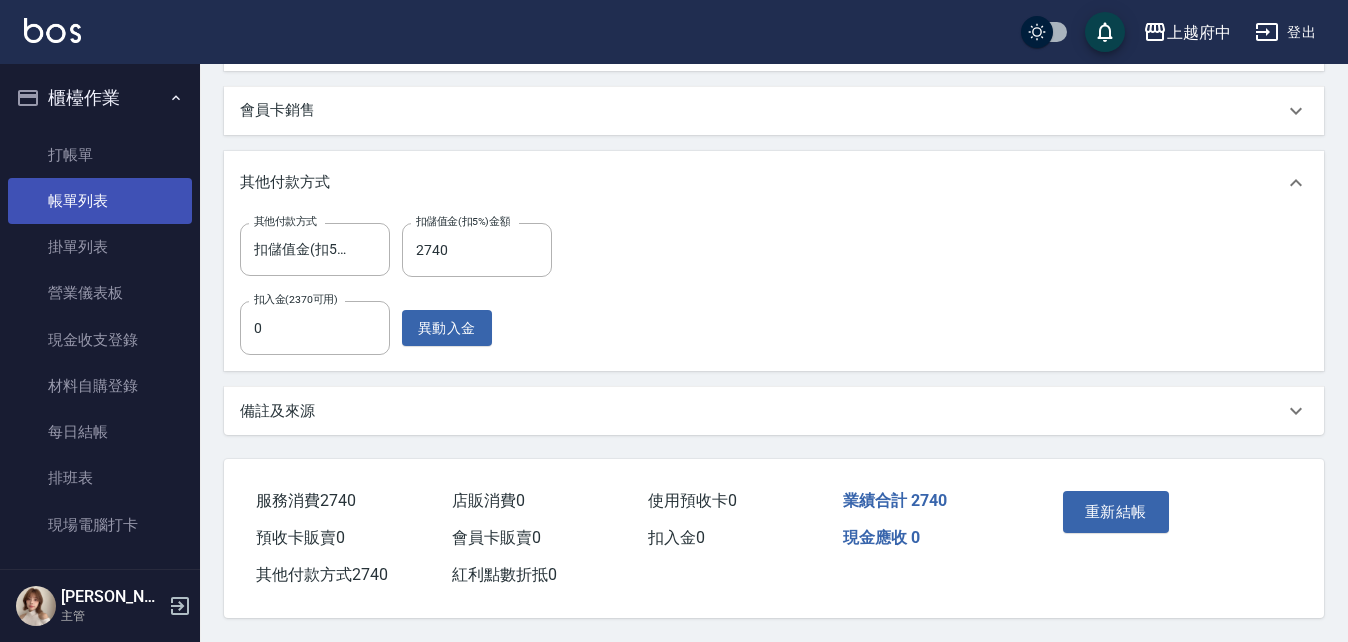 click on "帳單列表" at bounding box center (100, 201) 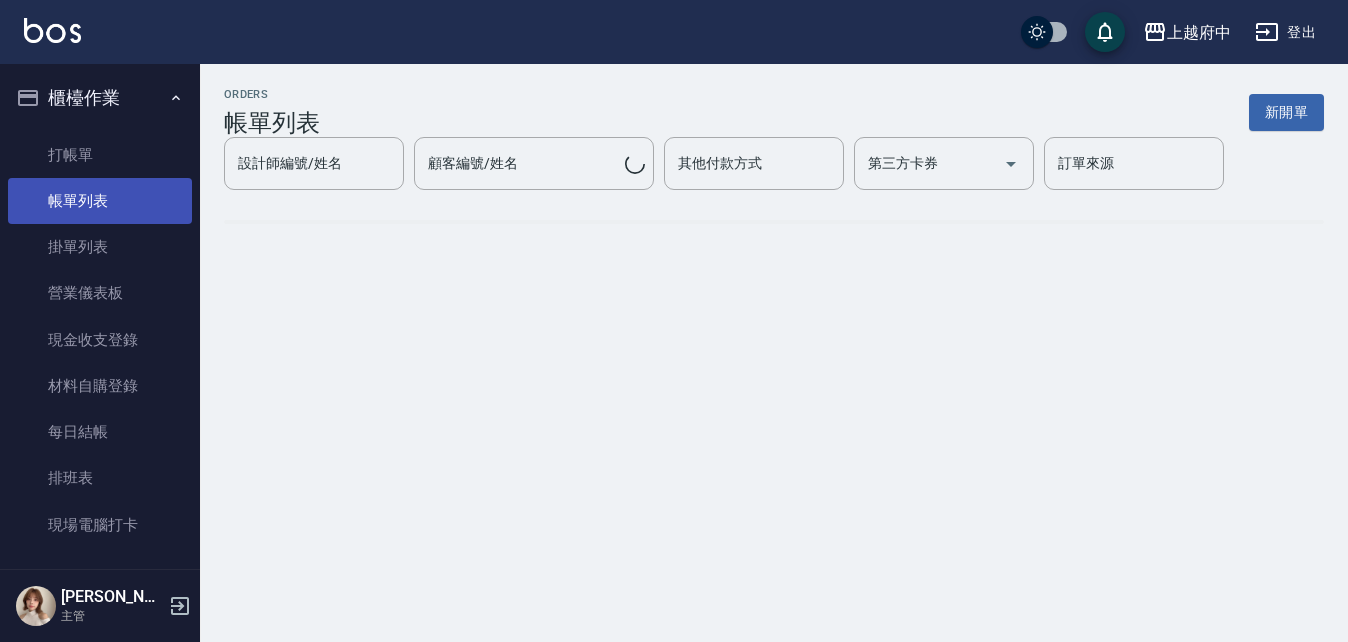 scroll, scrollTop: 0, scrollLeft: 0, axis: both 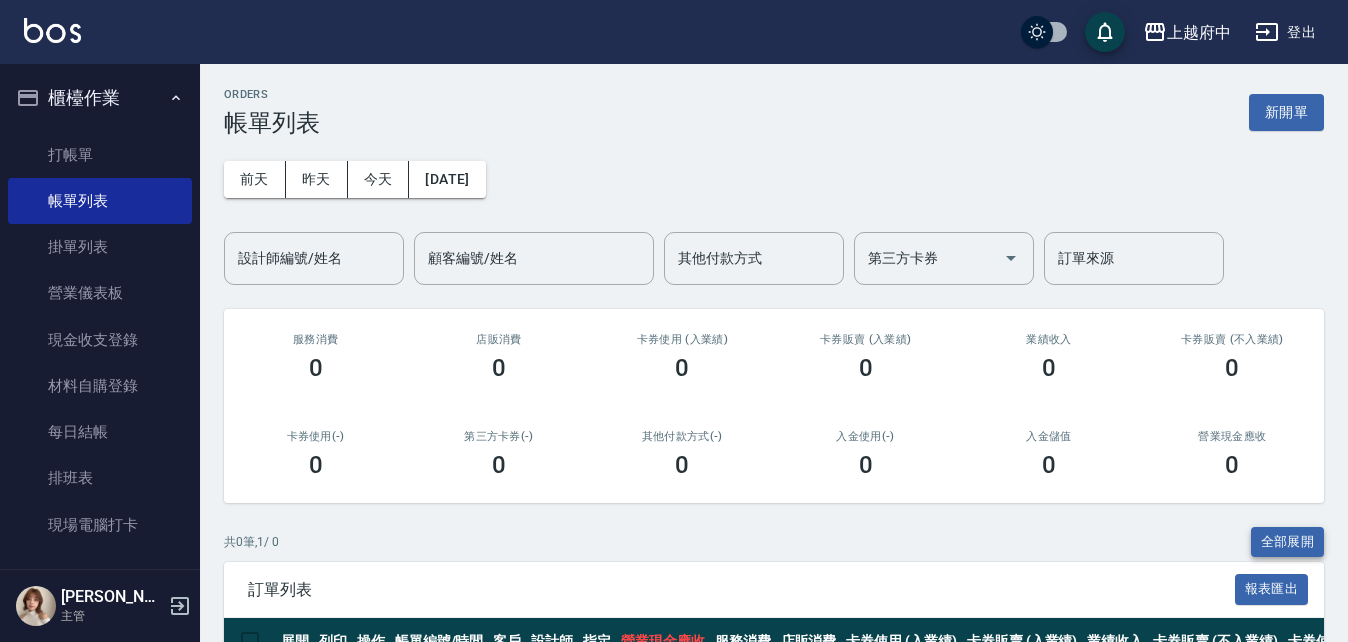 click on "全部展開" at bounding box center (1288, 542) 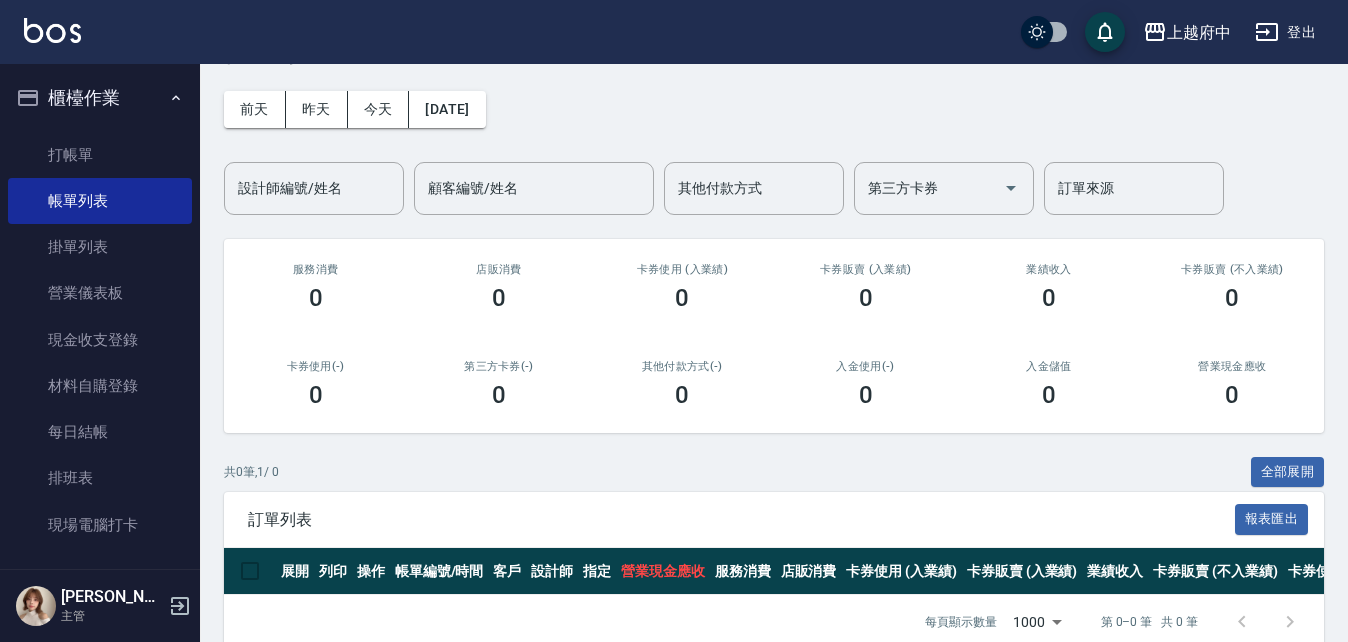 scroll, scrollTop: 0, scrollLeft: 0, axis: both 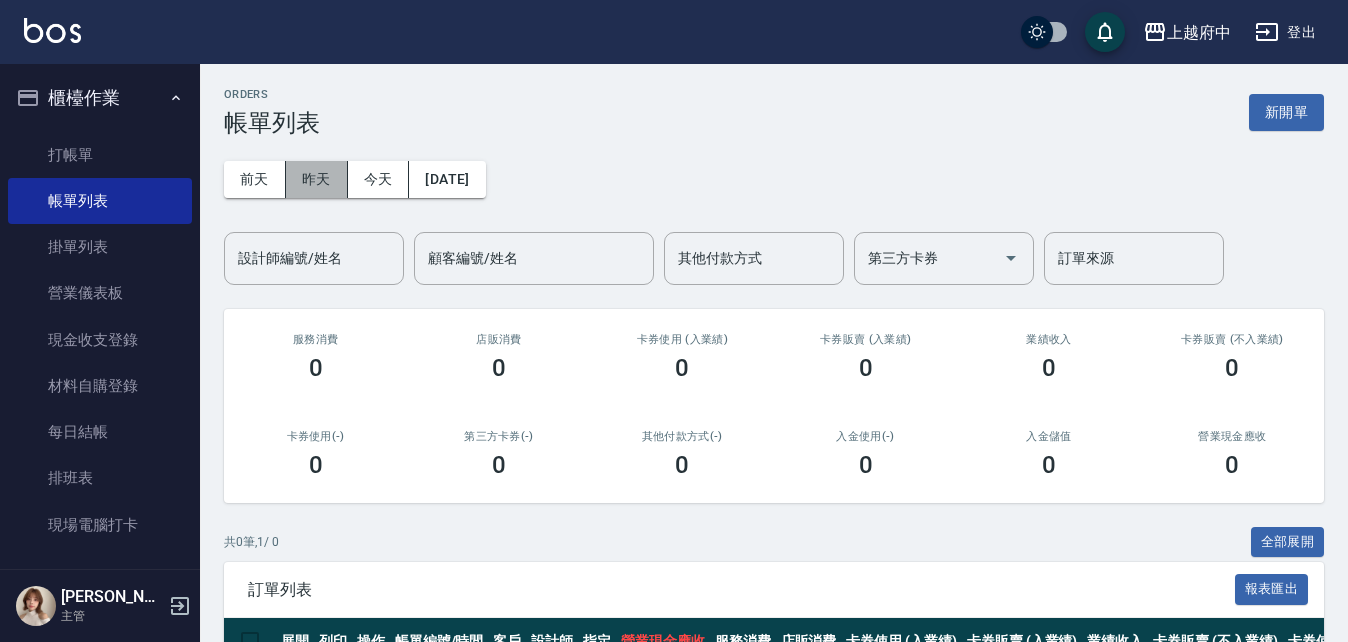 click on "昨天" at bounding box center [317, 179] 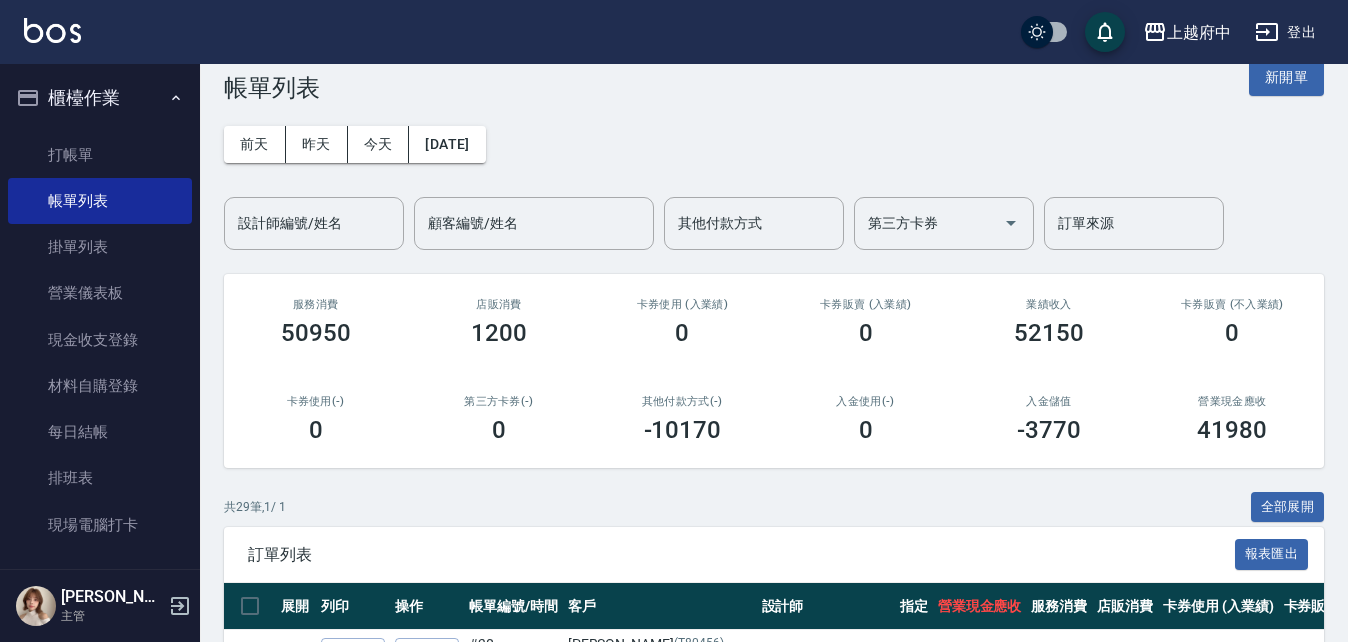 scroll, scrollTop: 0, scrollLeft: 0, axis: both 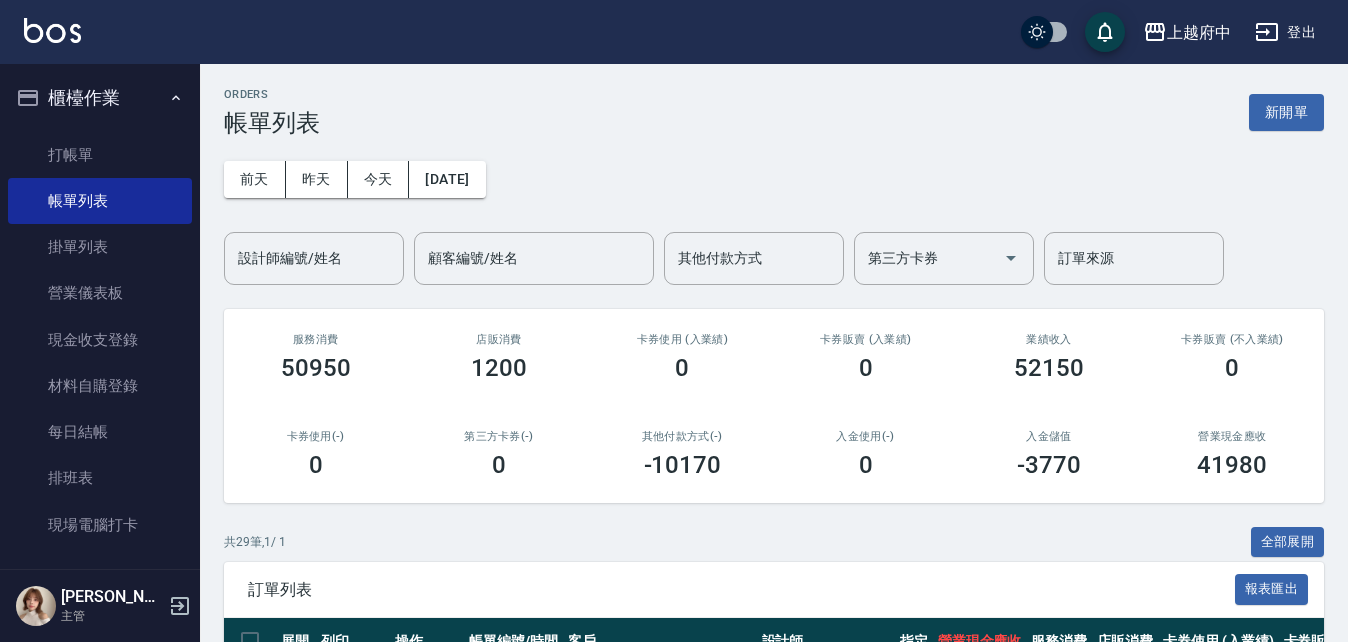 click on "ORDERS 帳單列表 新開單 前天 昨天 今天 2025/07/11 設計師編號/姓名 設計師編號/姓名 顧客編號/姓名 顧客編號/姓名 其他付款方式 其他付款方式 第三方卡券 第三方卡券 訂單來源 訂單來源 服務消費 50950 店販消費 1200 卡券使用 (入業績) 0 卡券販賣 (入業績) 0 業績收入 52150 卡券販賣 (不入業績) 0 卡券使用(-) 0 第三方卡券(-) 0 其他付款方式(-) -10170 入金使用(-) 0 入金儲值 -3770 營業現金應收 41980 共  29  筆,  1  /   1 全部展開 訂單列表 報表匯出 展開 列印 操作 帳單編號/時間 客戶 設計師 指定 營業現金應收 服務消費 店販消費 卡券使用 (入業績) 卡券販賣 (入業績) 業績收入 卡券販賣 (不入業績) 卡券使用(-) 第三方卡券(-) 其他付款方式(-) 入金使用(-) 備註 訂單來源 列印 詳情 #30 07/11 (五) 20:20 陳嘉敏 (T80456) 0931157765 黎黎 /3 Y 8130 8130 0 0 0 8130 0 0 0 0 0 列印 詳情 #29 07/11 (五) 20:17 (T84936)" at bounding box center [774, 1099] 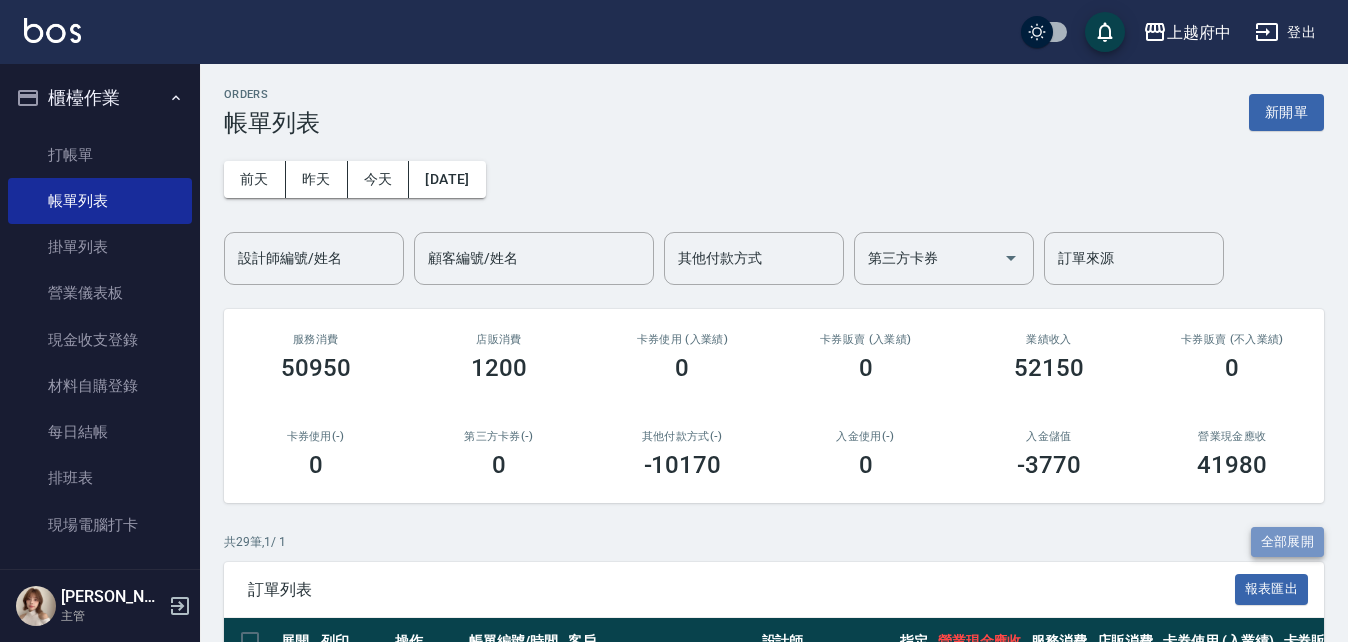 click on "全部展開" at bounding box center (1288, 542) 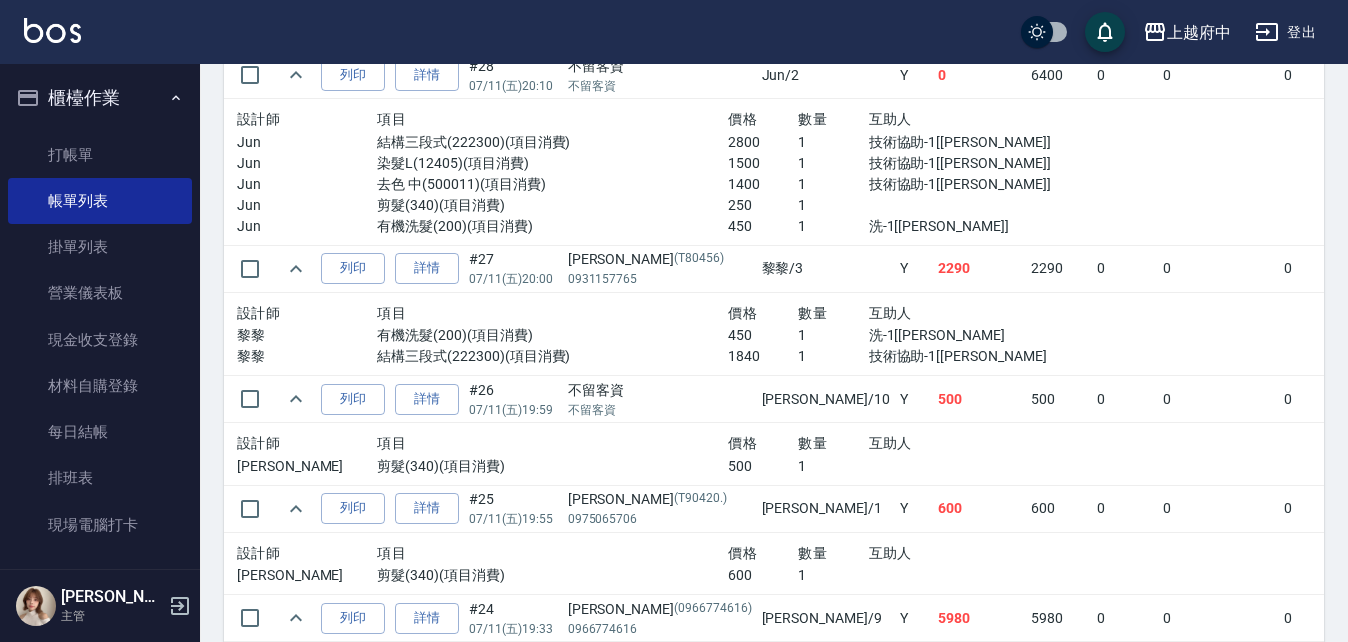 scroll, scrollTop: 900, scrollLeft: 0, axis: vertical 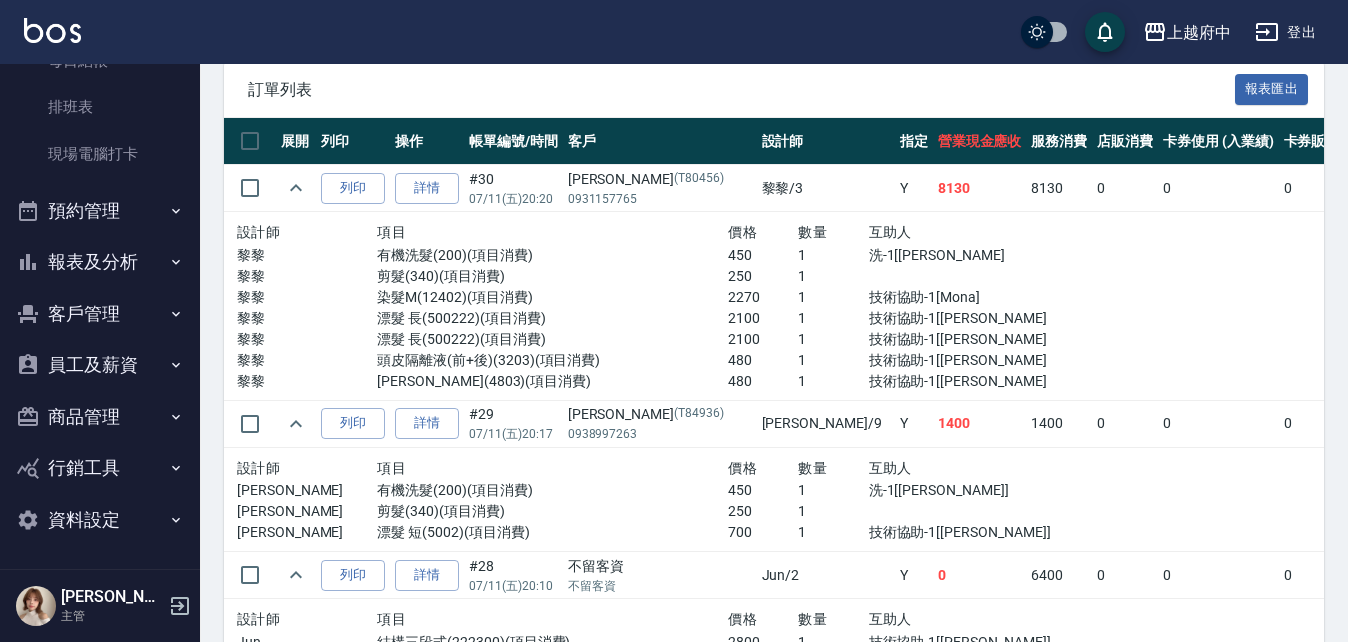 click on "報表及分析" at bounding box center [100, 262] 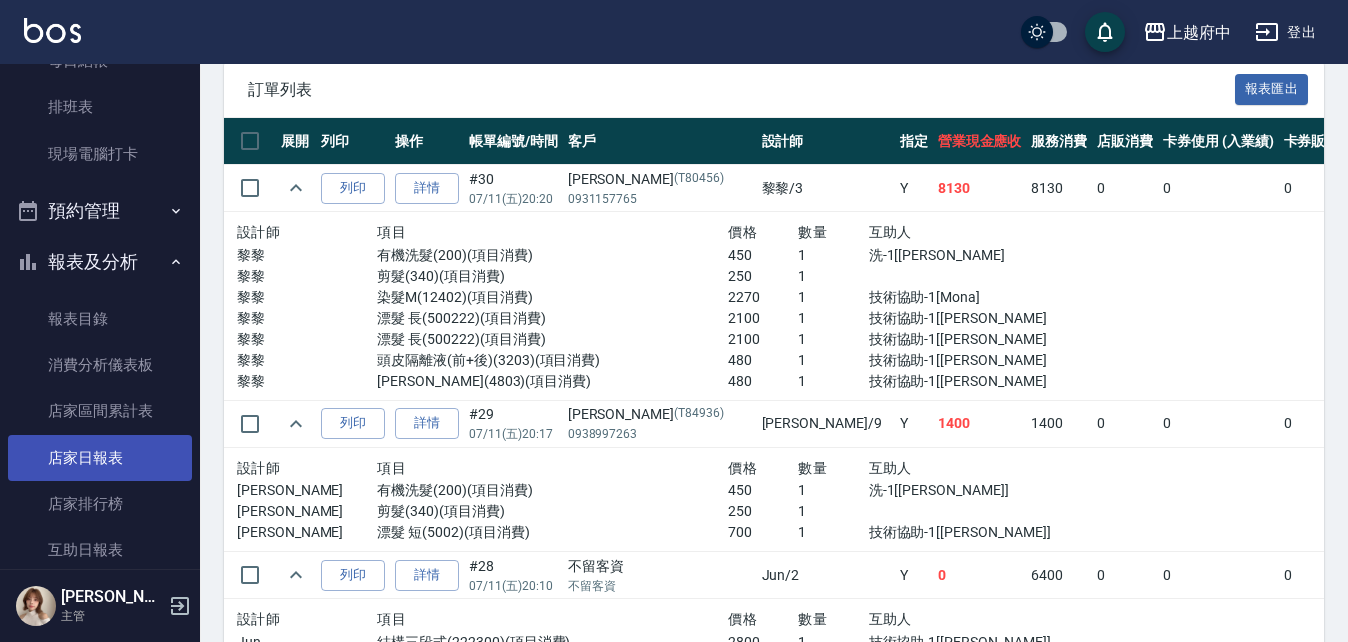click on "店家日報表" at bounding box center (100, 458) 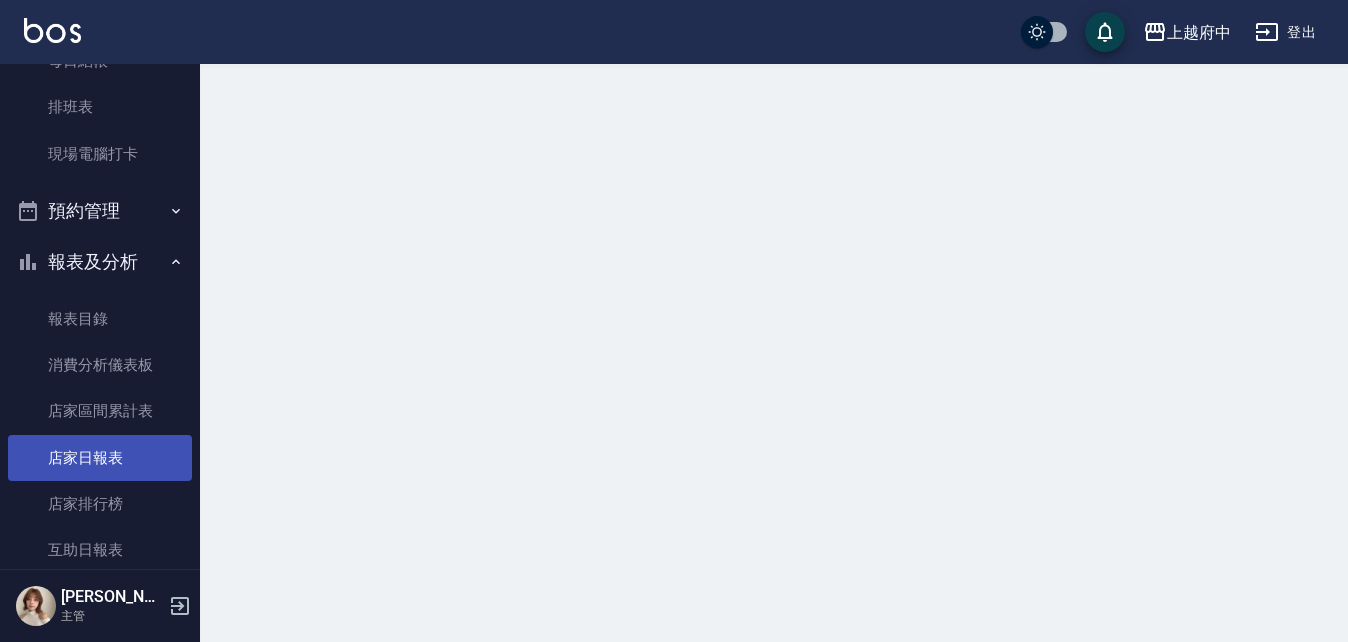 scroll, scrollTop: 0, scrollLeft: 0, axis: both 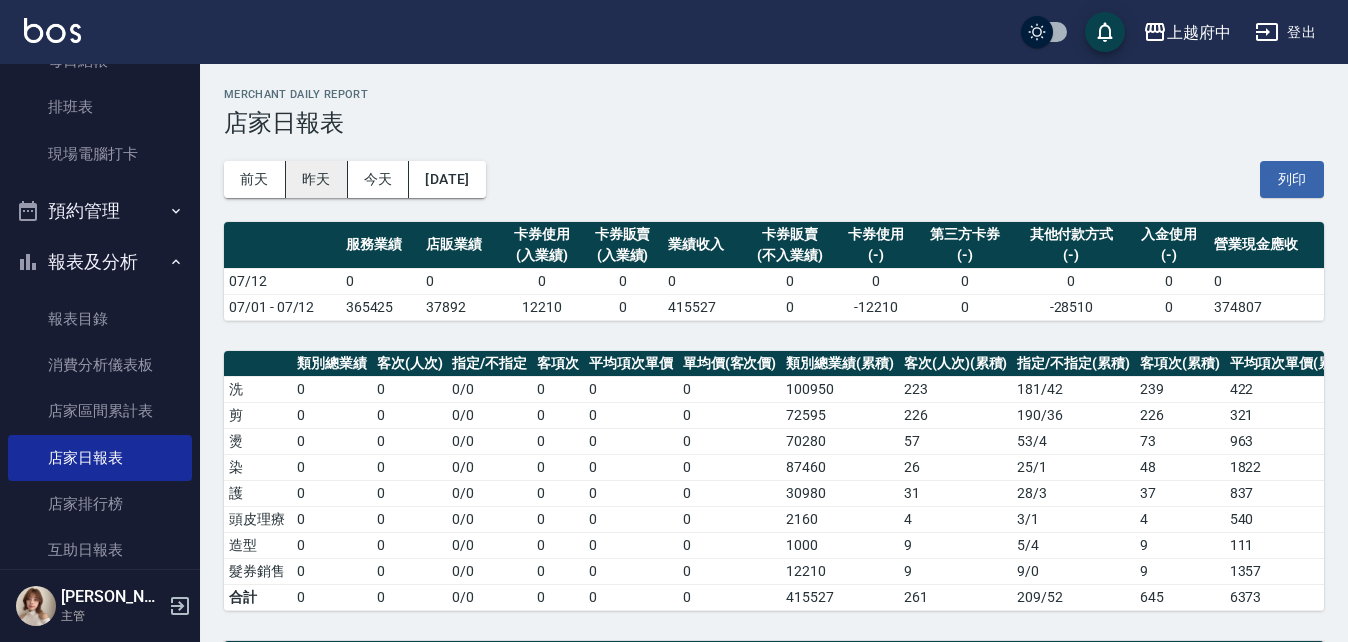 click on "昨天" at bounding box center (317, 179) 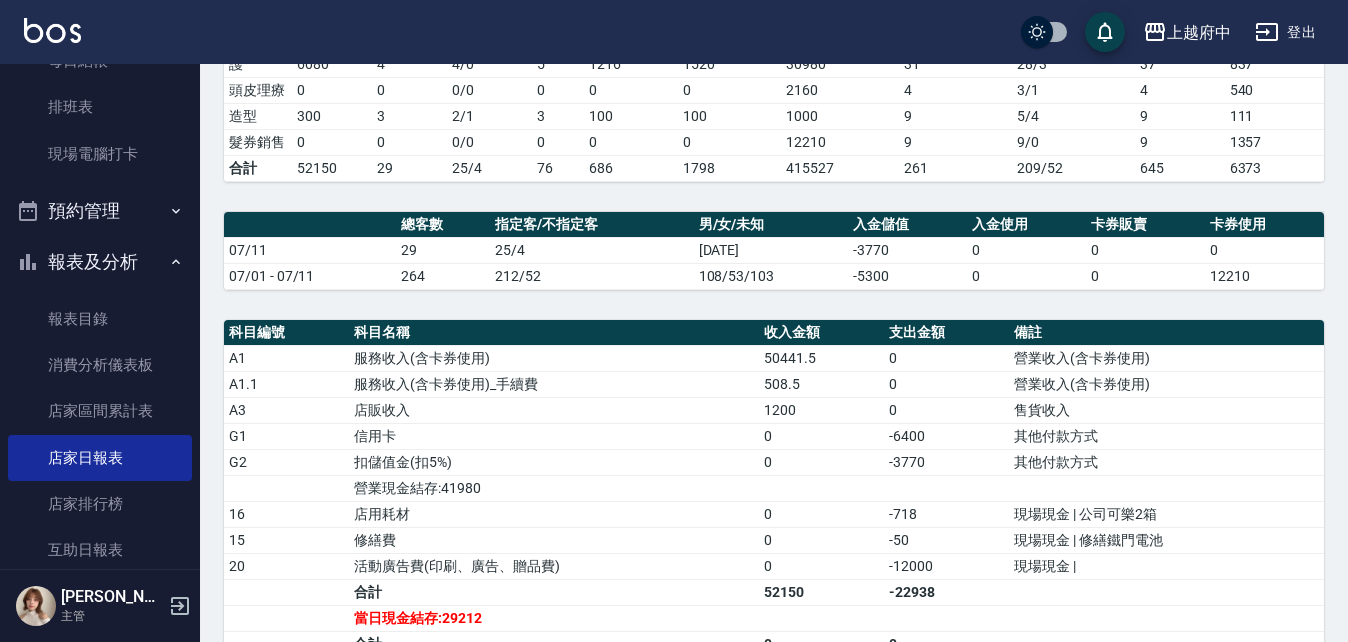 scroll, scrollTop: 600, scrollLeft: 0, axis: vertical 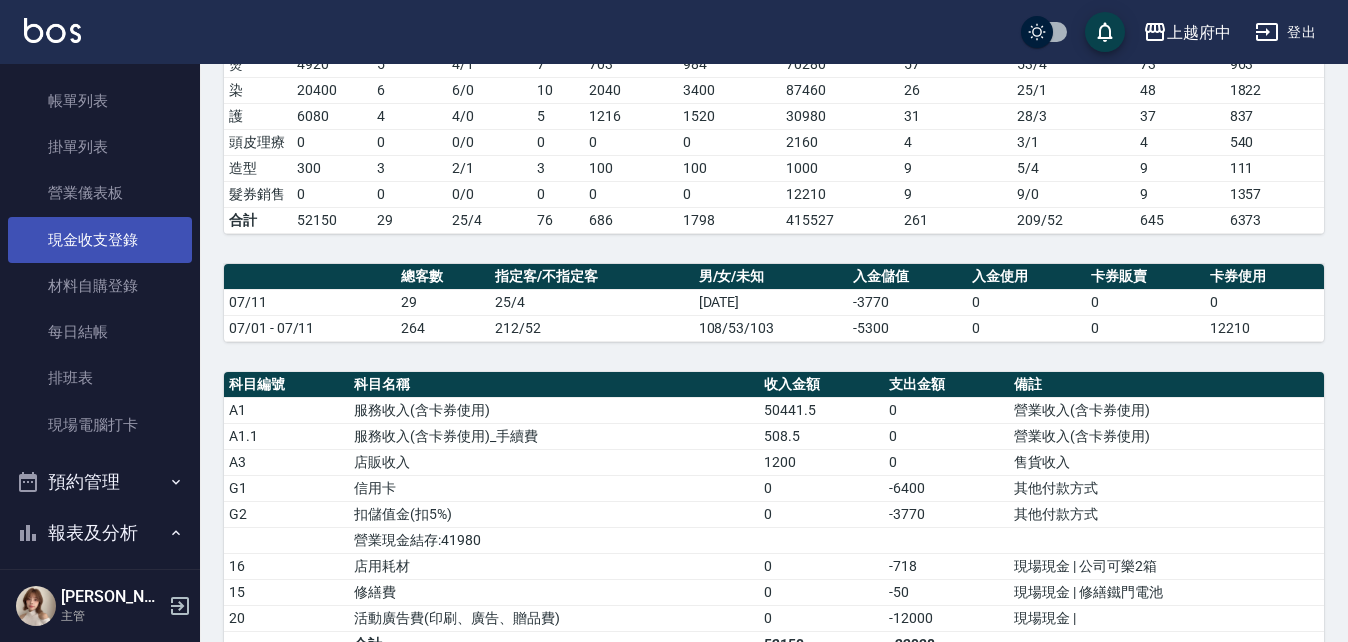 click on "現金收支登錄" at bounding box center [100, 240] 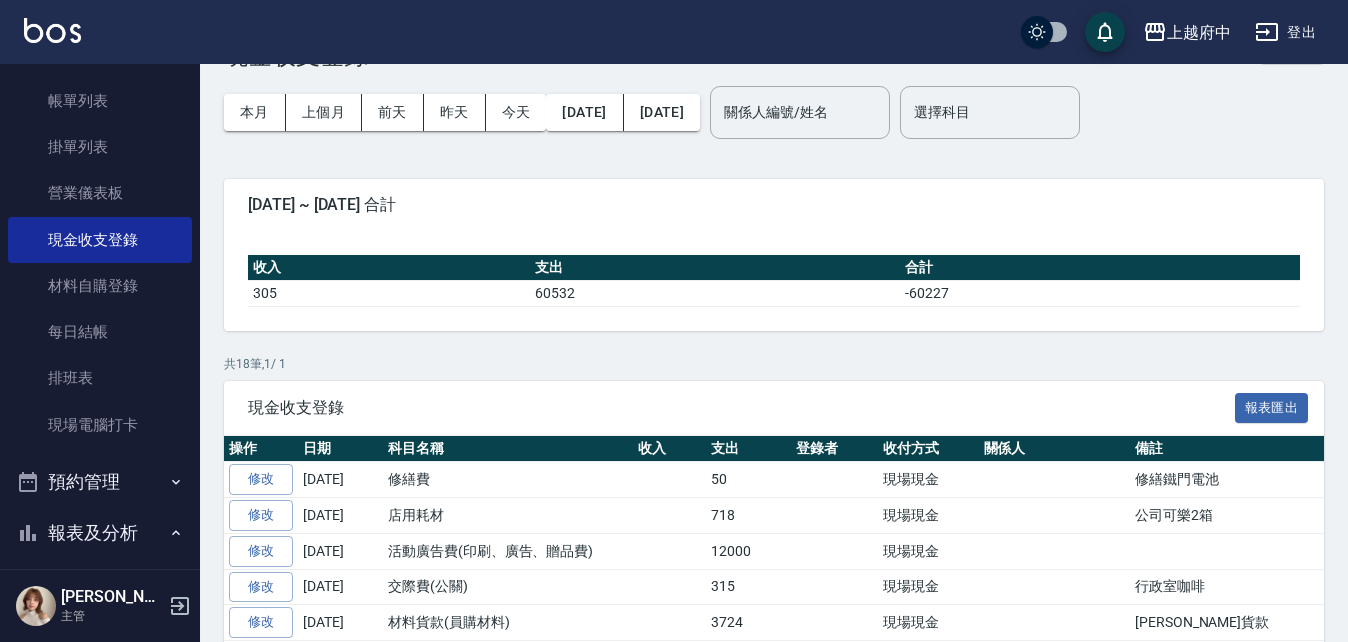 scroll, scrollTop: 100, scrollLeft: 0, axis: vertical 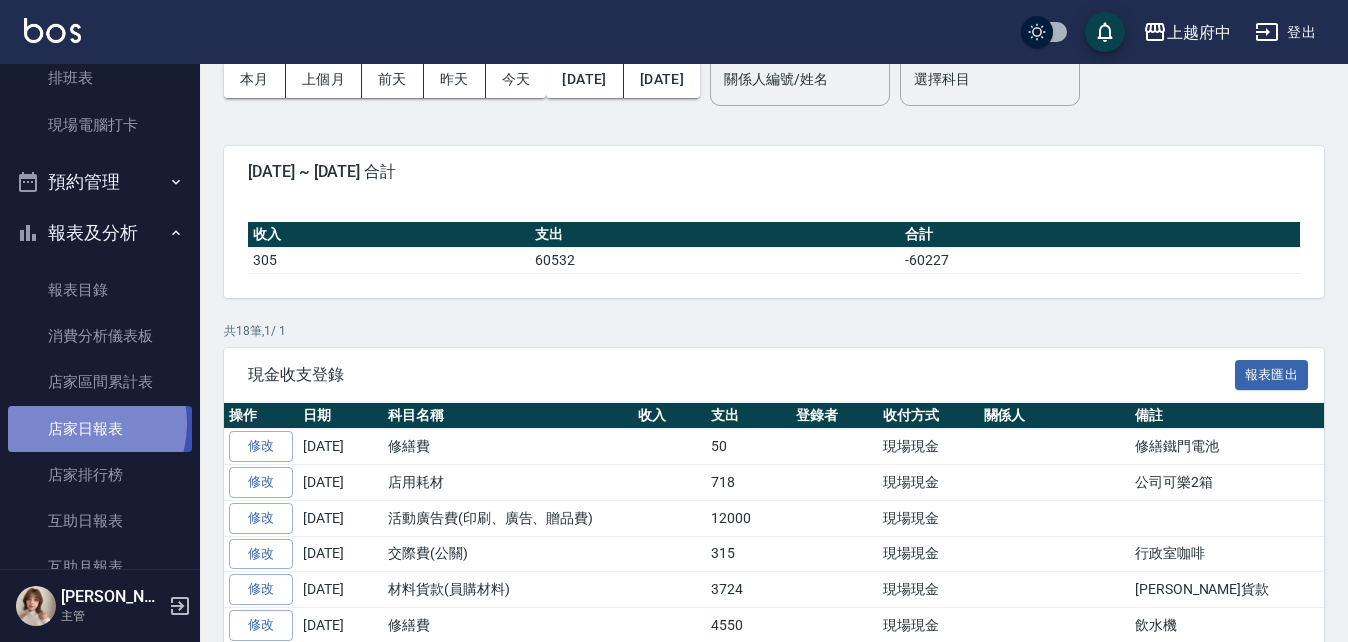 click on "店家日報表" at bounding box center [100, 429] 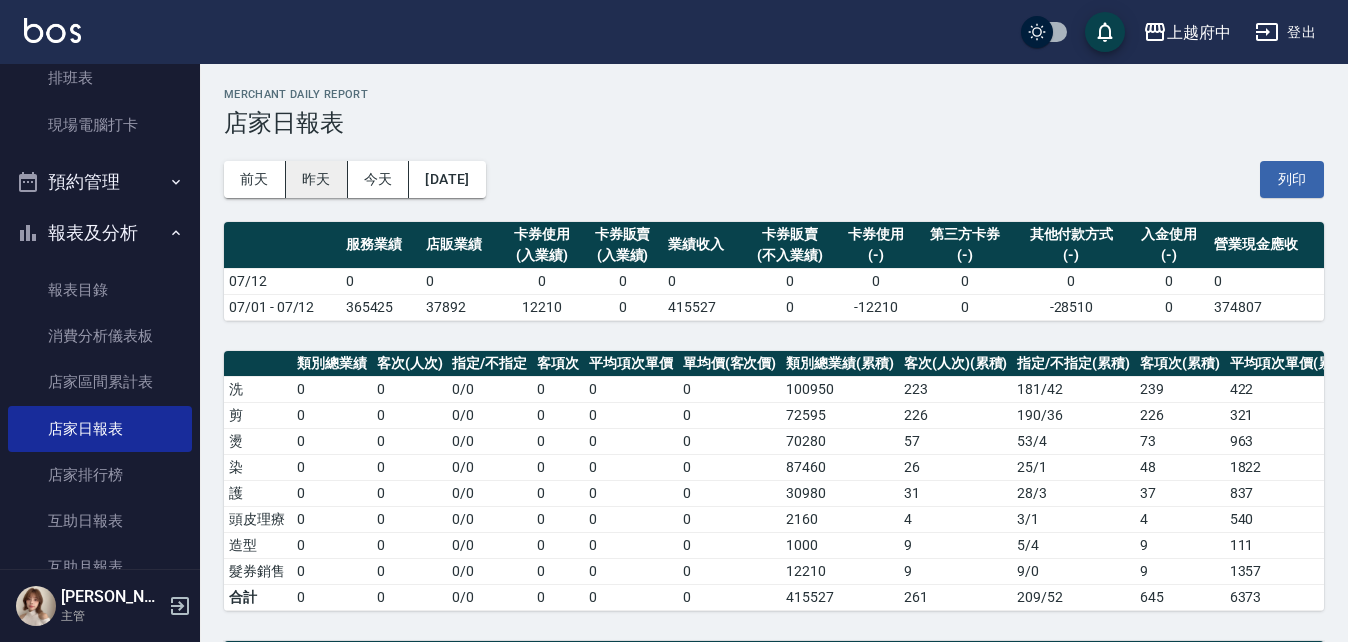 click on "昨天" at bounding box center [317, 179] 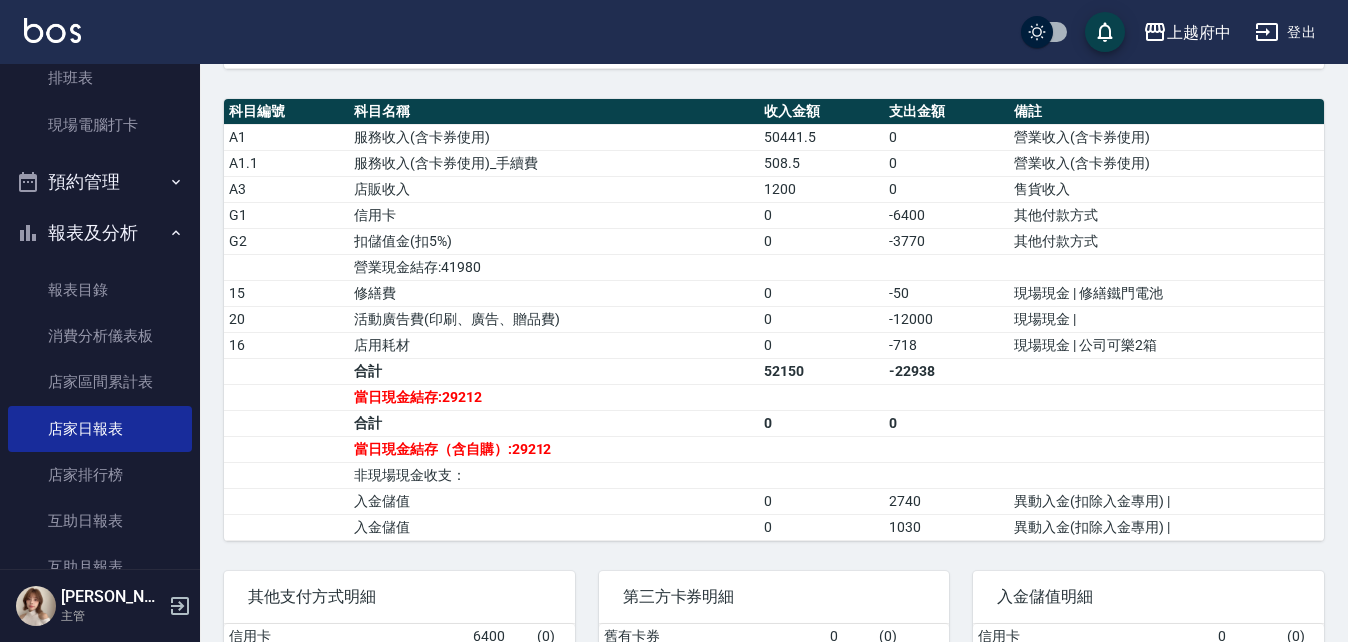 scroll, scrollTop: 600, scrollLeft: 0, axis: vertical 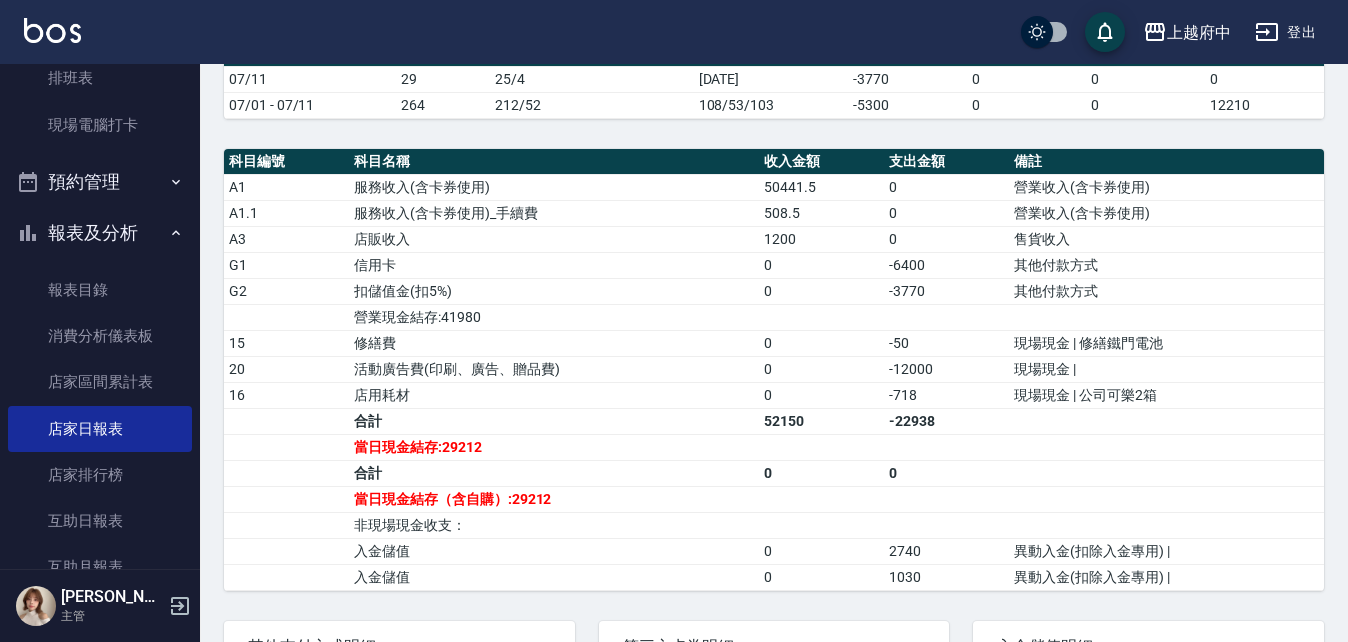 click on "報表及分析" at bounding box center [100, 233] 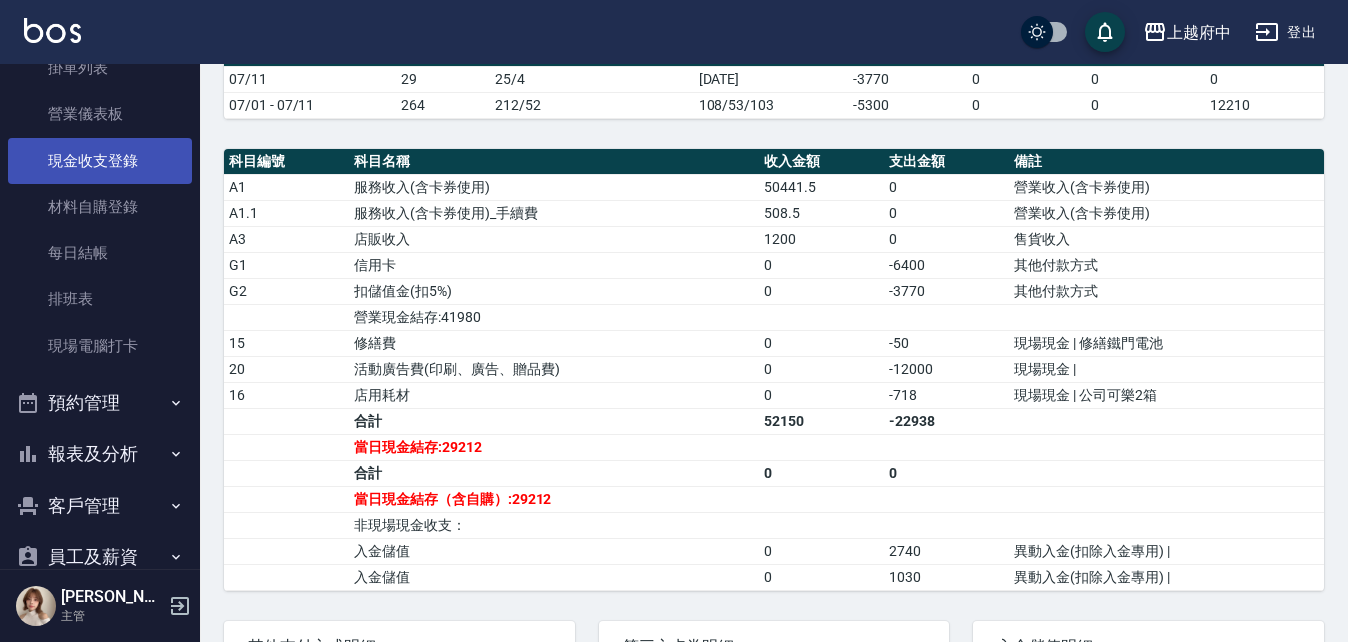 scroll, scrollTop: 171, scrollLeft: 0, axis: vertical 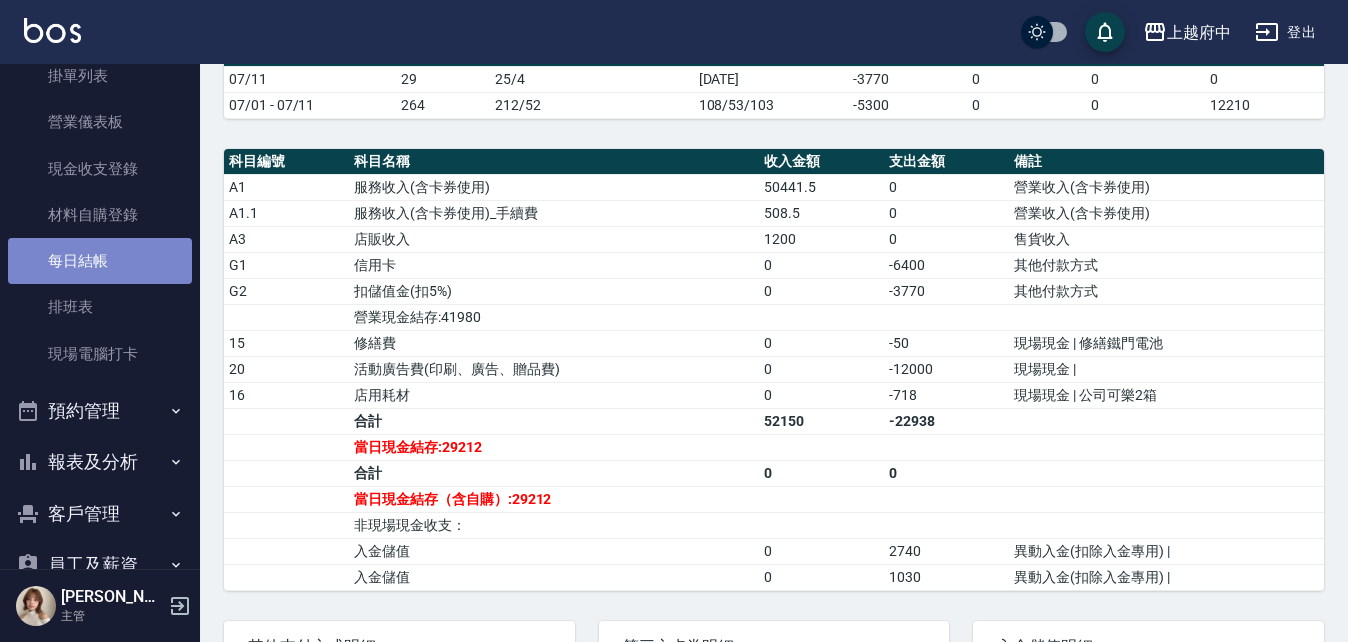 click on "每日結帳" at bounding box center (100, 261) 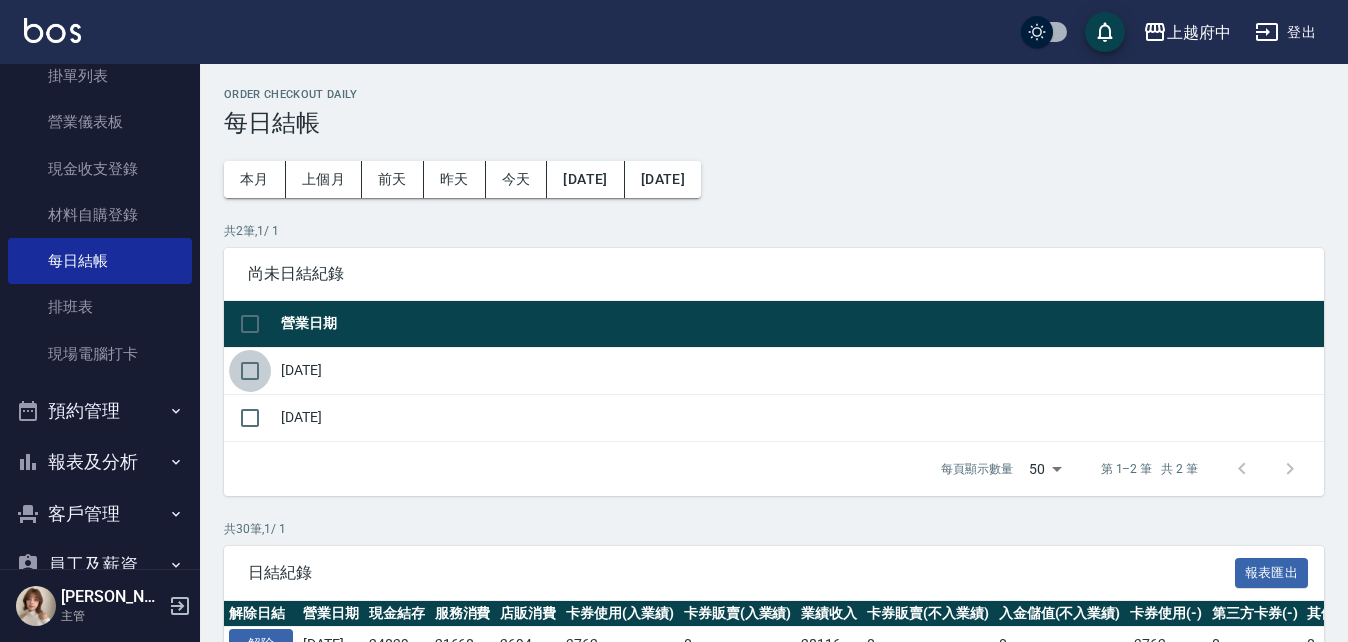 click at bounding box center (250, 371) 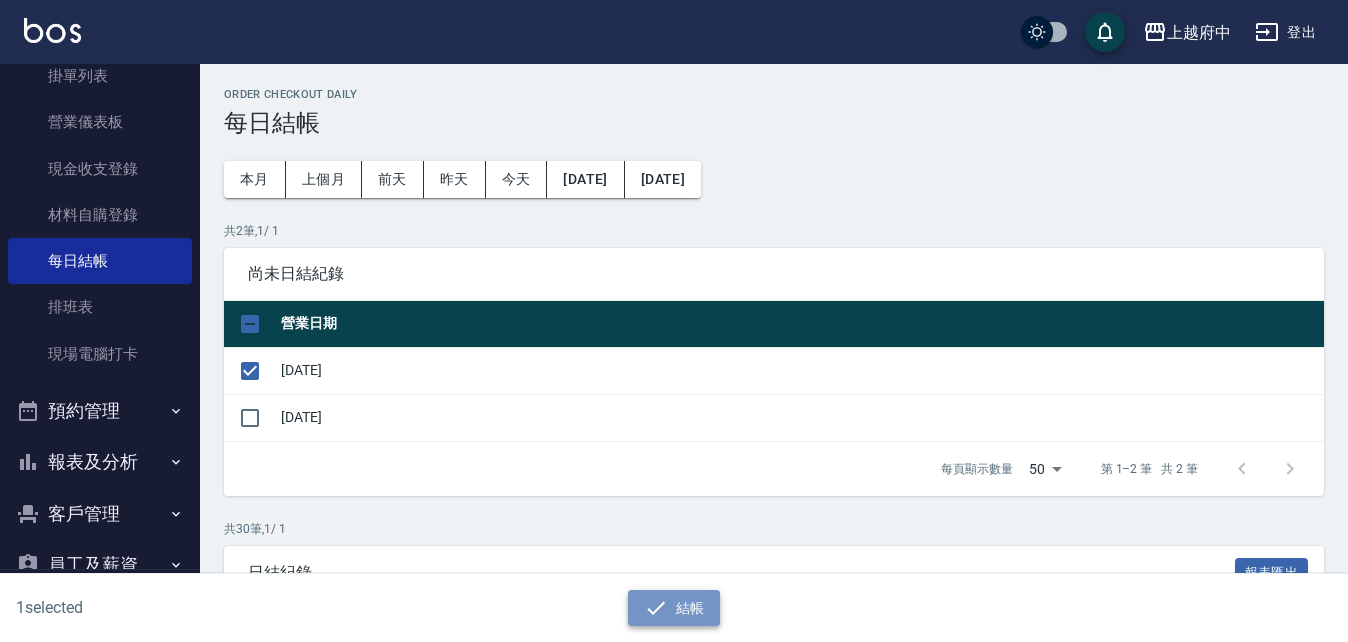 click on "結帳" at bounding box center (674, 608) 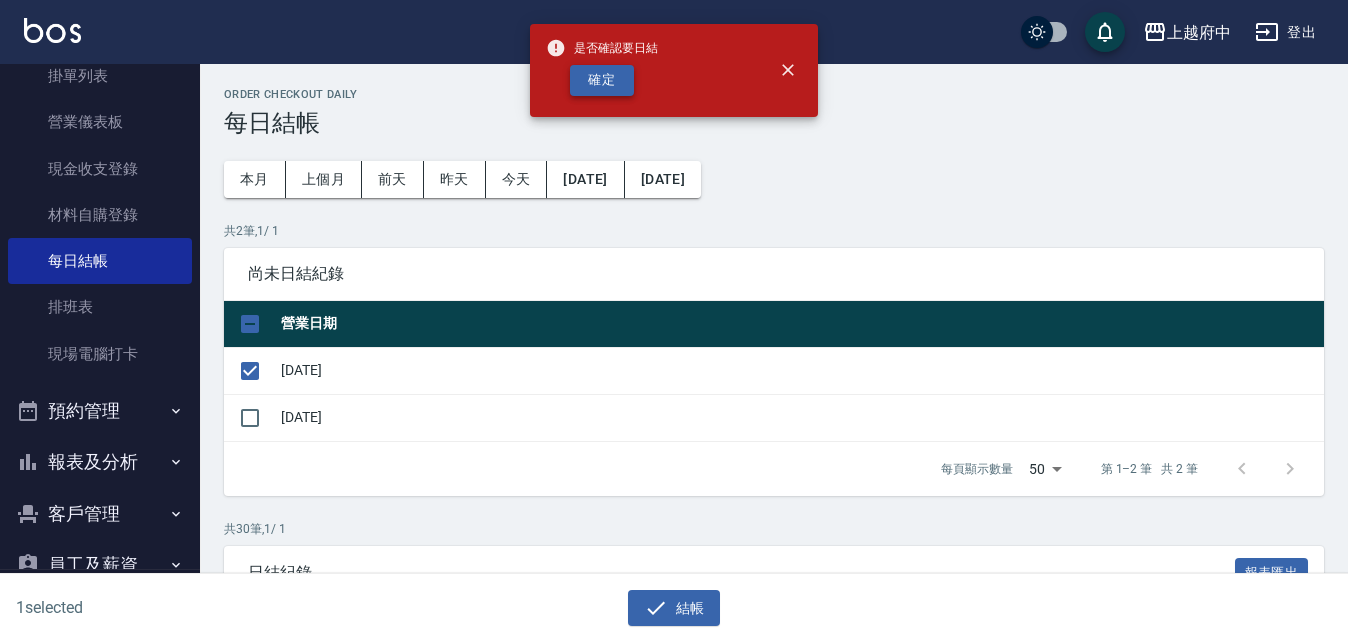 click on "確定" at bounding box center [602, 80] 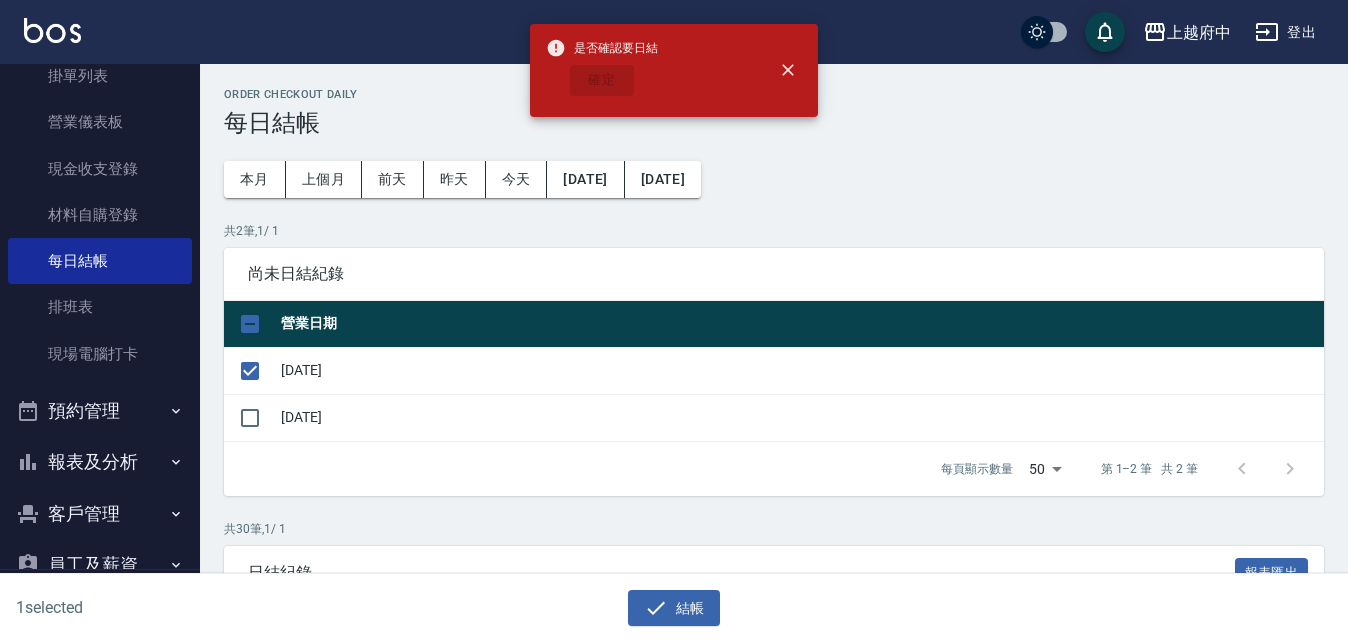 checkbox on "false" 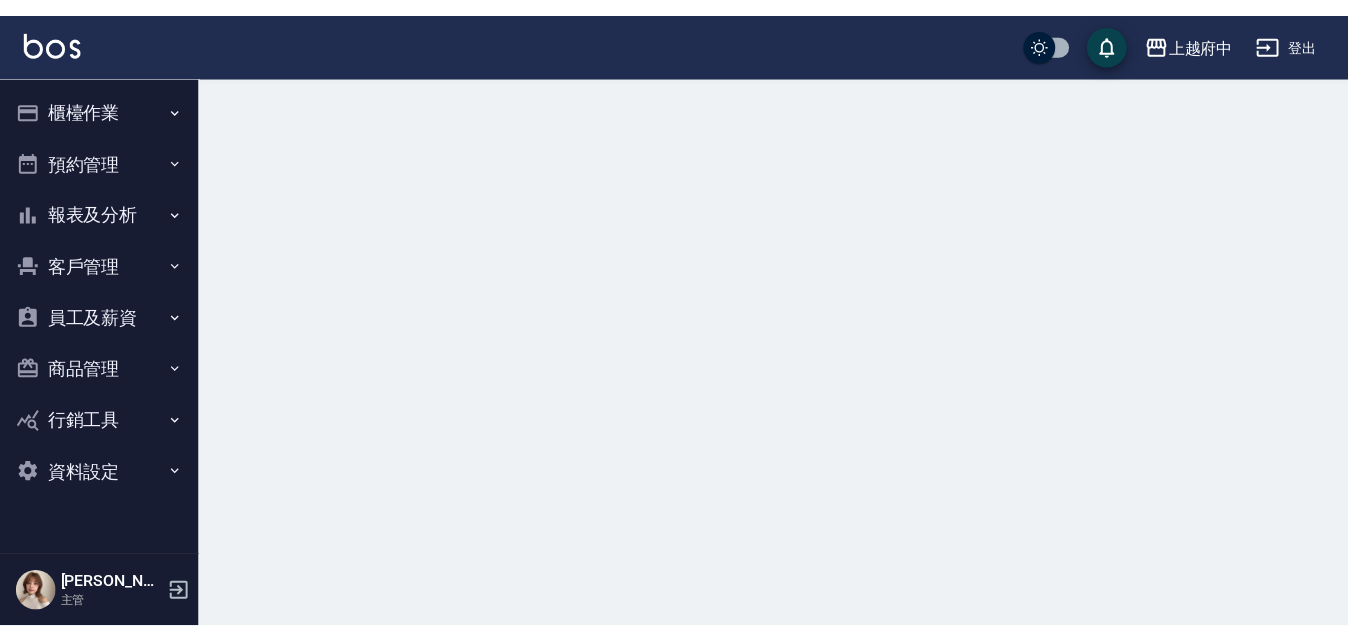 scroll, scrollTop: 0, scrollLeft: 0, axis: both 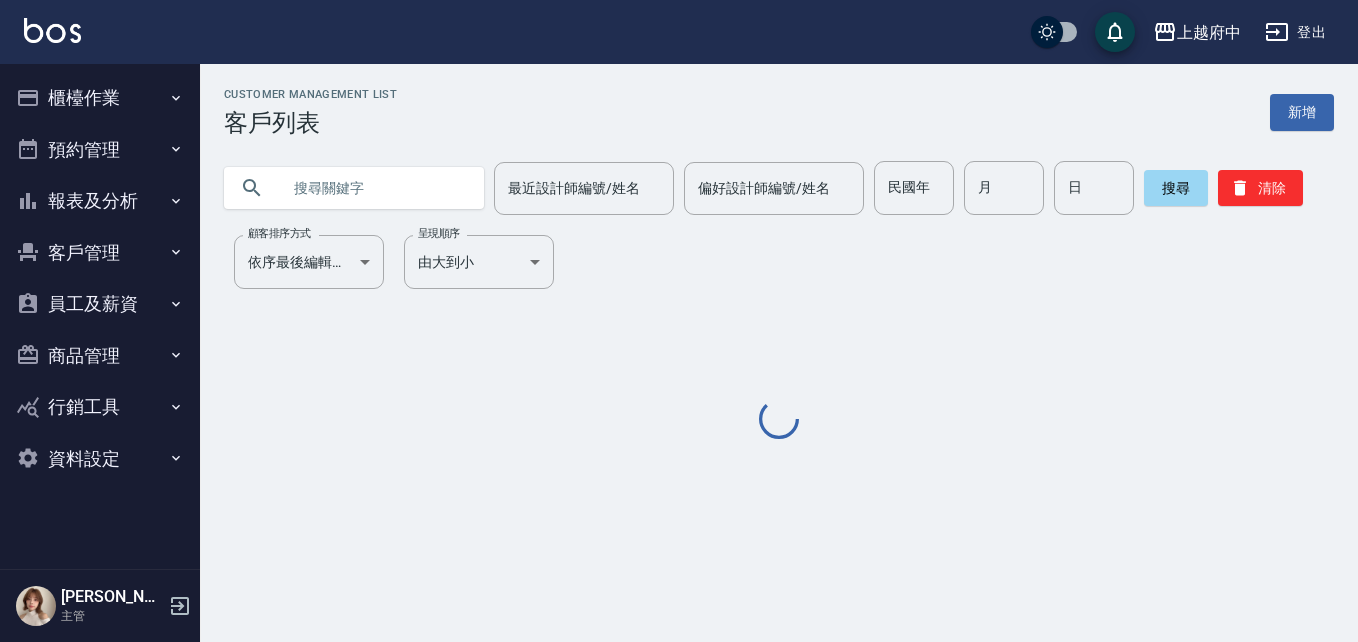 click at bounding box center (374, 188) 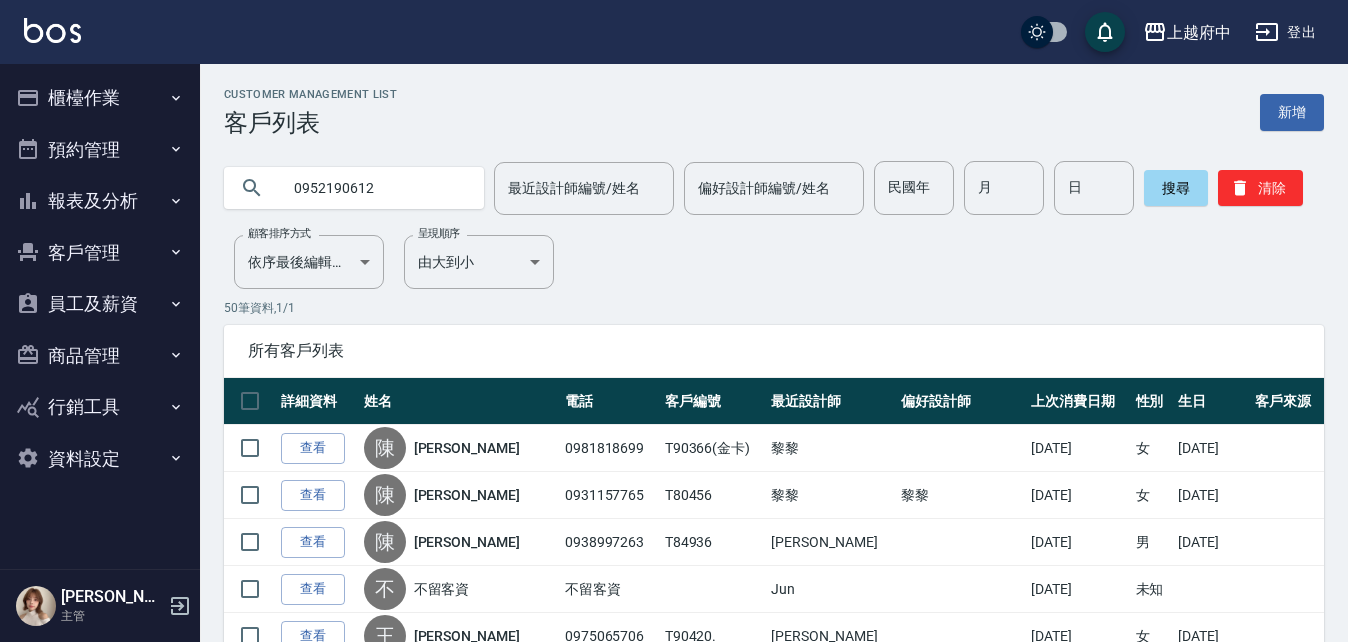 type on "0952190612" 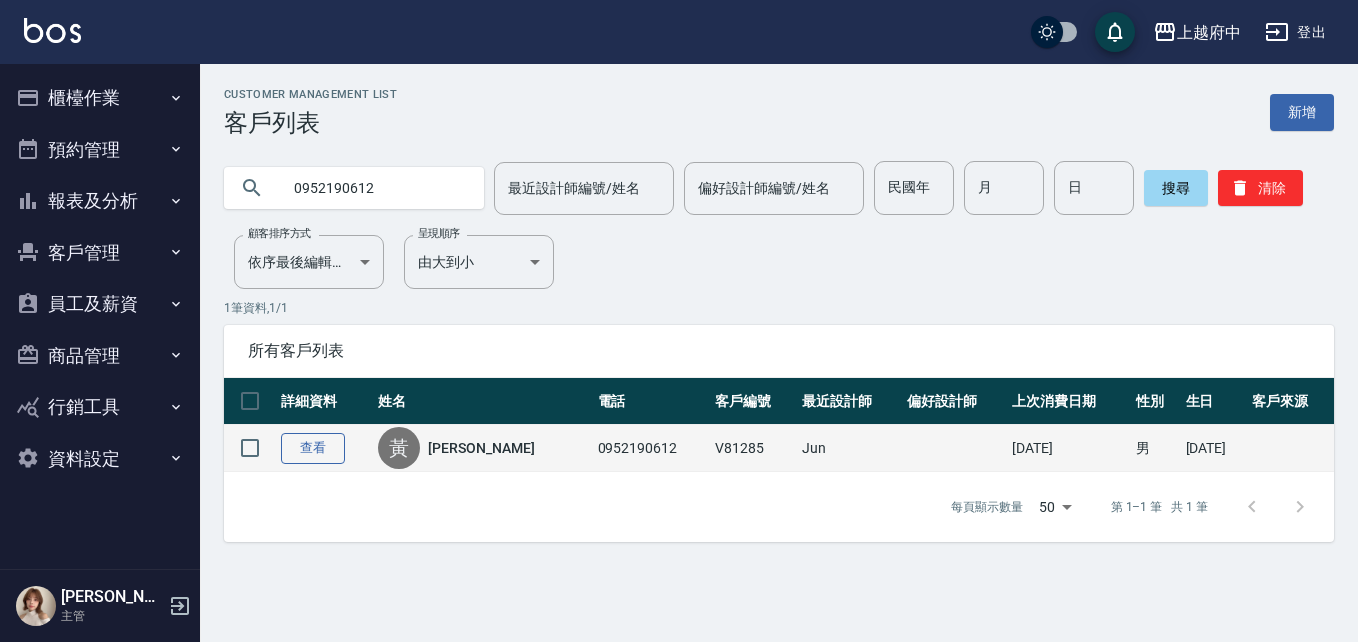 click on "查看" at bounding box center [313, 448] 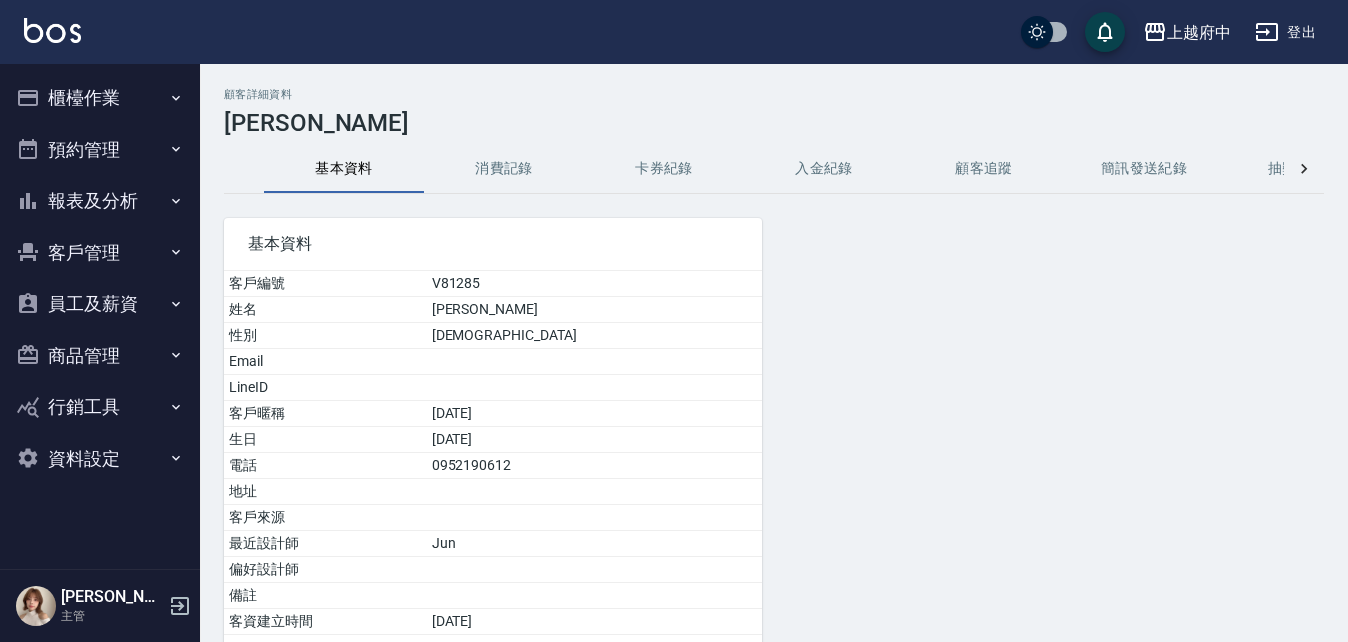 click on "客戶管理" at bounding box center (100, 253) 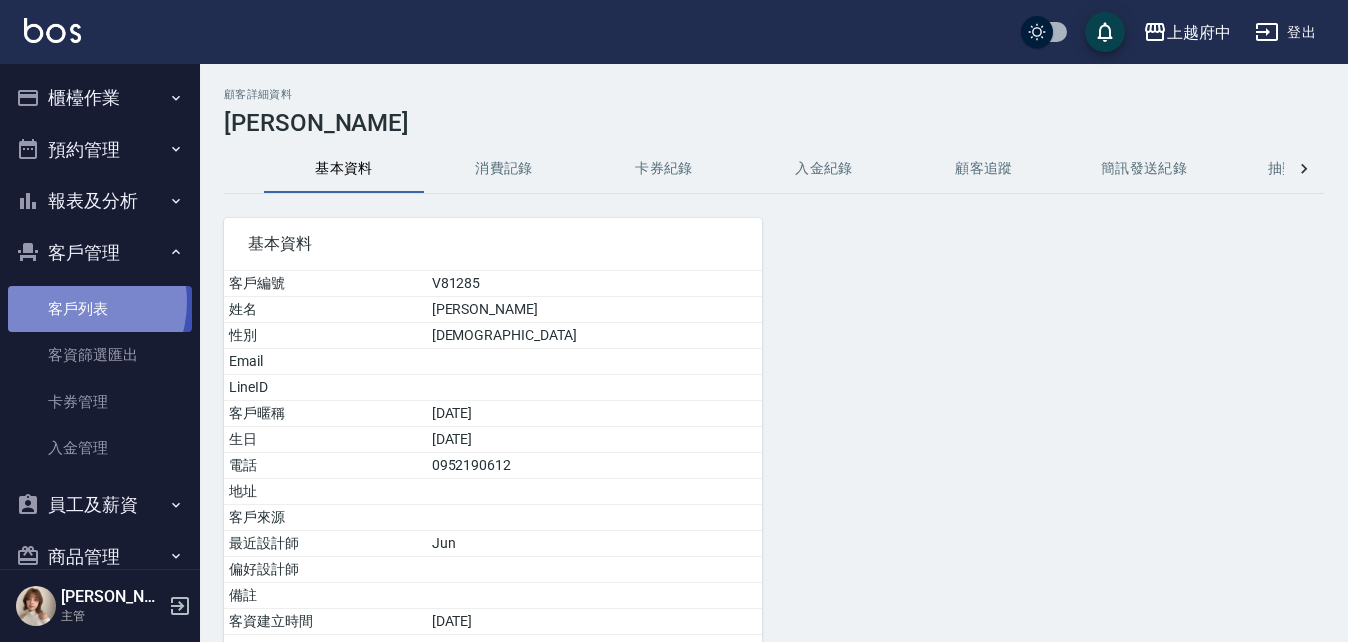 click on "客戶列表" at bounding box center (100, 309) 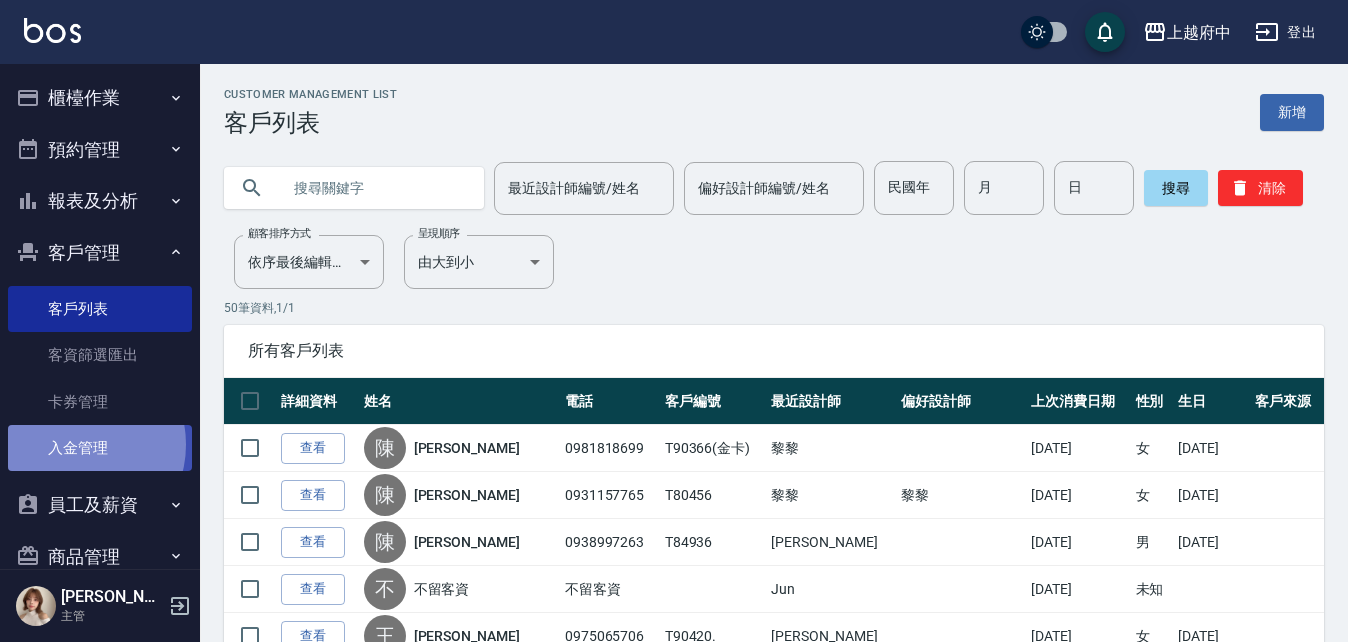 click on "入金管理" at bounding box center [100, 448] 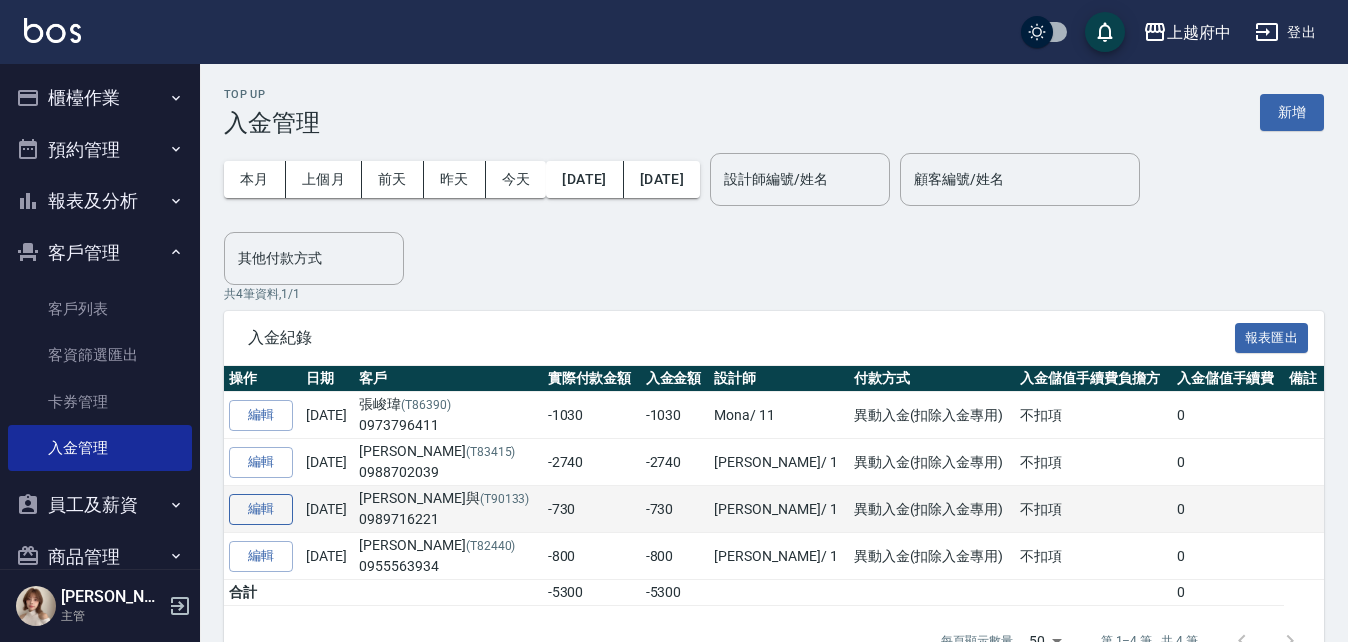 click on "編輯" at bounding box center (261, 509) 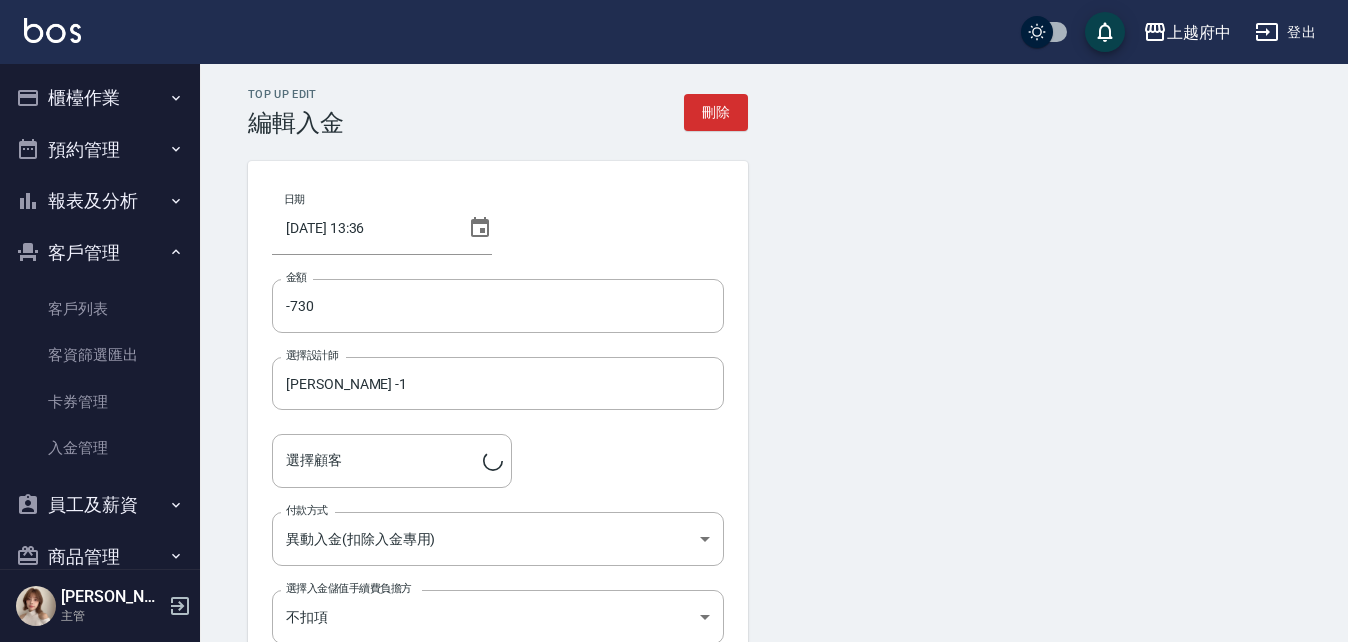 type on "張庭與/0989716221/T90133" 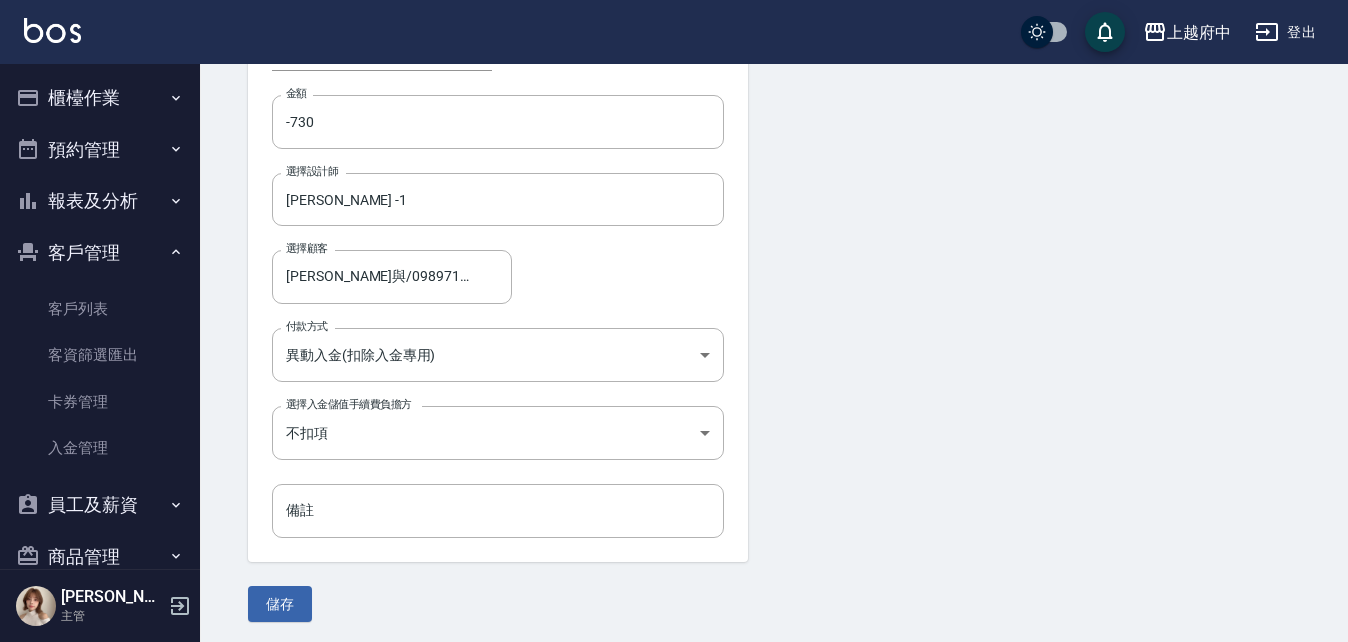 scroll, scrollTop: 188, scrollLeft: 0, axis: vertical 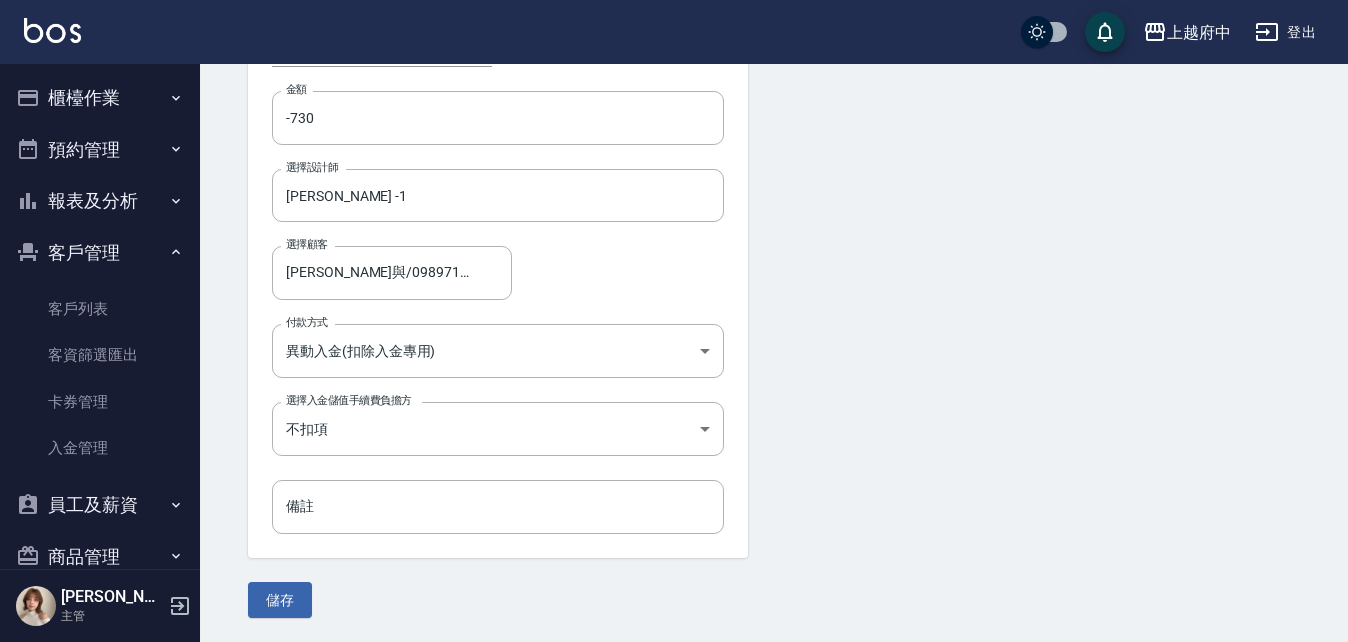 click on "客戶管理" at bounding box center (100, 253) 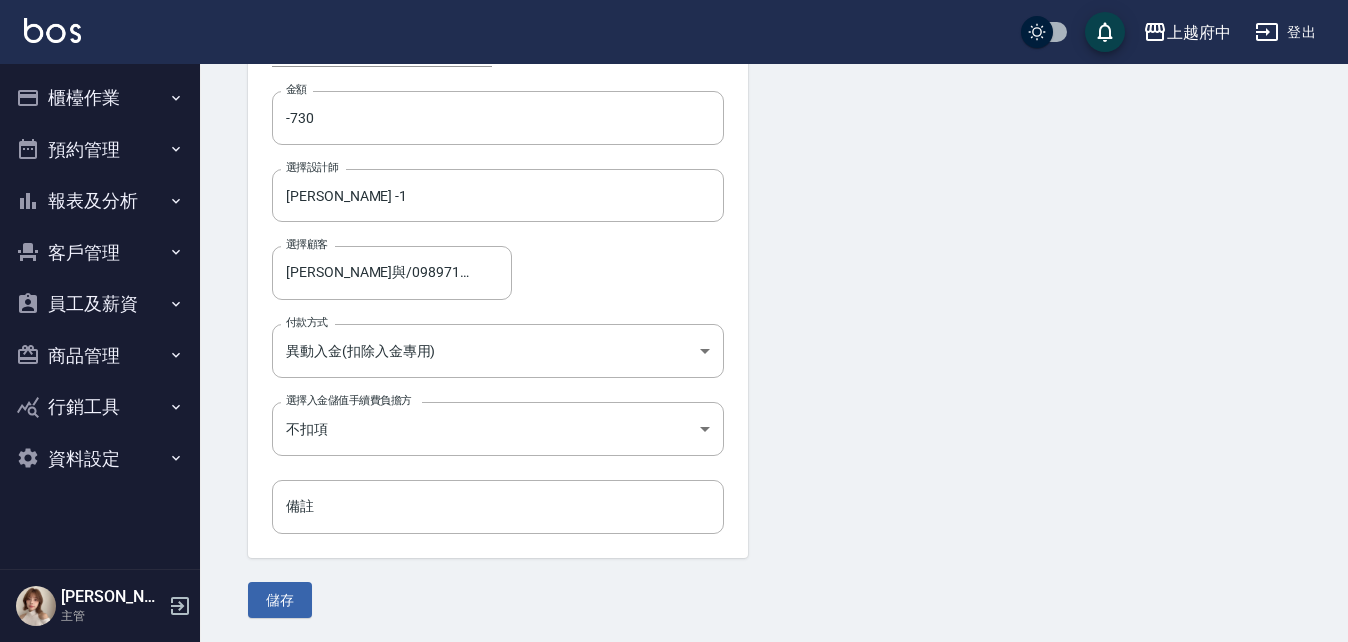 click on "櫃檯作業" at bounding box center [100, 98] 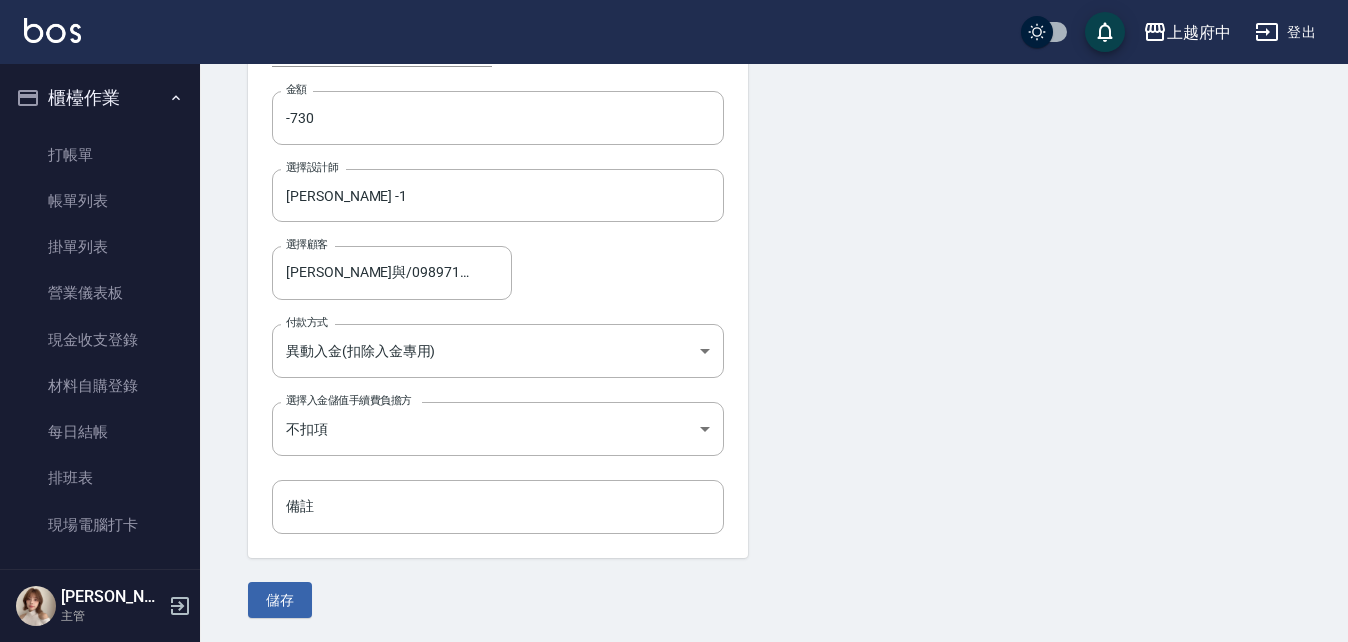 click on "櫃檯作業" at bounding box center [100, 98] 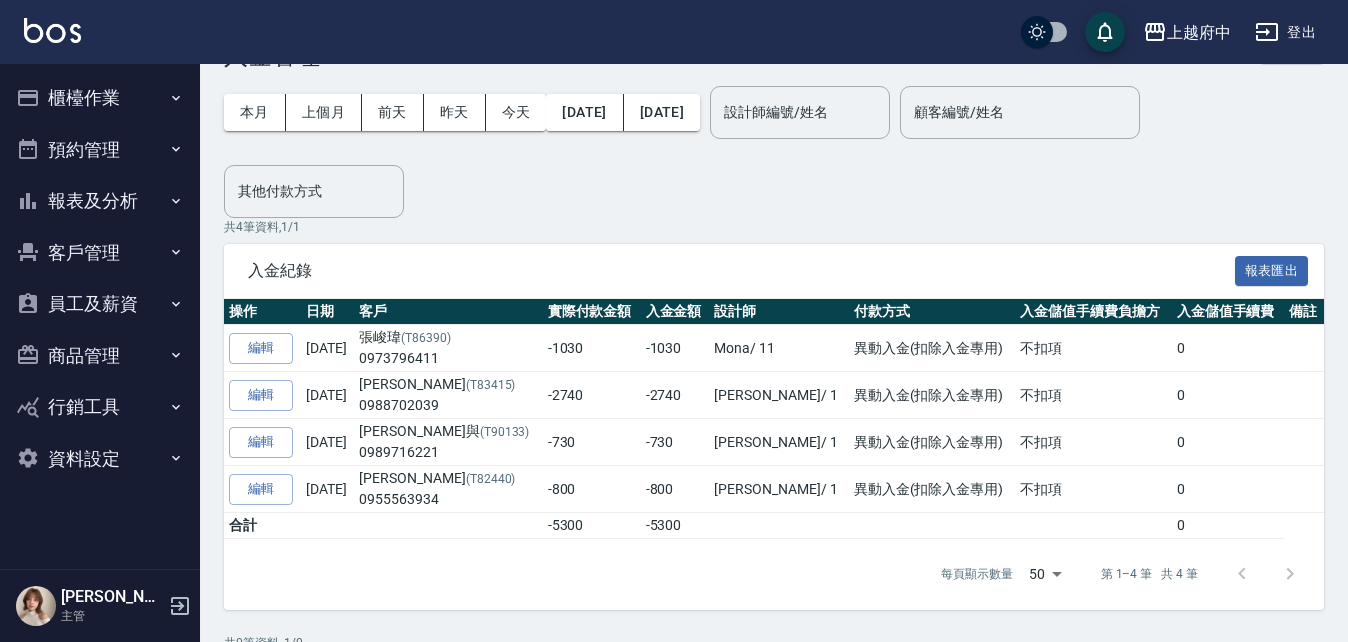 scroll, scrollTop: 100, scrollLeft: 0, axis: vertical 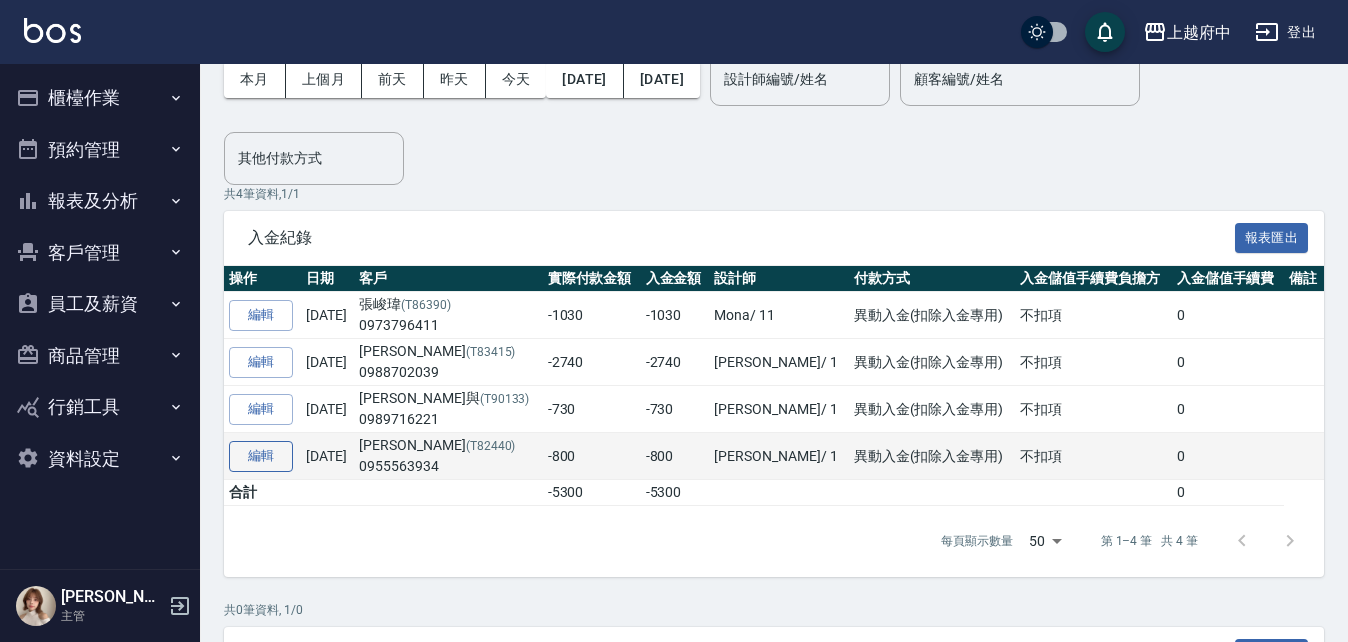 click on "編輯" at bounding box center [261, 456] 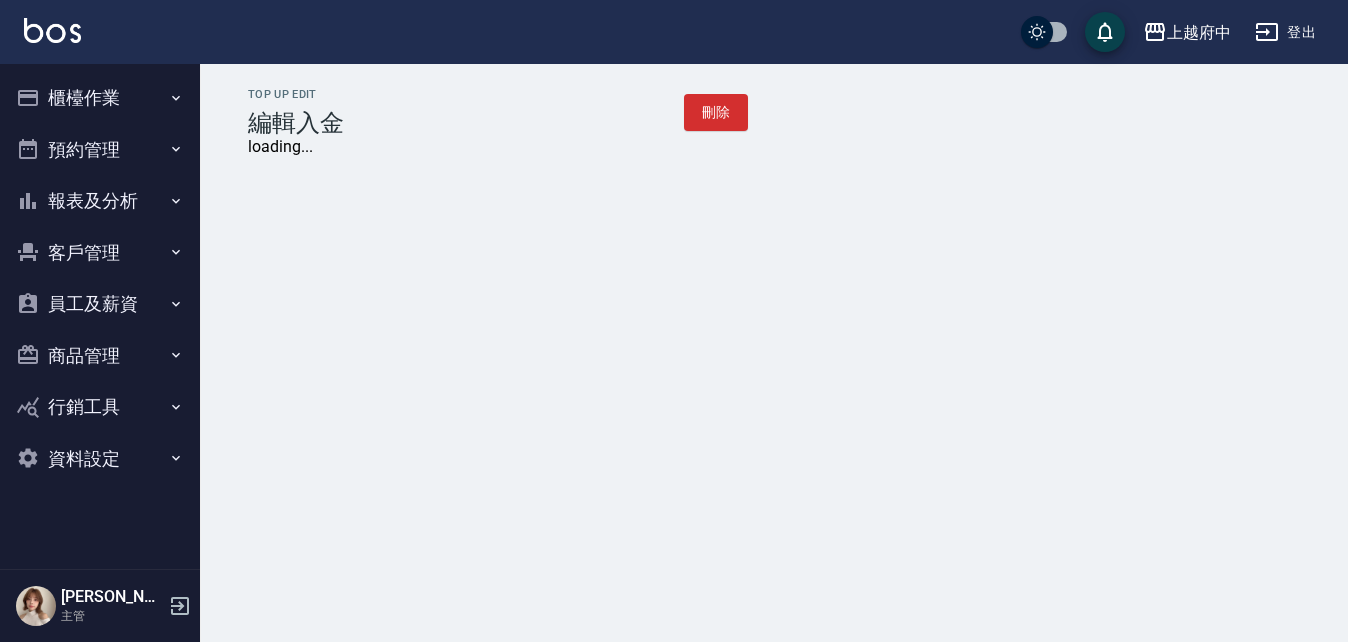 scroll, scrollTop: 0, scrollLeft: 0, axis: both 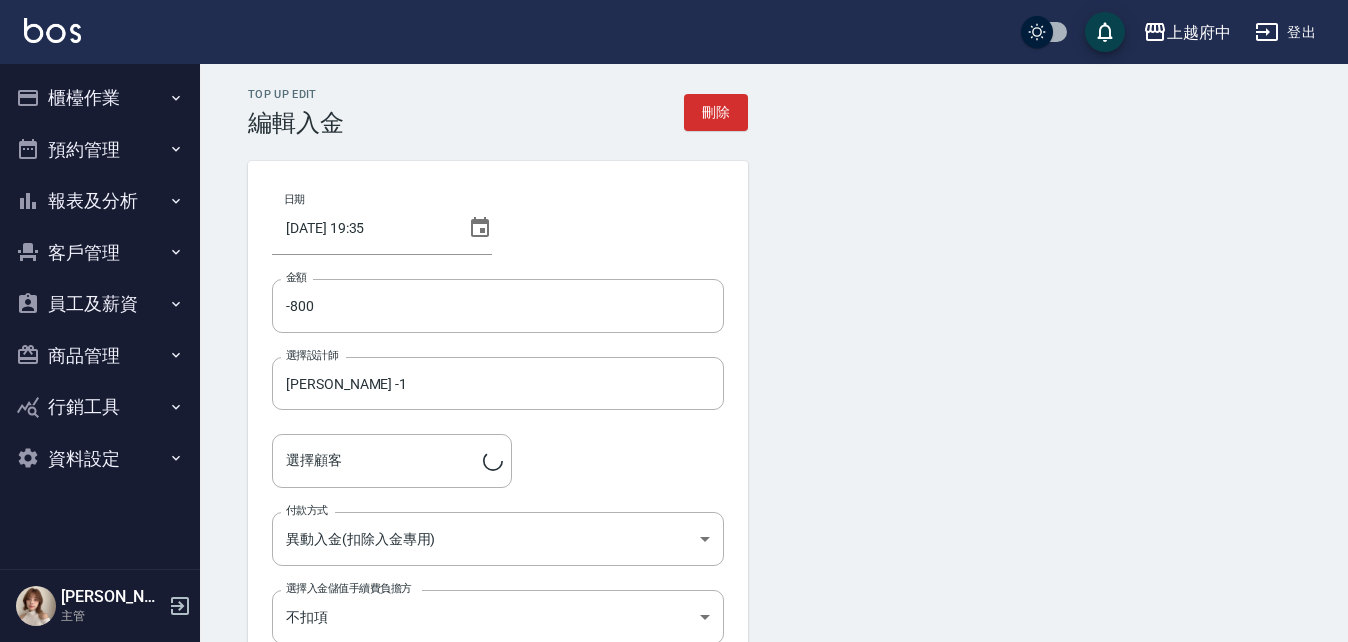 type on "郭瀚文/0955563934/T82440" 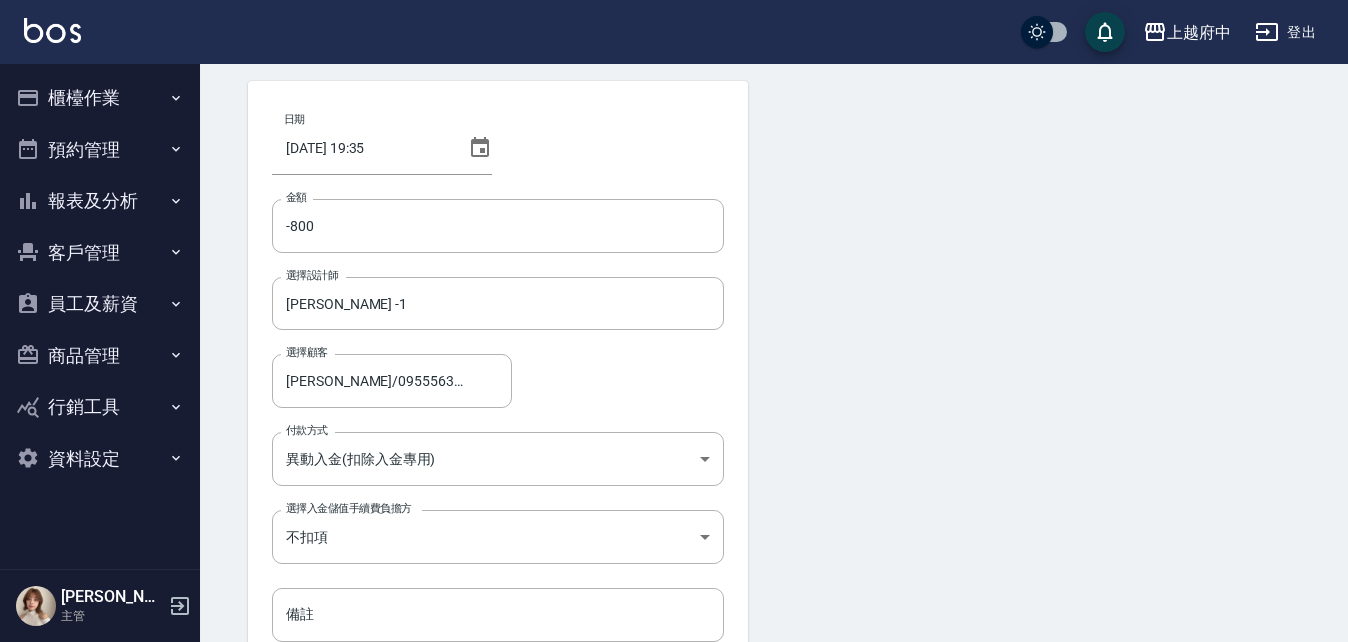 scroll, scrollTop: 188, scrollLeft: 0, axis: vertical 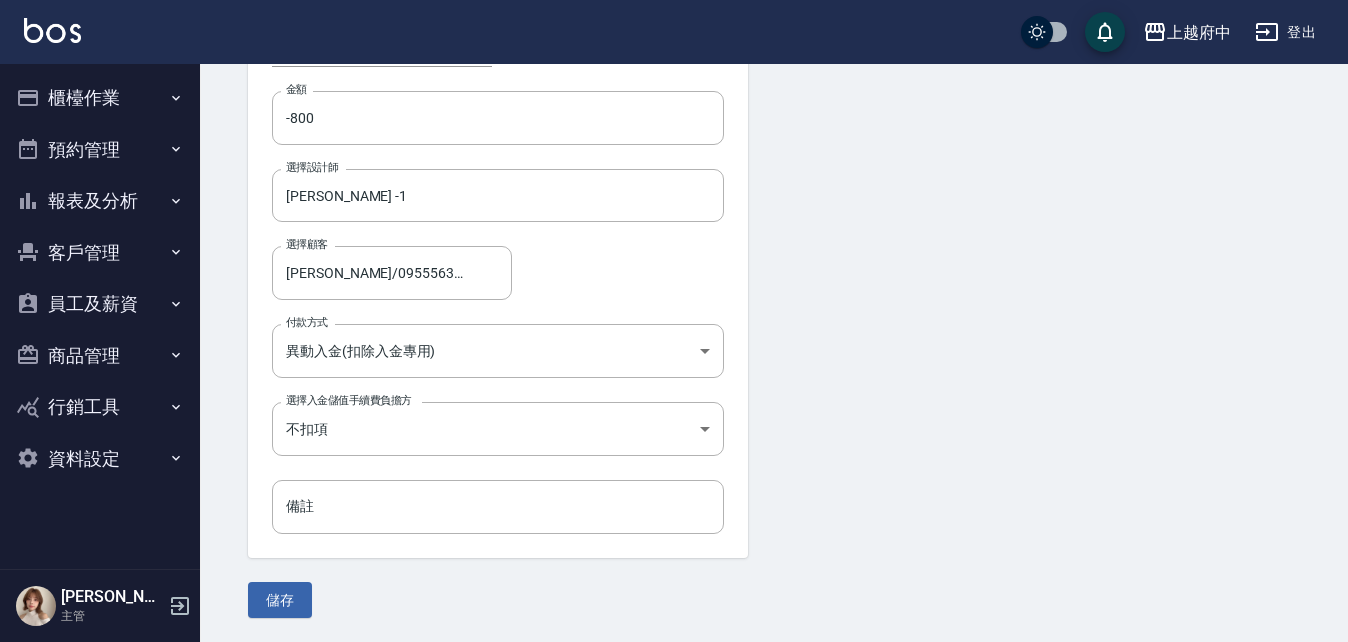 click on "櫃檯作業" at bounding box center [100, 98] 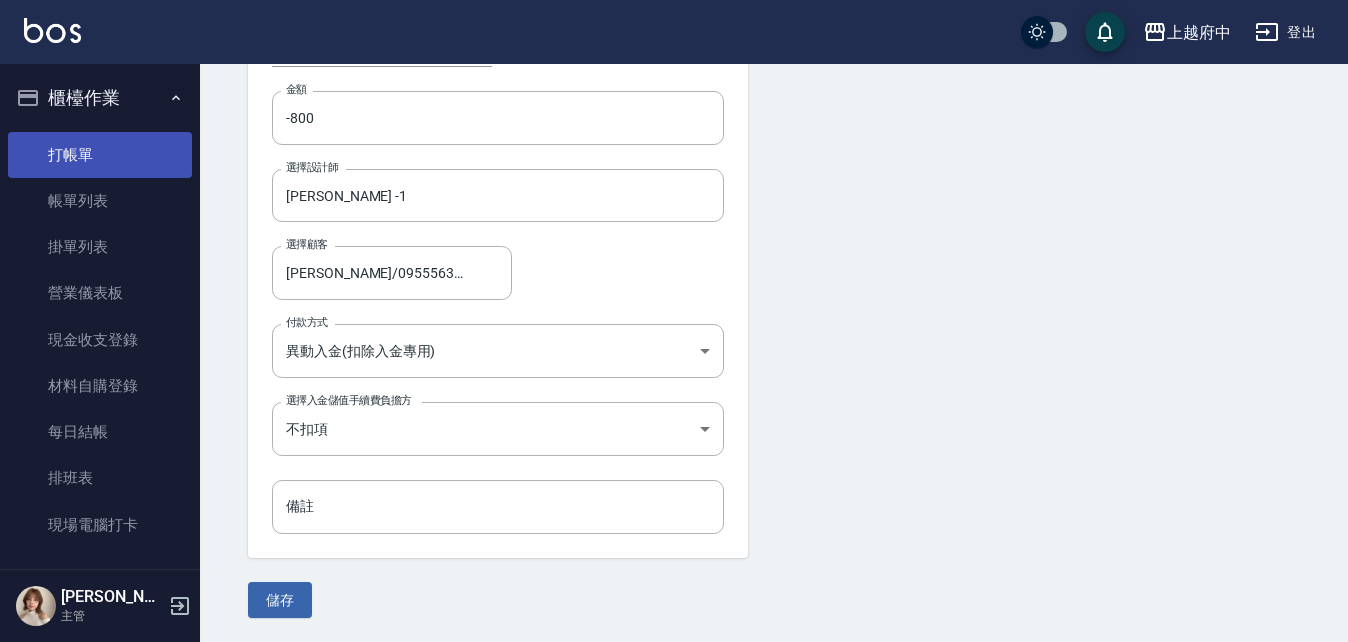 click on "打帳單" at bounding box center [100, 155] 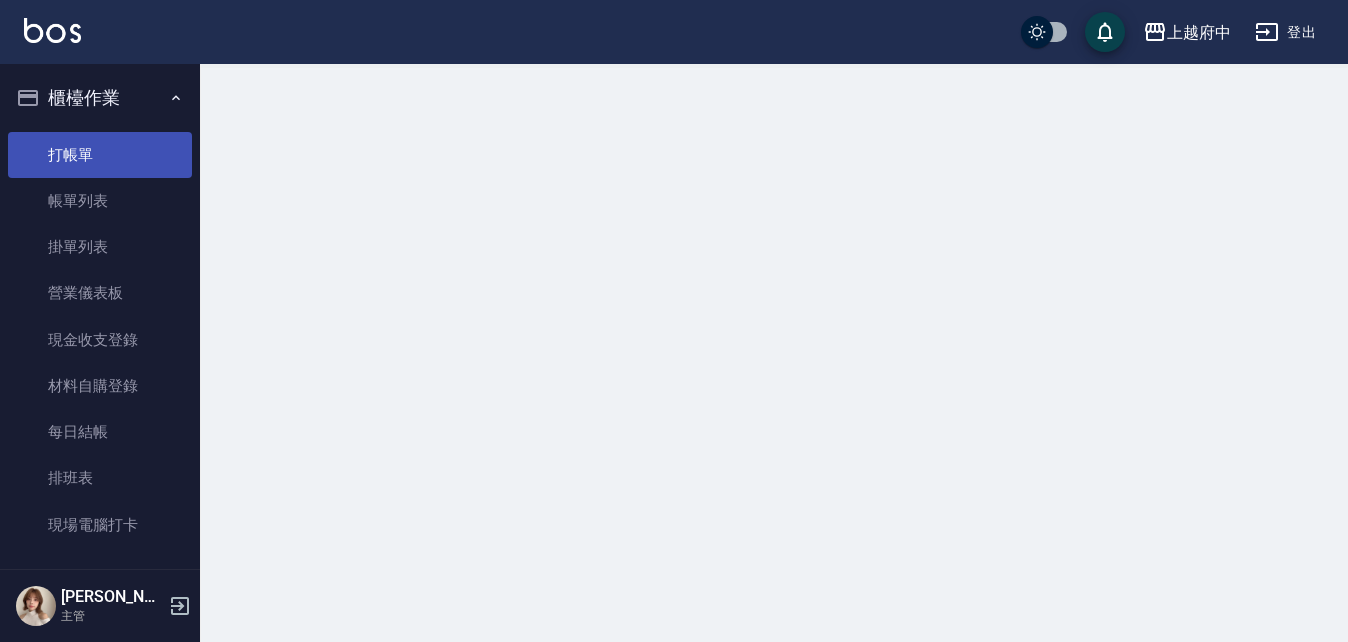 scroll, scrollTop: 0, scrollLeft: 0, axis: both 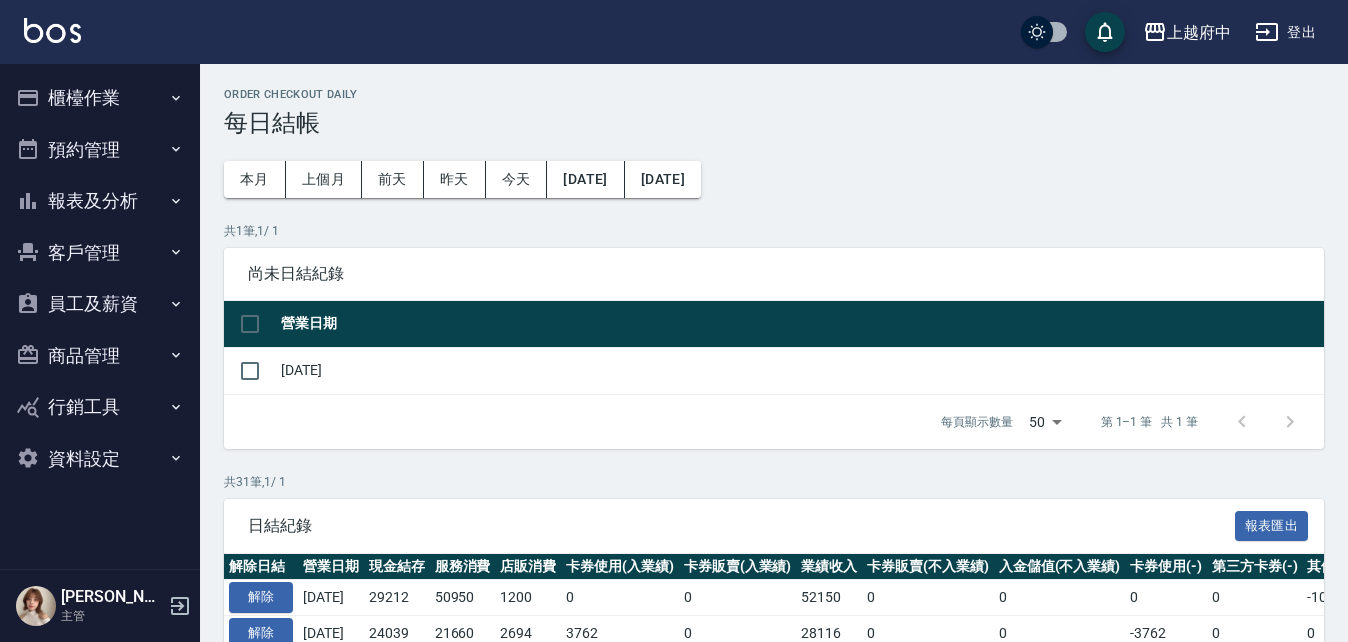 click on "報表及分析" at bounding box center (100, 201) 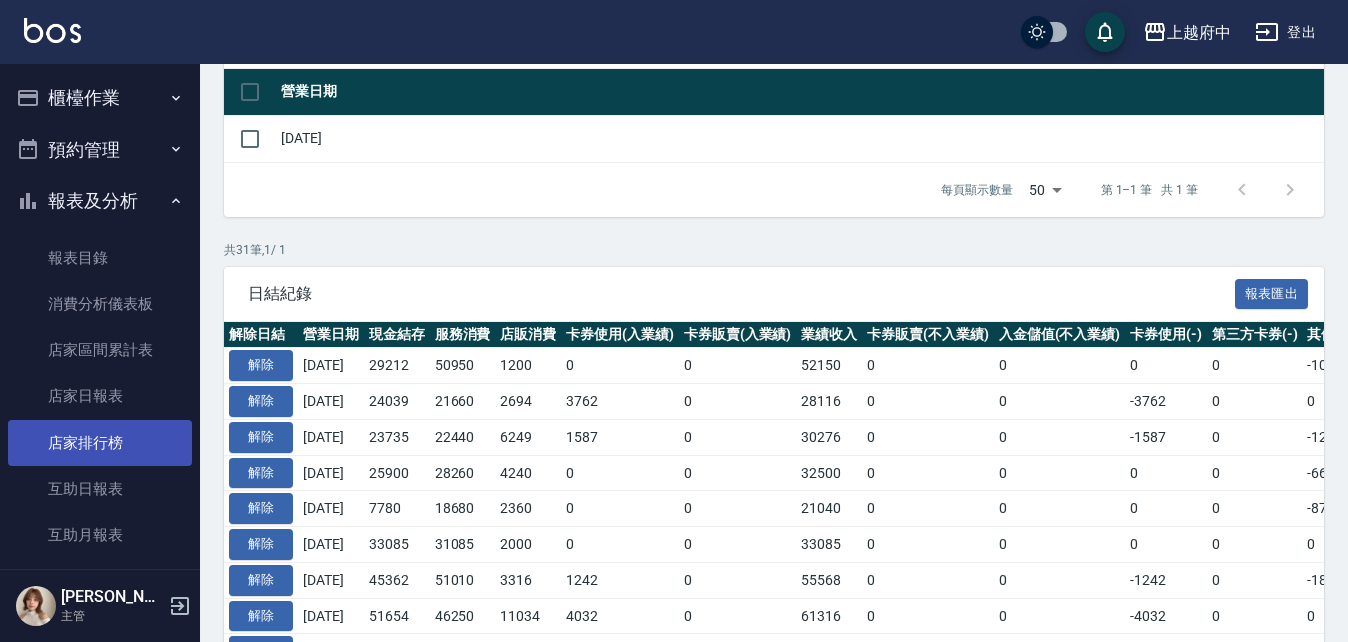 scroll, scrollTop: 500, scrollLeft: 0, axis: vertical 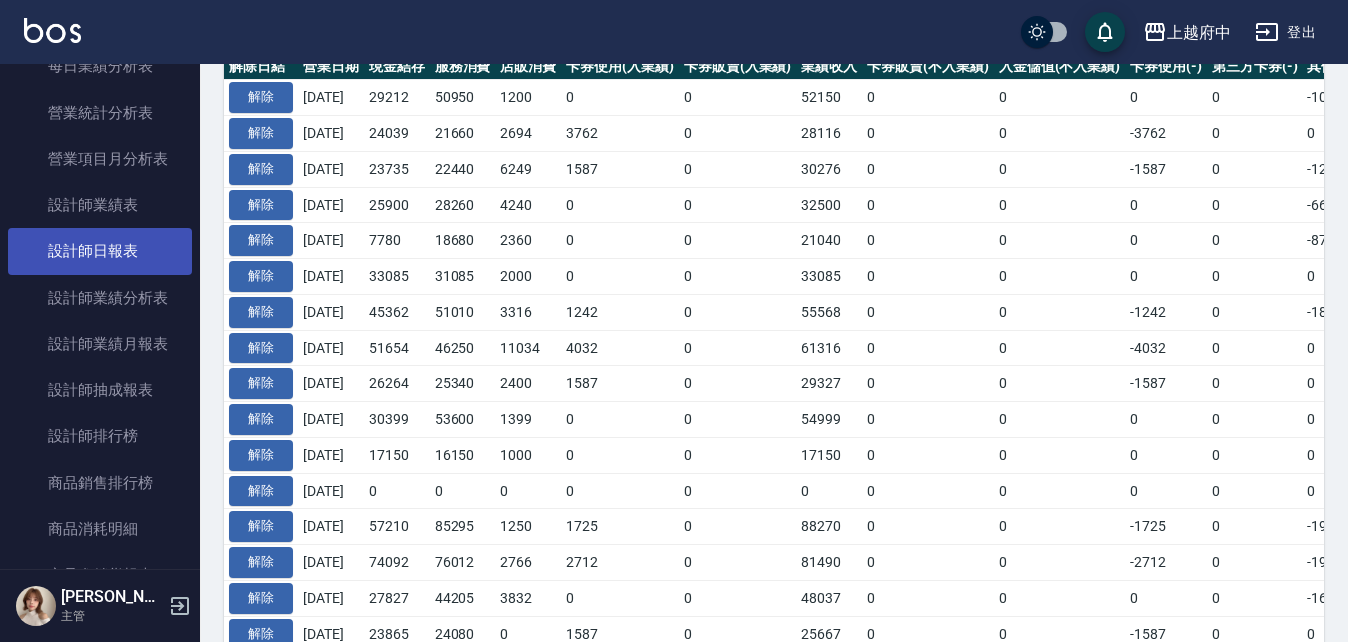 click on "設計師日報表" at bounding box center (100, 251) 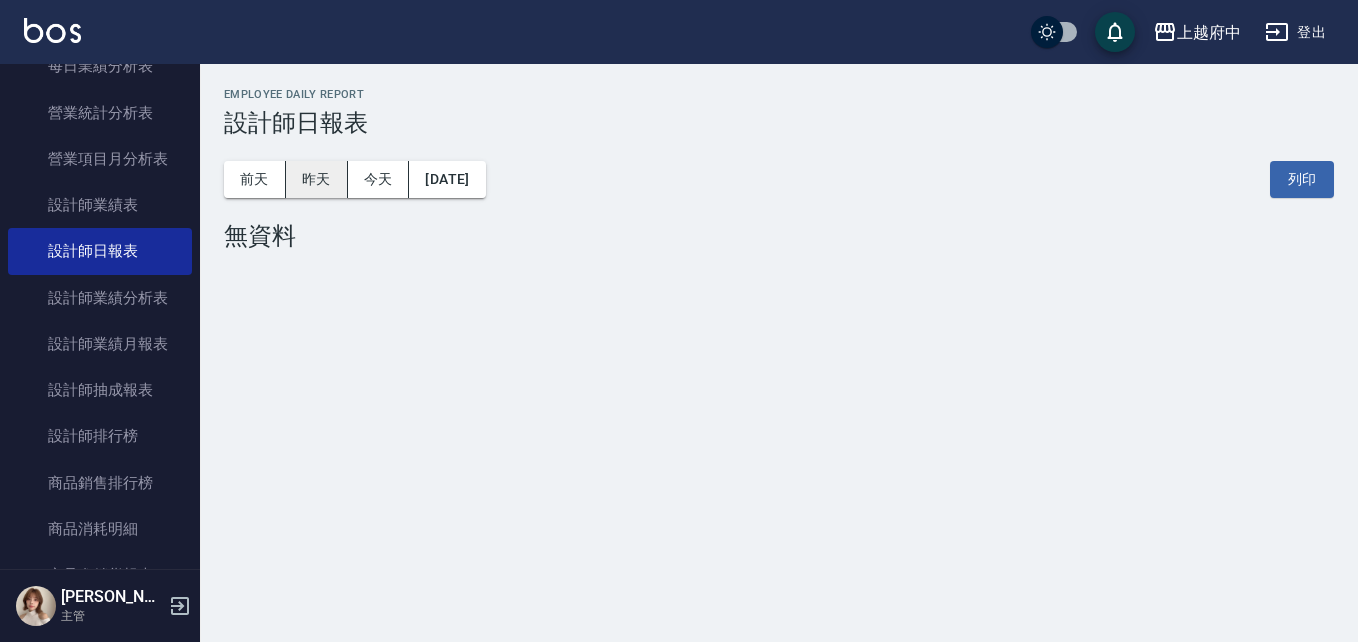 click on "昨天" at bounding box center (317, 179) 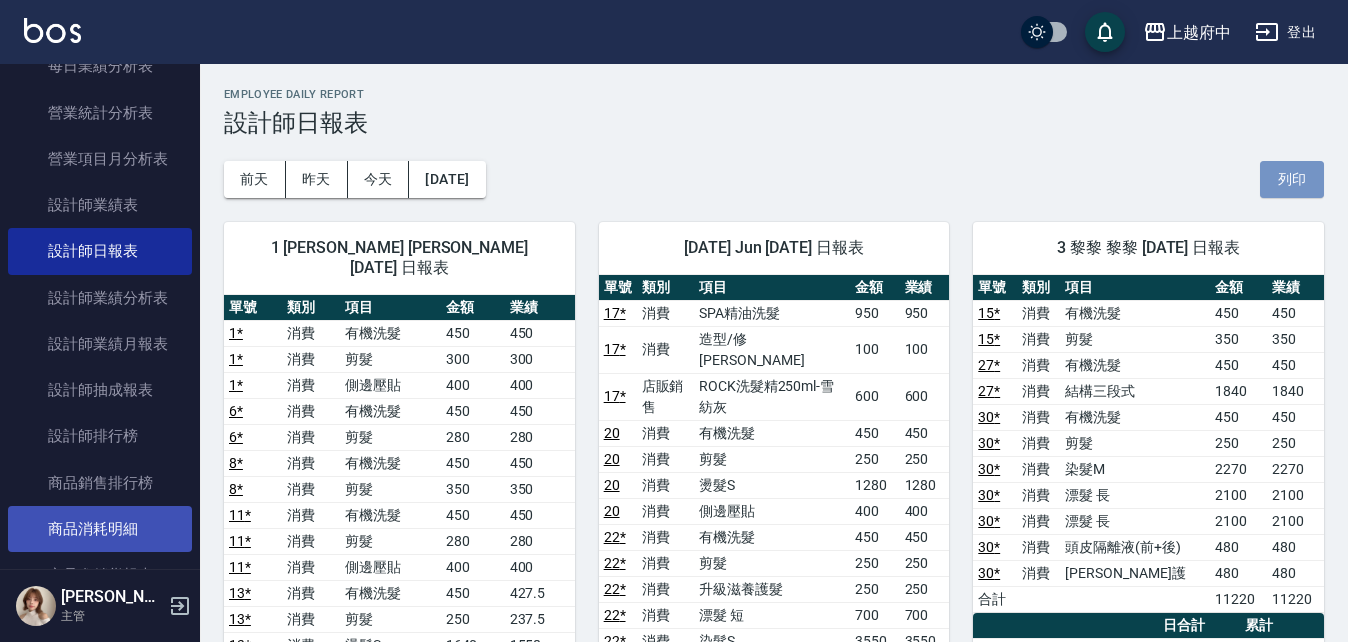 drag, startPoint x: 1276, startPoint y: 175, endPoint x: 155, endPoint y: 532, distance: 1176.4735 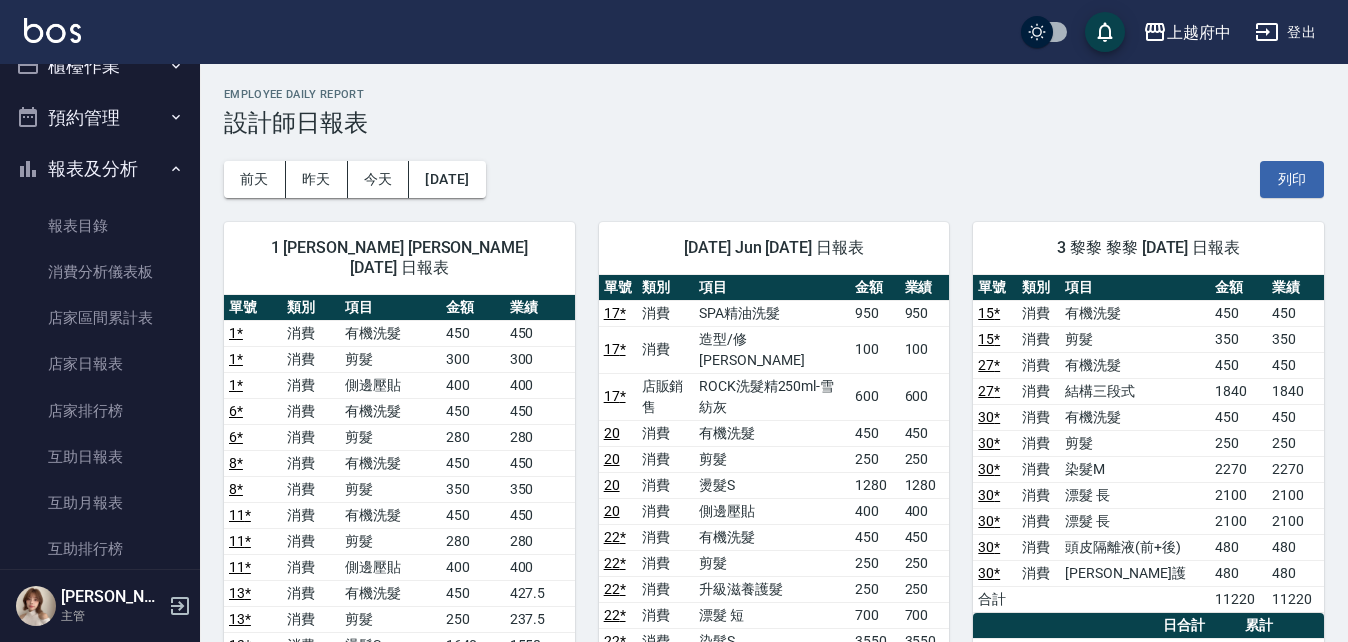 scroll, scrollTop: 0, scrollLeft: 0, axis: both 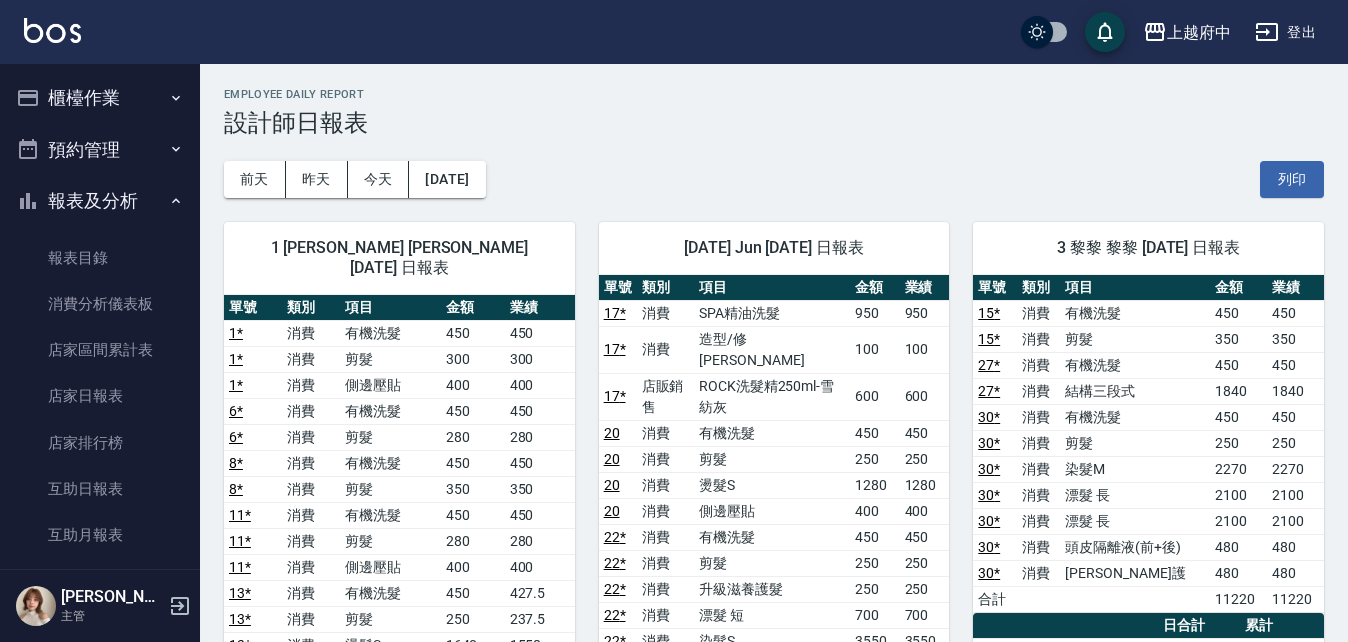 click on "報表及分析" at bounding box center (100, 201) 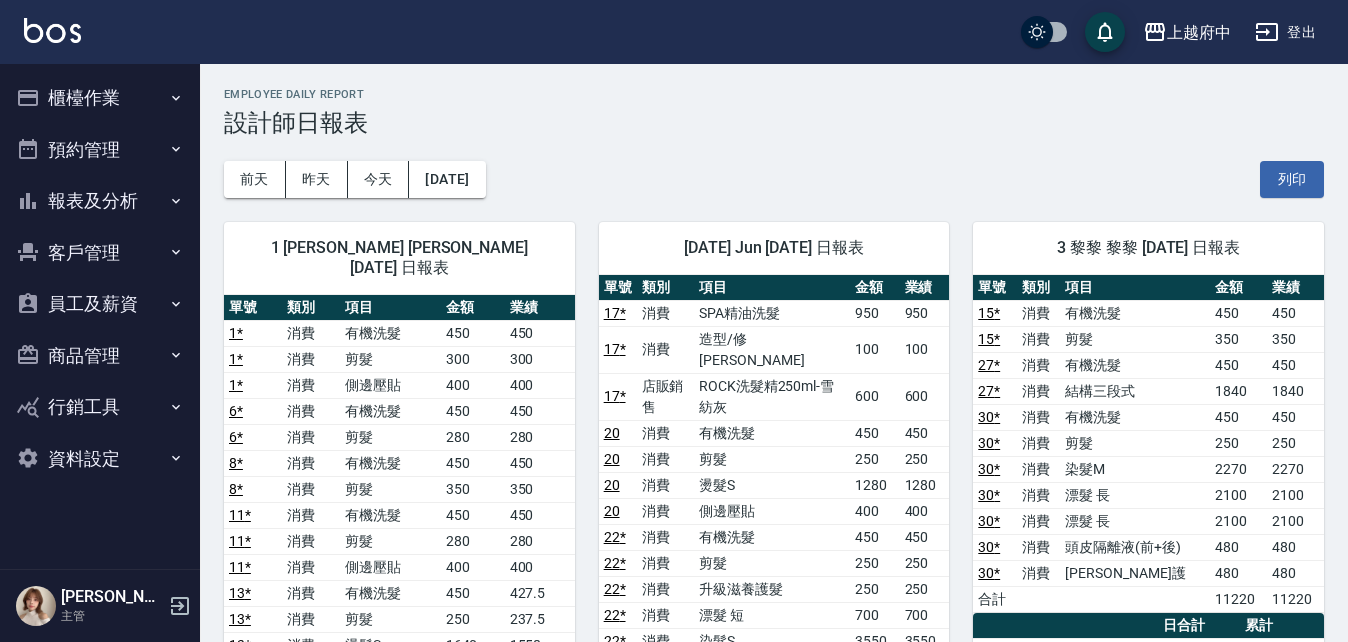 click on "櫃檯作業" at bounding box center (100, 98) 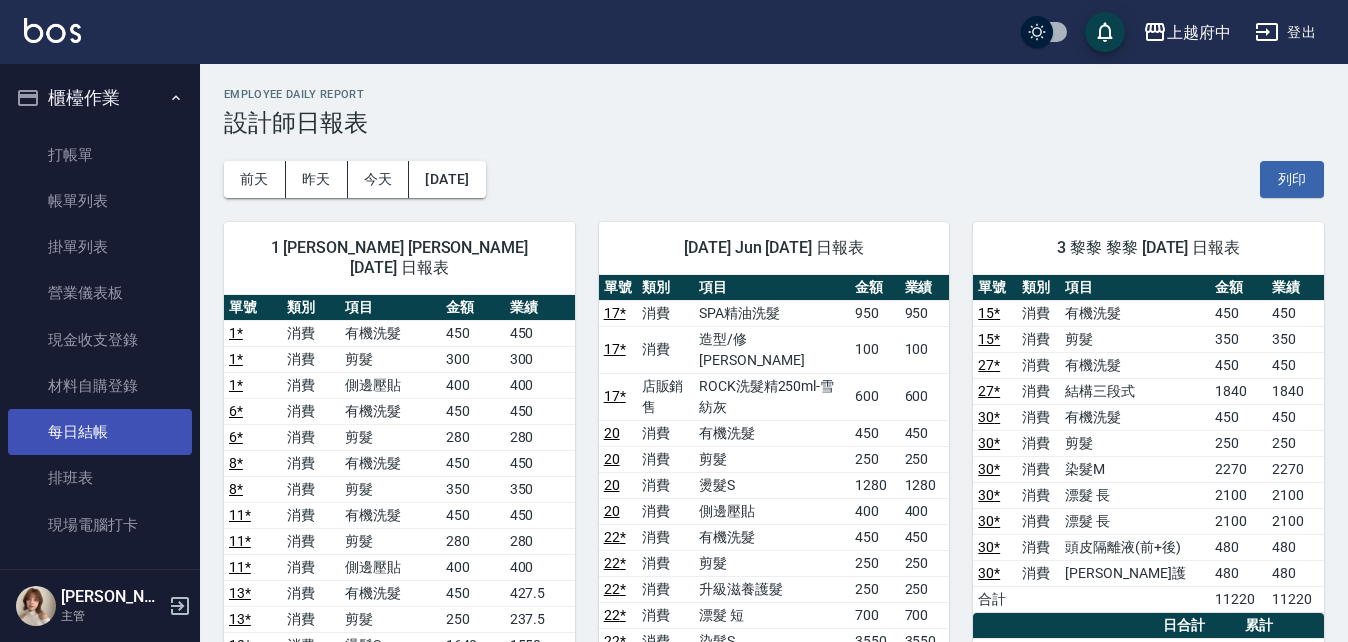 drag, startPoint x: 109, startPoint y: 432, endPoint x: 105, endPoint y: 421, distance: 11.7046995 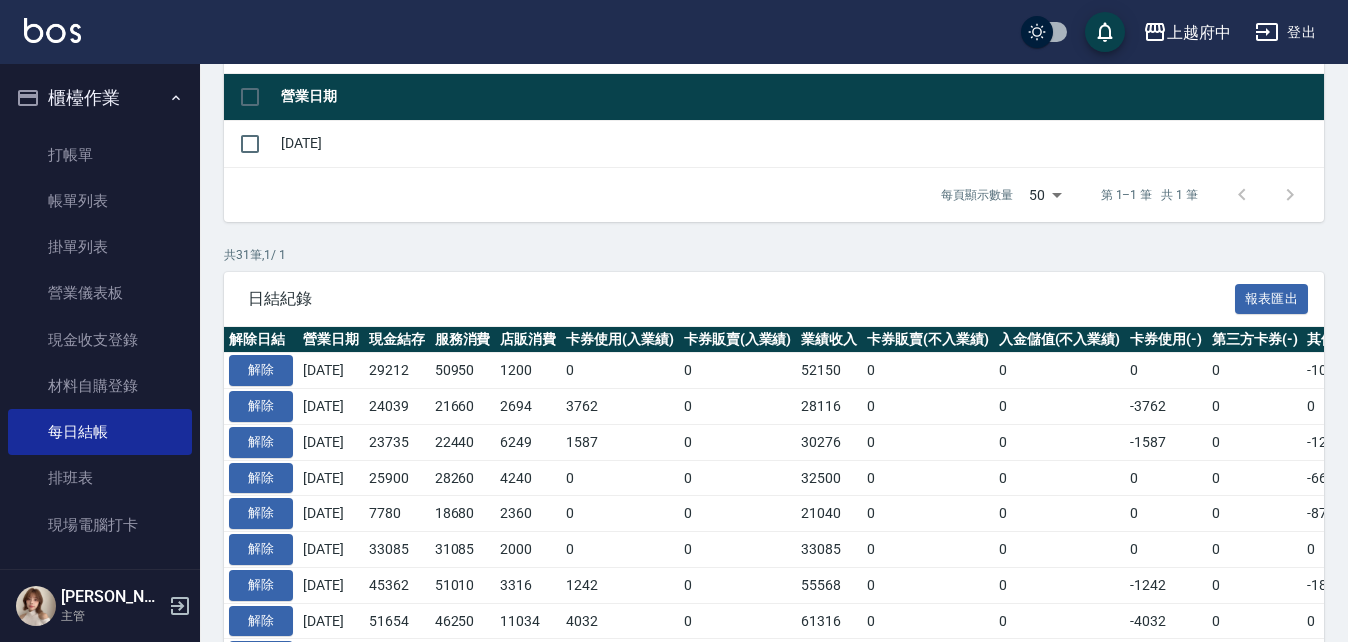 scroll, scrollTop: 500, scrollLeft: 0, axis: vertical 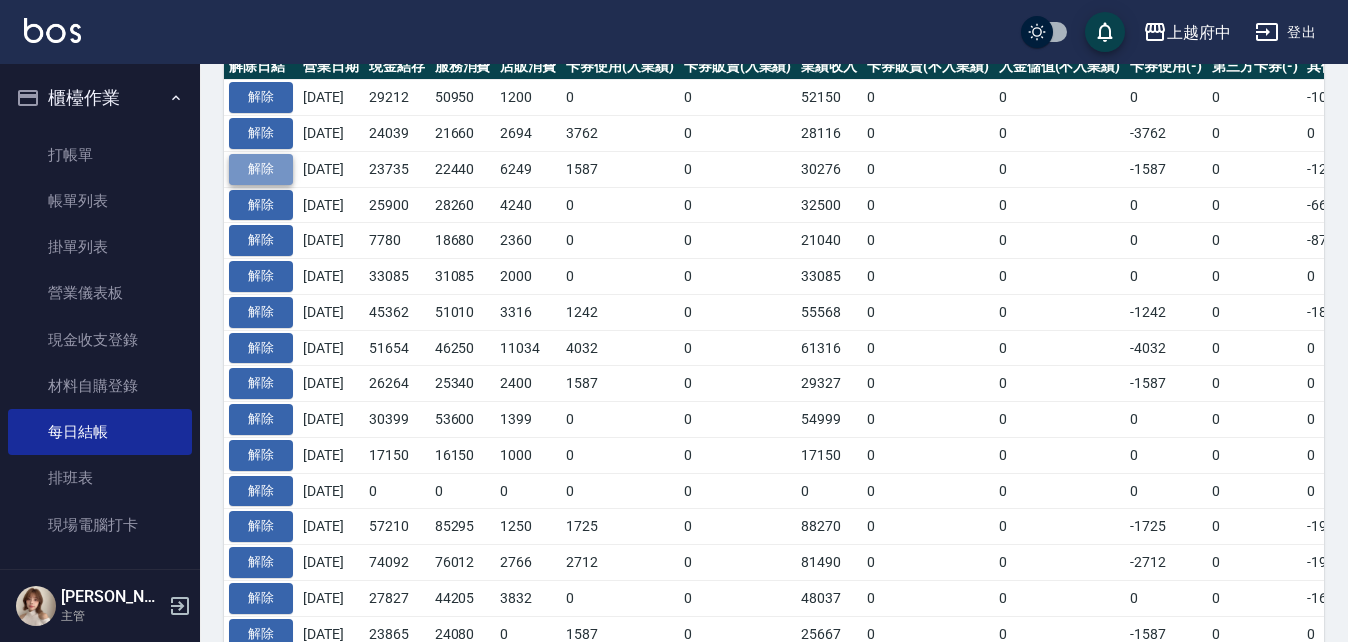 click on "解除" at bounding box center (261, 169) 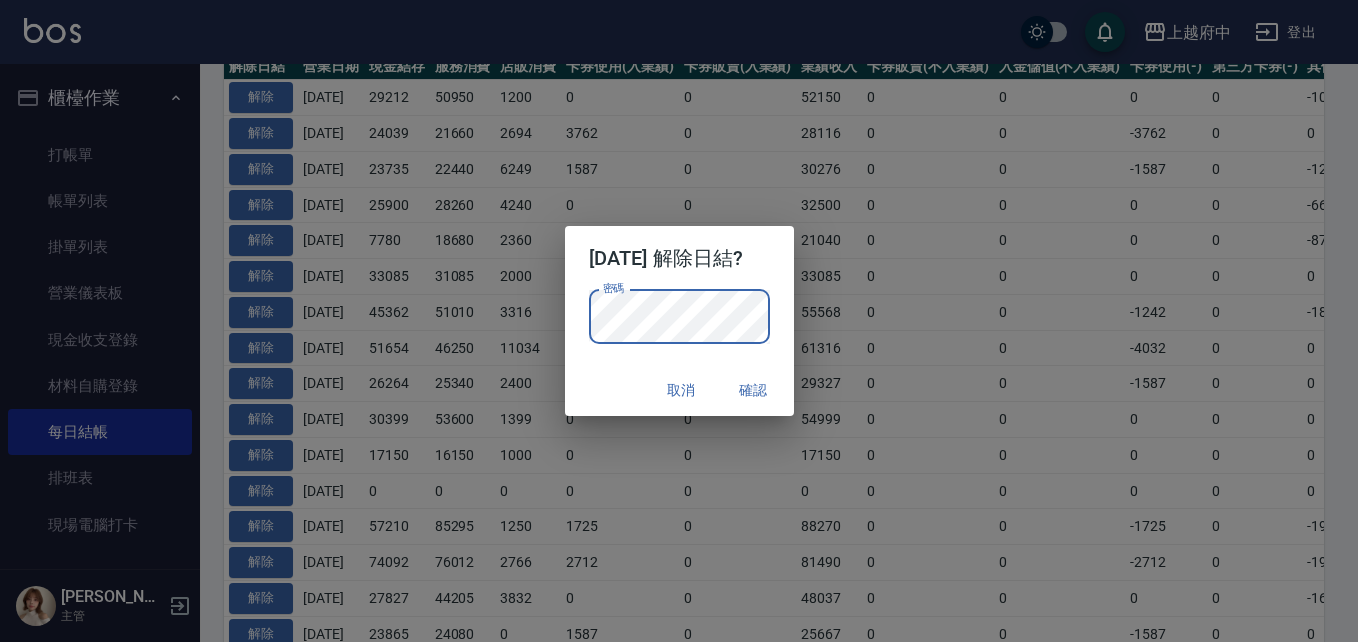 click on "確認" at bounding box center (754, 390) 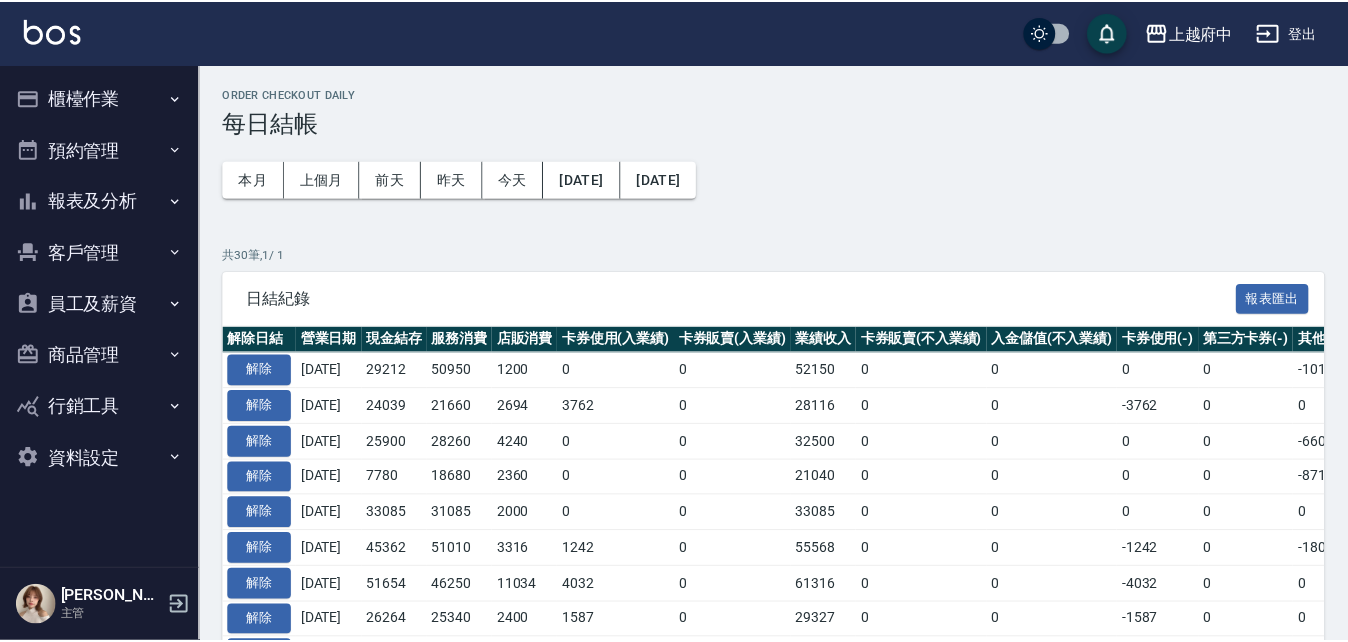 scroll, scrollTop: 0, scrollLeft: 0, axis: both 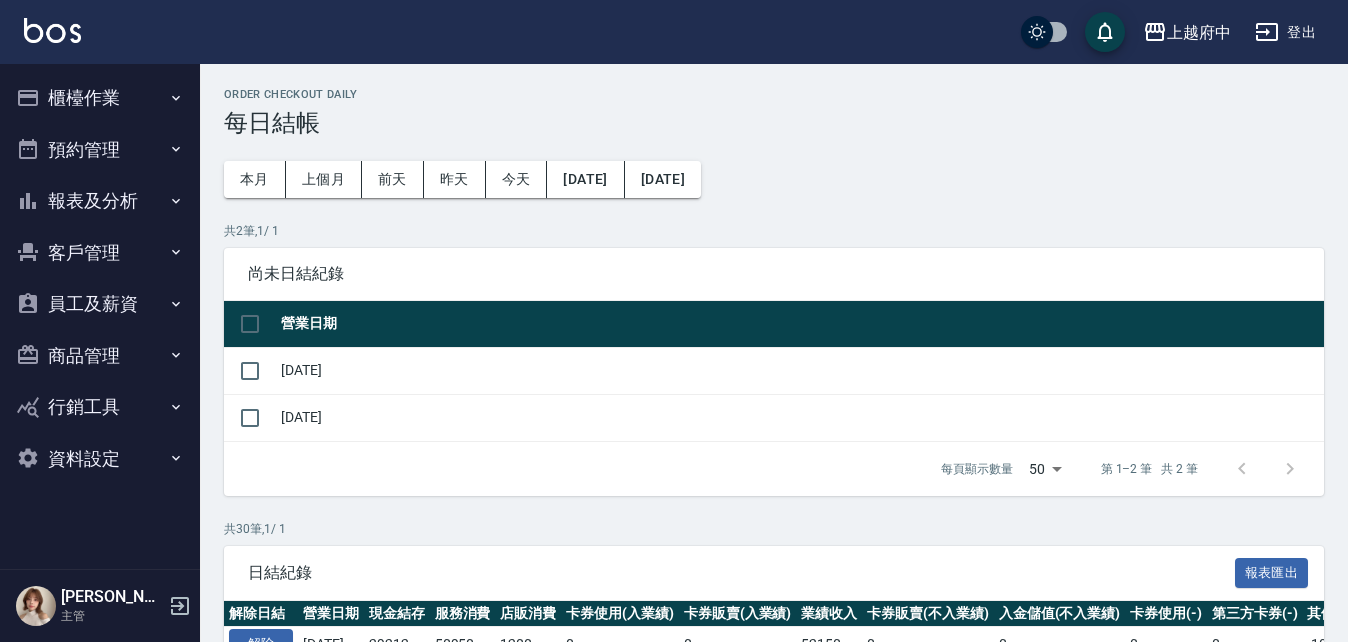 click on "櫃檯作業" at bounding box center (100, 98) 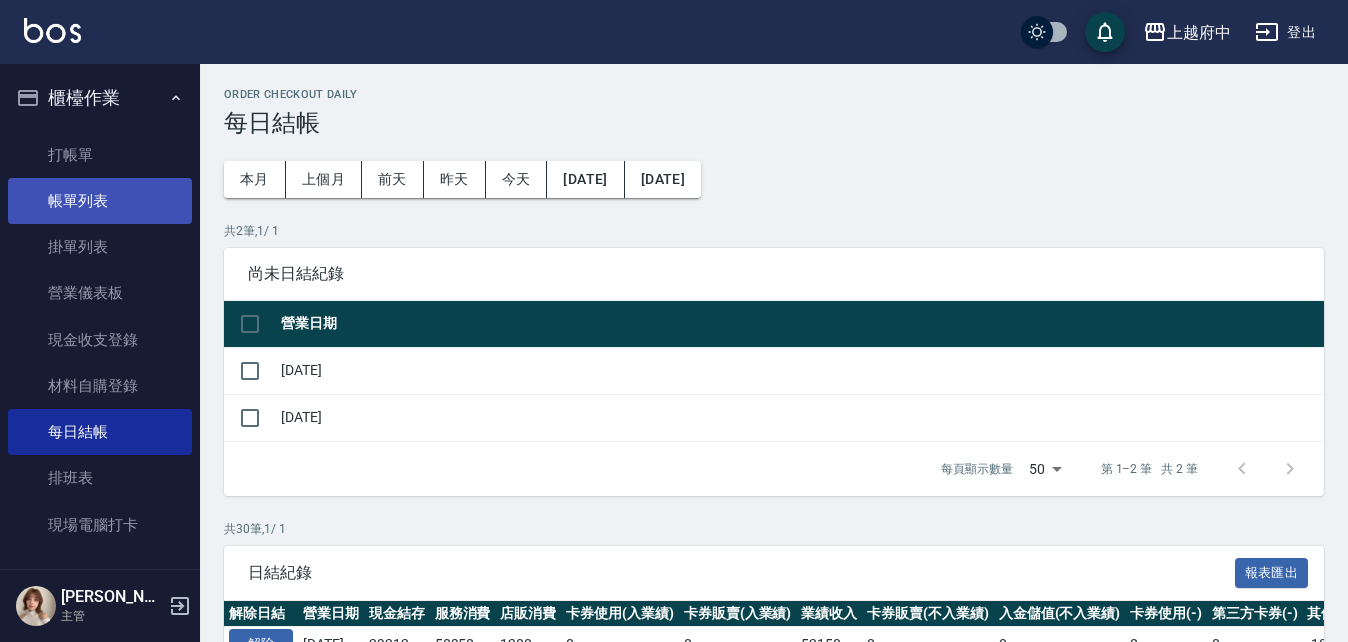 click on "帳單列表" at bounding box center [100, 201] 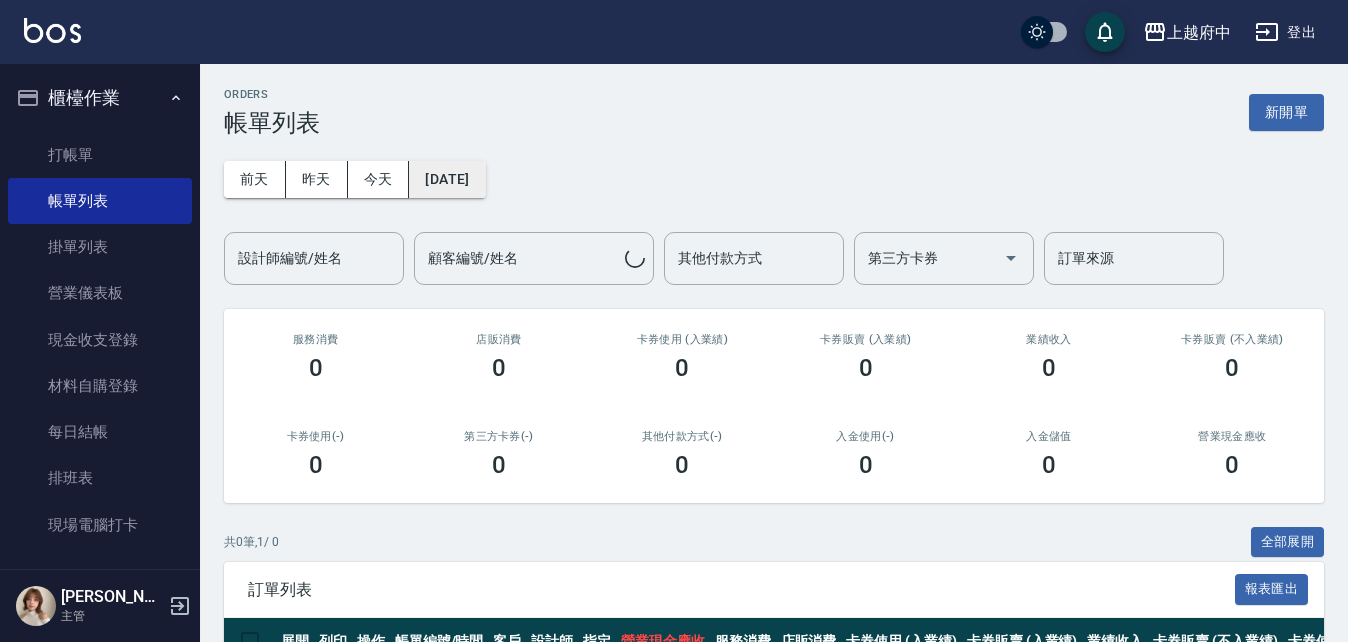 click on "[DATE]" at bounding box center (447, 179) 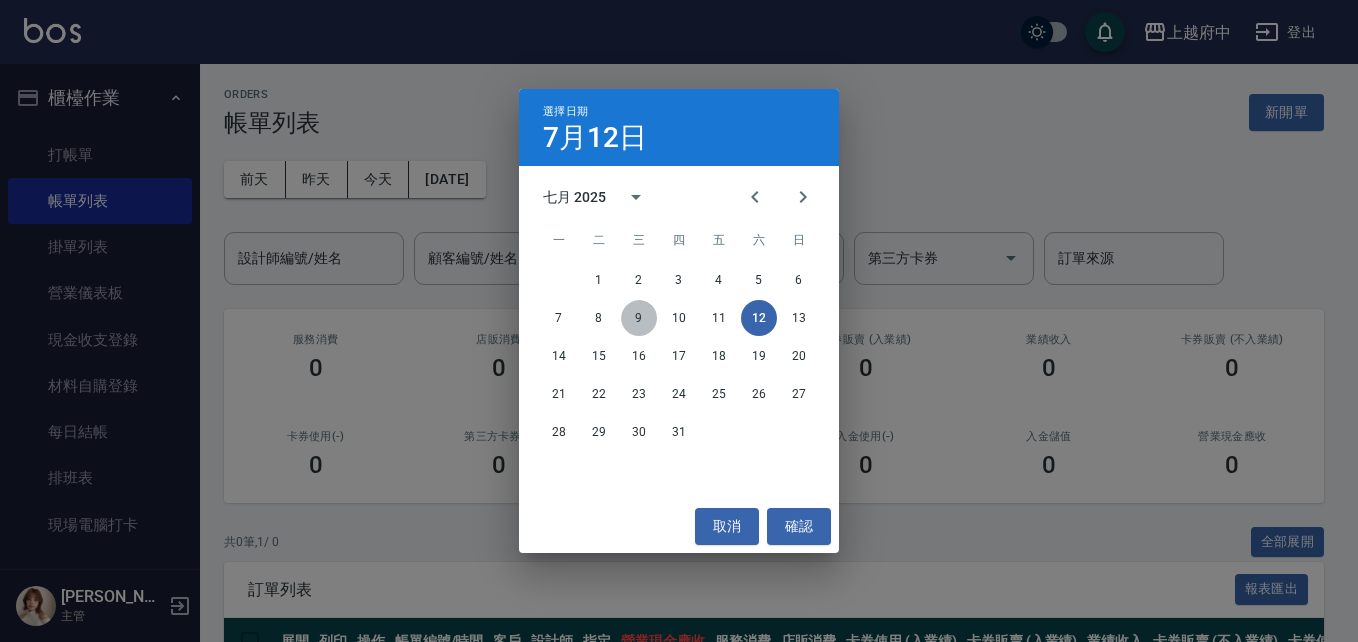 click on "9" at bounding box center [639, 318] 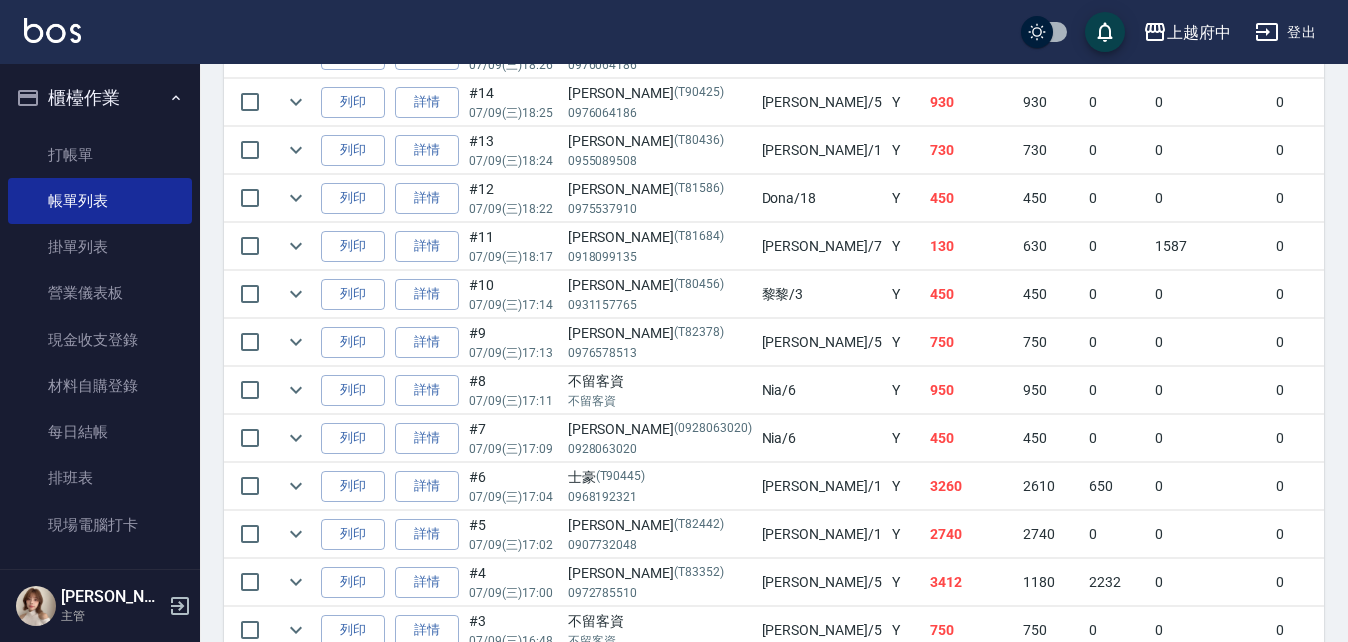 scroll, scrollTop: 1076, scrollLeft: 0, axis: vertical 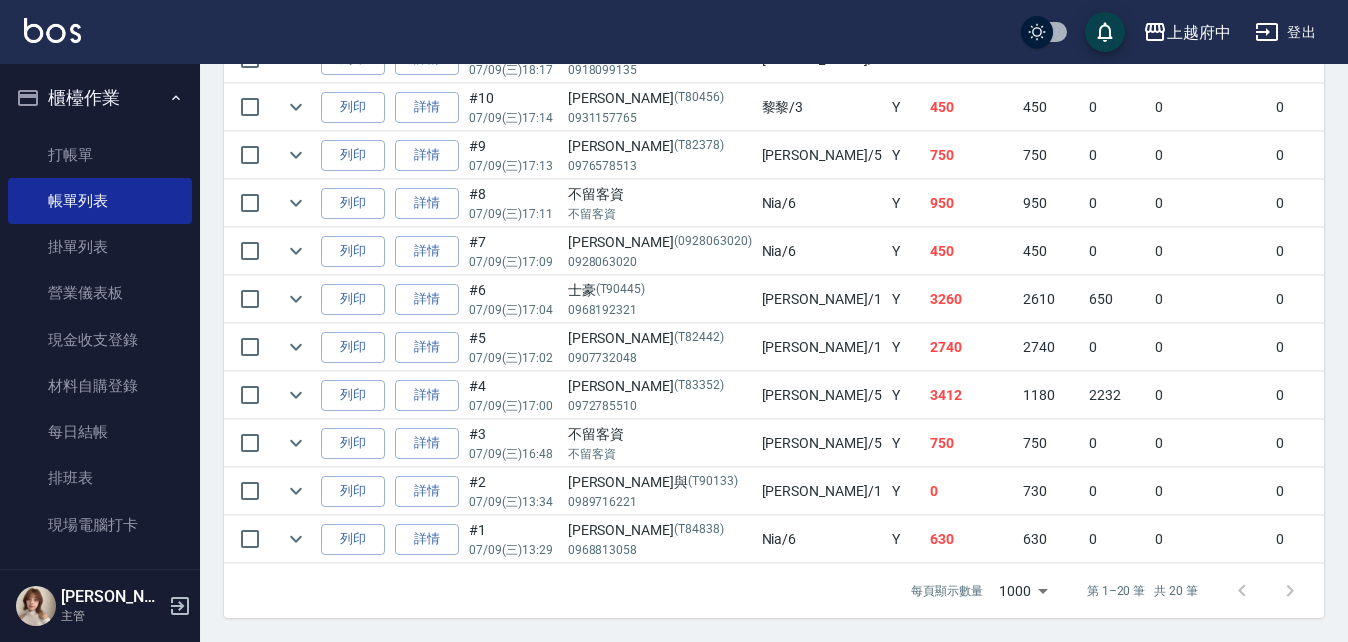 click on "Y" at bounding box center [906, 491] 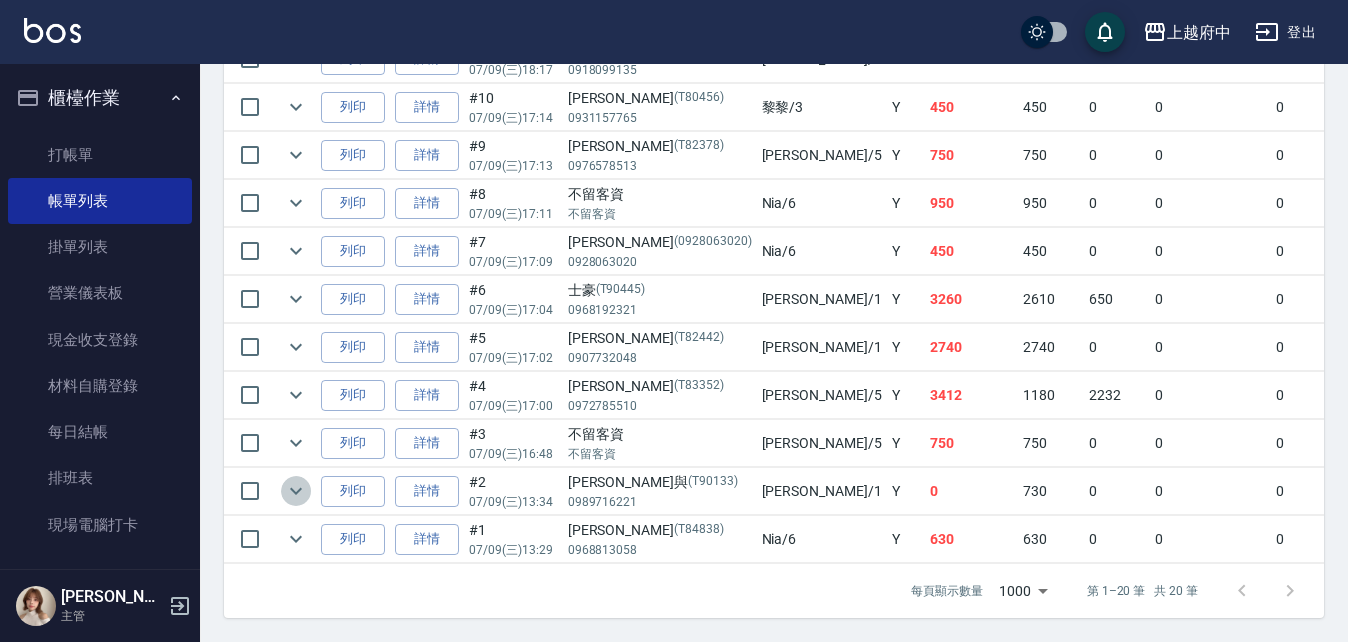click 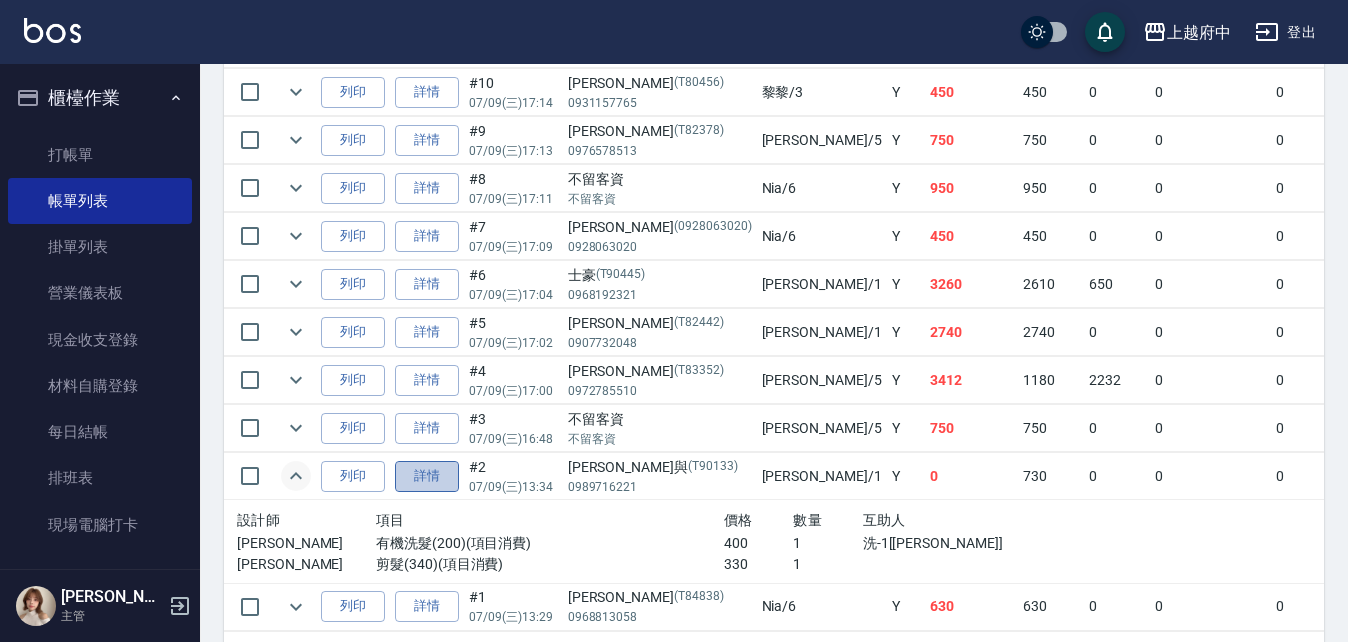 click on "詳情" at bounding box center [427, 476] 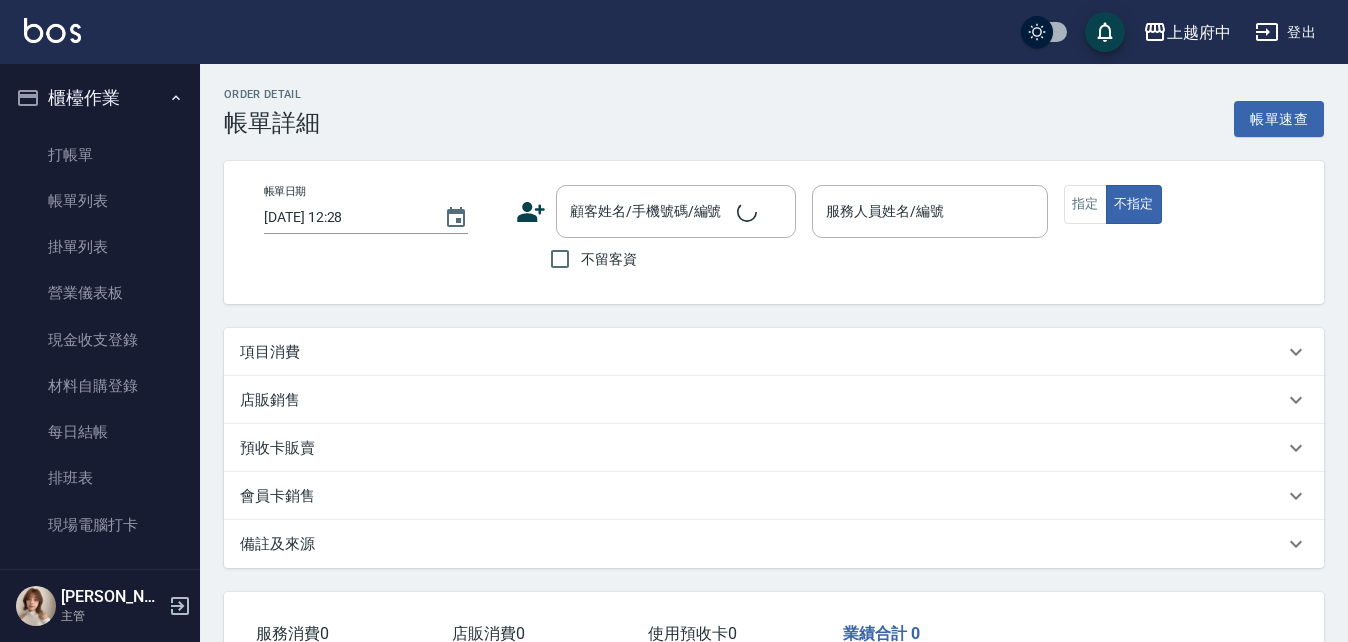 type on "2025/07/09 13:34" 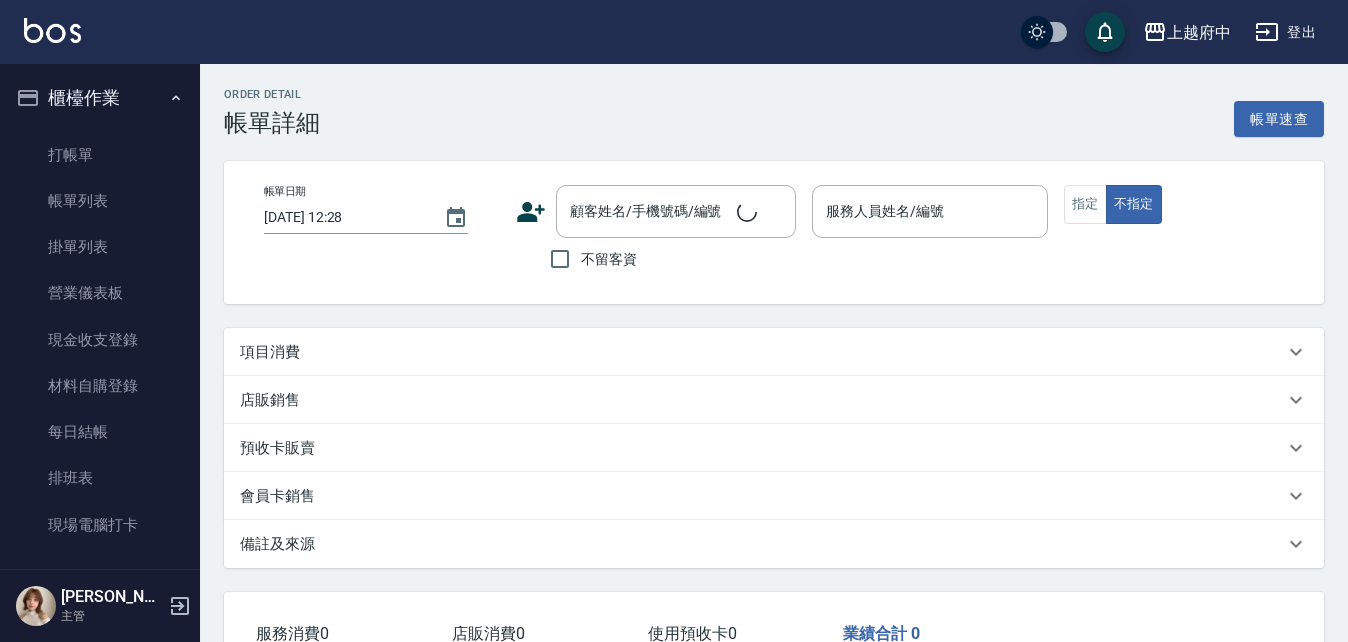 type on "Annie -1" 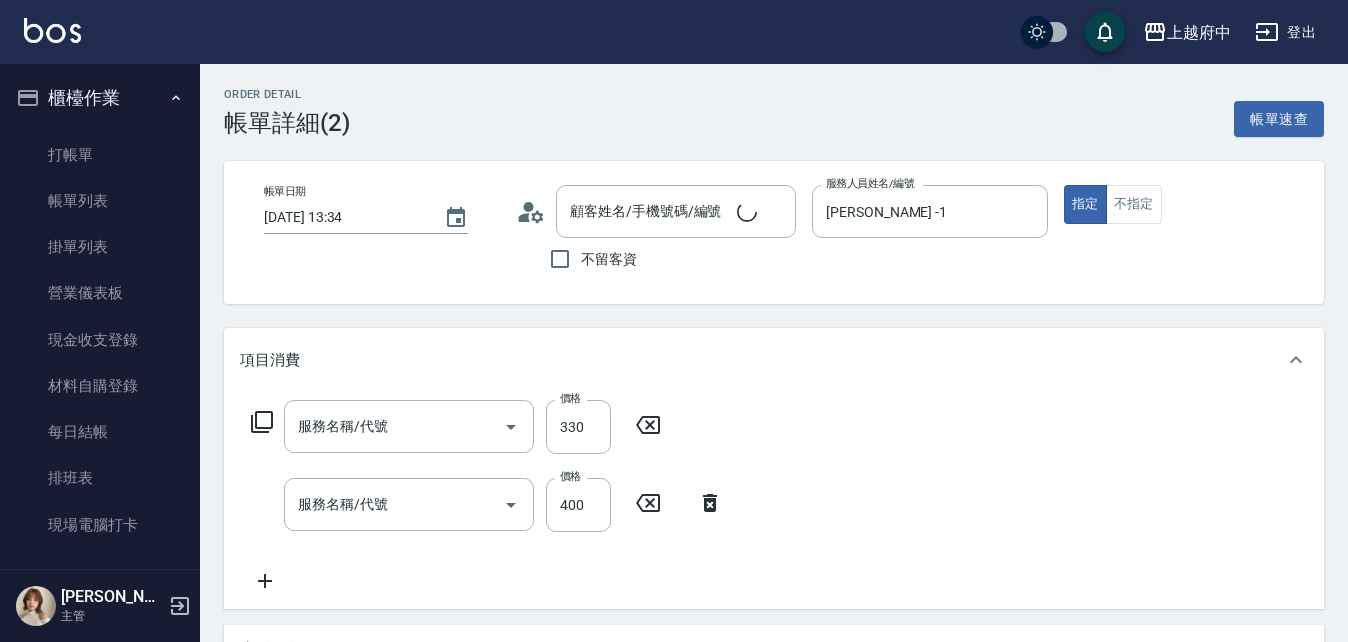 type on "張庭與/0989716221/T90133" 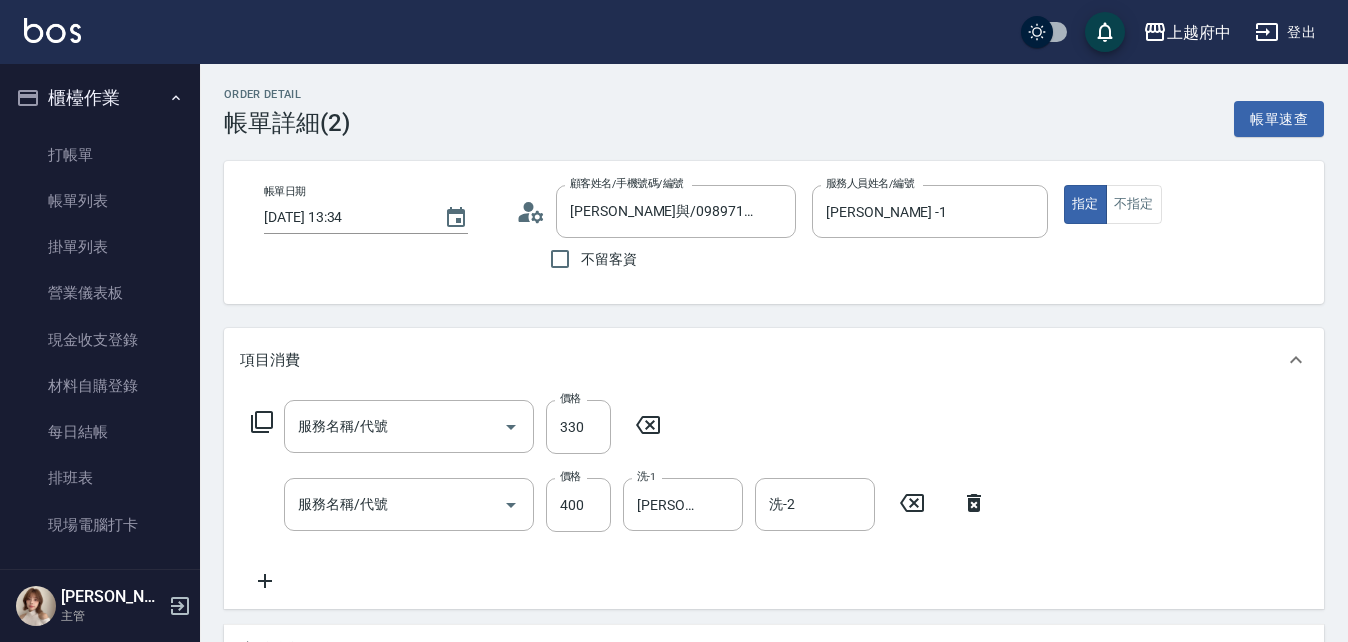 type on "剪髮(340)" 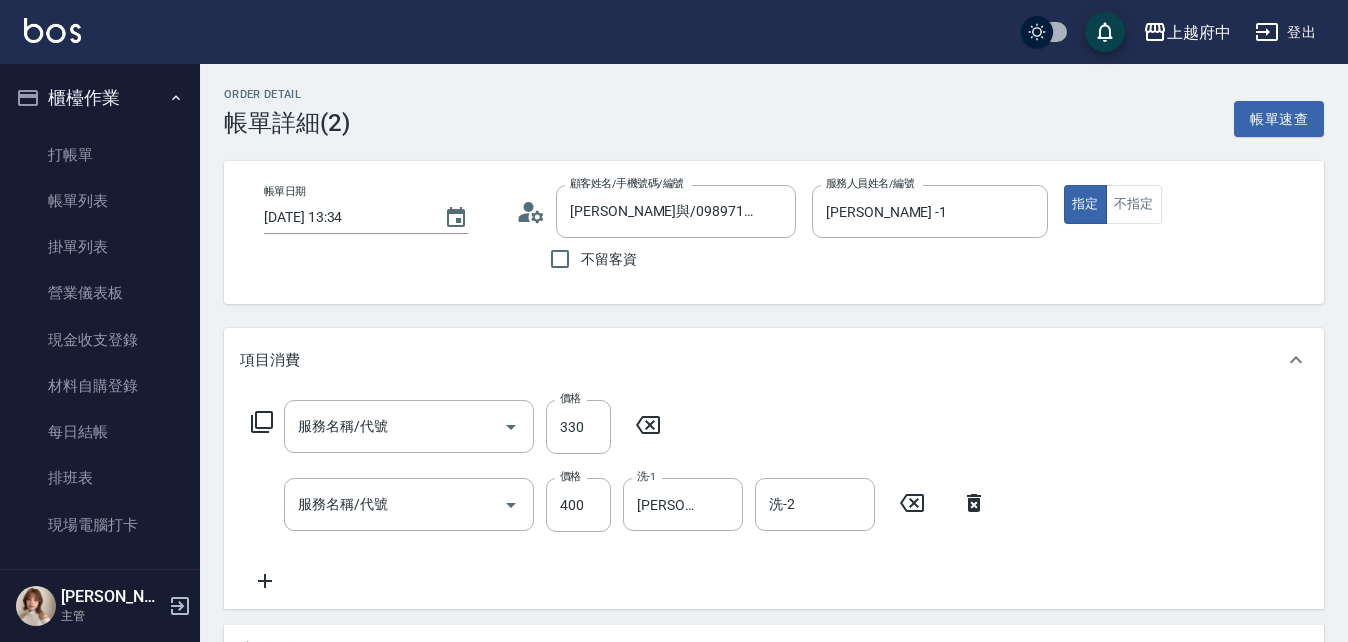 type on "有機洗髮(200)" 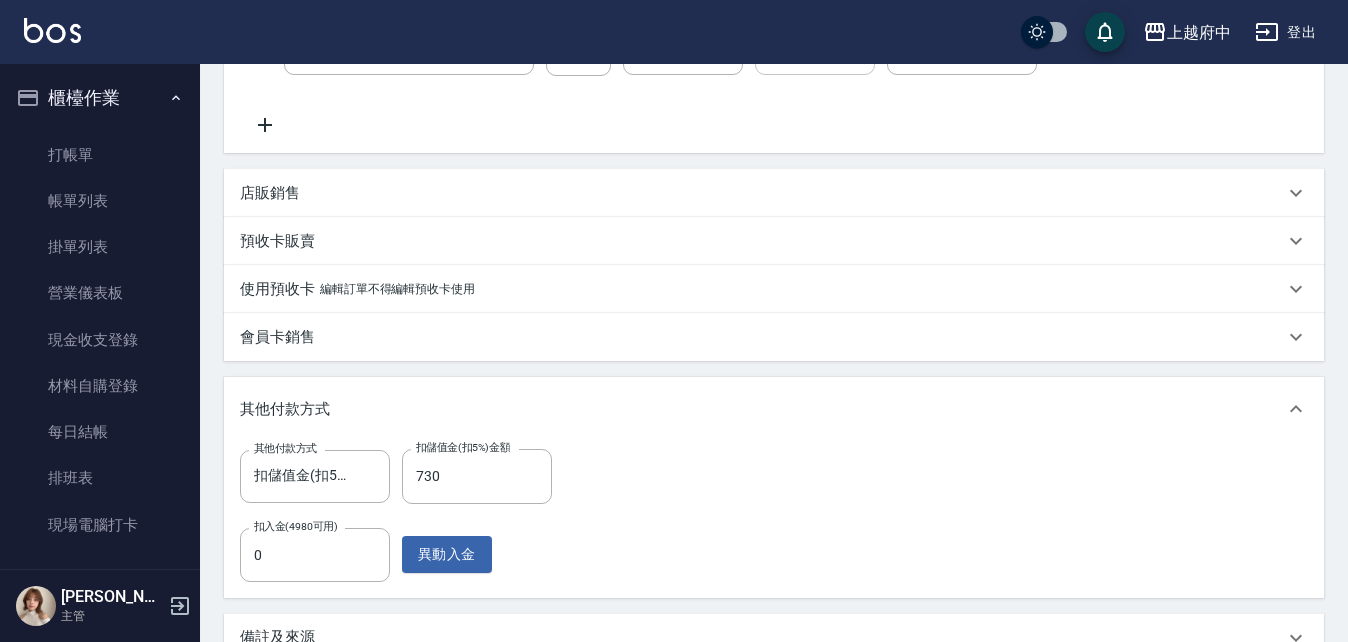 scroll, scrollTop: 692, scrollLeft: 0, axis: vertical 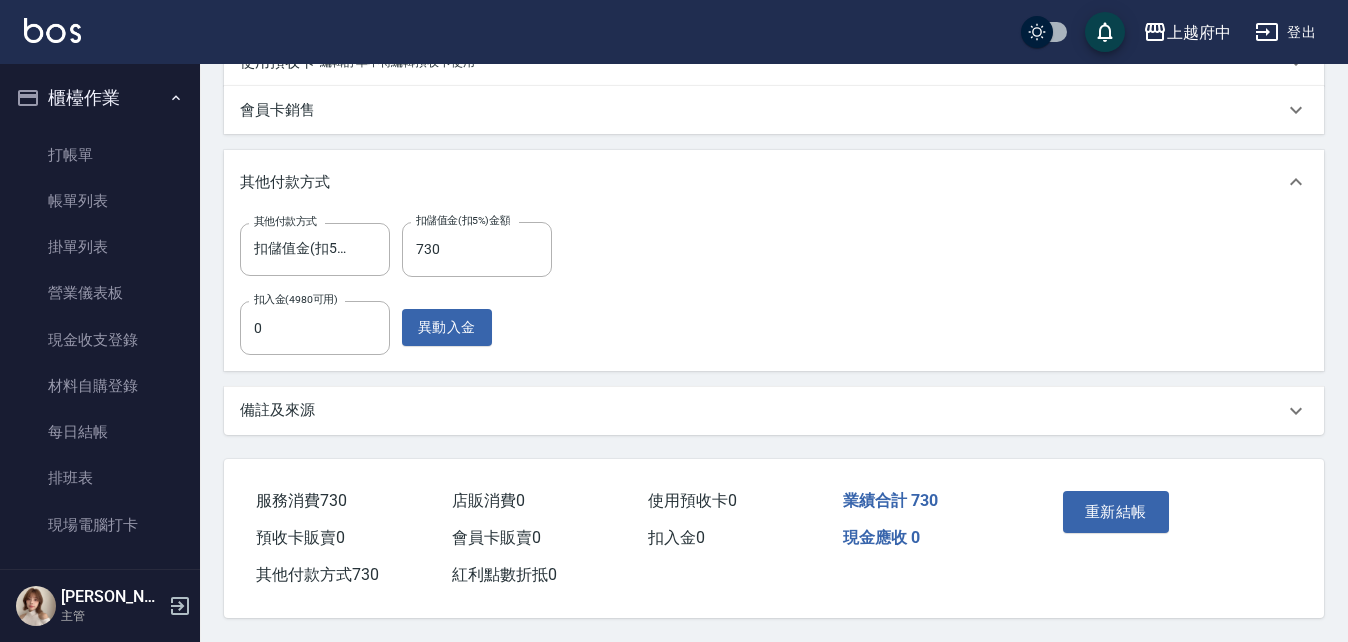 click on "備註及來源" at bounding box center (762, 410) 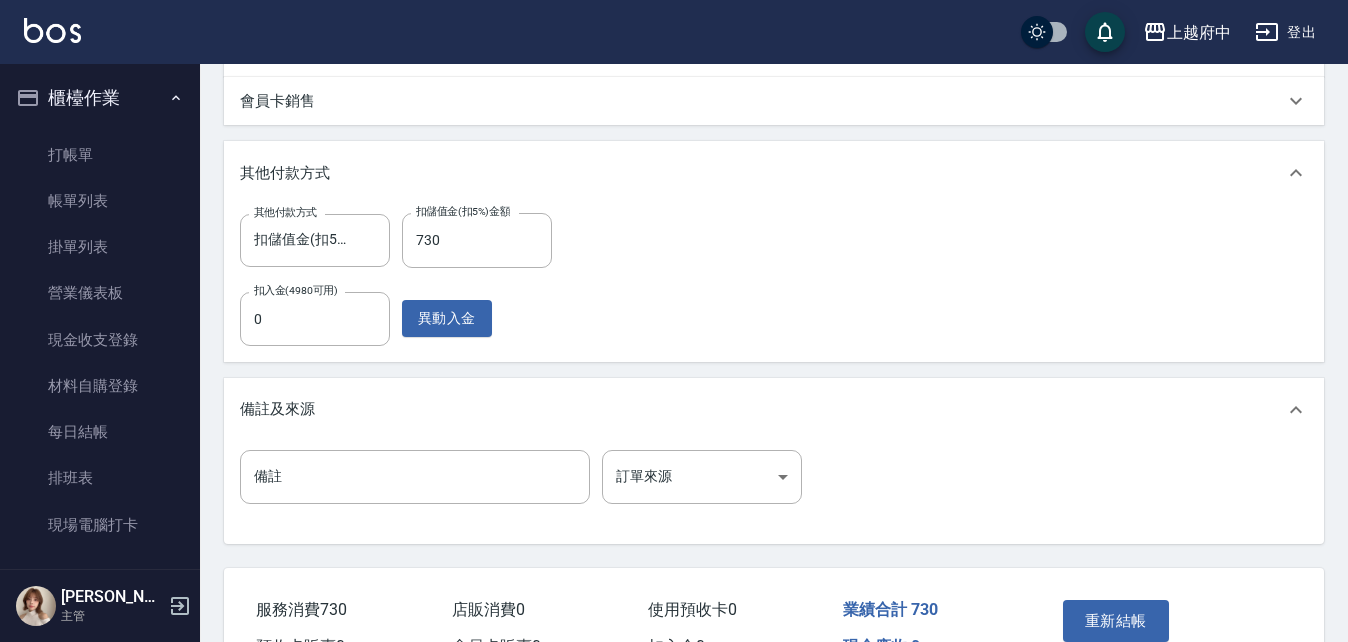 click on "備註及來源" at bounding box center [762, 409] 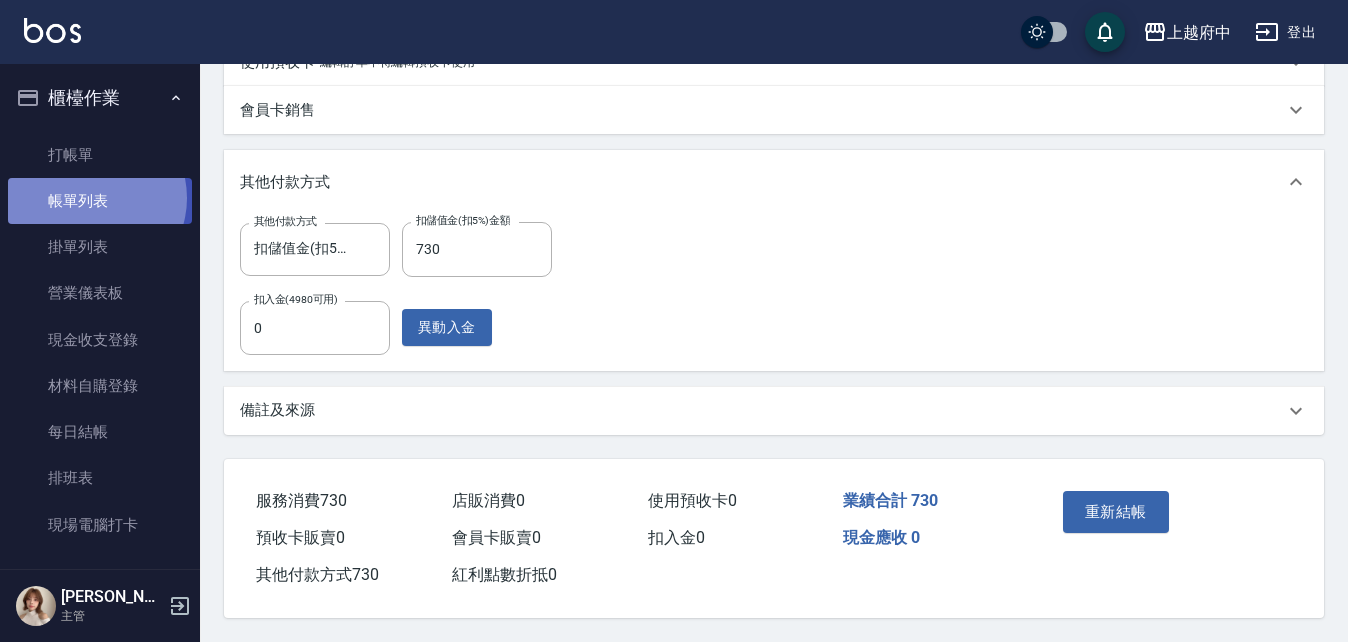 click on "帳單列表" at bounding box center (100, 201) 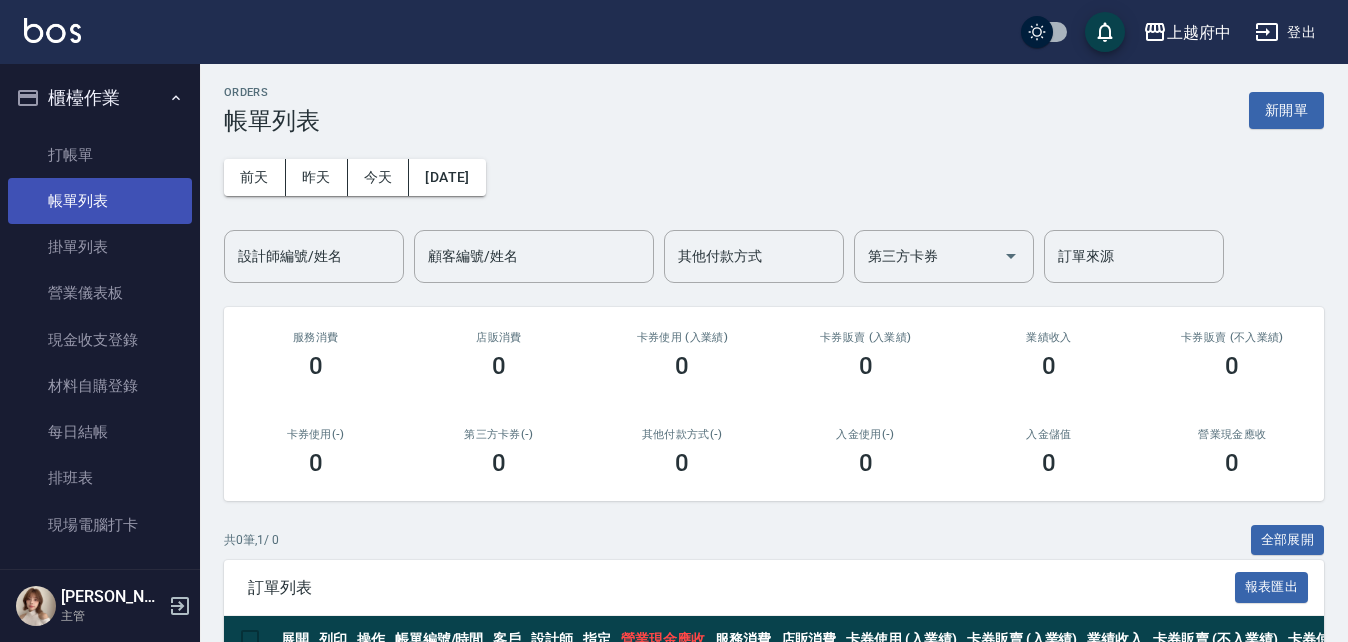 scroll, scrollTop: 0, scrollLeft: 0, axis: both 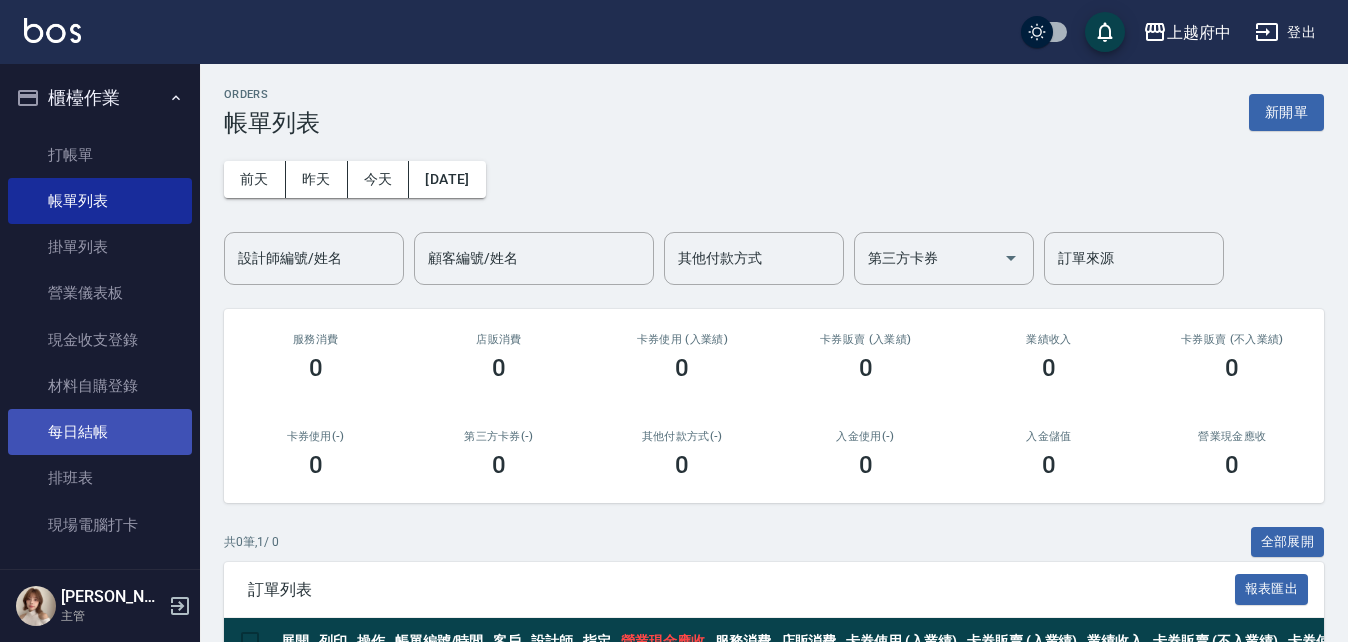 click on "每日結帳" at bounding box center (100, 432) 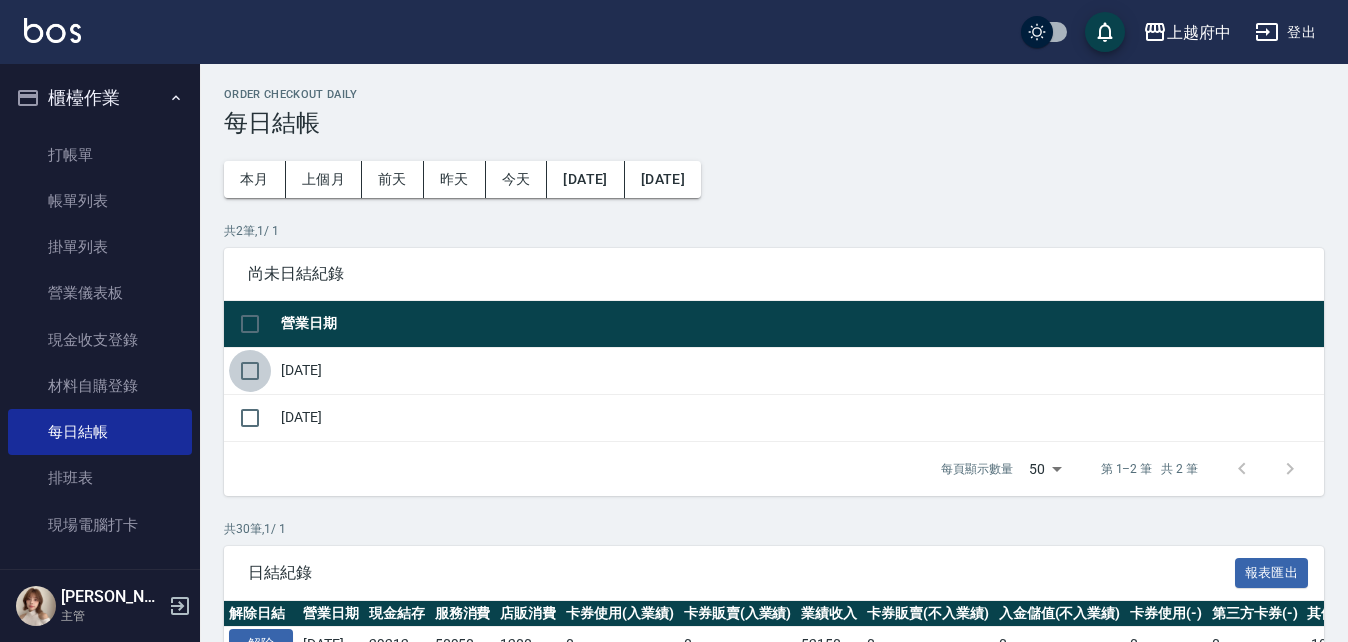 click at bounding box center (250, 371) 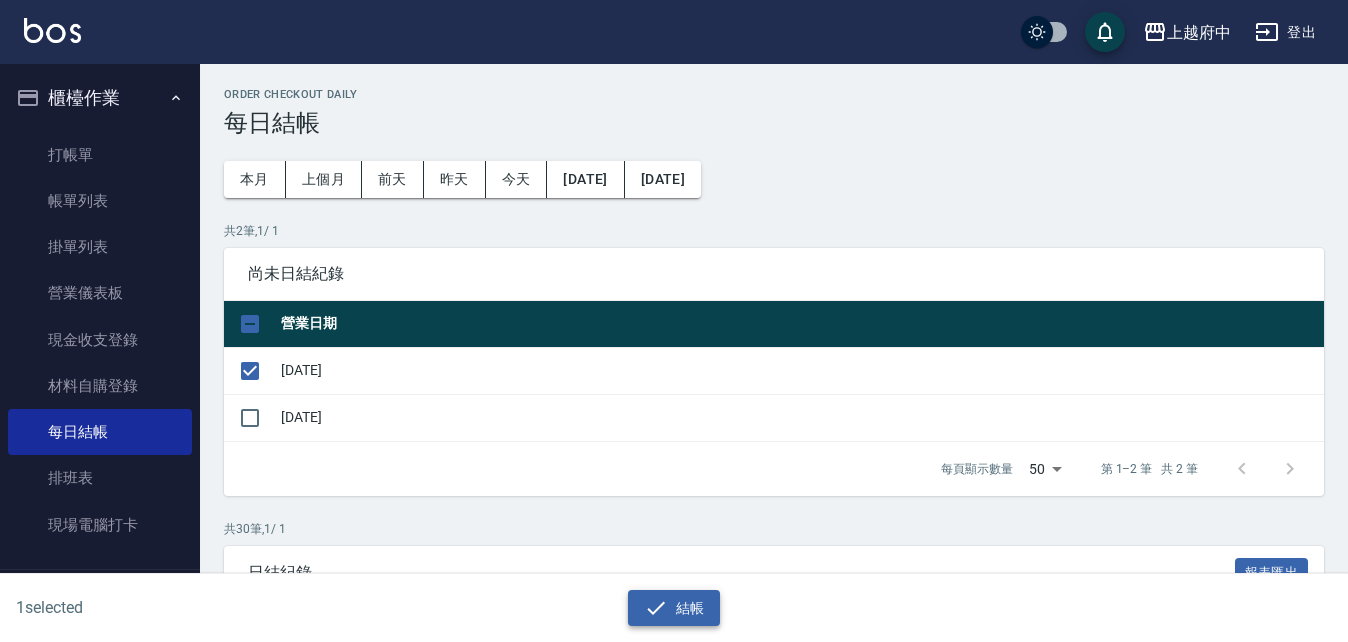 click on "結帳" at bounding box center (674, 608) 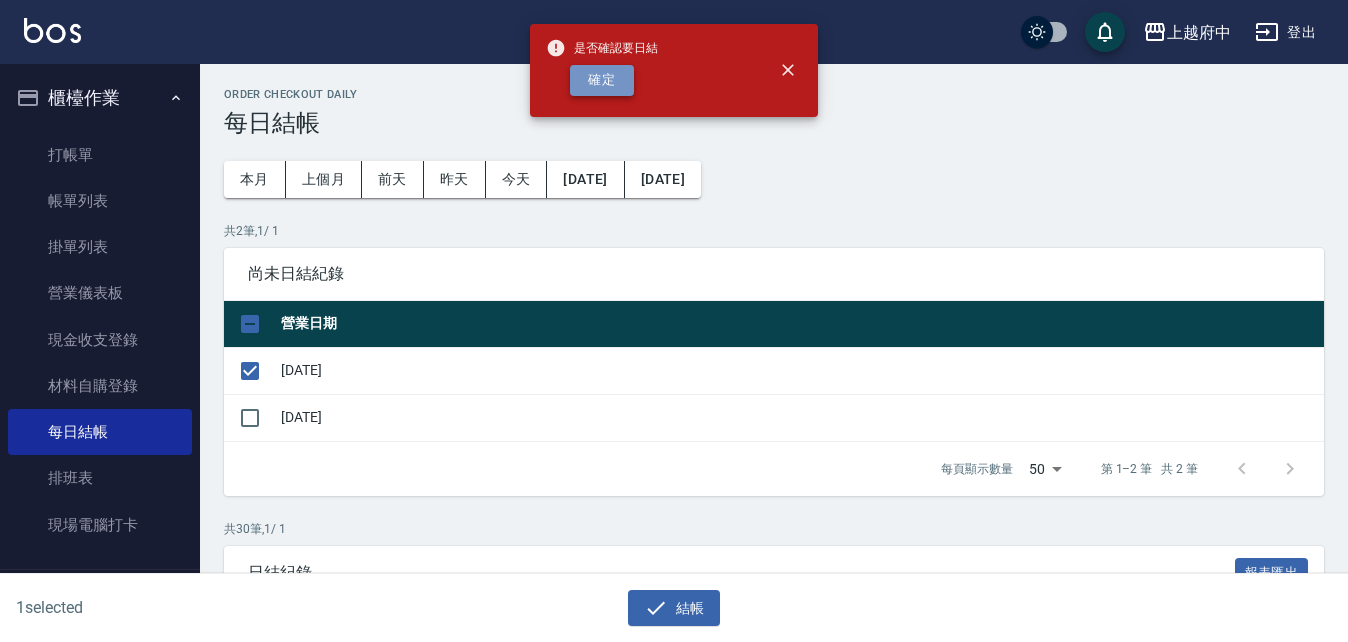 click on "確定" at bounding box center (602, 80) 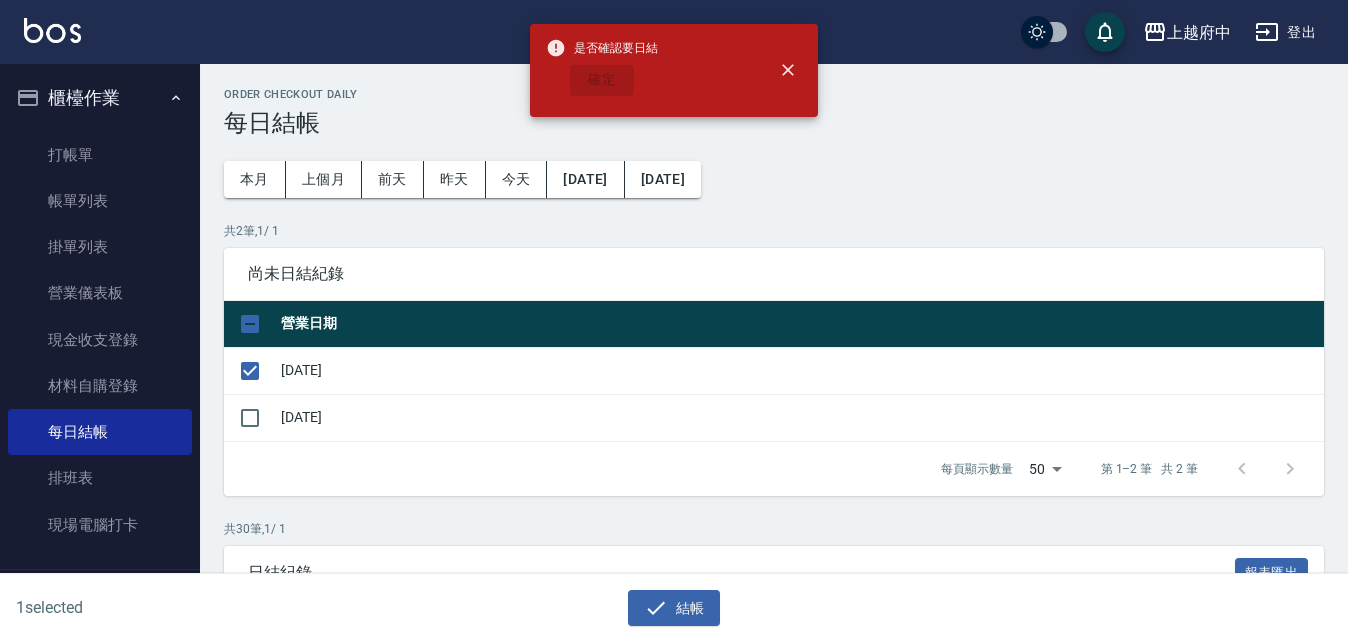checkbox on "false" 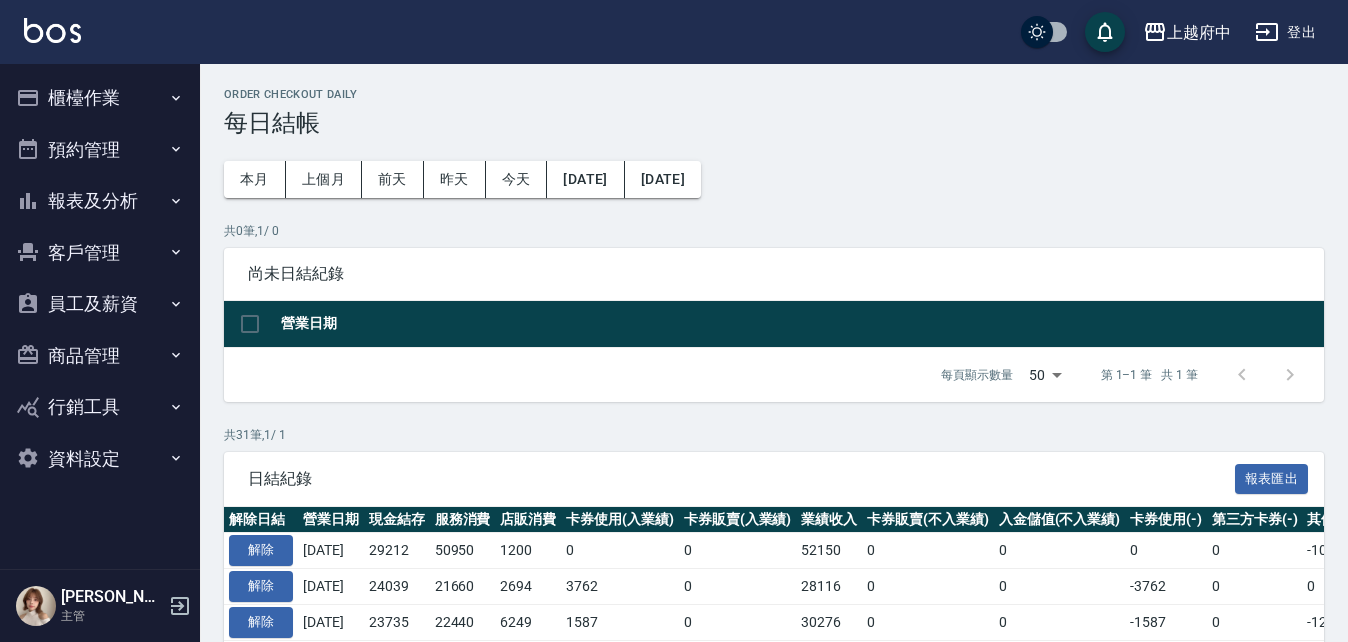 scroll, scrollTop: 0, scrollLeft: 0, axis: both 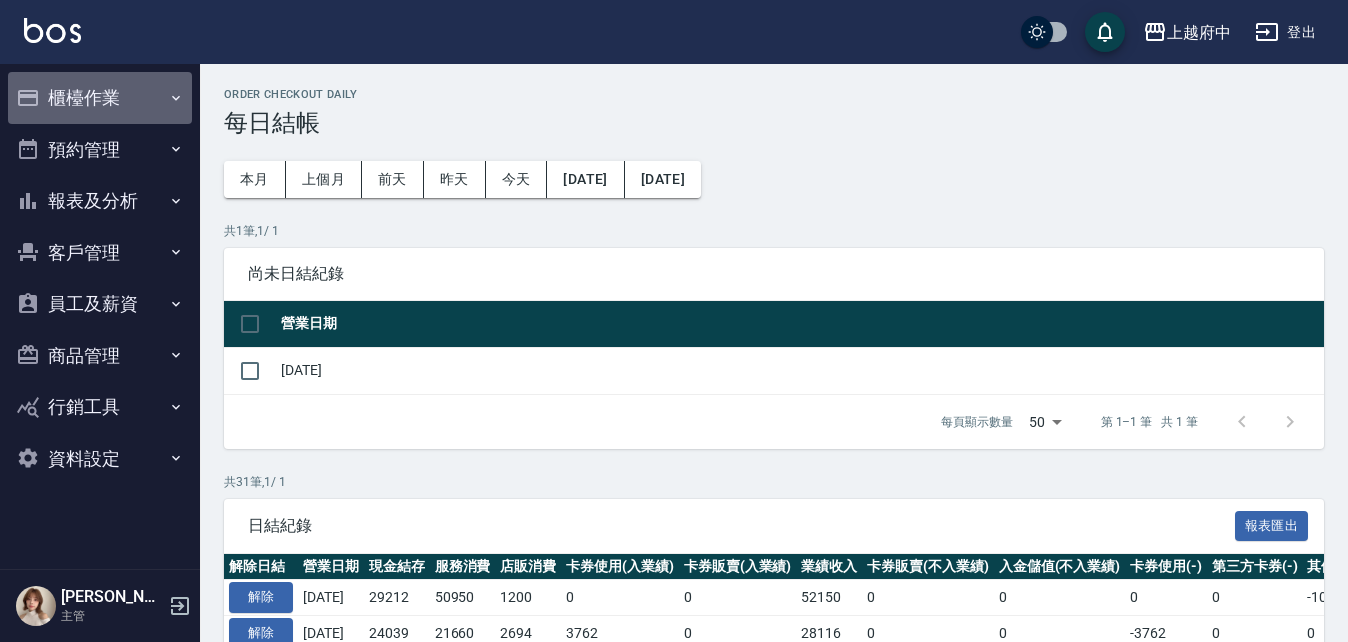 click on "櫃檯作業" at bounding box center [100, 98] 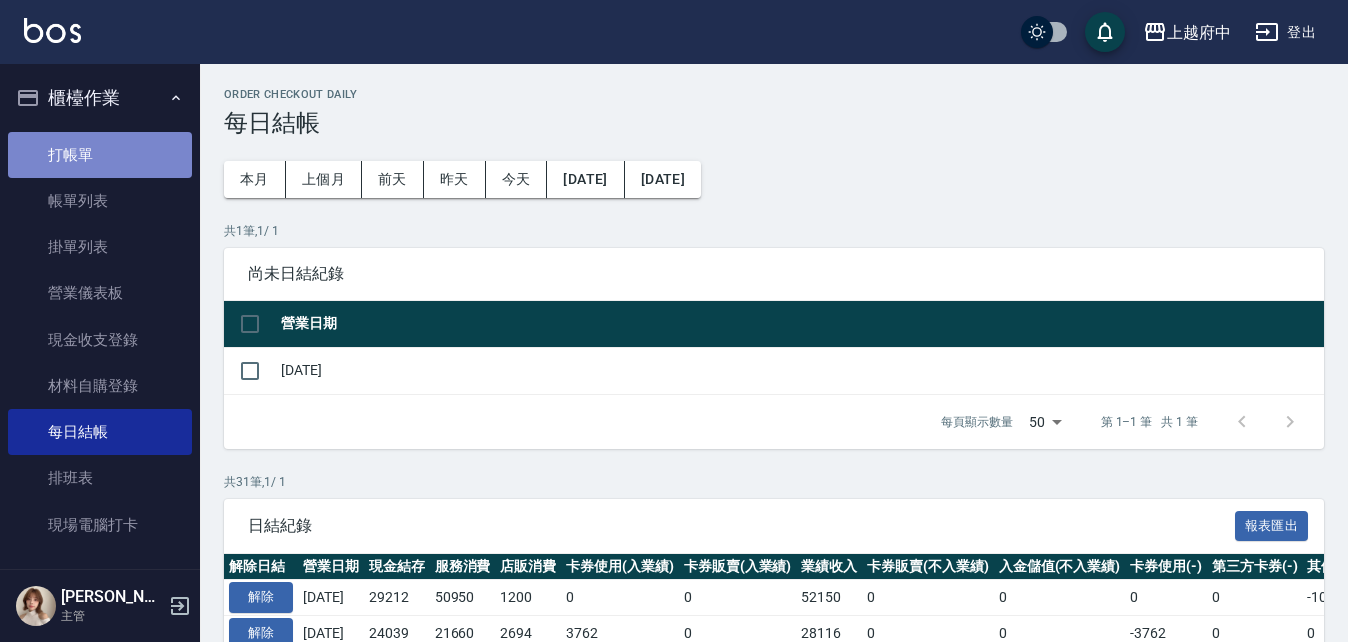 click on "打帳單" at bounding box center [100, 155] 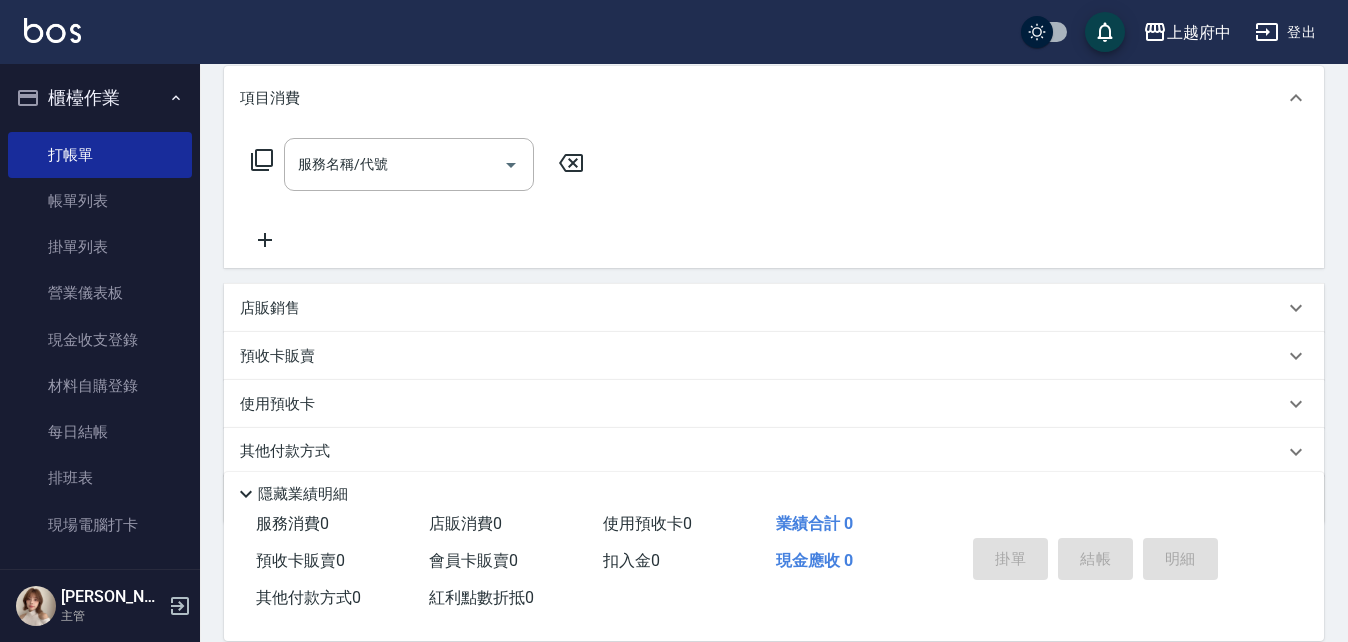 scroll, scrollTop: 336, scrollLeft: 0, axis: vertical 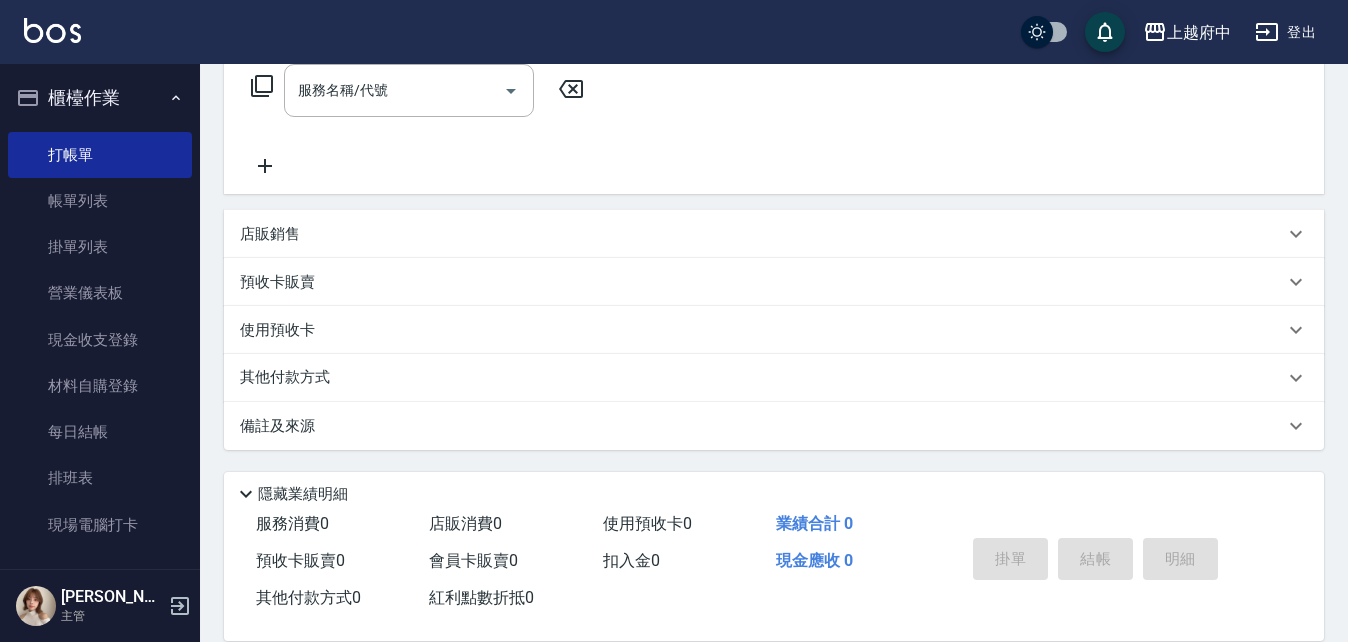 click on "其他付款方式" at bounding box center (290, 378) 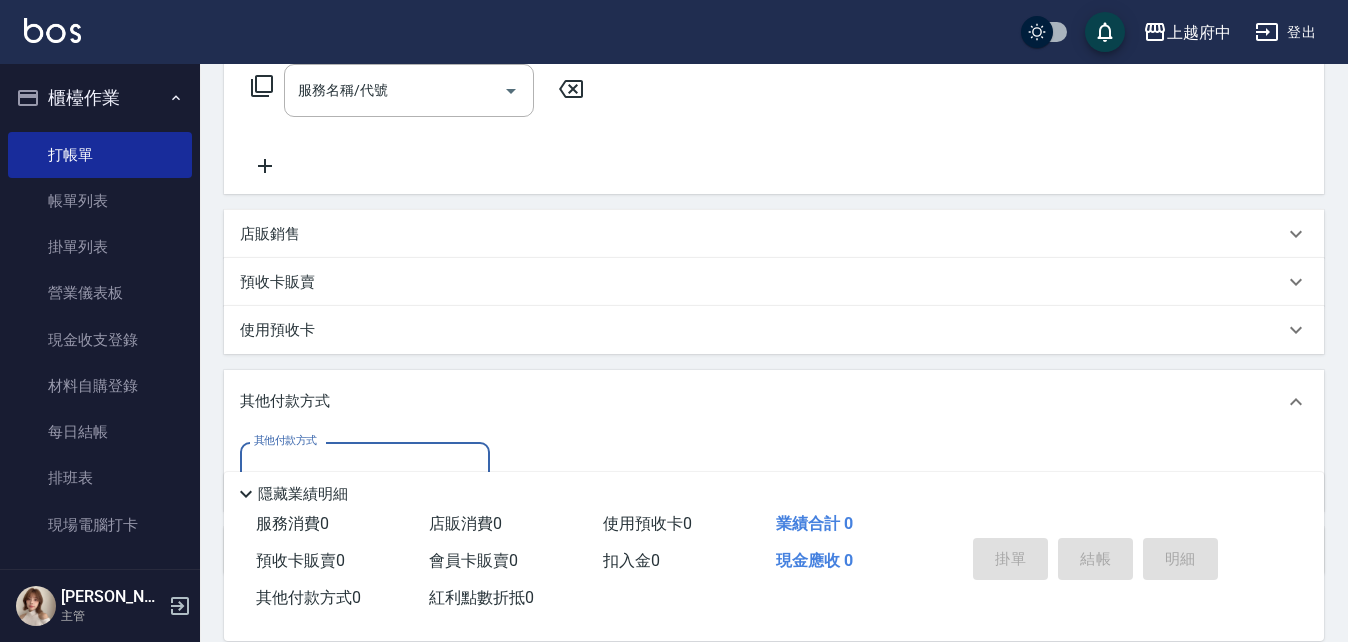 scroll, scrollTop: 0, scrollLeft: 0, axis: both 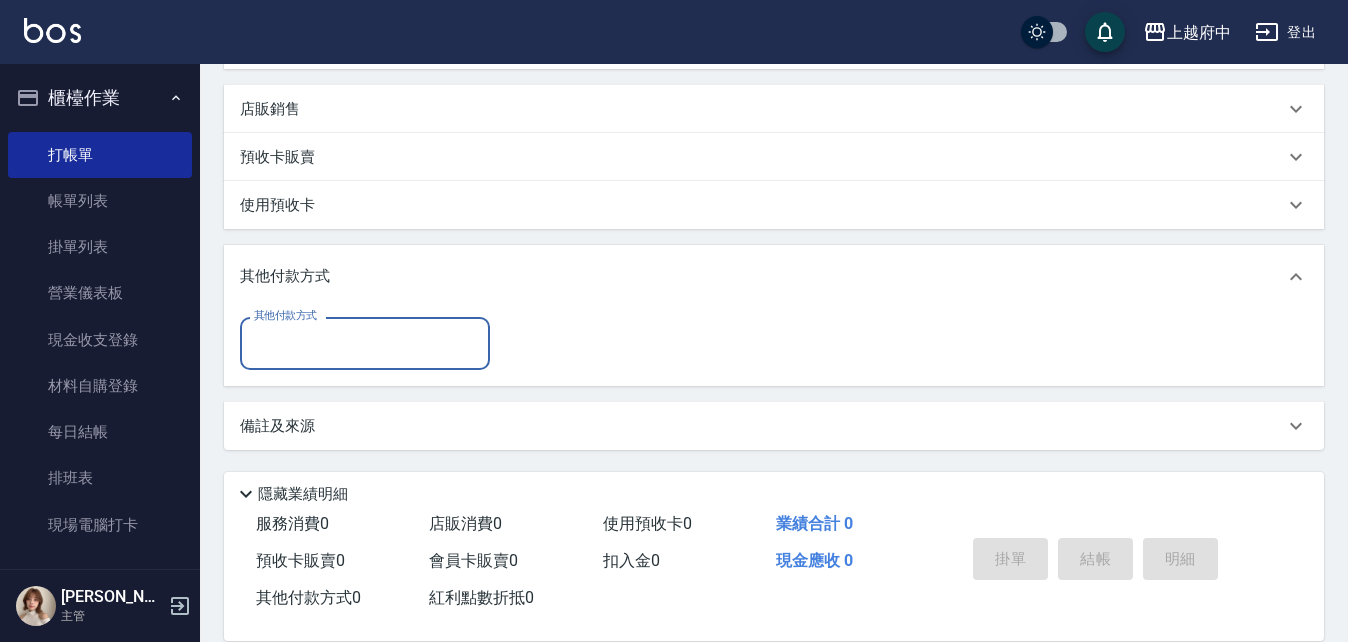 click on "其他付款方式" at bounding box center [365, 343] 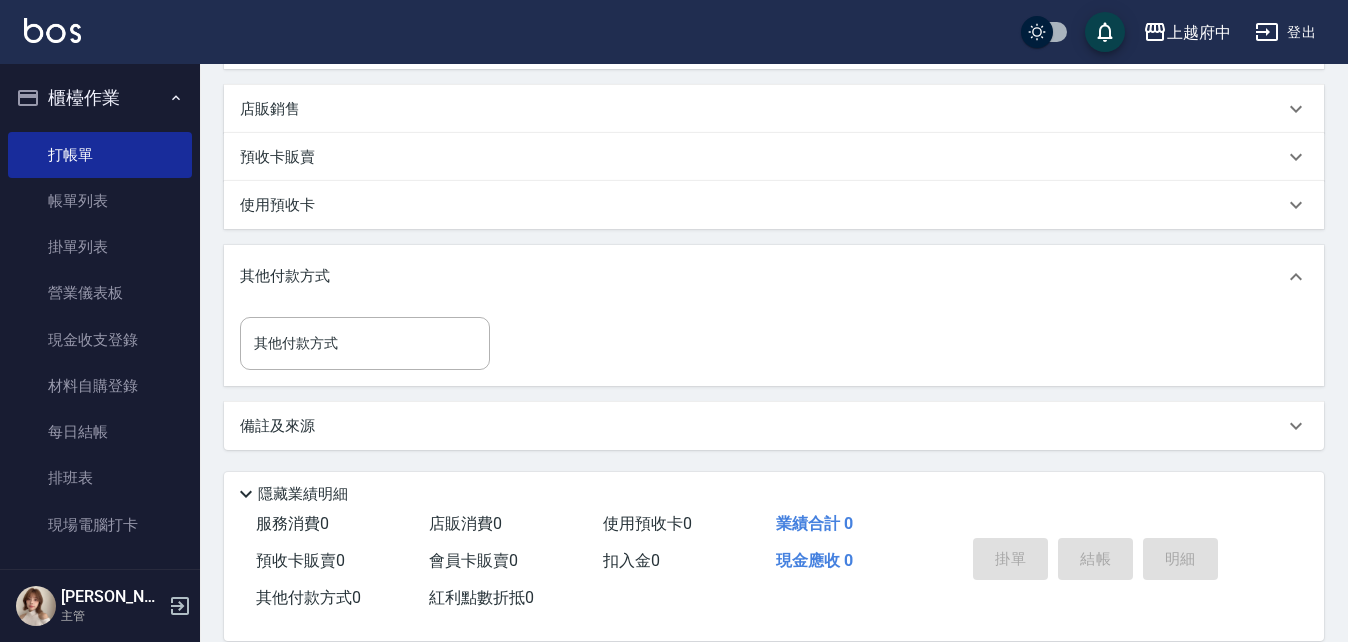 click on "項目消費 服務名稱/代號 服務名稱/代號 店販銷售 服務人員姓名/編號 服務人員姓名/編號 商品代號/名稱 商品代號/名稱 預收卡販賣 卡券名稱/代號 卡券名稱/代號 使用預收卡 其他付款方式 其他付款方式 其他付款方式 備註及來源 備註 備註 訂單來源 ​ 訂單來源" at bounding box center (774, 158) 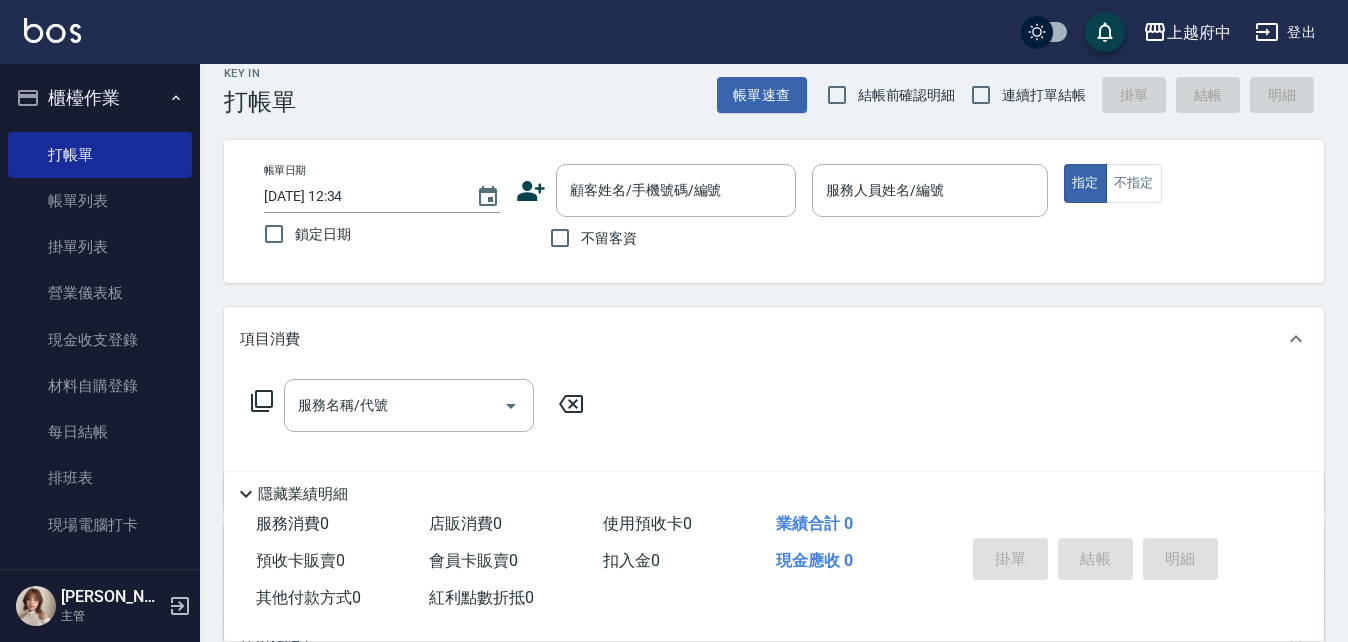 scroll, scrollTop: 0, scrollLeft: 0, axis: both 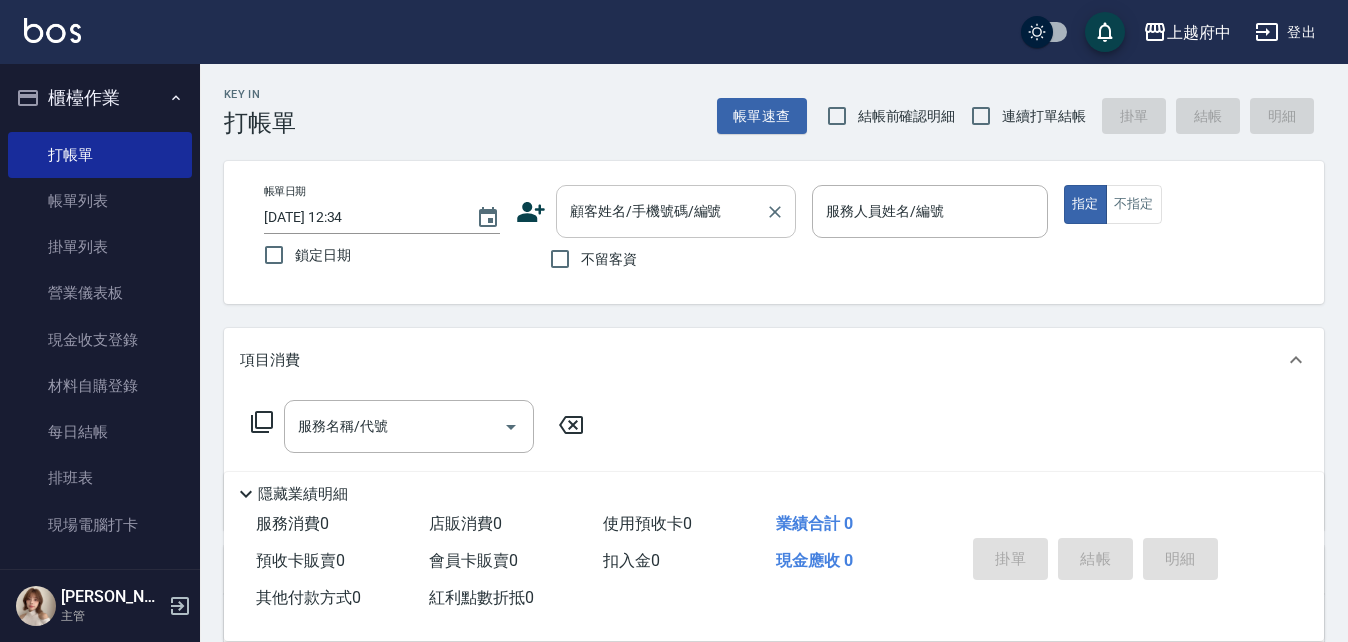 click on "顧客姓名/手機號碼/編號" at bounding box center [661, 211] 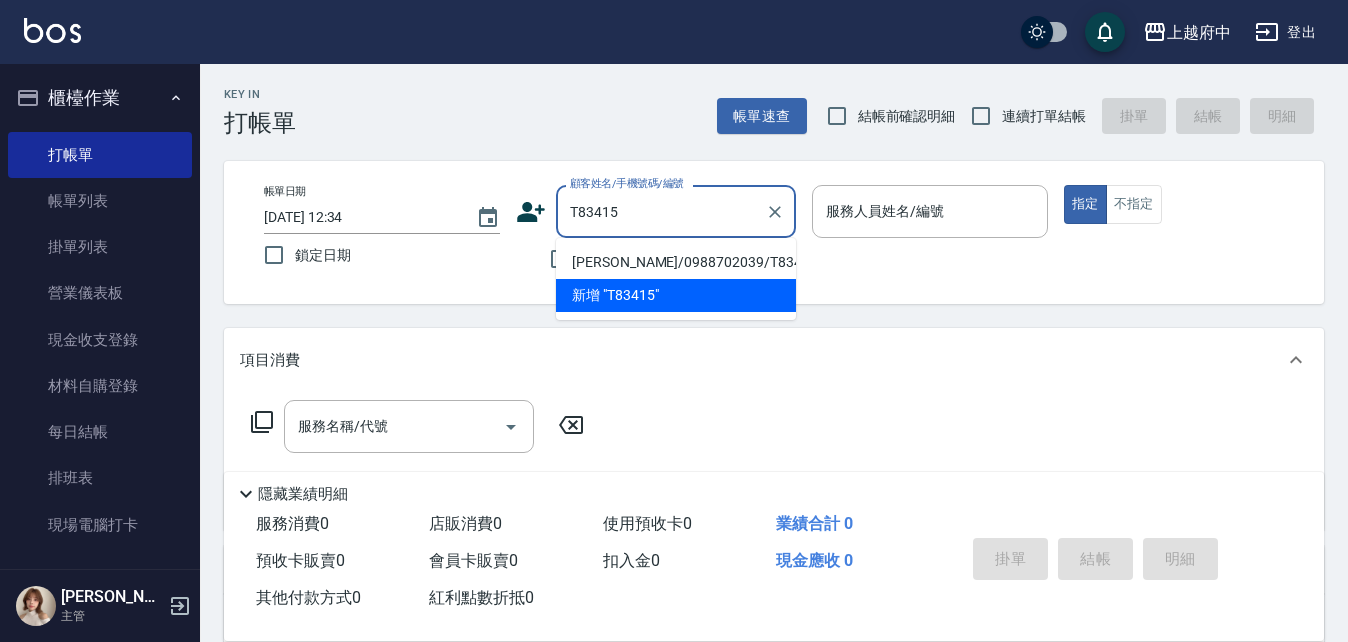 click on "李昊恩/0988702039/T83415" at bounding box center [676, 262] 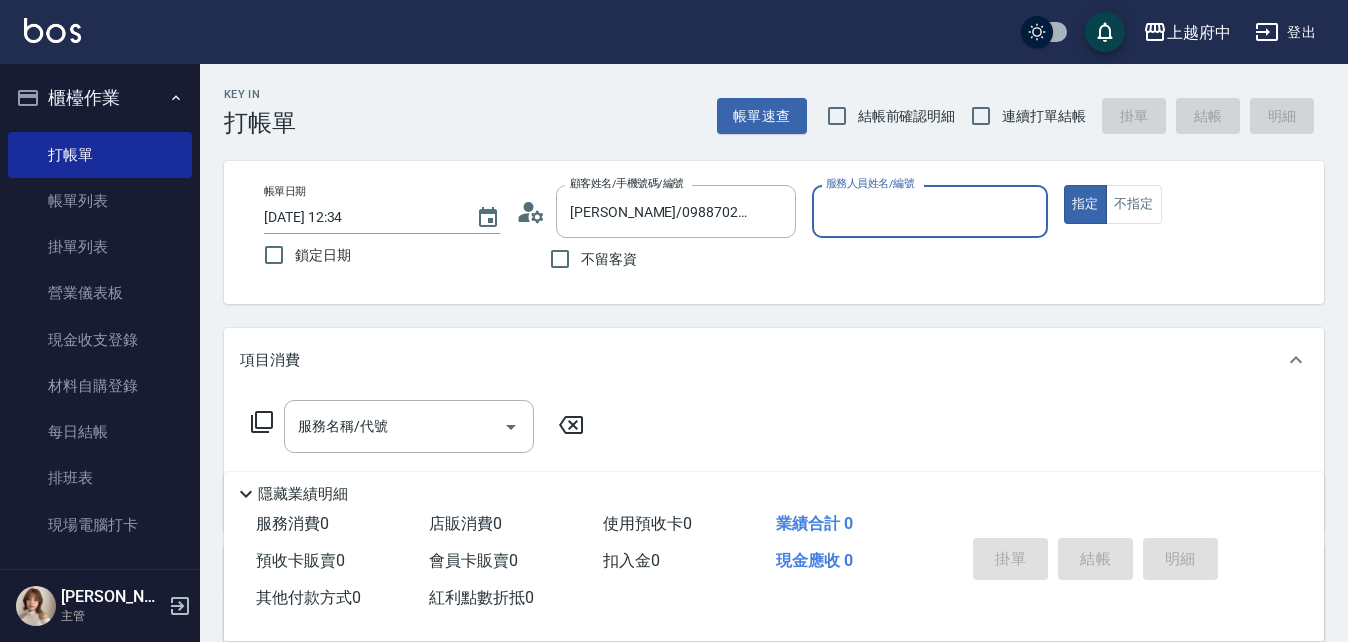 click on "Key In 打帳單 帳單速查 結帳前確認明細 連續打單結帳 掛單 結帳 明細 帳單日期 2025/07/12 12:34 鎖定日期 顧客姓名/手機號碼/編號 李昊恩/0988702039/T83415 顧客姓名/手機號碼/編號 不留客資 服務人員姓名/編號 服務人員姓名/編號 指定 不指定 項目消費 服務名稱/代號 服務名稱/代號 店販銷售 服務人員姓名/編號 服務人員姓名/編號 商品代號/名稱 商品代號/名稱 預收卡販賣 卡券名稱/代號 卡券名稱/代號 使用預收卡 卡券代號/名稱 卡券代號/名稱 其他付款方式 入金可用餘額: 2370 其他付款方式 其他付款方式 入金剩餘： 2370元 異動入金 備註及來源 備註 備註 訂單來源 ​ 訂單來源 隱藏業績明細 服務消費  0 店販消費  0 使用預收卡  0 業績合計   0 預收卡販賣  0 會員卡販賣  0 扣入金  0 現金應收   0 其他付款方式  0 紅利點數折抵  0 掛單 結帳 明細" at bounding box center (774, 630) 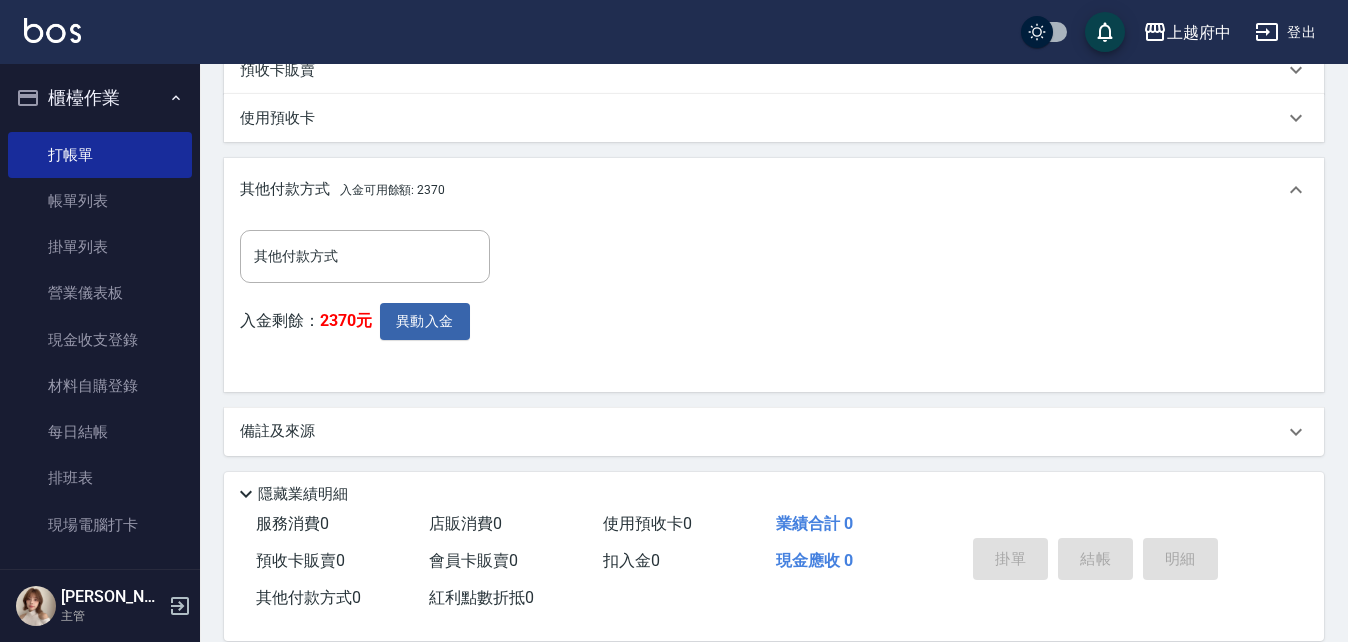 scroll, scrollTop: 554, scrollLeft: 0, axis: vertical 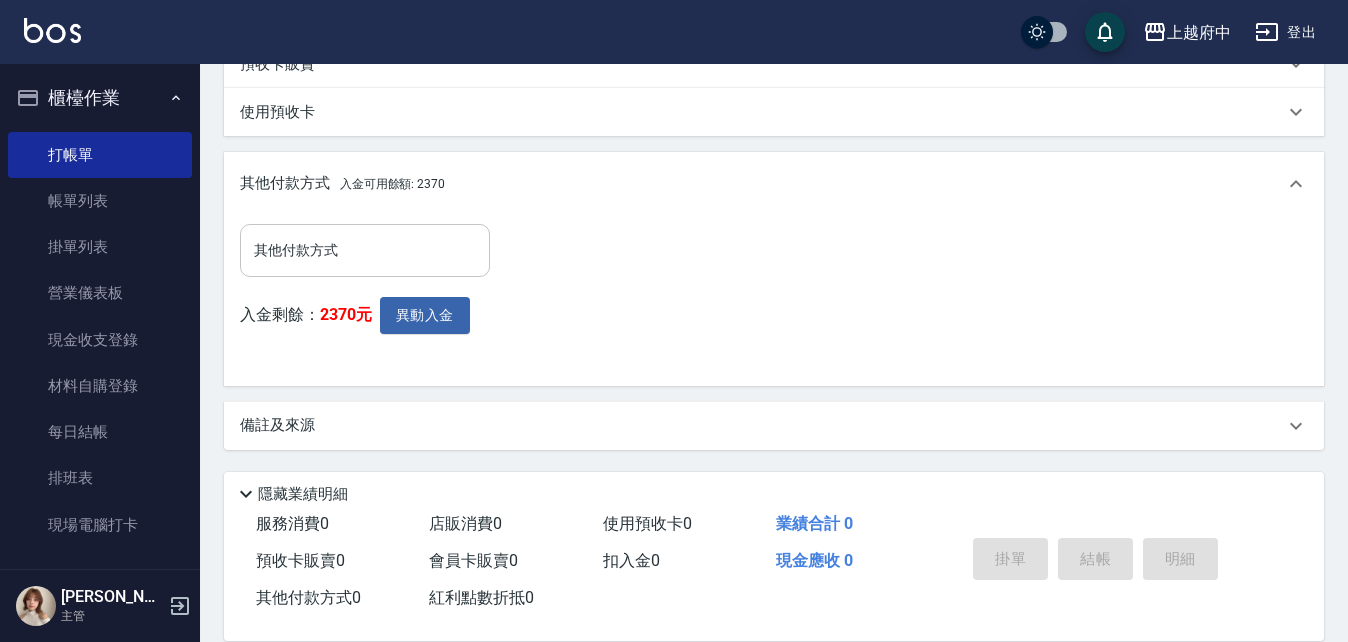 click on "其他付款方式" at bounding box center (365, 250) 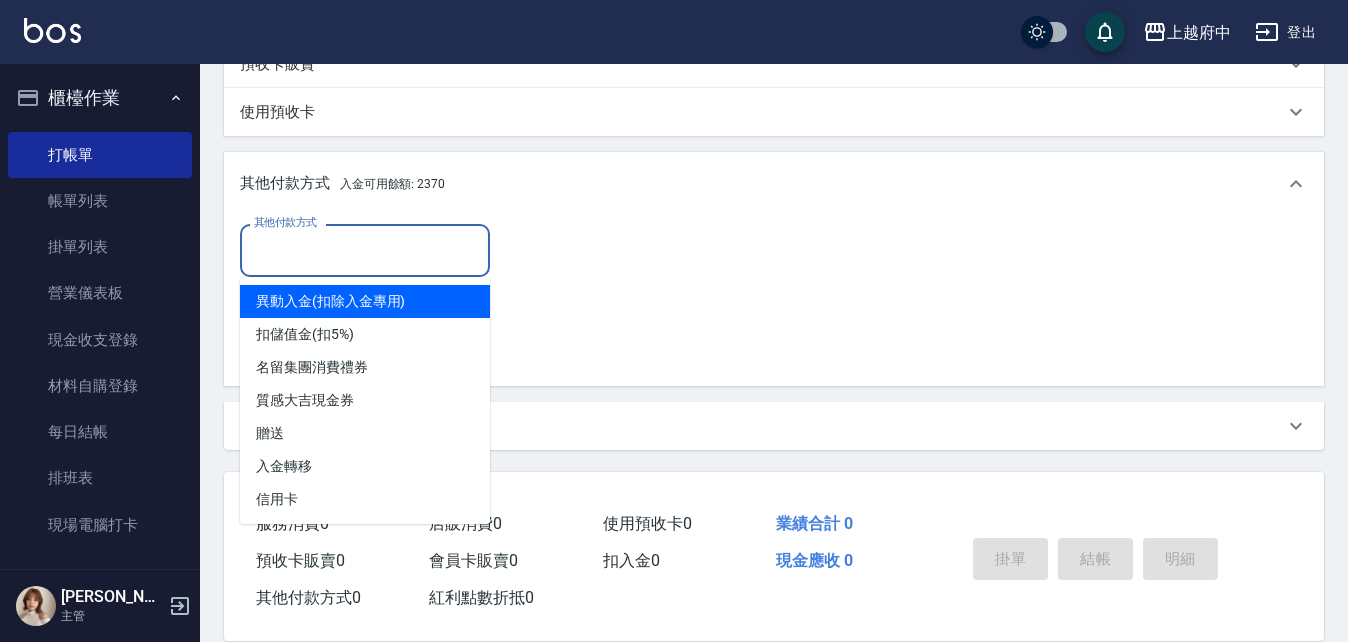 click on "其他付款方式 其他付款方式 入金剩餘： 2370元 異動入金" at bounding box center (774, 297) 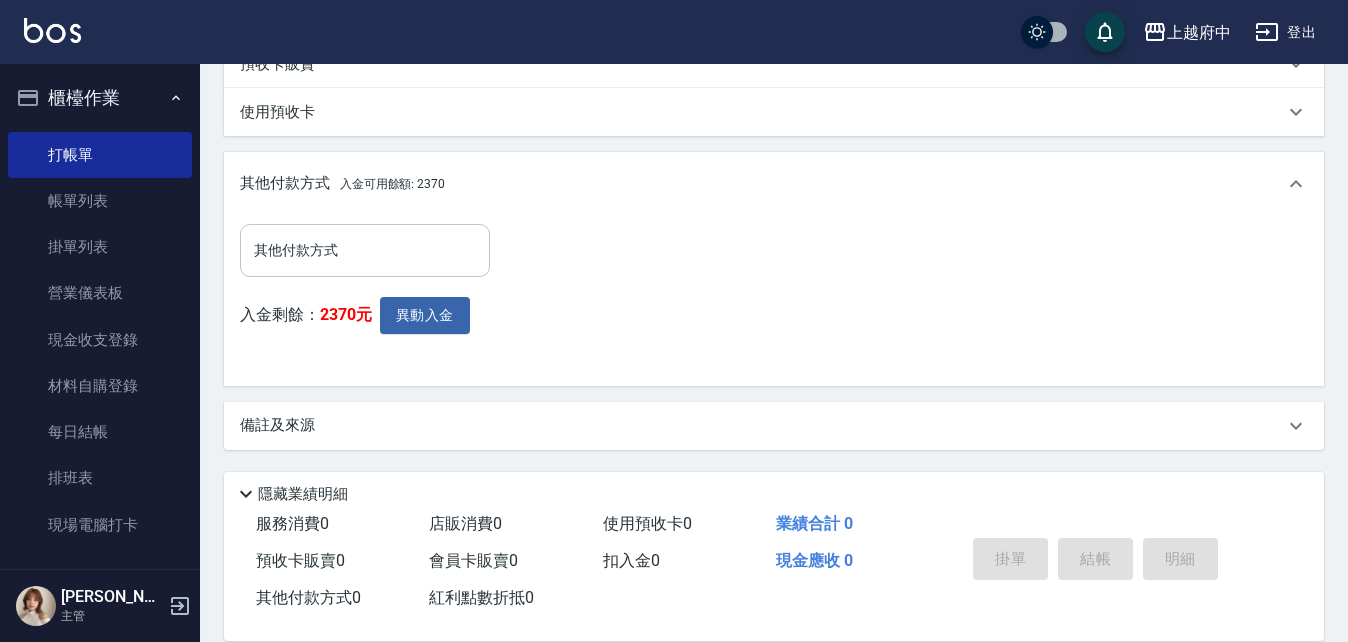 click on "其他付款方式" at bounding box center (365, 250) 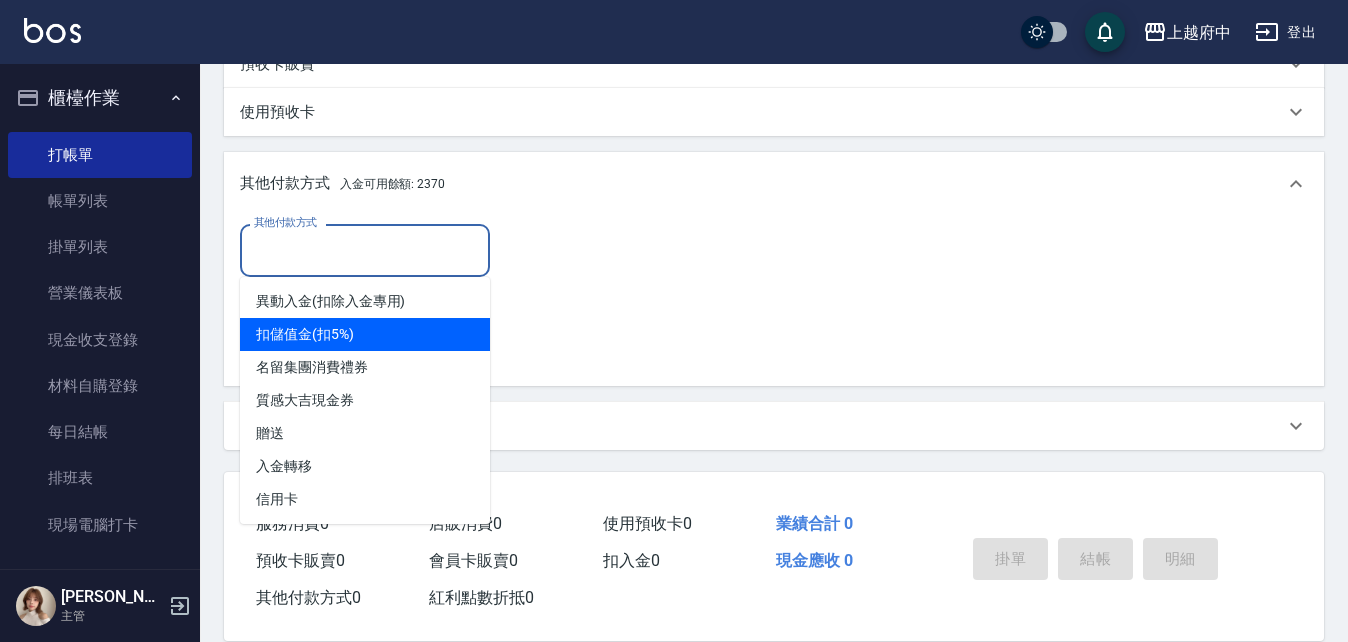 click on "其他付款方式 其他付款方式 入金剩餘： 2370元 異動入金" at bounding box center [774, 297] 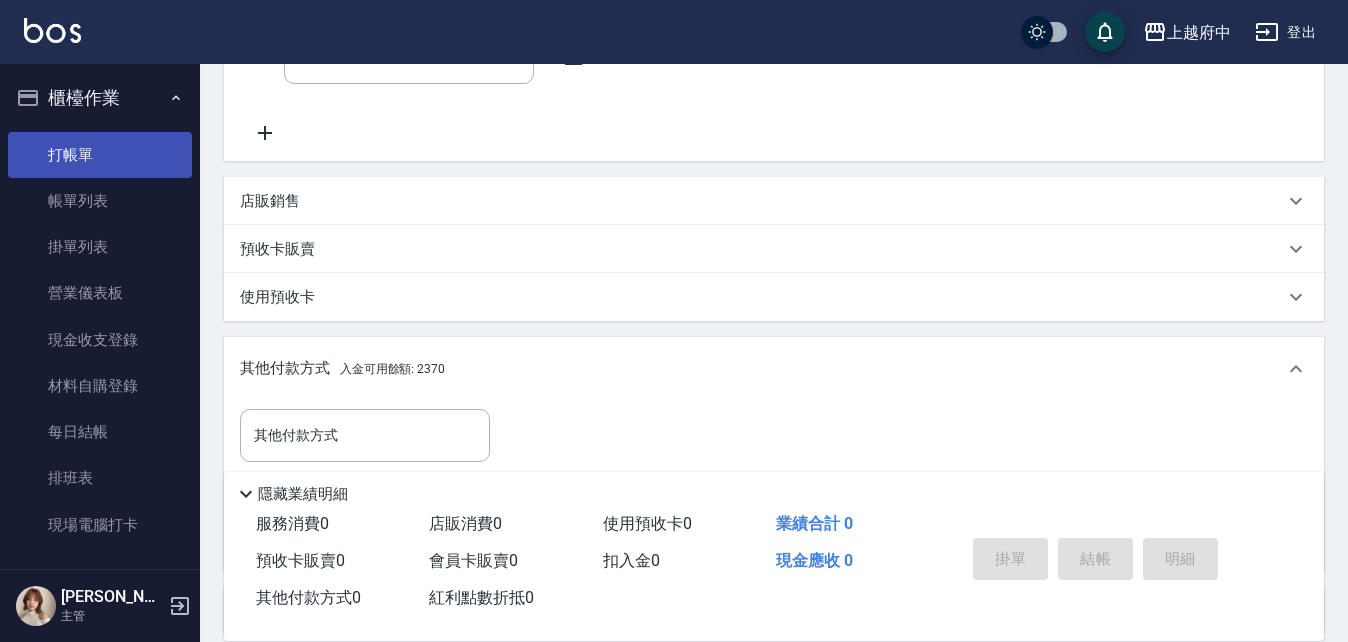 scroll, scrollTop: 154, scrollLeft: 0, axis: vertical 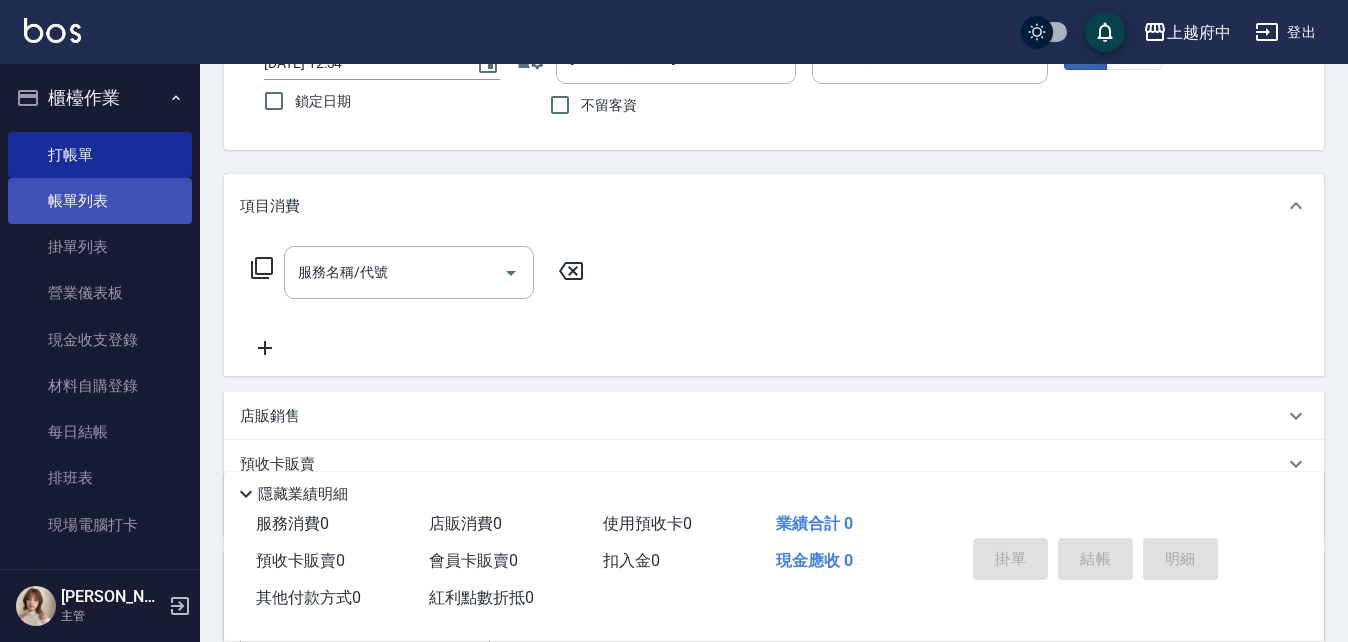 click on "帳單列表" at bounding box center [100, 201] 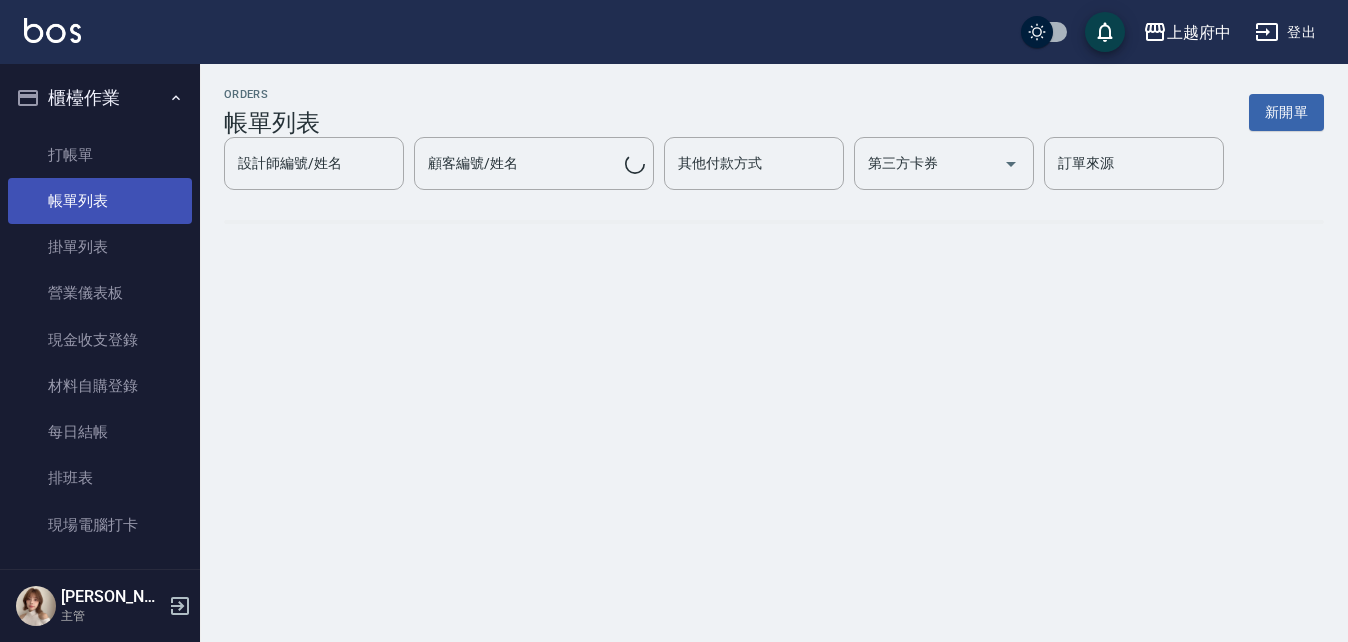 scroll, scrollTop: 0, scrollLeft: 0, axis: both 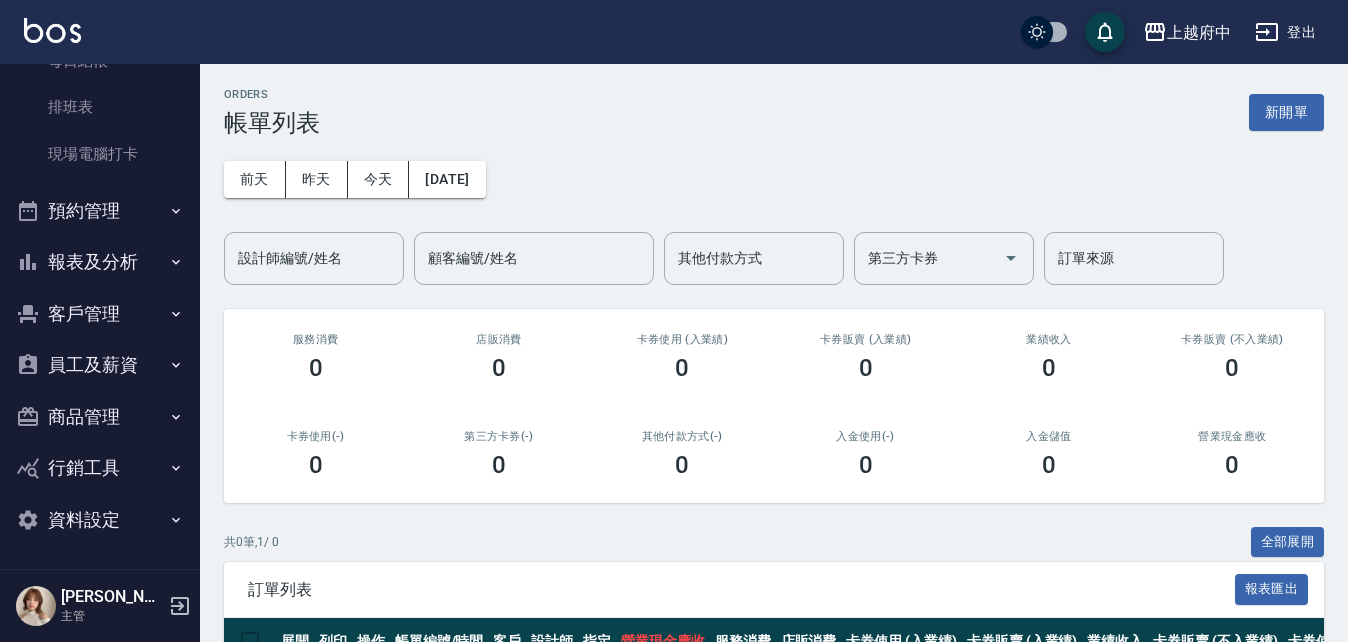 click on "客戶管理" at bounding box center (100, 314) 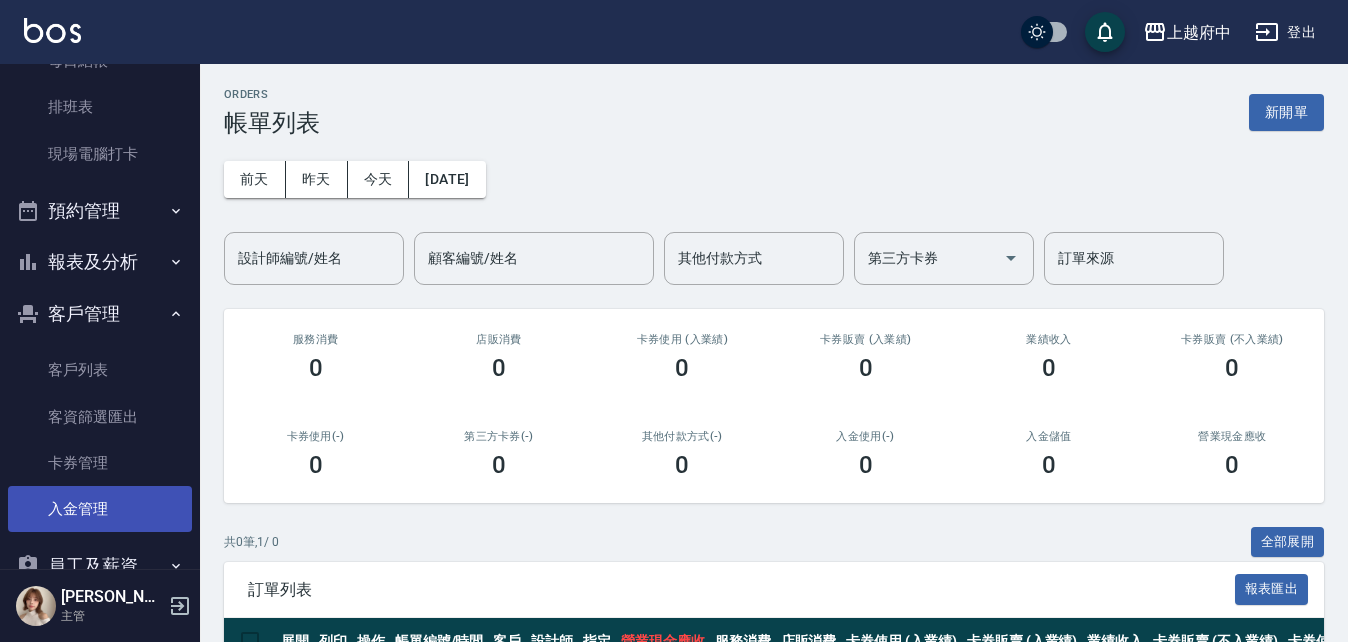 click on "入金管理" at bounding box center (100, 509) 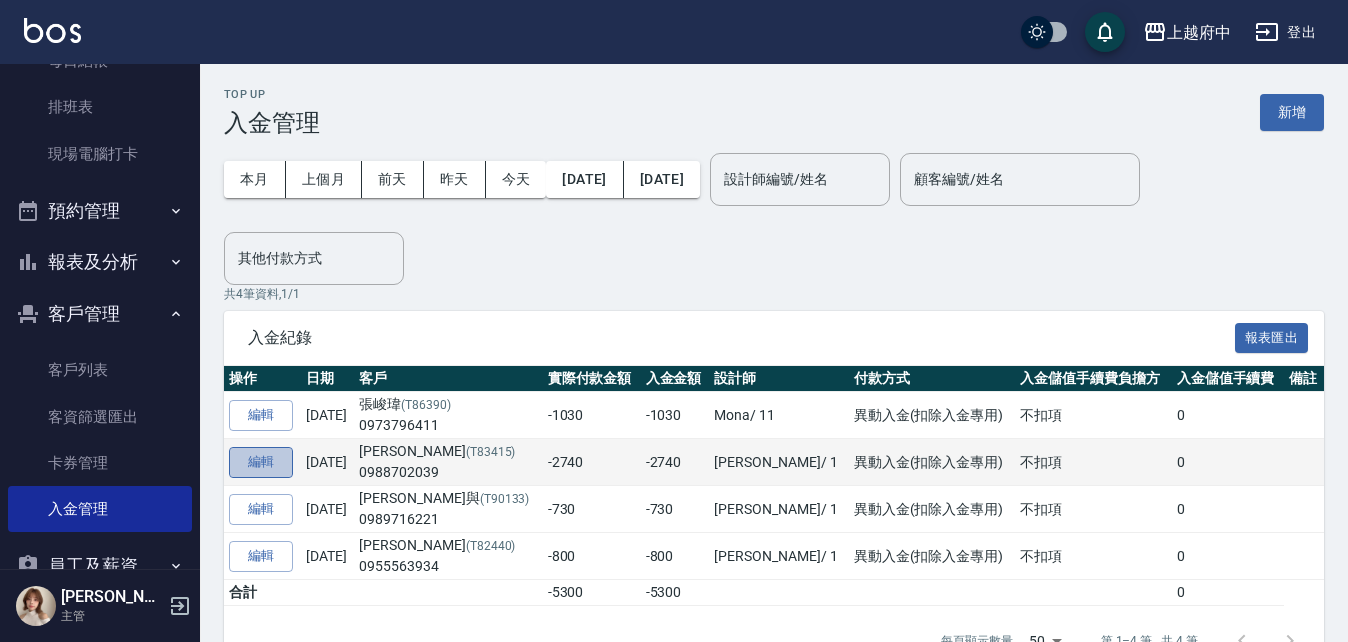 click on "編輯" at bounding box center (261, 462) 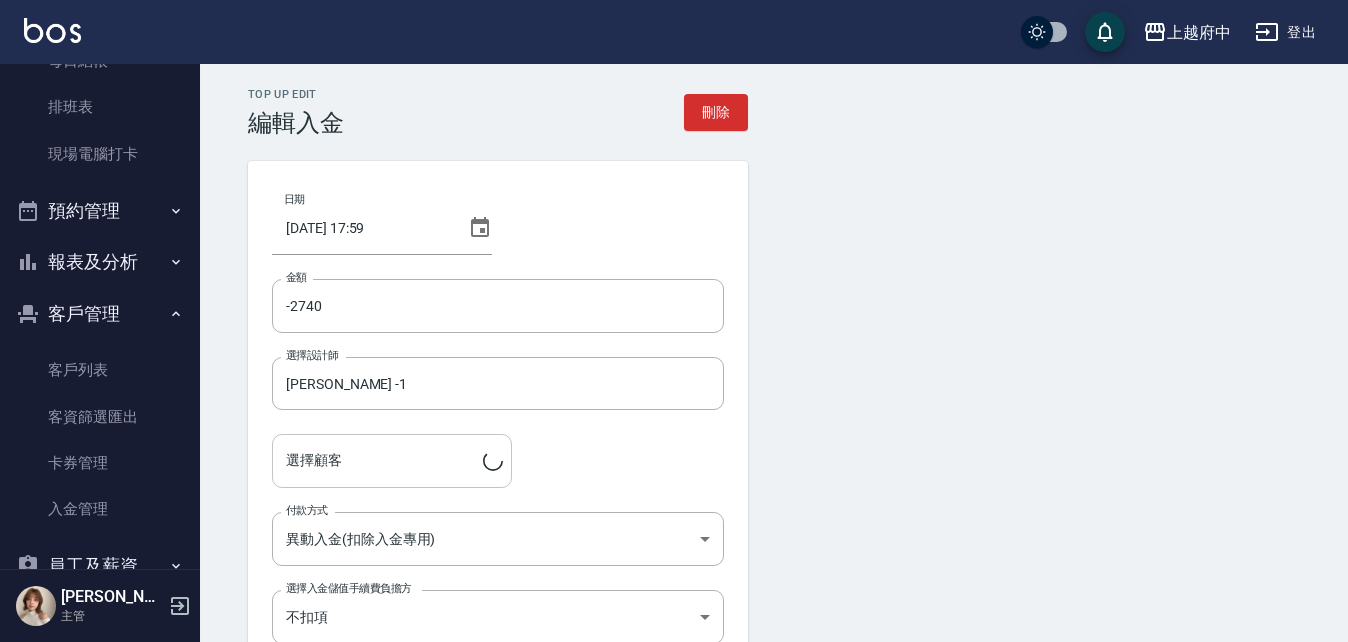 type on "李昊恩/0988702039/T83415" 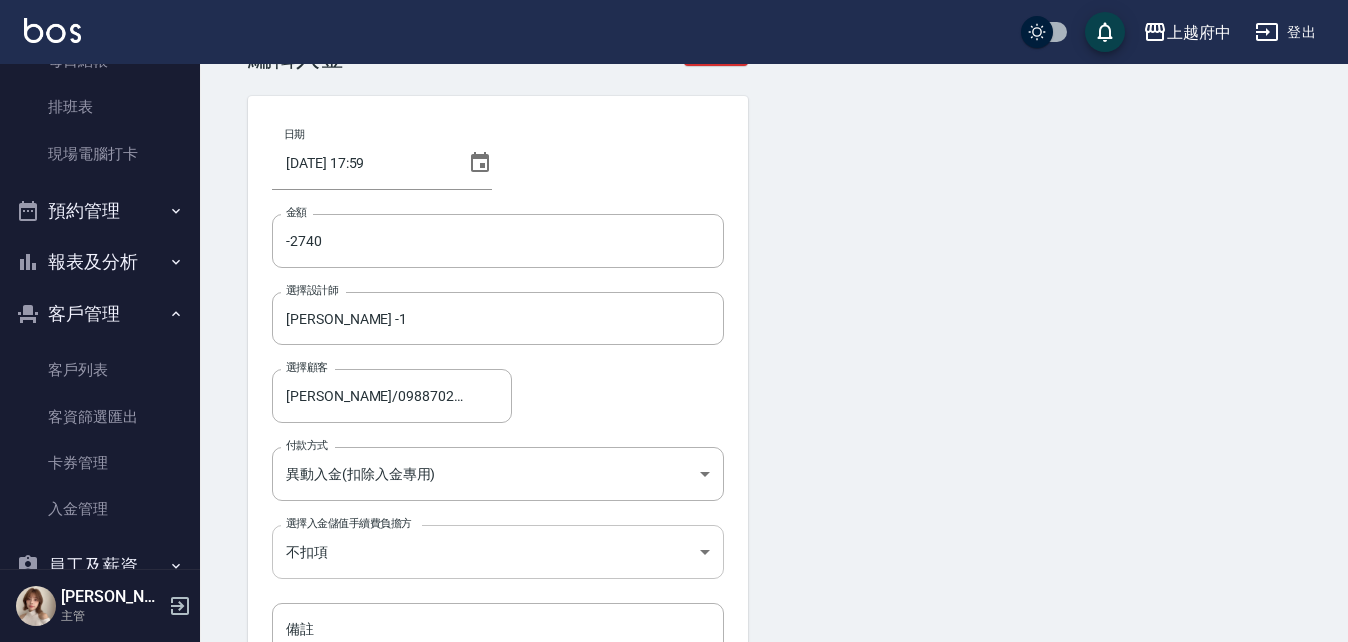 scroll, scrollTop: 100, scrollLeft: 0, axis: vertical 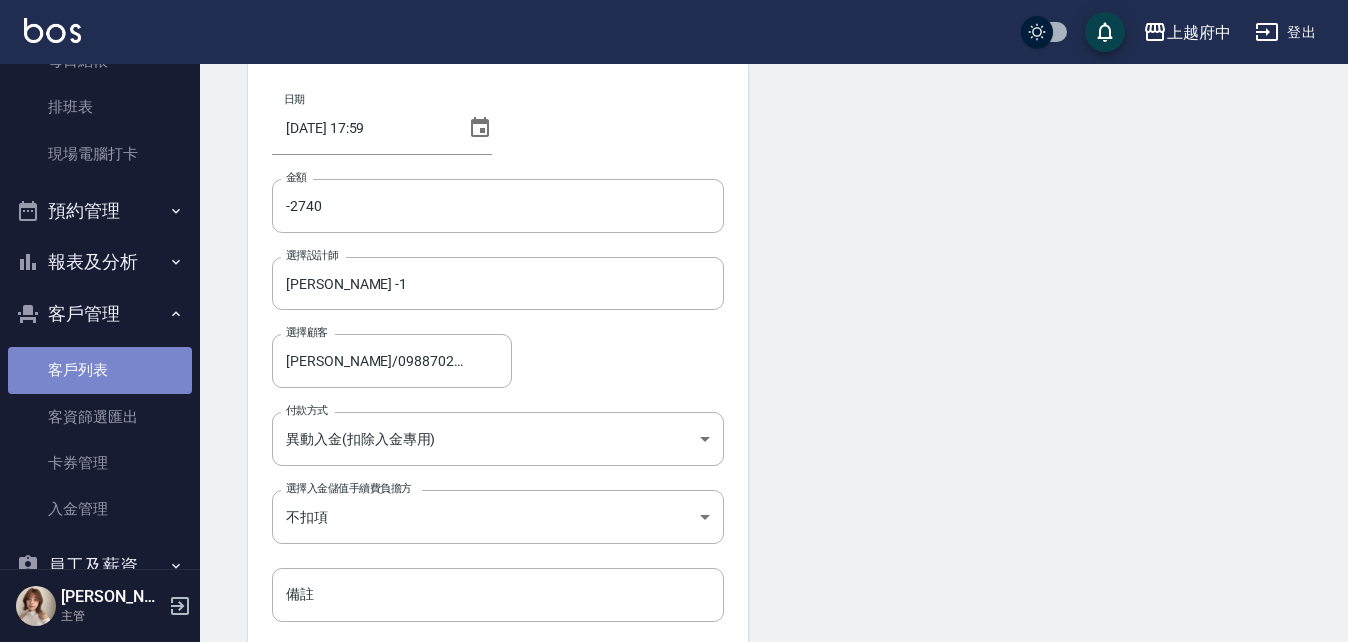 click on "客戶列表" at bounding box center [100, 370] 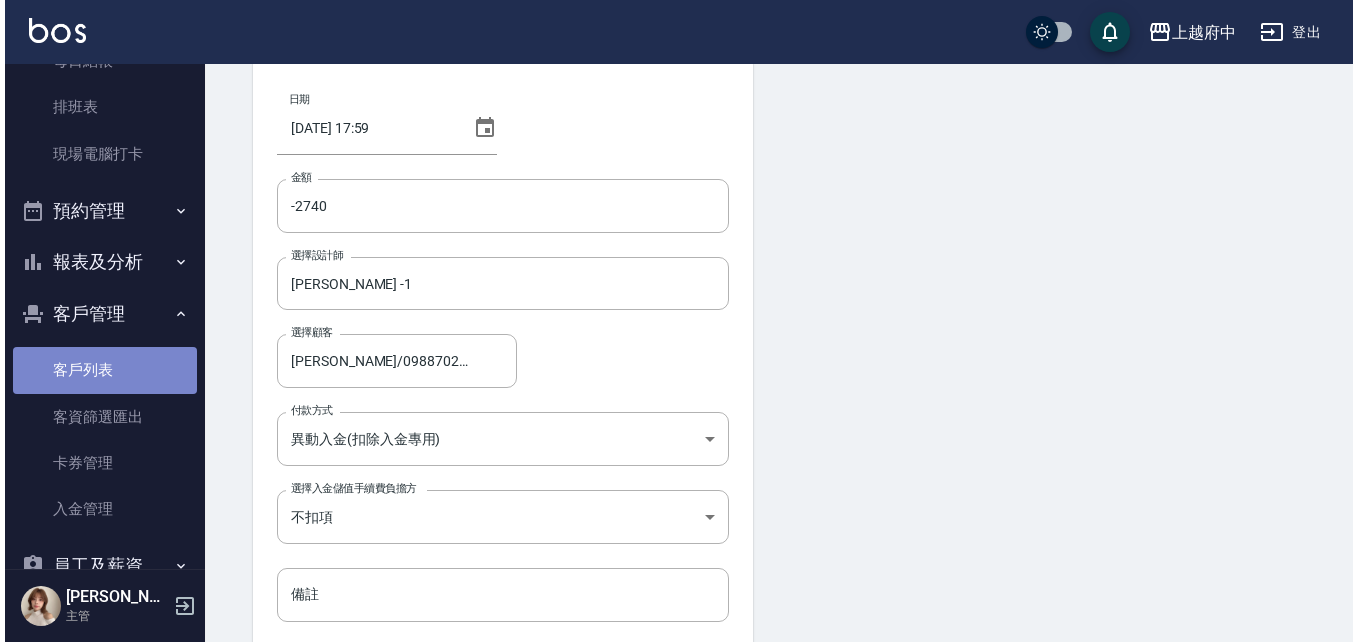 scroll, scrollTop: 0, scrollLeft: 0, axis: both 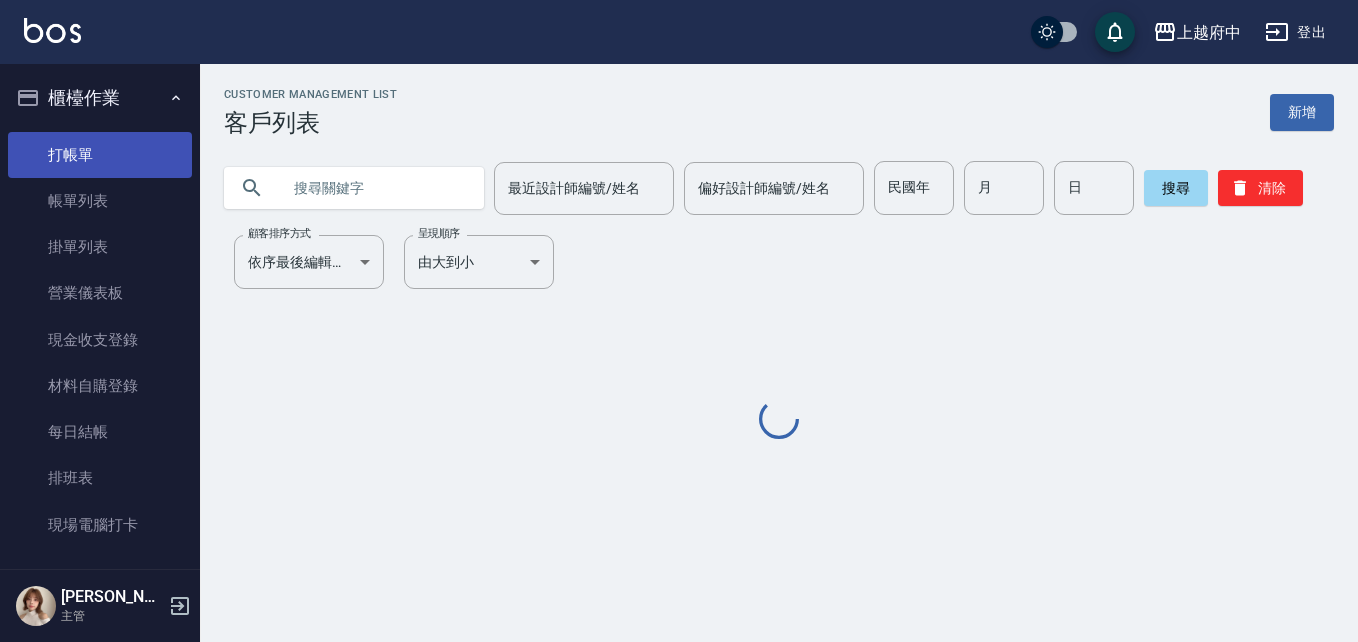 click on "打帳單" at bounding box center (100, 155) 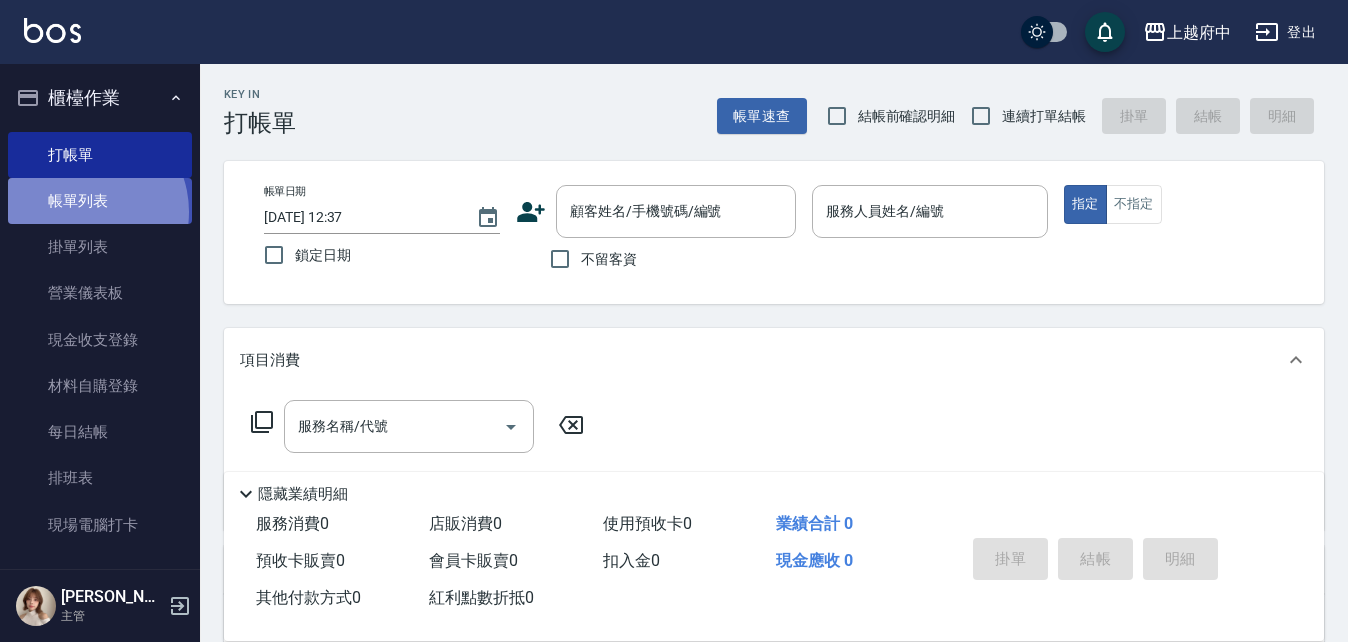 click on "帳單列表" at bounding box center (100, 201) 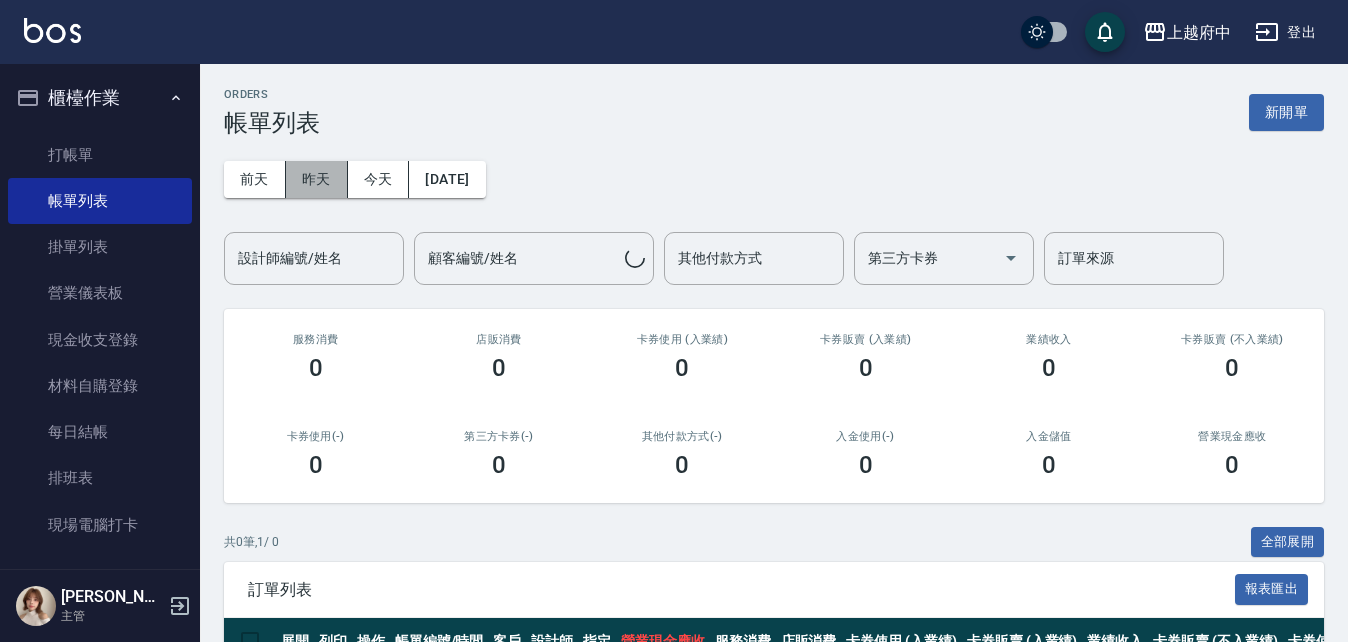click on "昨天" at bounding box center [317, 179] 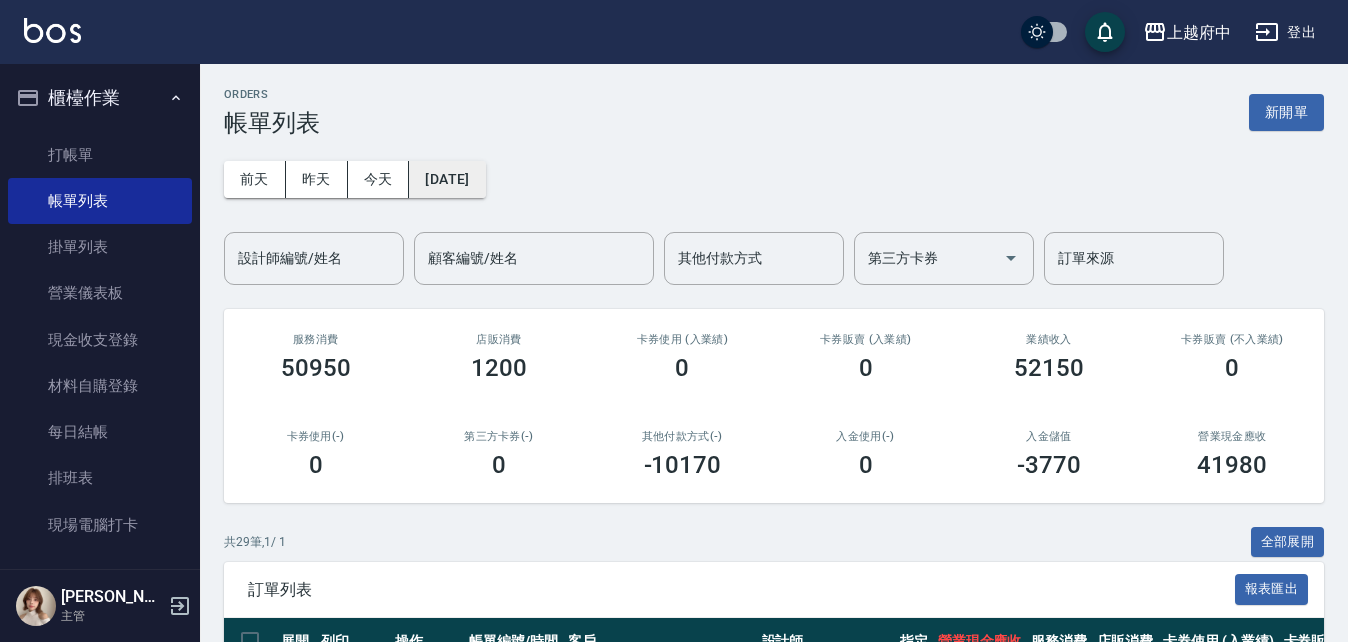 click on "2025/07/11" at bounding box center [447, 179] 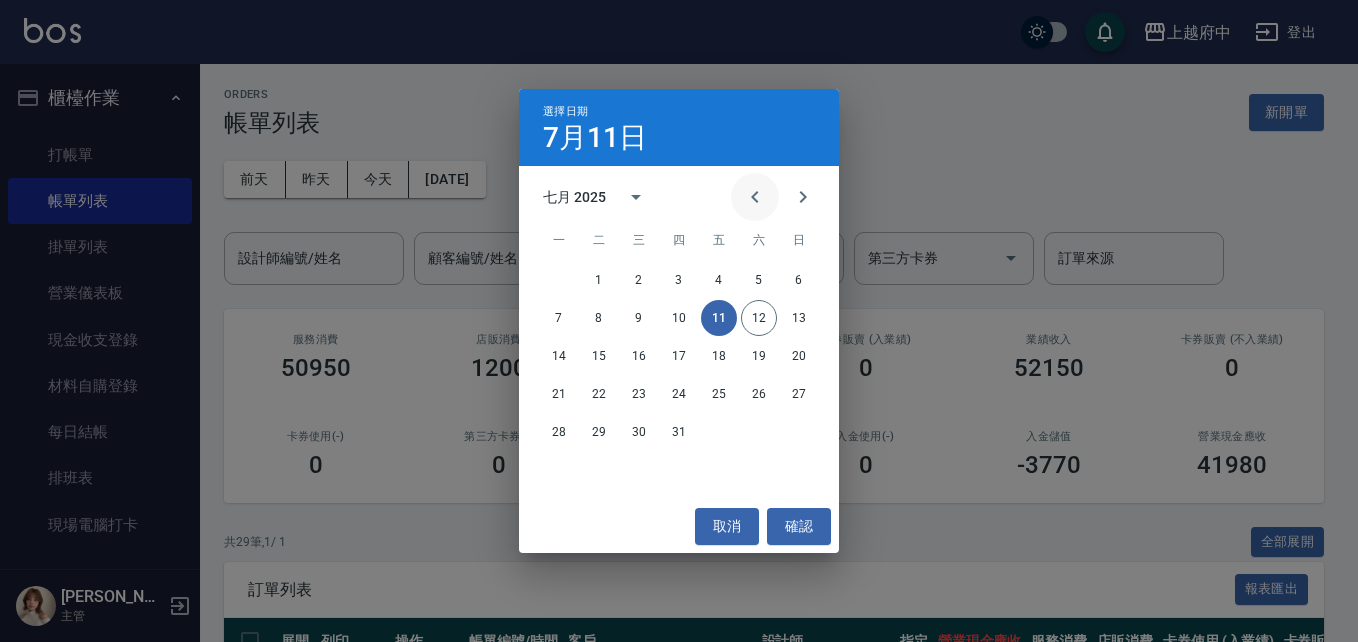 click 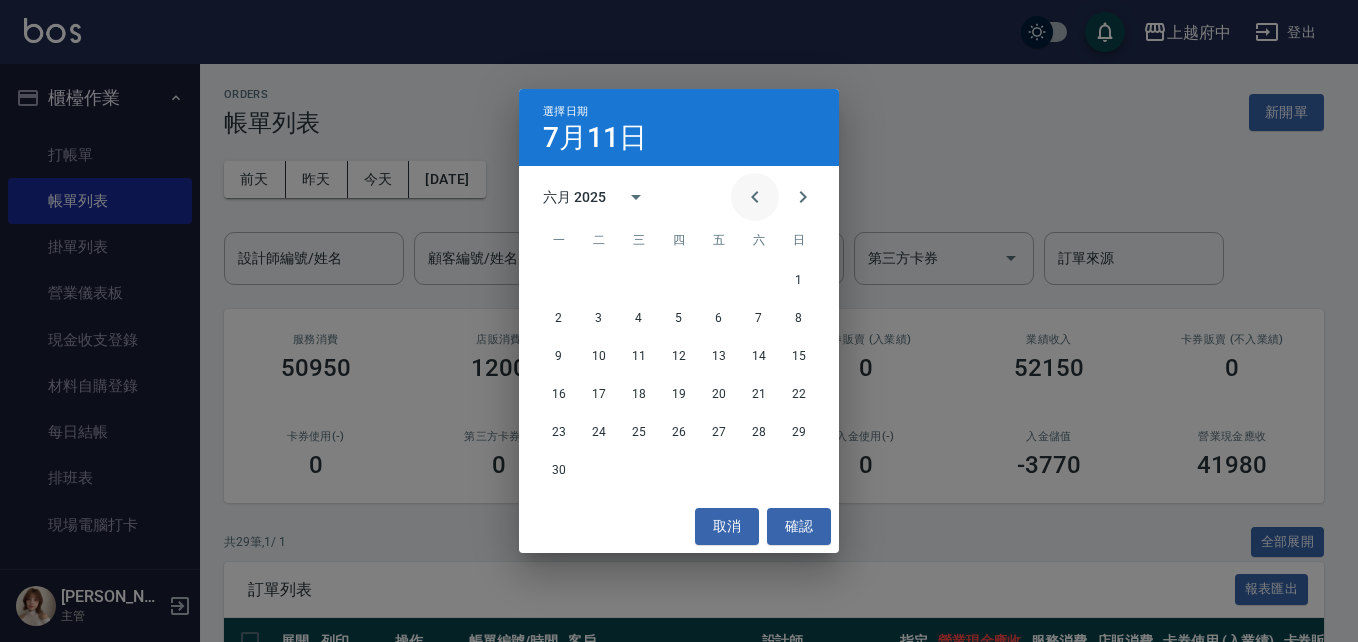 click 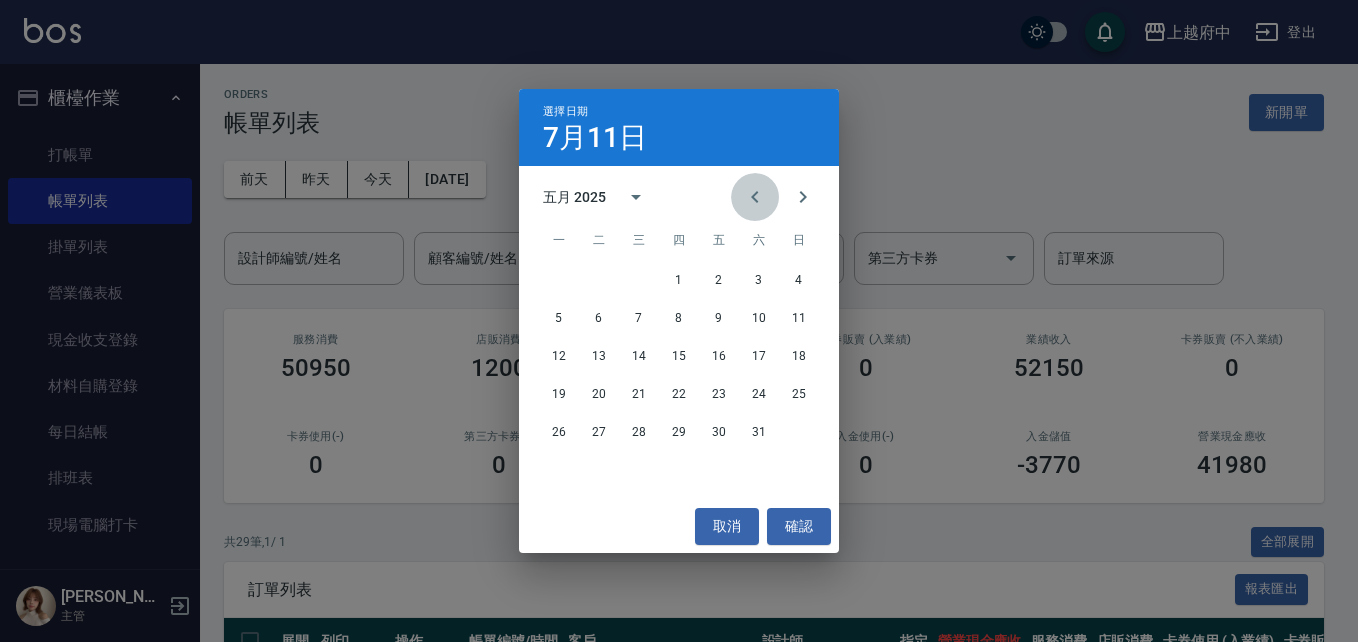 click 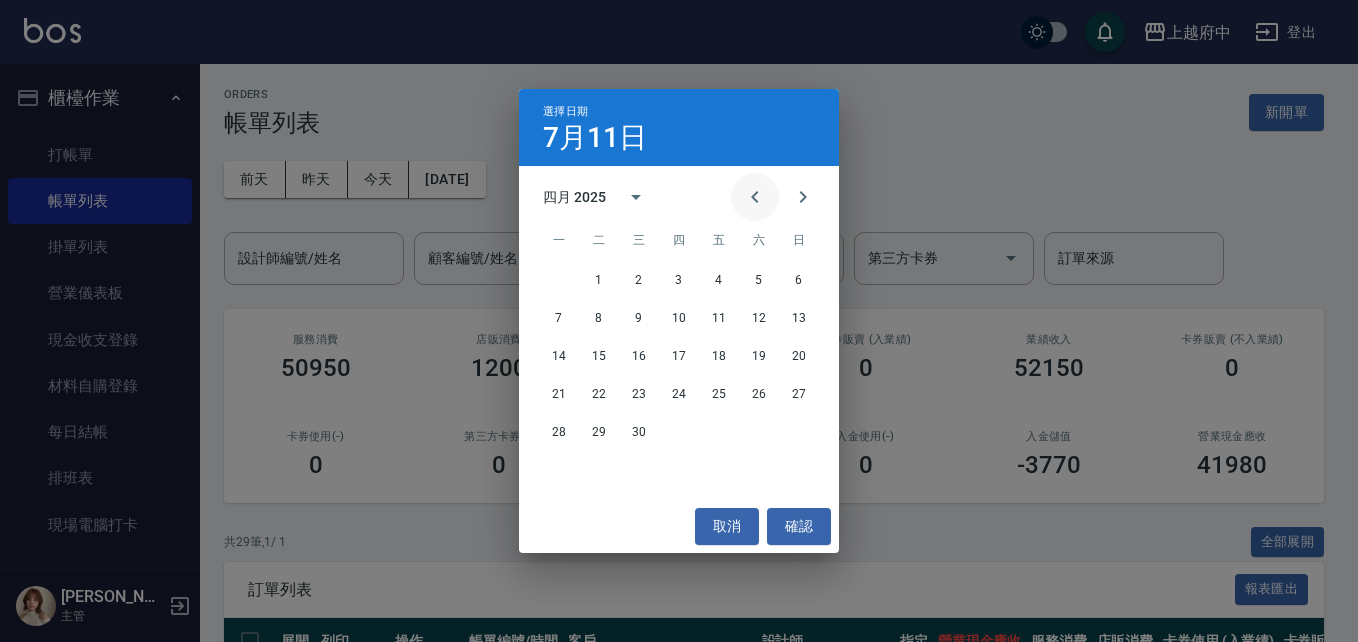 click 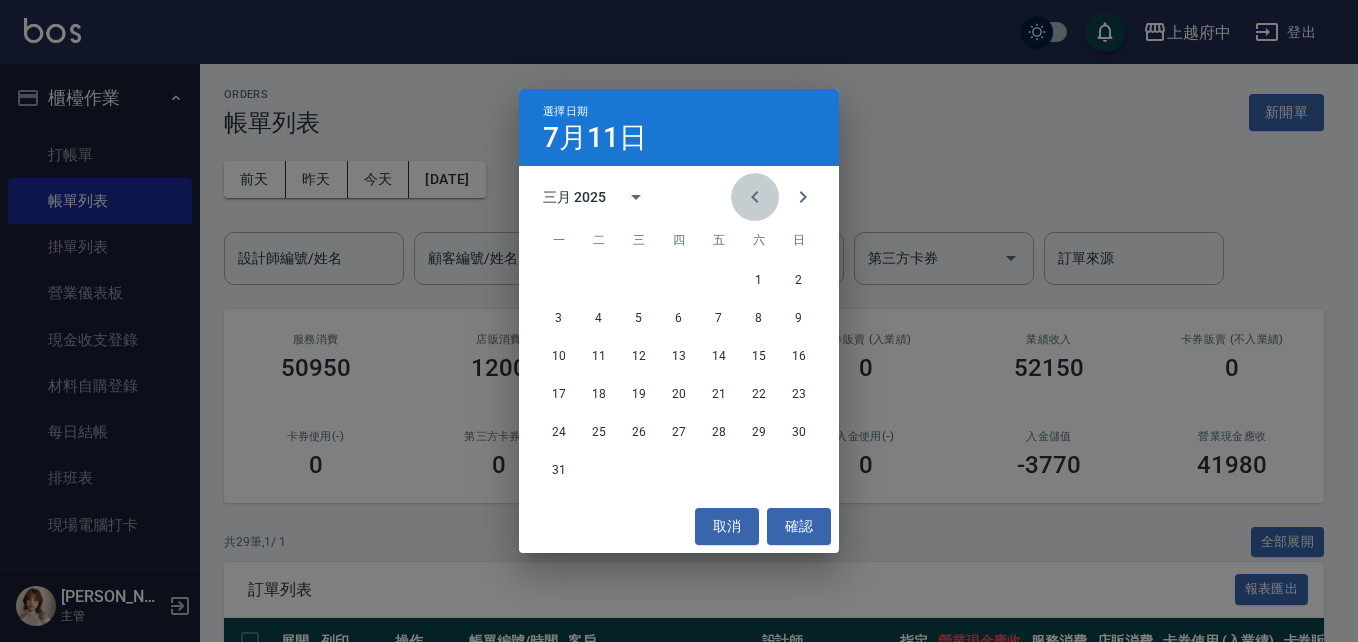 click 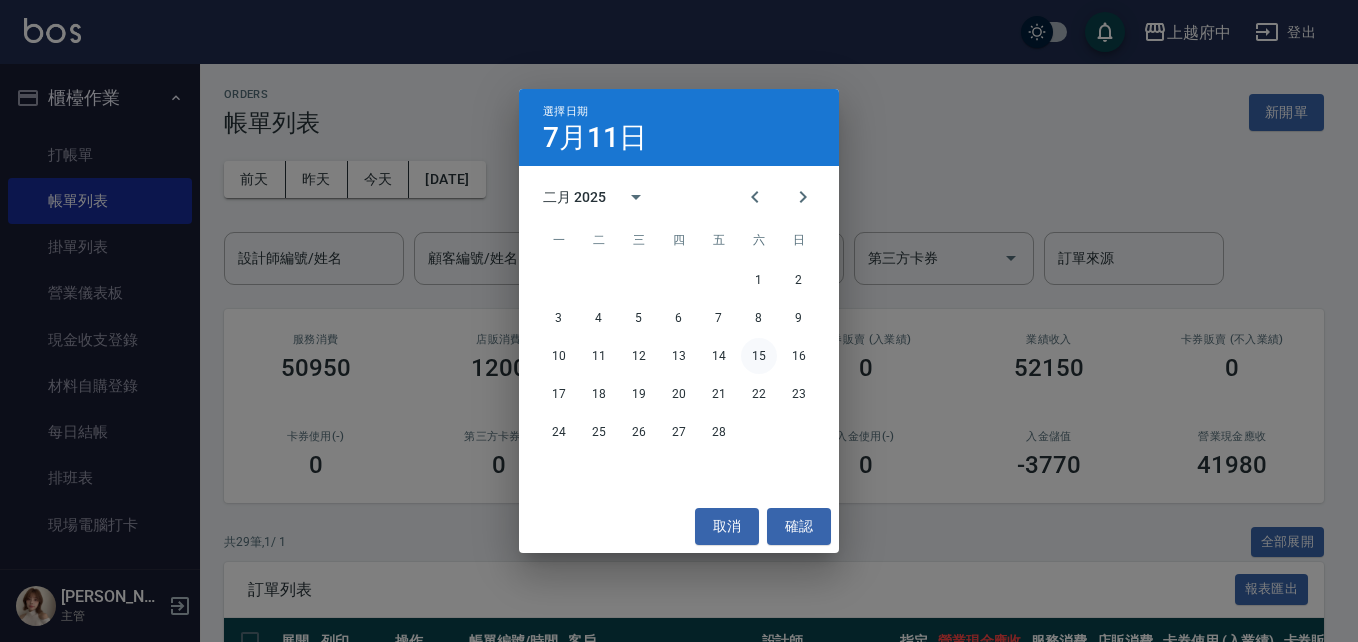 click on "15" at bounding box center [759, 356] 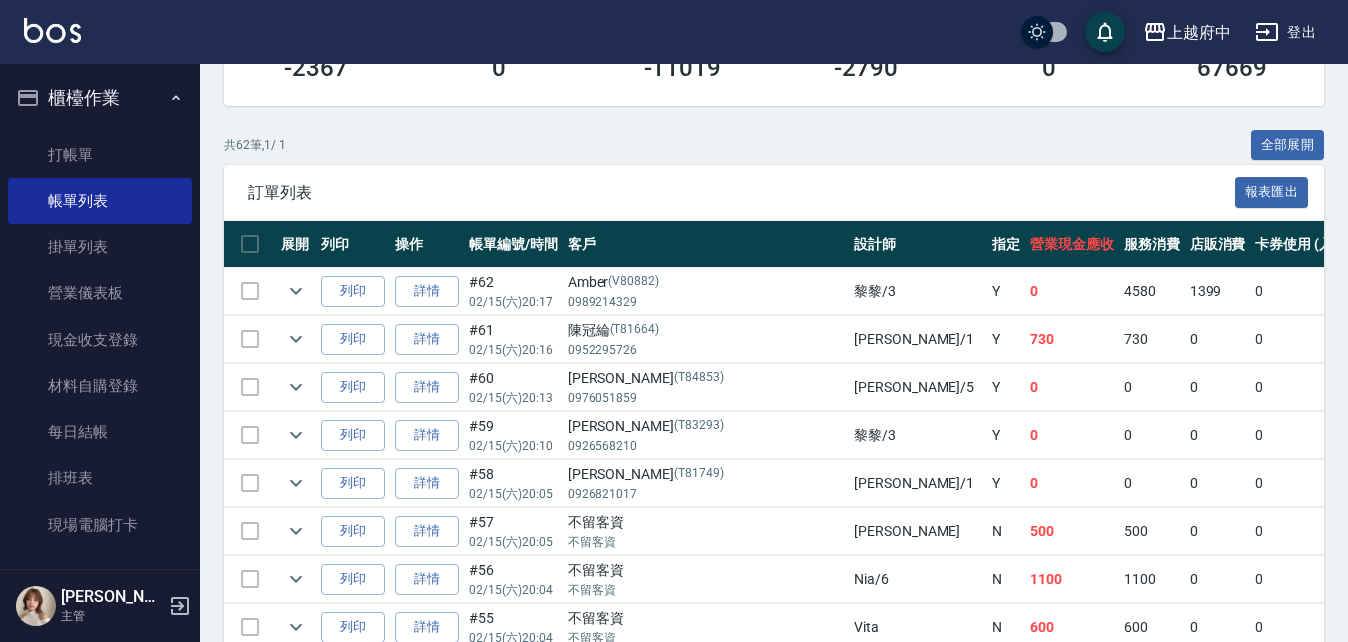 scroll, scrollTop: 200, scrollLeft: 0, axis: vertical 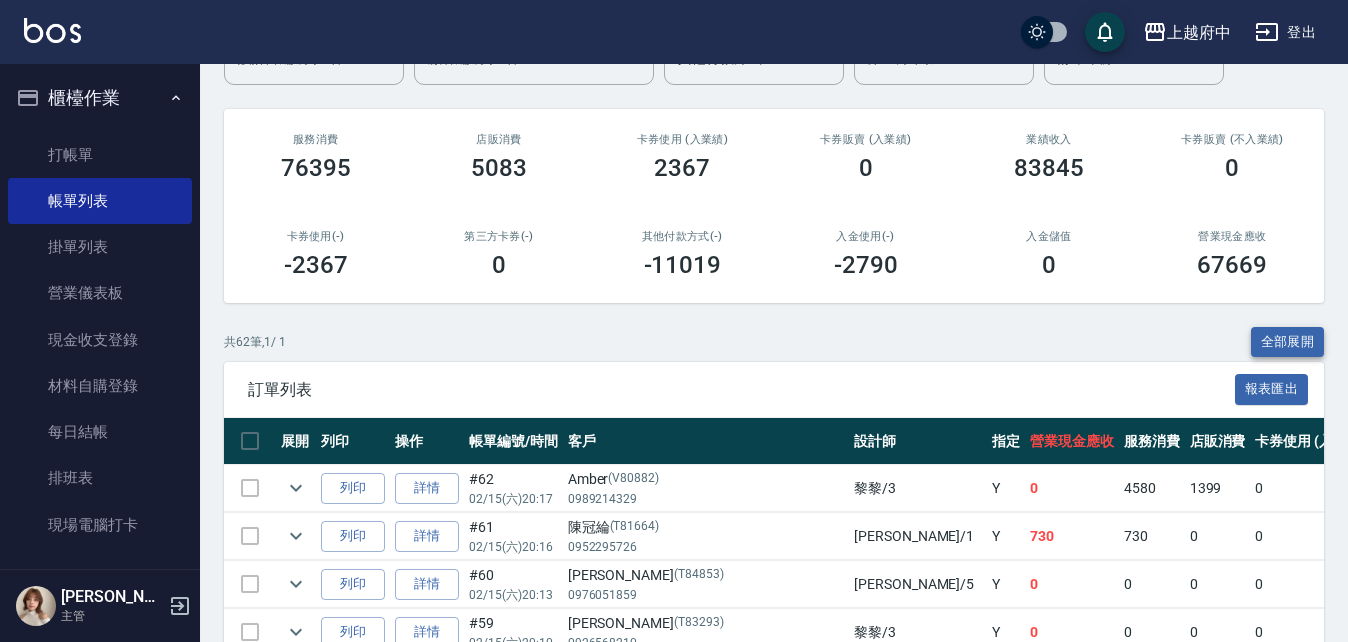 click on "全部展開" at bounding box center [1288, 342] 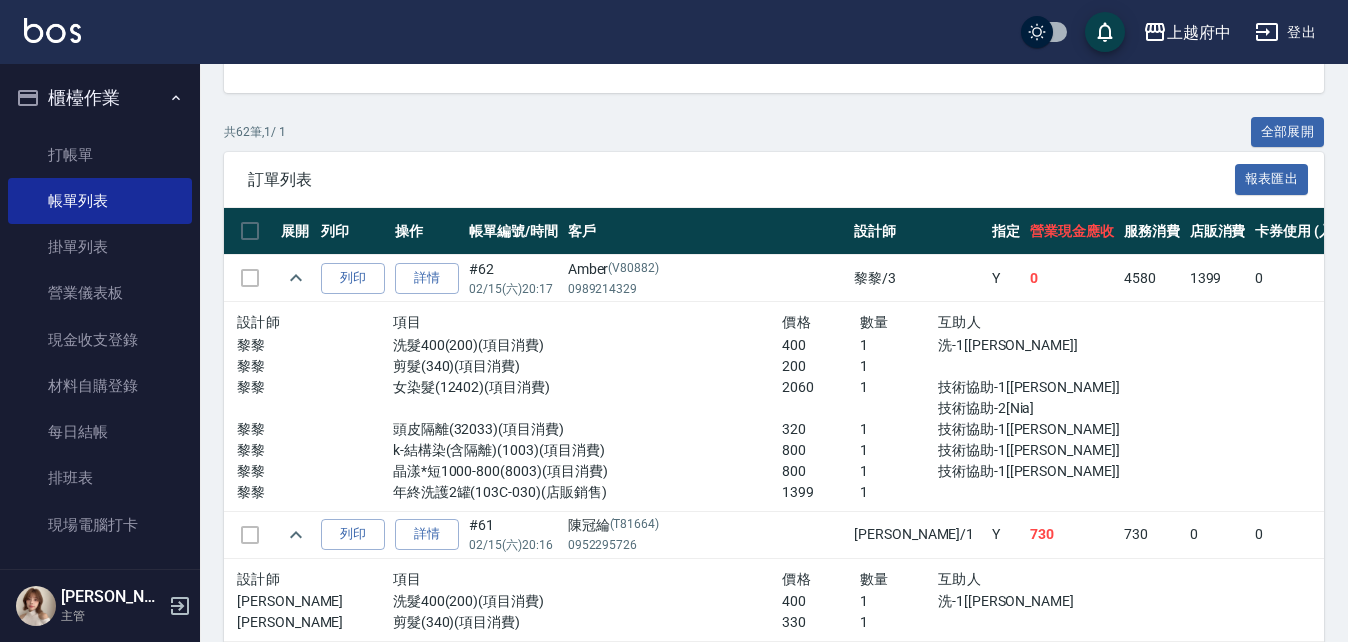 scroll, scrollTop: 400, scrollLeft: 0, axis: vertical 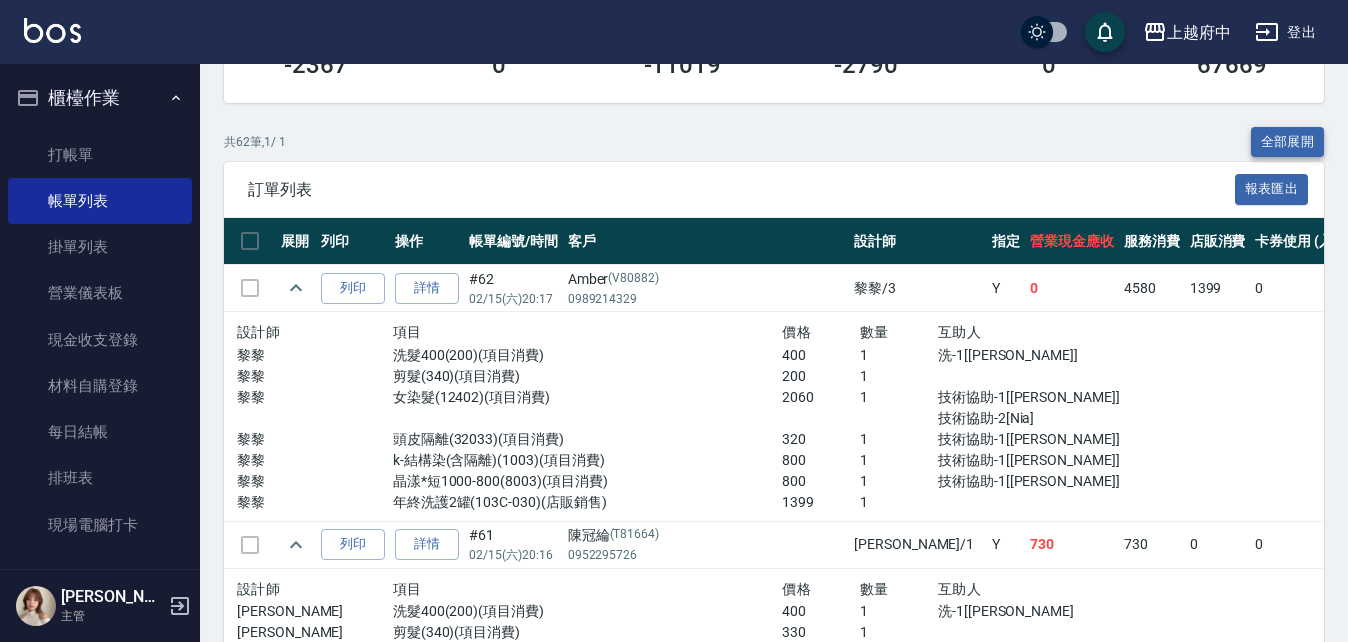 click on "全部展開" at bounding box center (1288, 142) 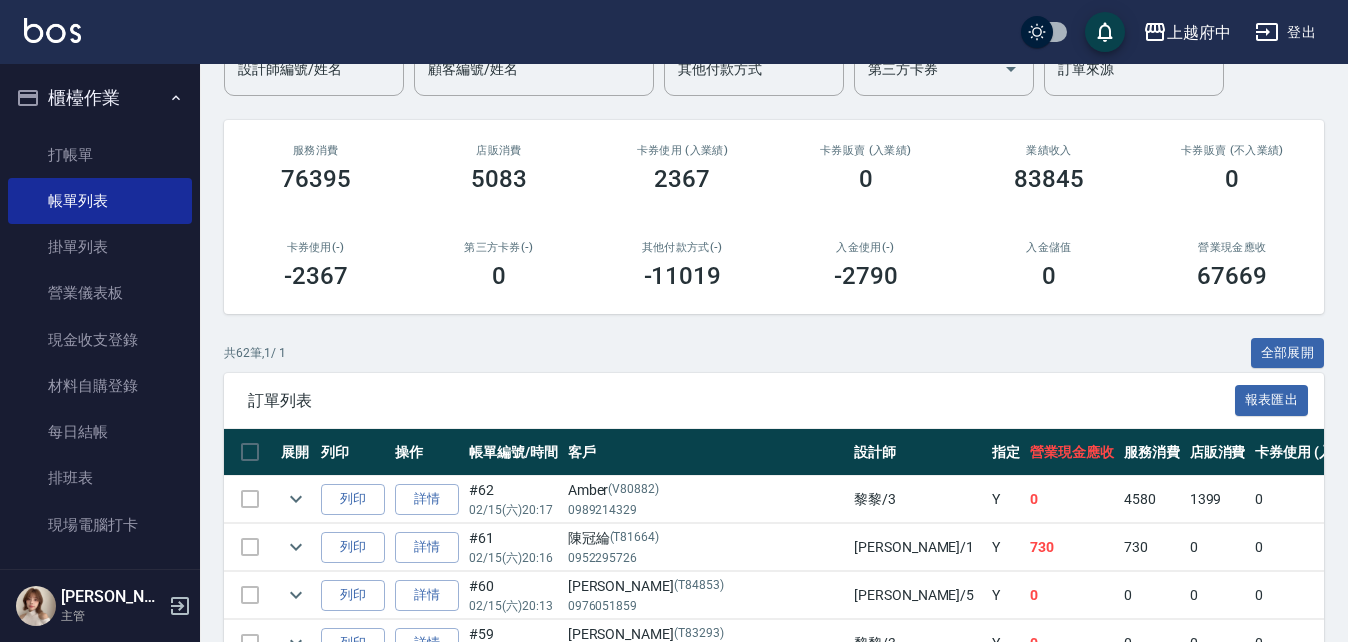 scroll, scrollTop: 0, scrollLeft: 0, axis: both 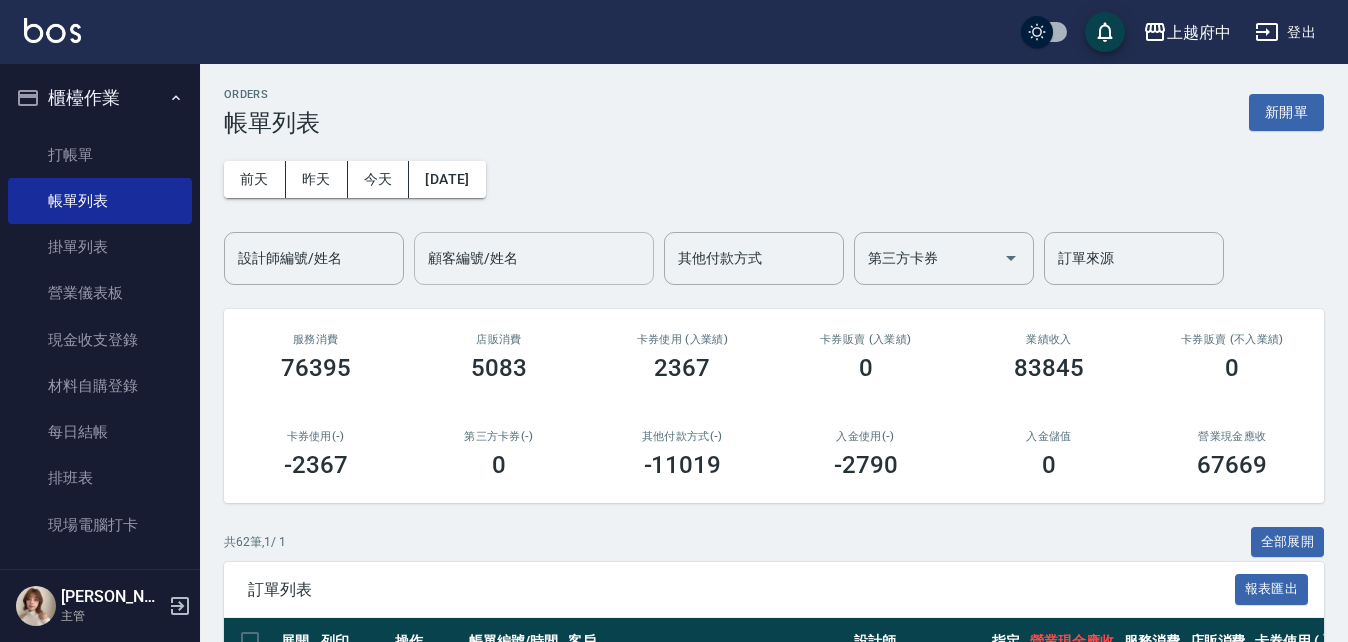 click on "顧客編號/姓名" at bounding box center (534, 258) 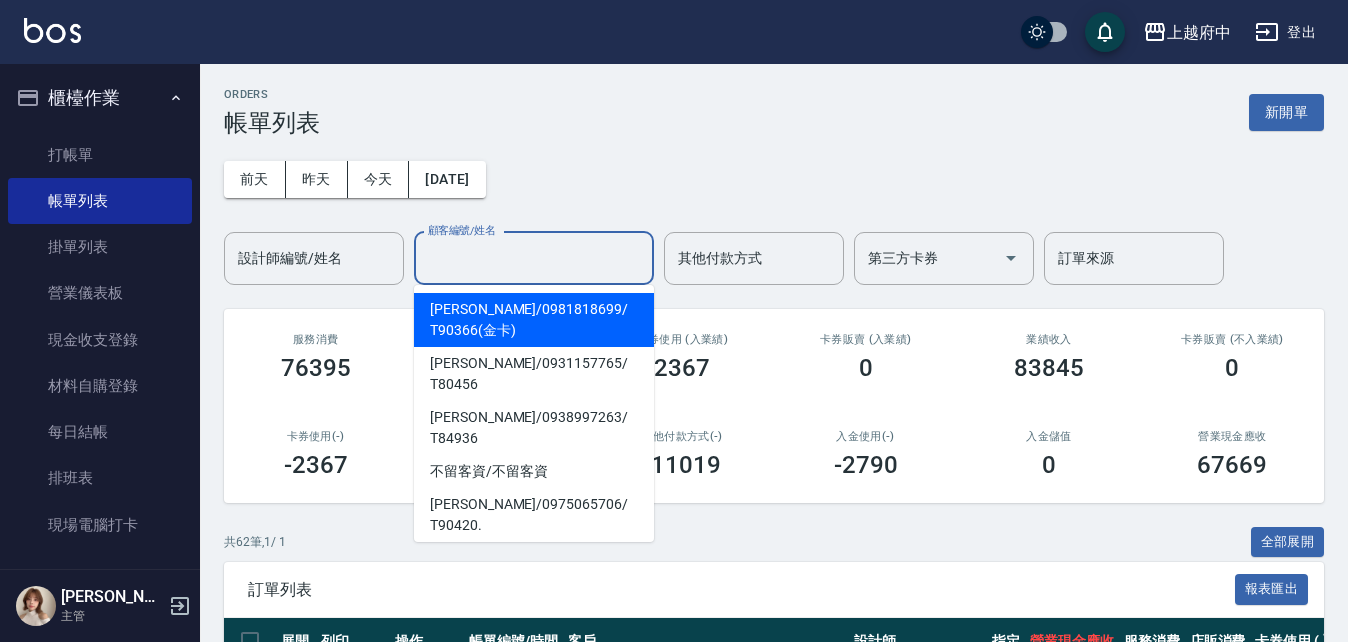 type on "2" 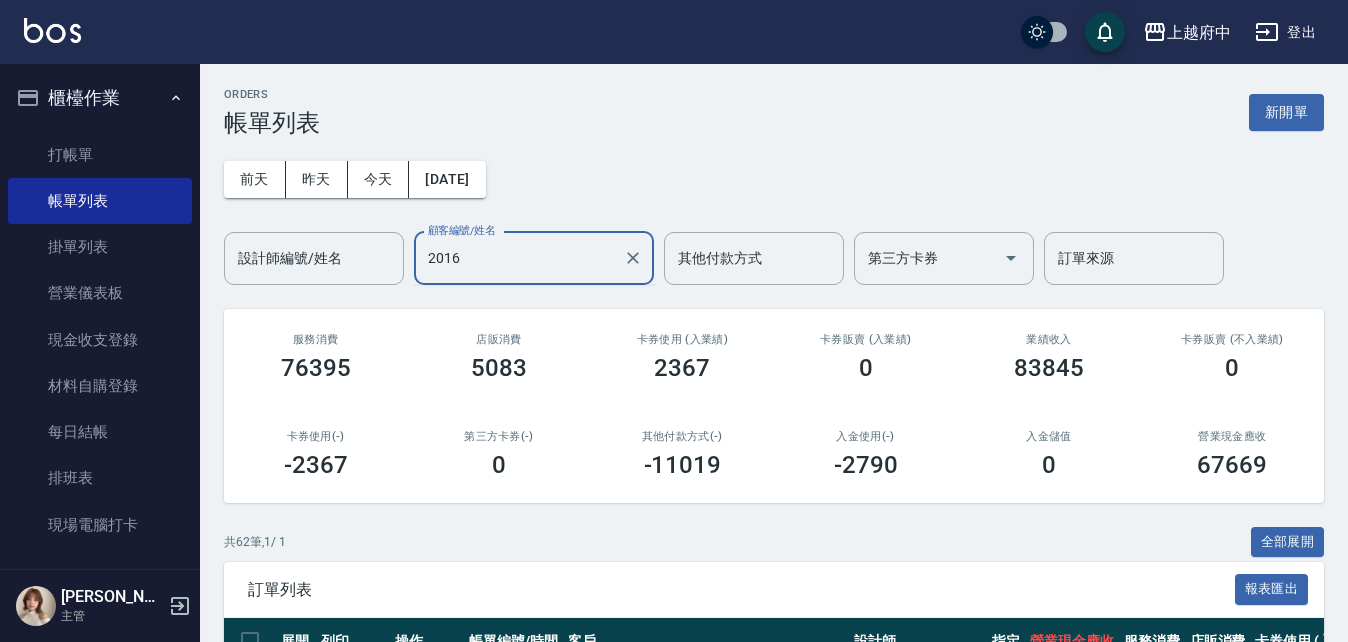 type on "20161" 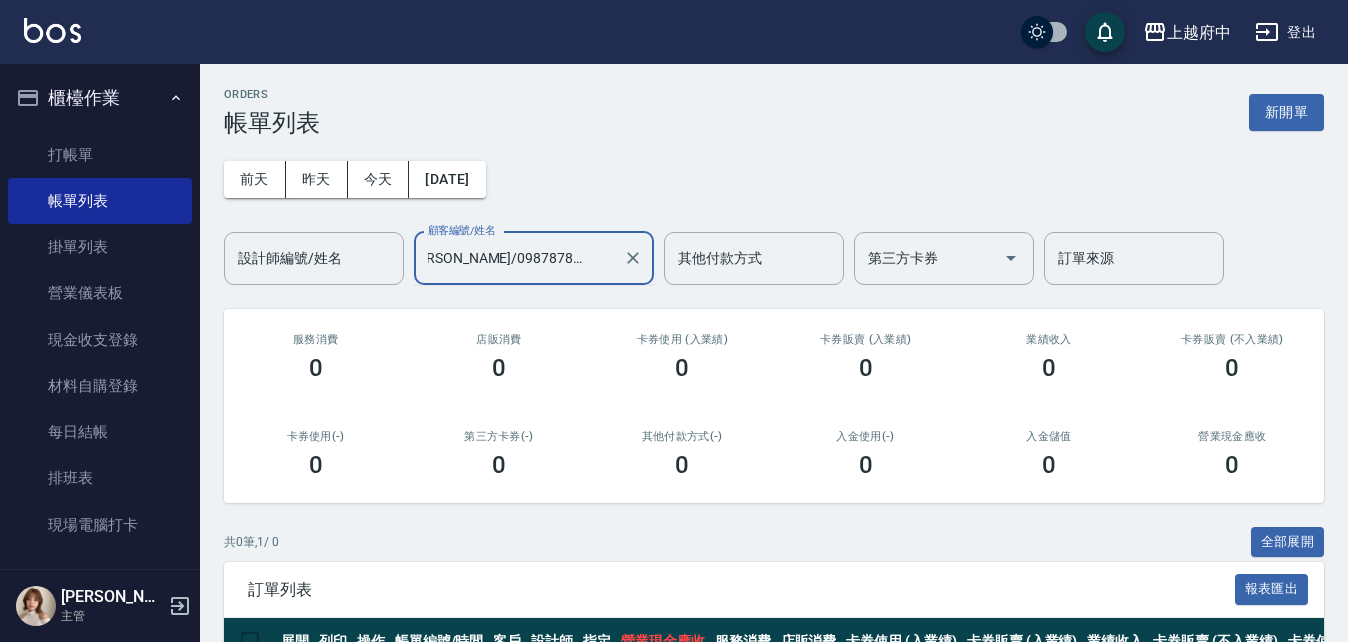 scroll, scrollTop: 0, scrollLeft: 31, axis: horizontal 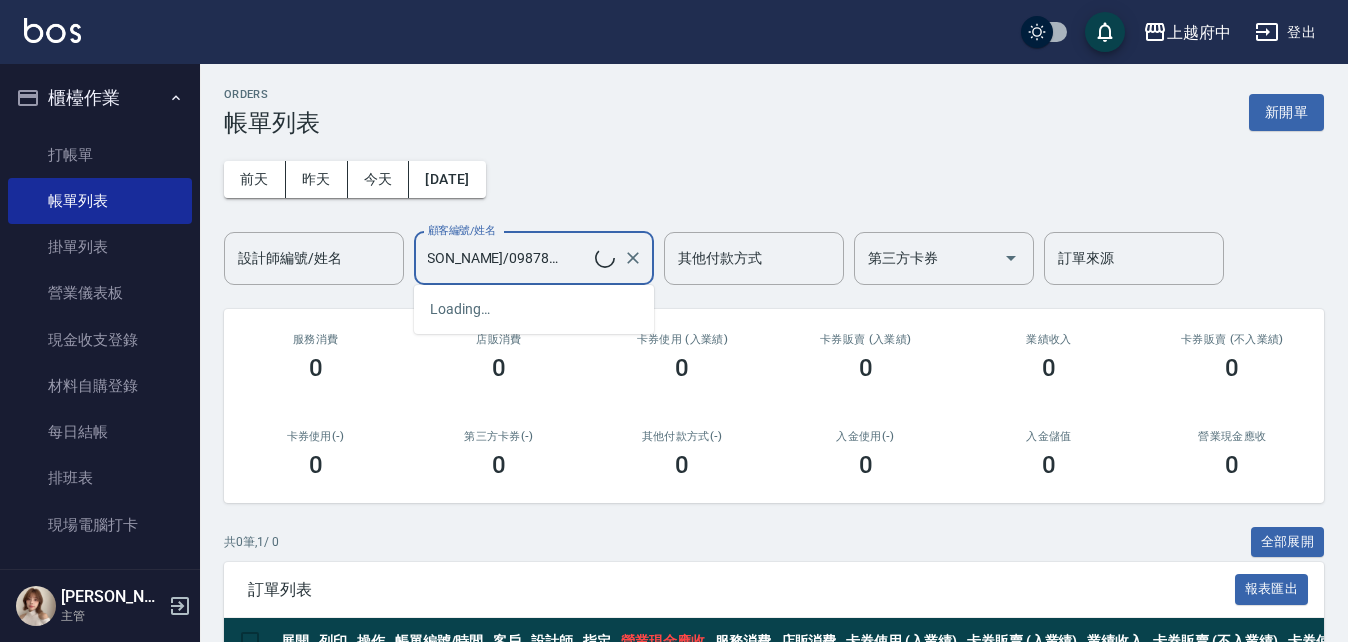 type on "鍾瓈寬/0987878627/t20161" 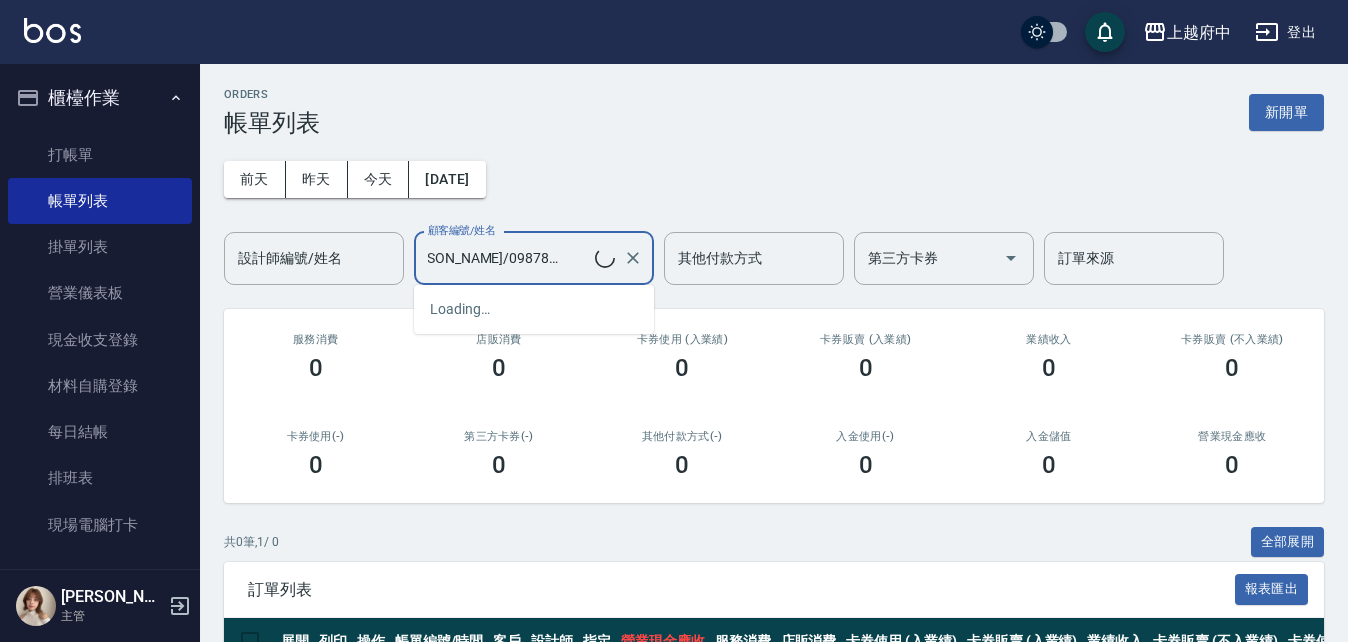 scroll, scrollTop: 0, scrollLeft: 0, axis: both 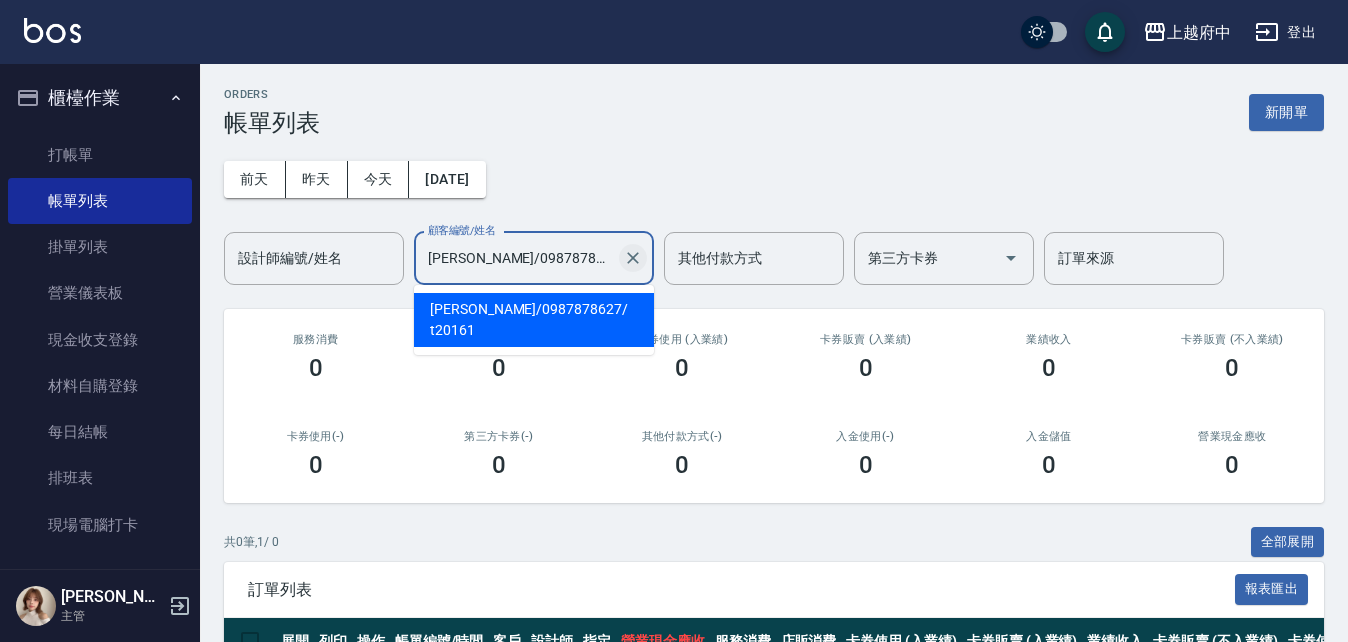 click 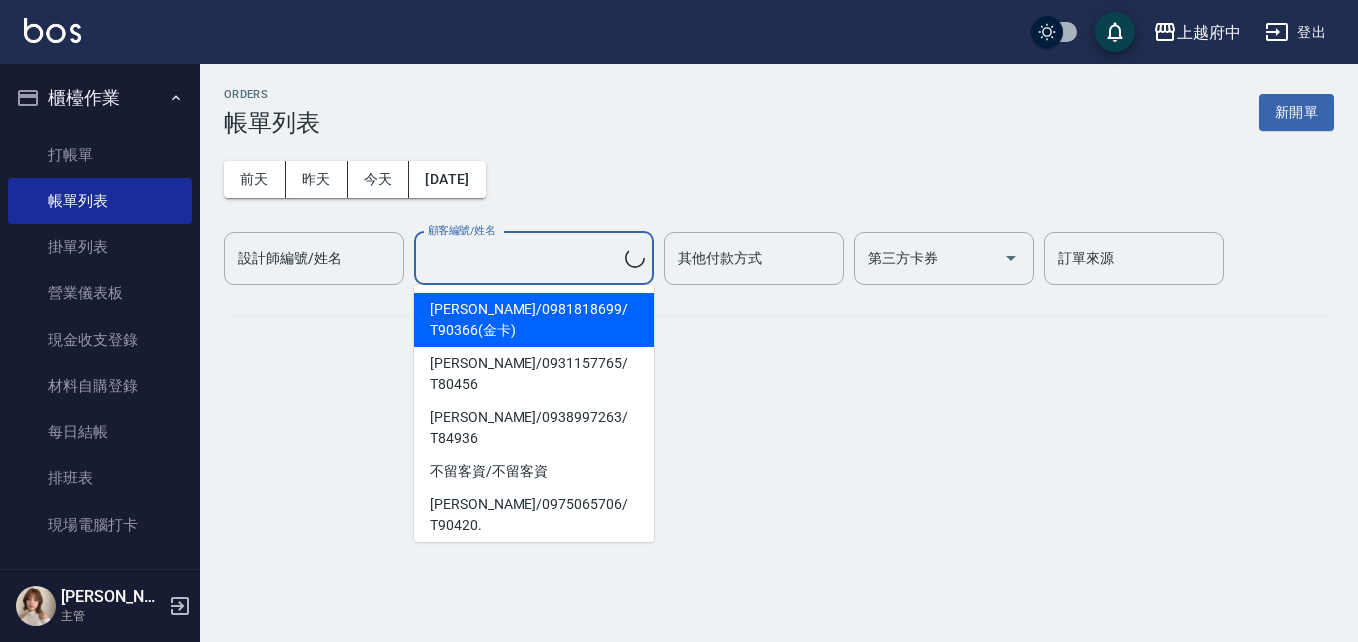 click 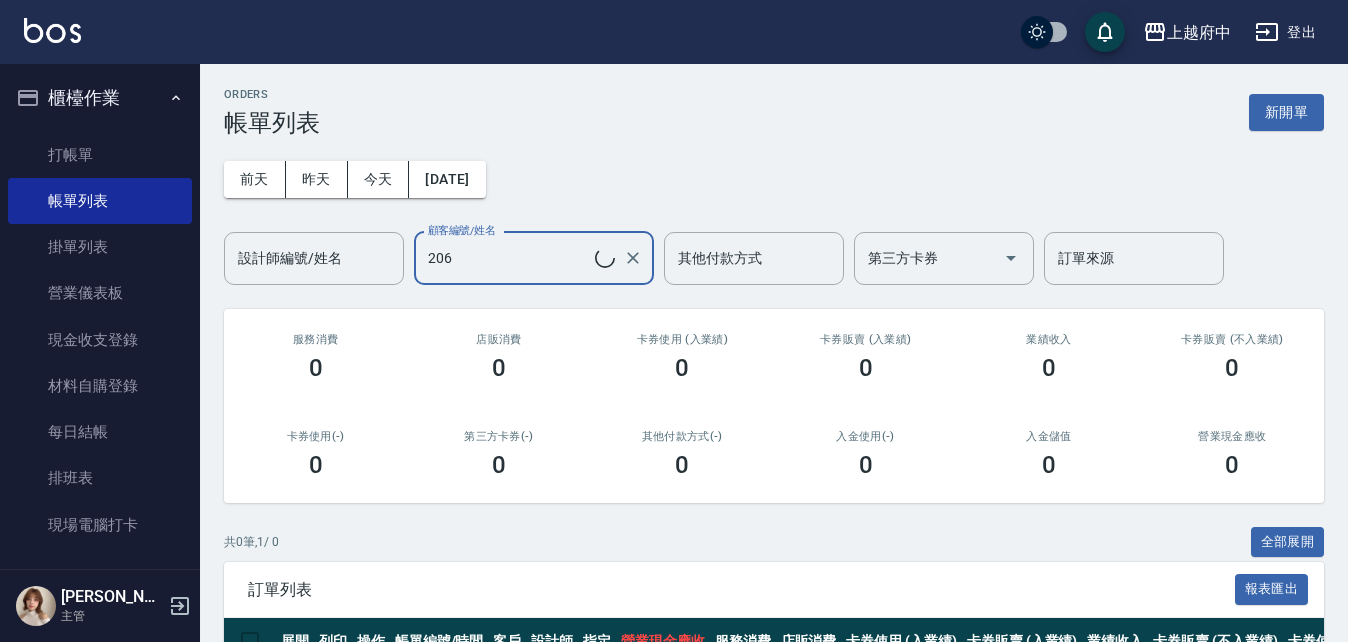 type on "新客人 姓名未設定/T20160" 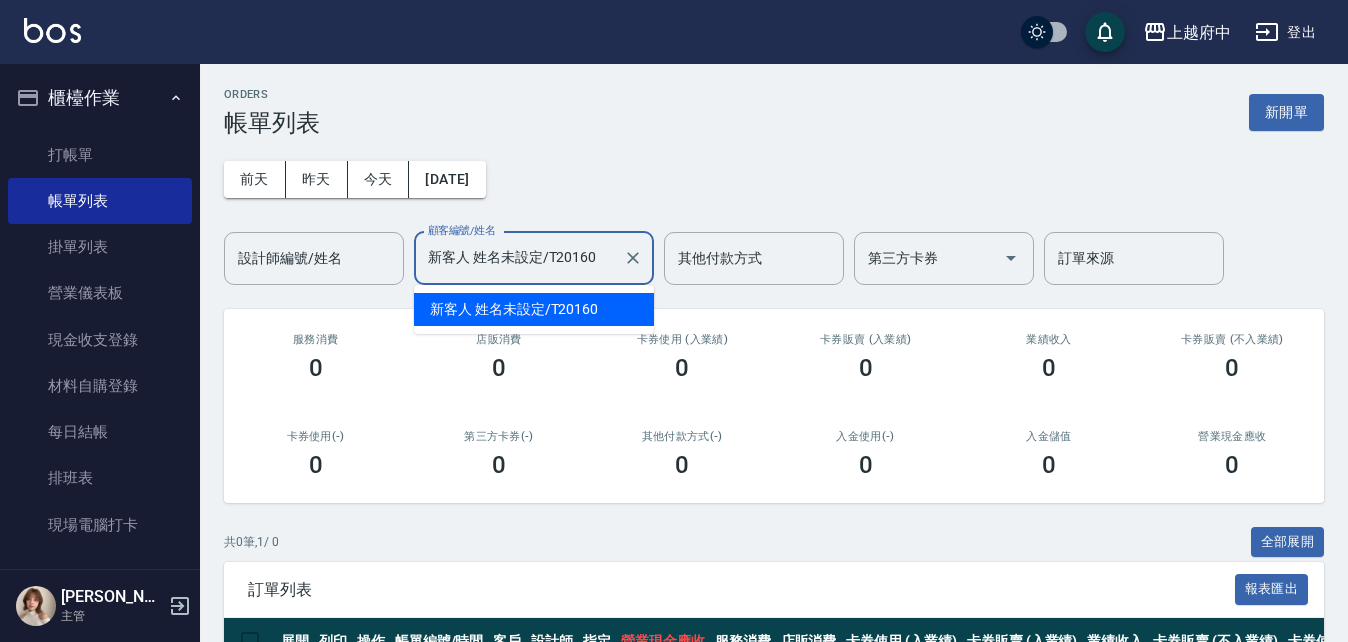 click on "新客人 姓名未設定/T20160" at bounding box center (519, 258) 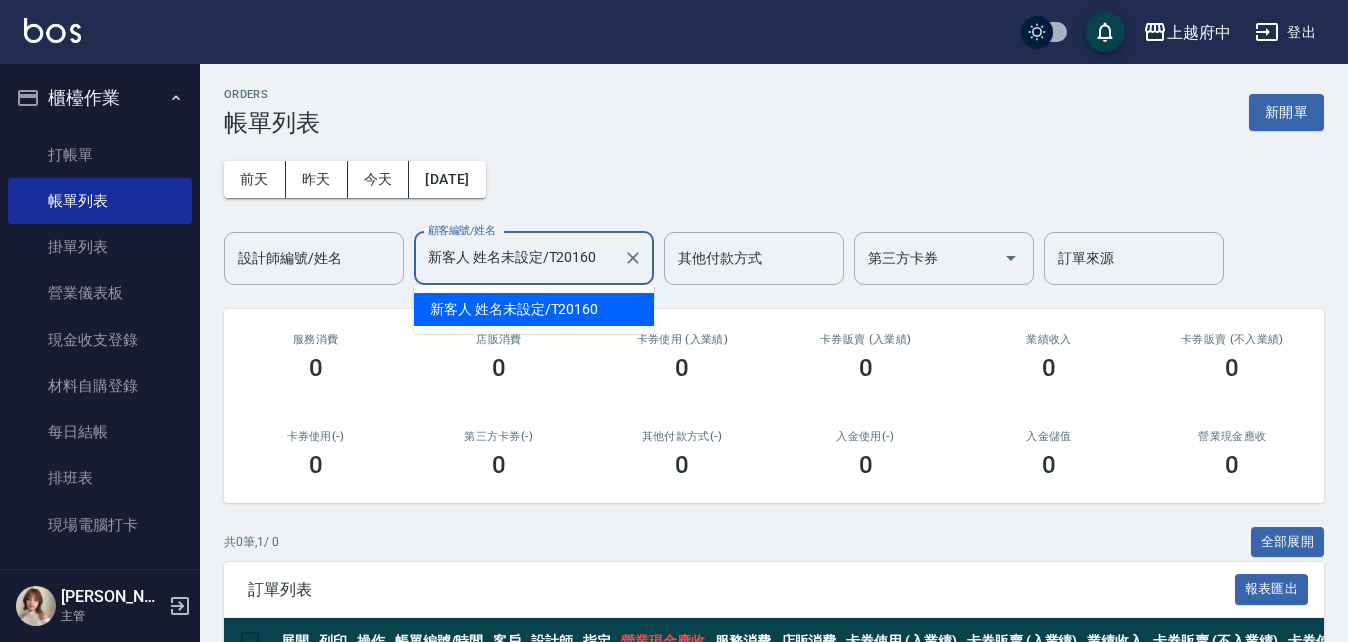 click on "新客人 姓名未設定  /  T20160" at bounding box center [534, 309] 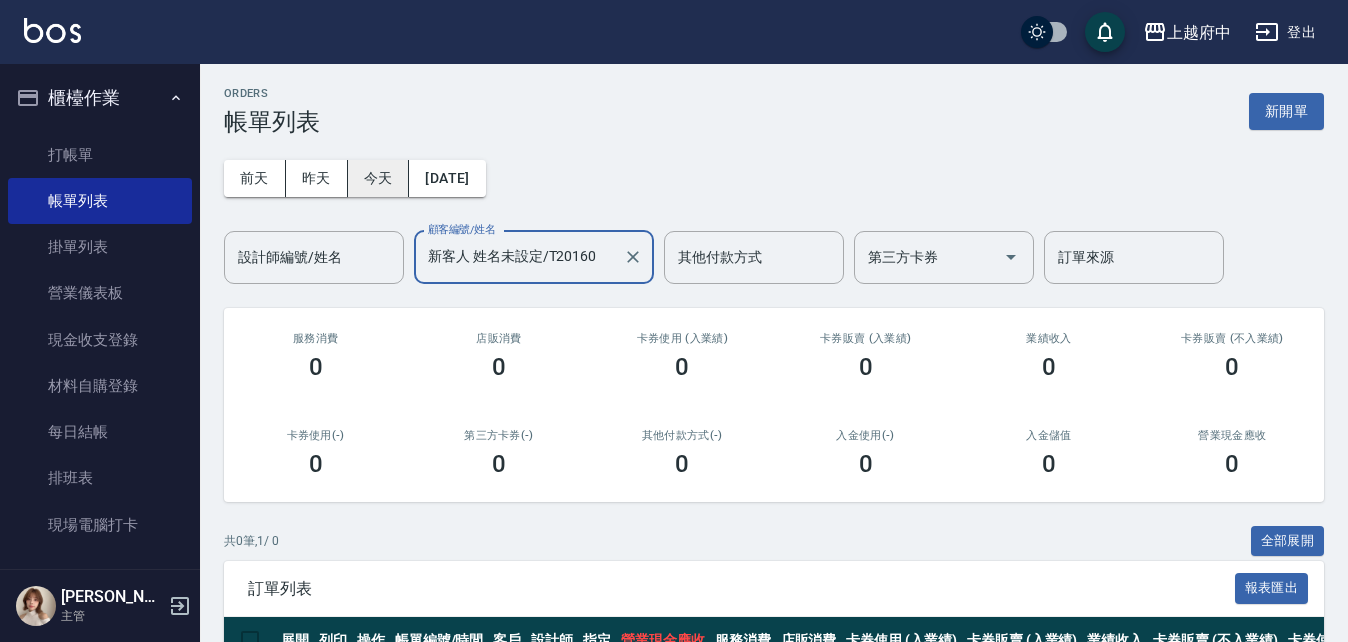 scroll, scrollTop: 0, scrollLeft: 0, axis: both 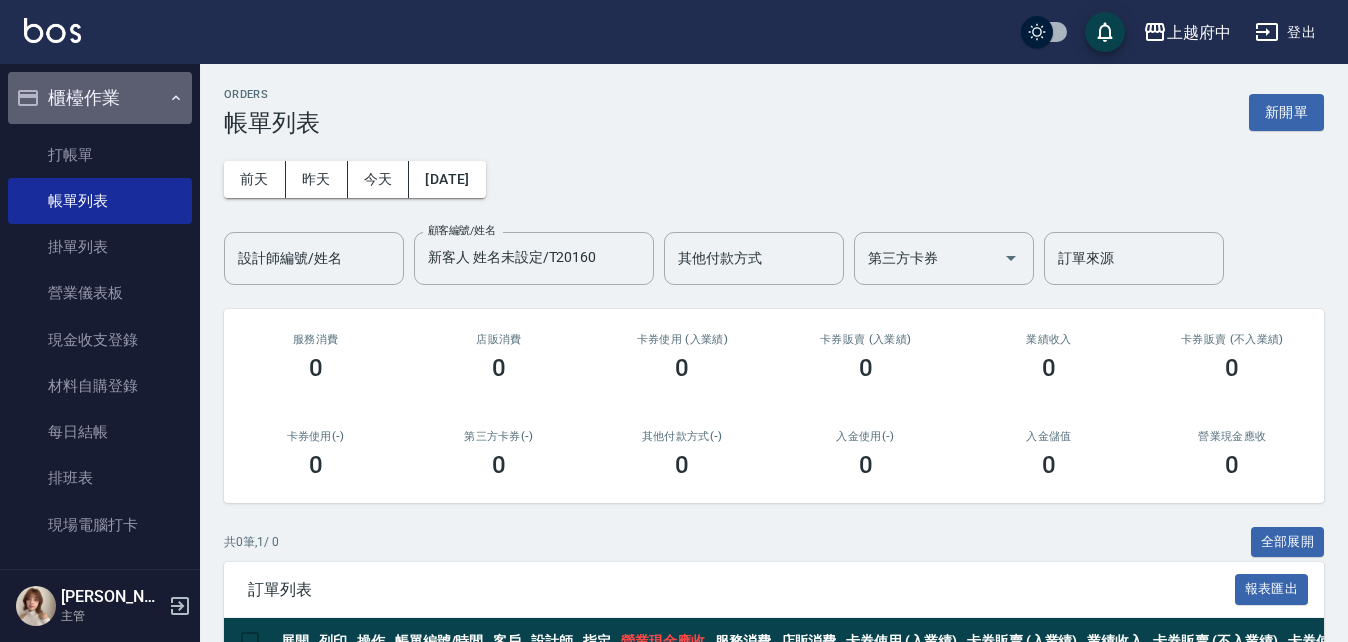 click on "櫃檯作業" at bounding box center [100, 98] 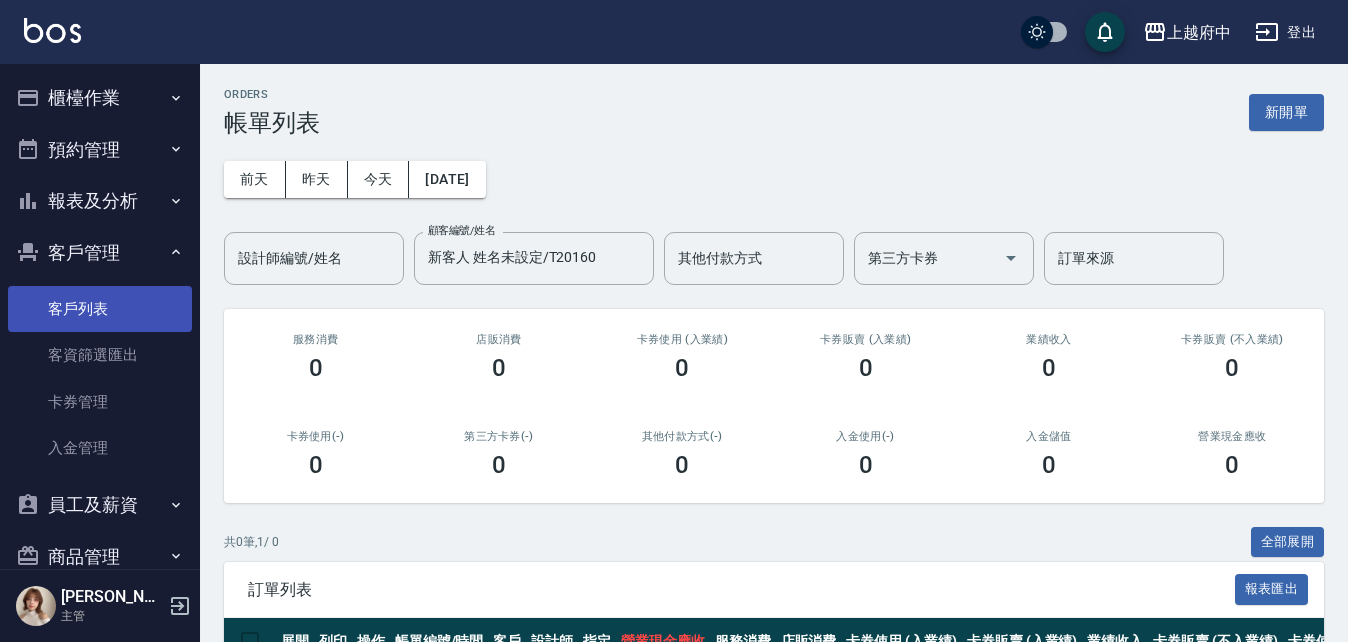 click on "客戶列表" at bounding box center (100, 309) 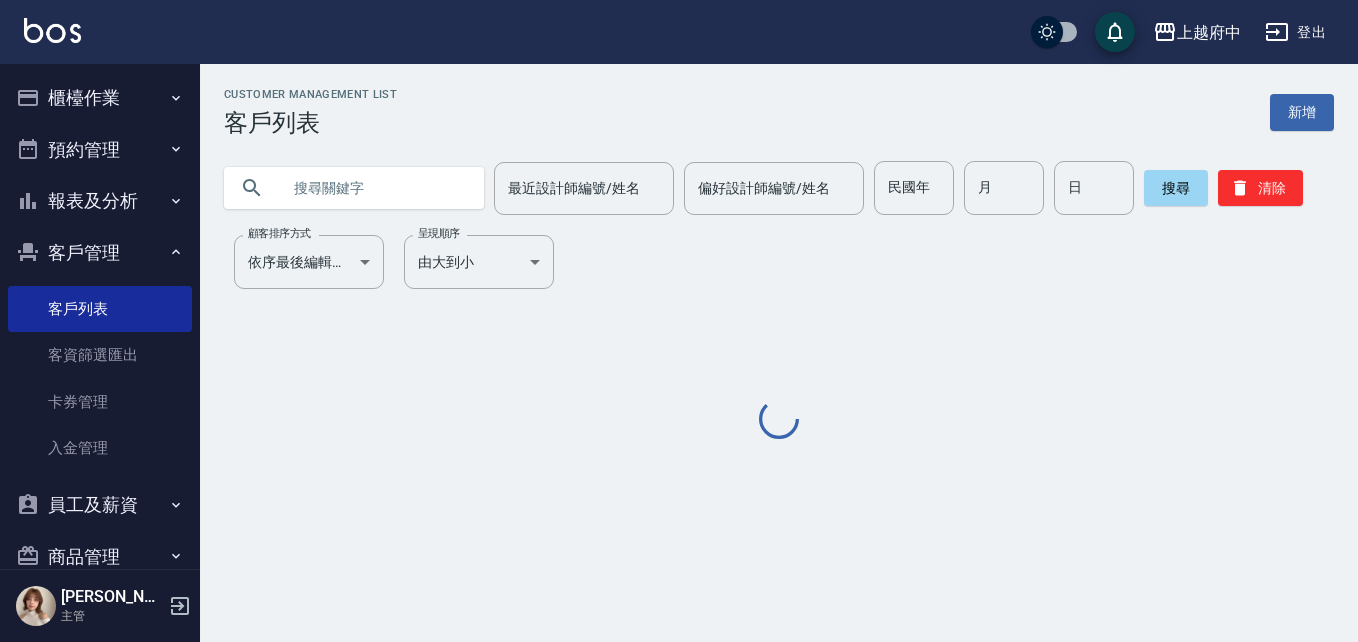 click at bounding box center [374, 188] 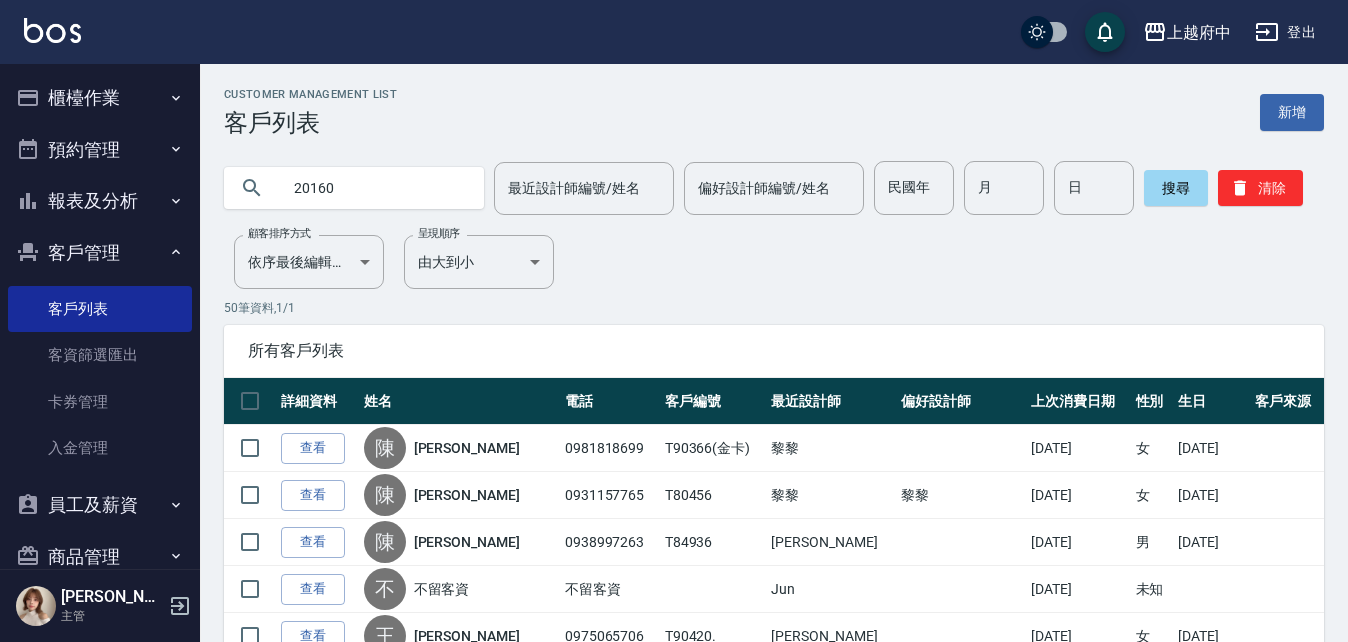type on "20160" 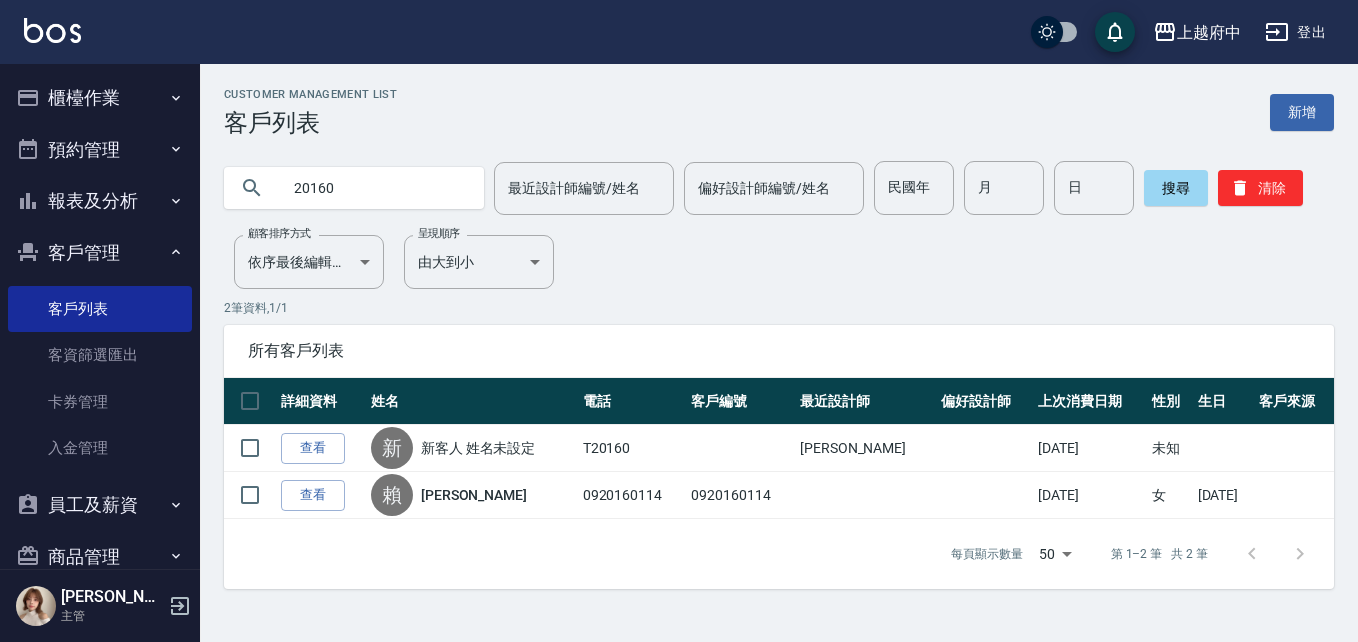 click on "查看" at bounding box center (313, 448) 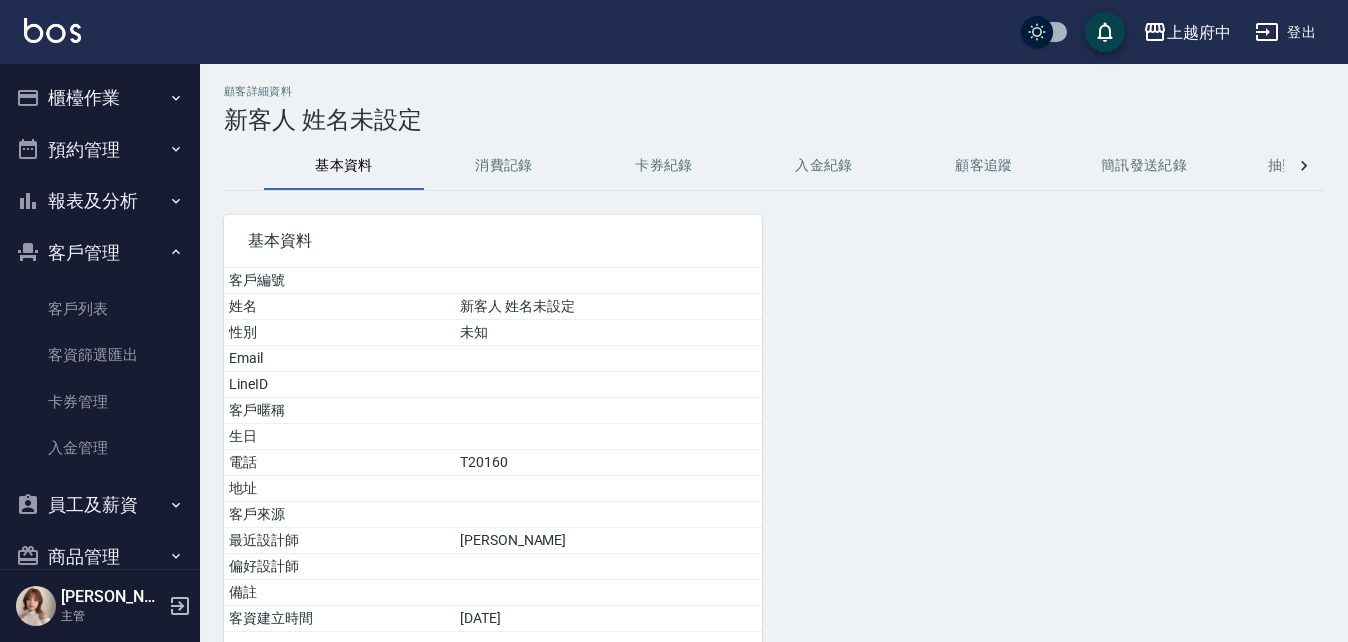 scroll, scrollTop: 0, scrollLeft: 0, axis: both 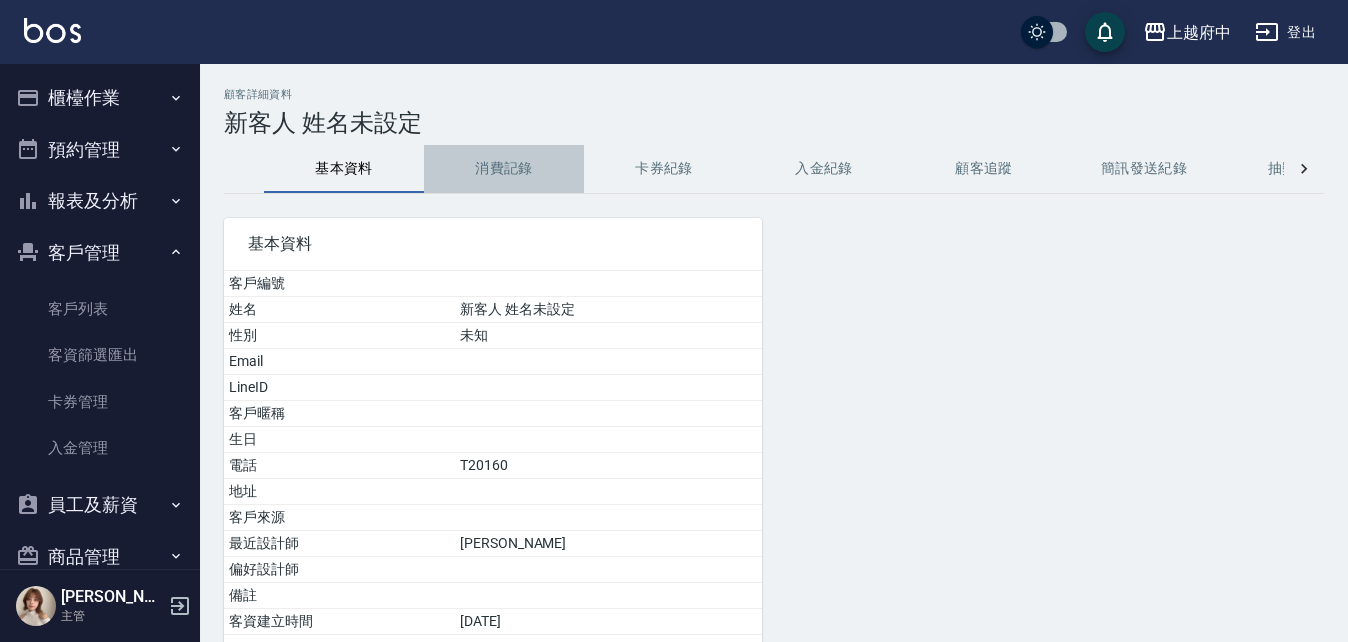 click on "消費記錄" at bounding box center [504, 169] 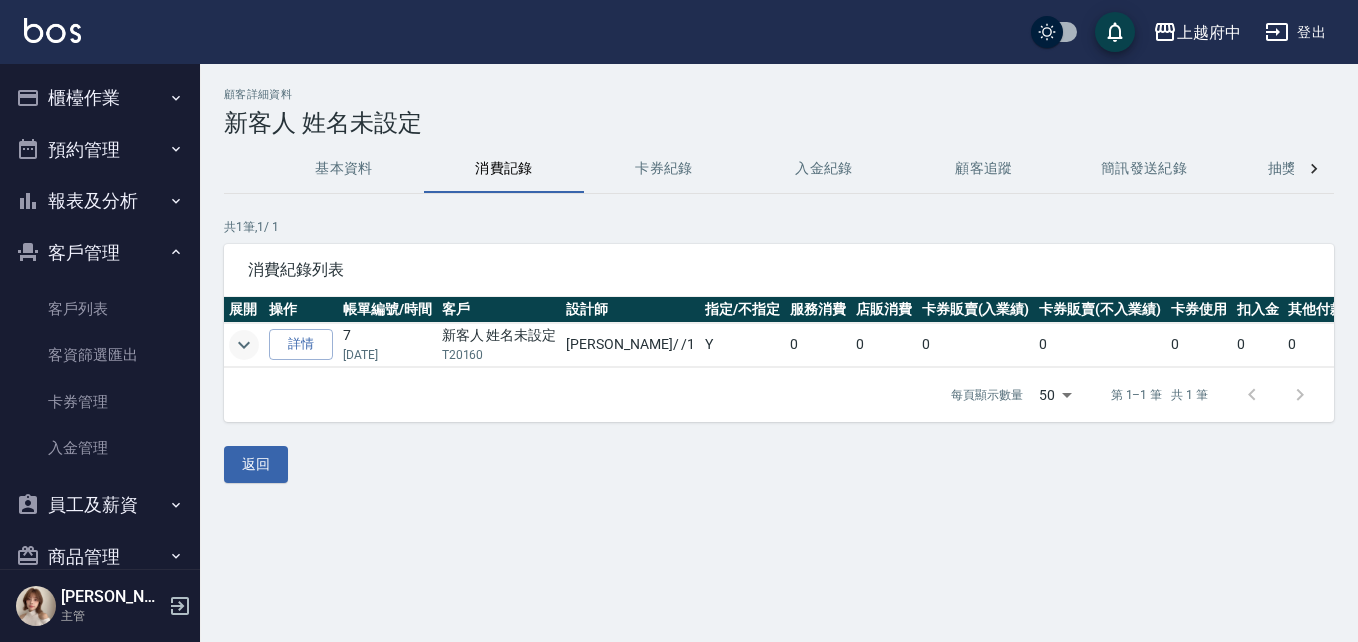 click 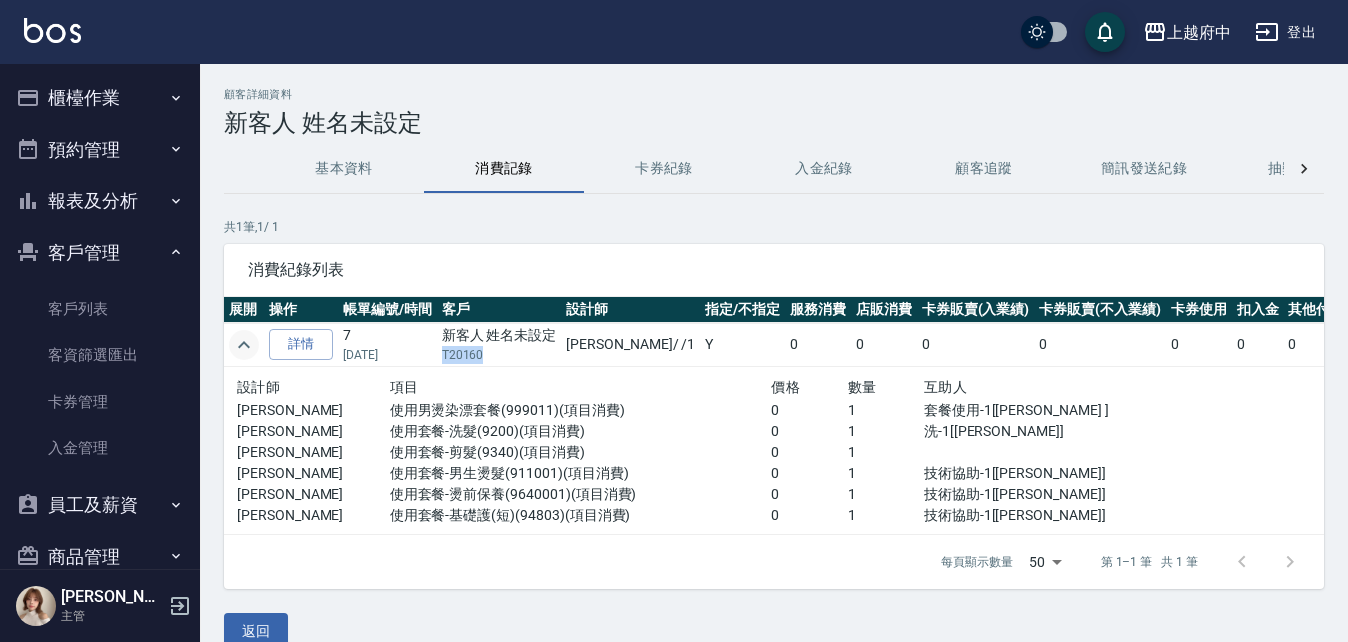 drag, startPoint x: 487, startPoint y: 349, endPoint x: 437, endPoint y: 349, distance: 50 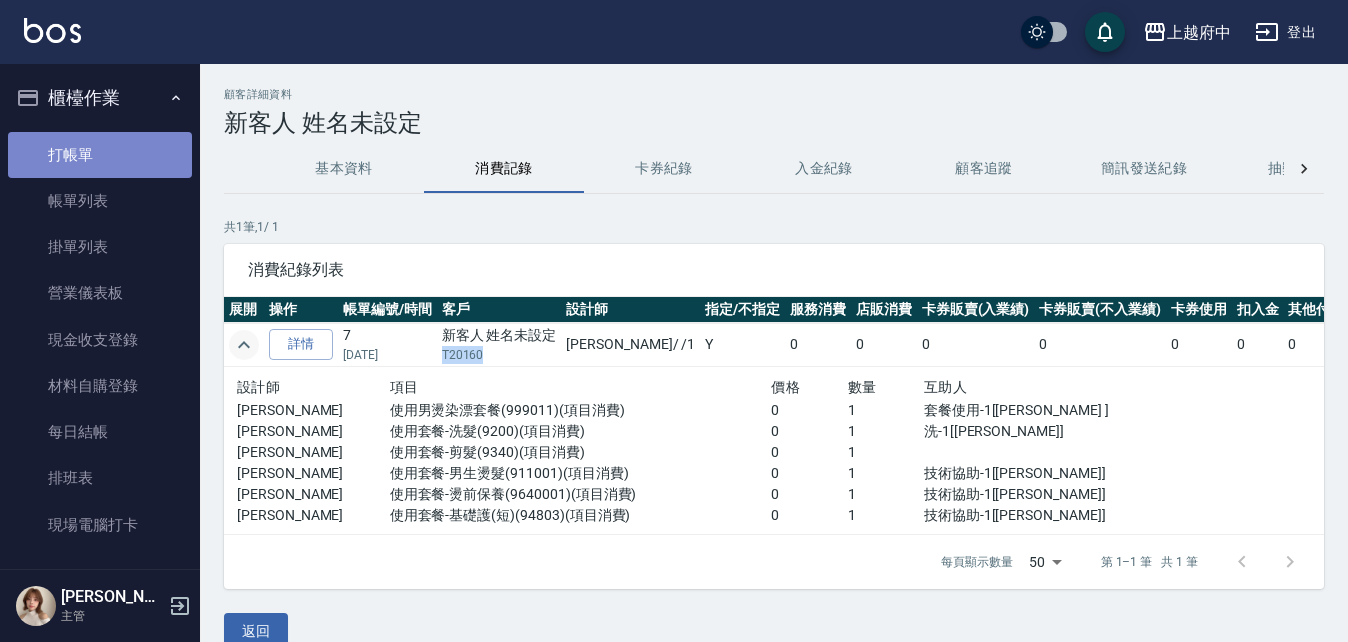 click on "打帳單" at bounding box center (100, 155) 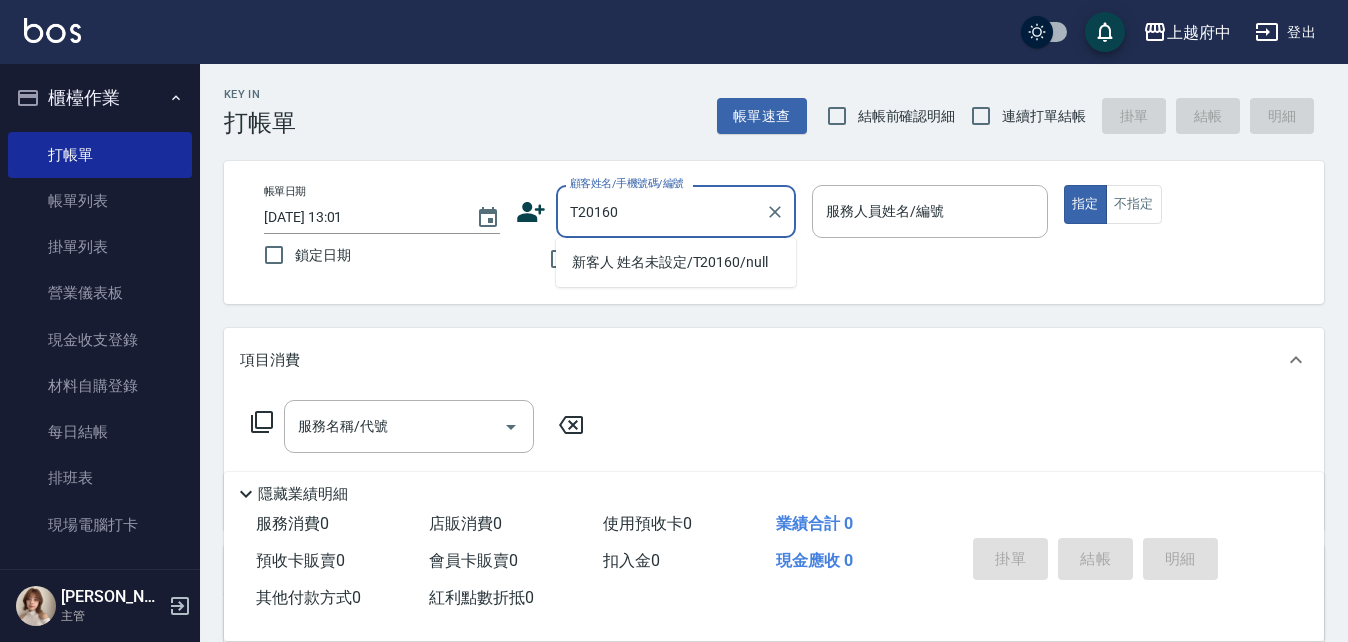 type on "T20160" 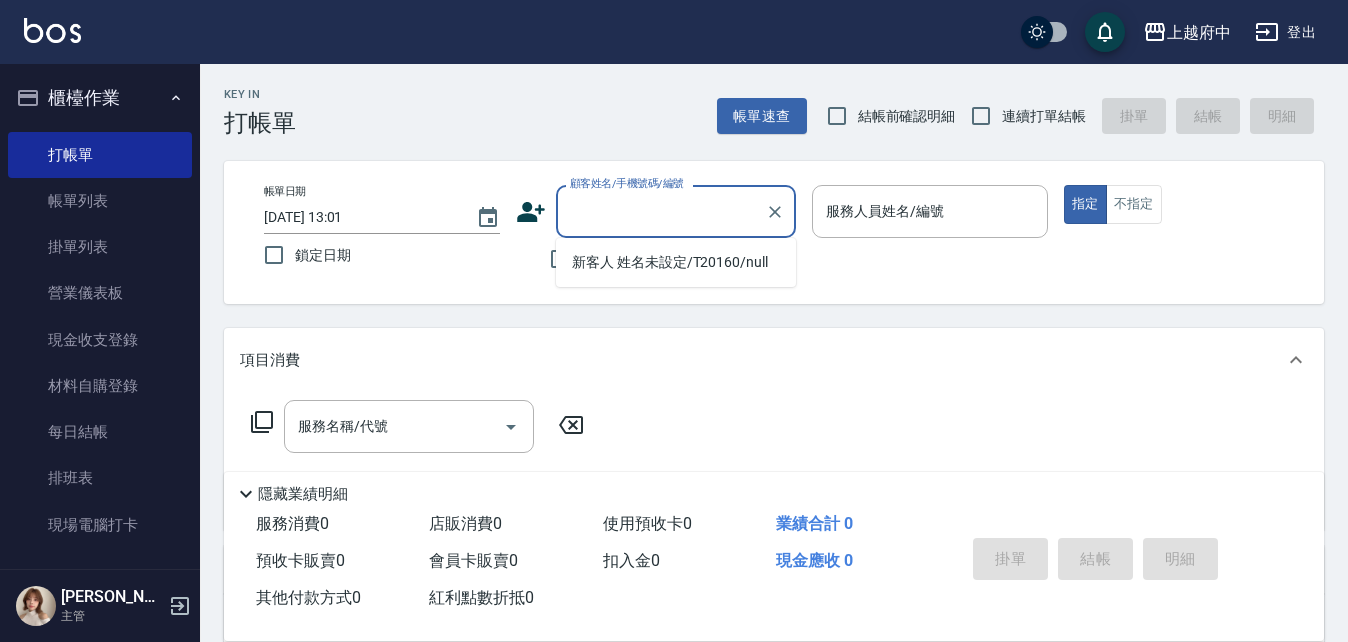click on "櫃檯作業" at bounding box center [100, 98] 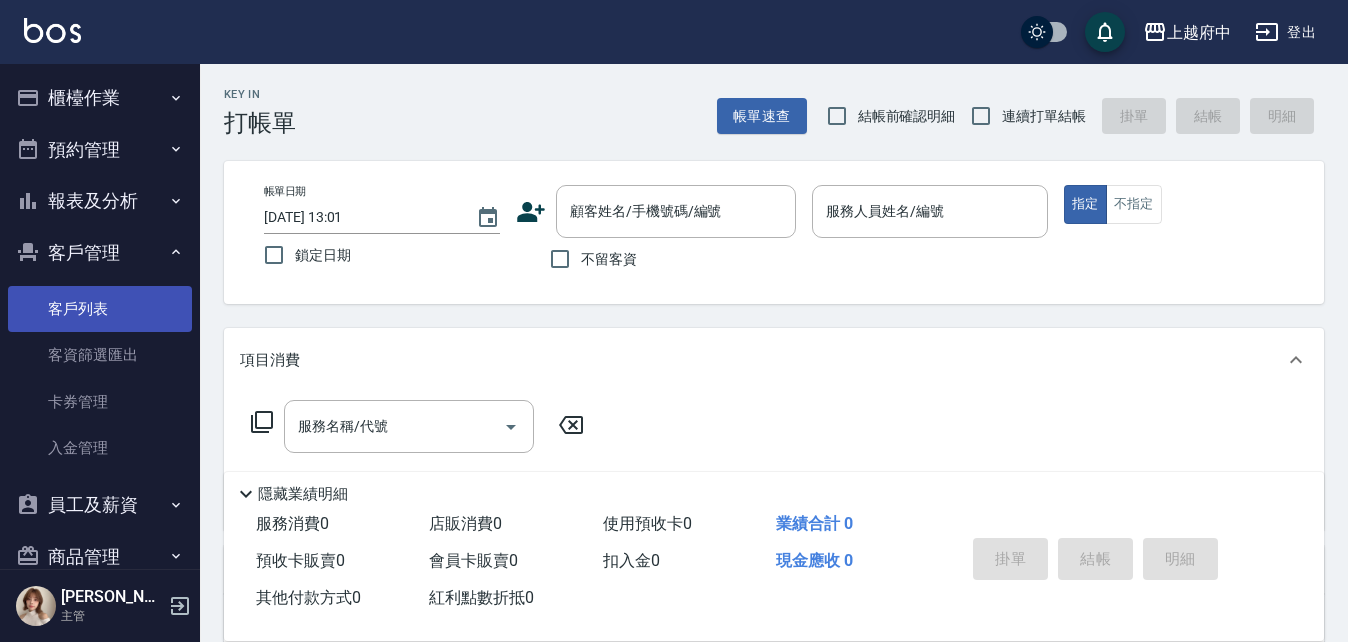 click on "客戶列表" at bounding box center (100, 309) 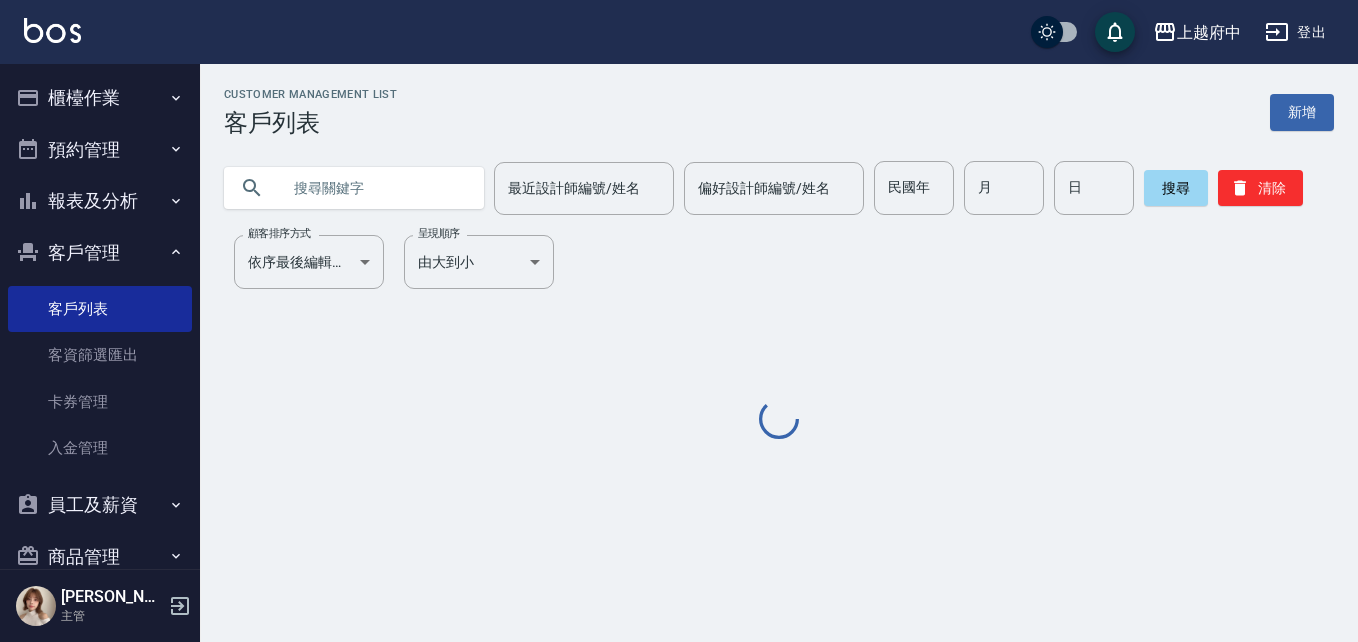 click at bounding box center (374, 188) 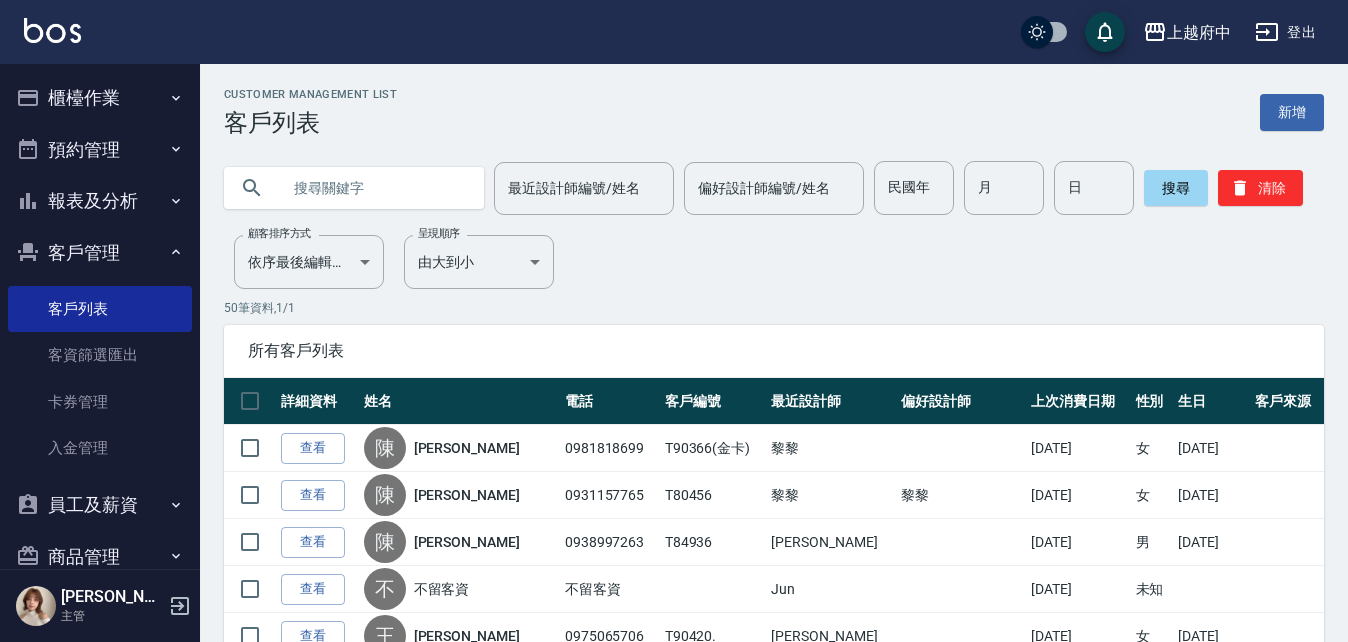 paste on "T20160" 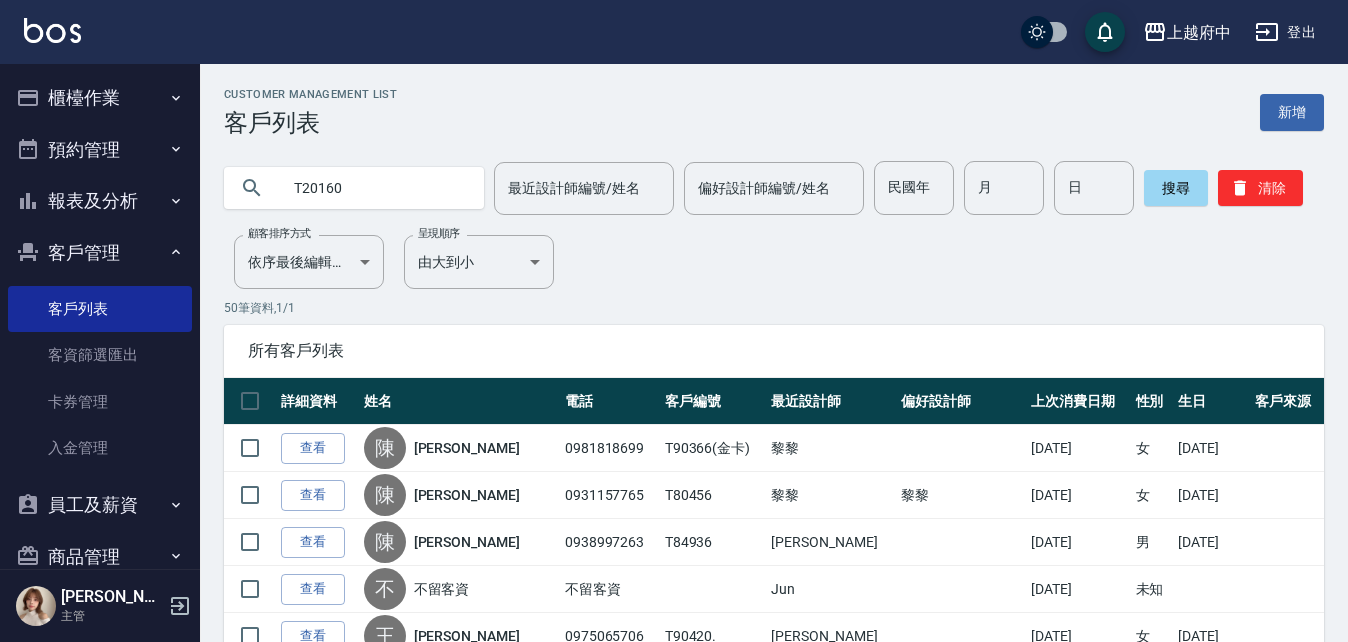 type on "T20160" 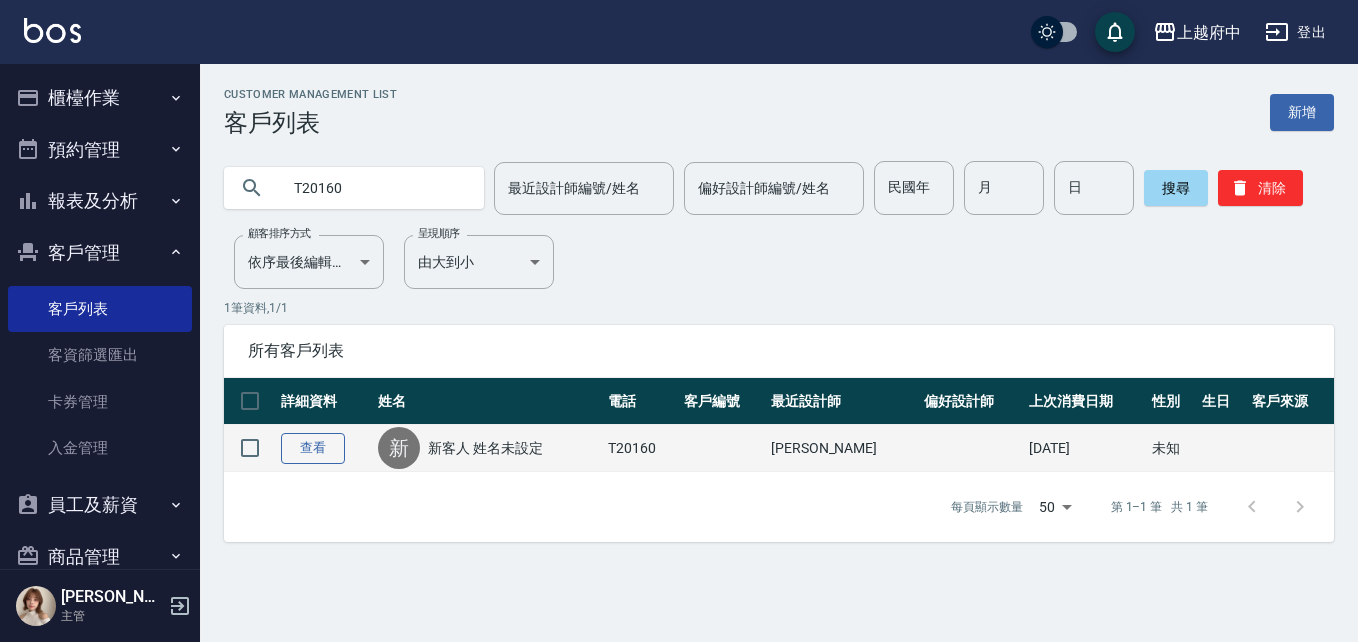 click on "查看" at bounding box center [313, 448] 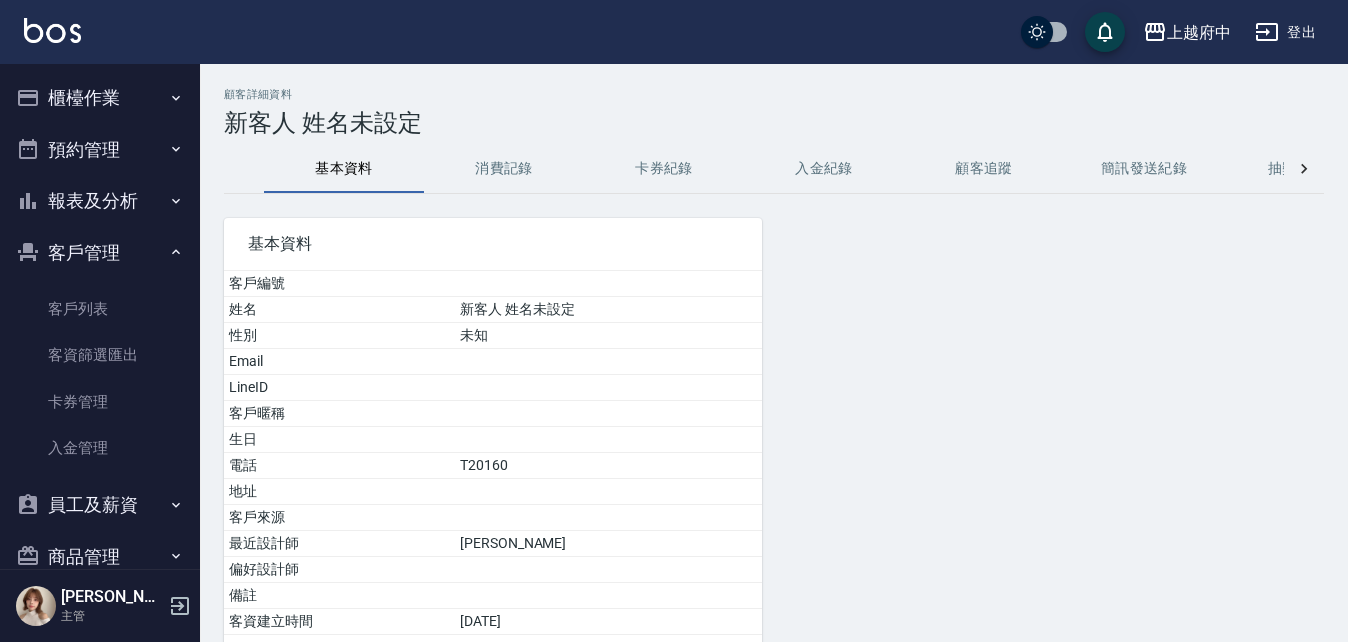 click on "顧客詳細資料 新客人 姓名未設定 基本資料 消費記錄 卡券紀錄 入金紀錄 顧客追蹤 簡訊發送紀錄 抽獎券紀錄 基本資料 客戶編號 姓名 新客人 姓名未設定 性別 未知 Email LineID 客戶暱稱 生日 電話 T20160 地址 客戶來源 最近設計師 Annie 偏好設計師 備註 客資建立時間 2025/1/4 編輯 建立預約 設為黑名單 返回" at bounding box center [774, 426] 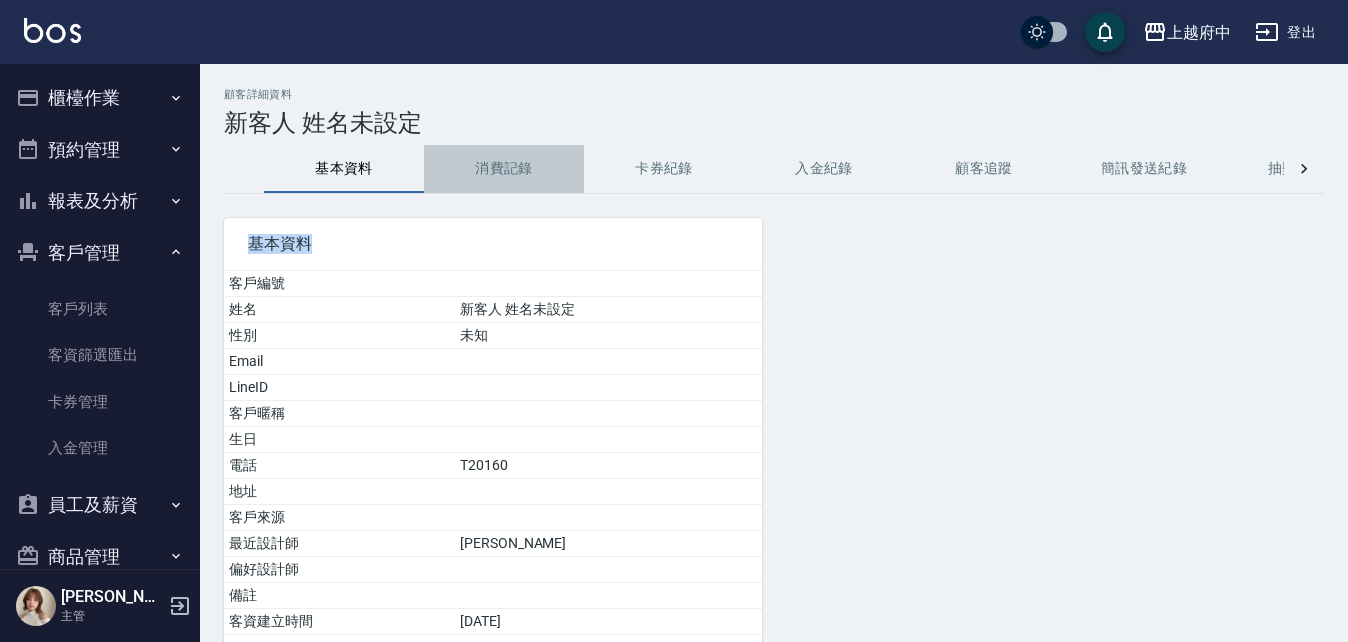 click on "消費記錄" at bounding box center [504, 169] 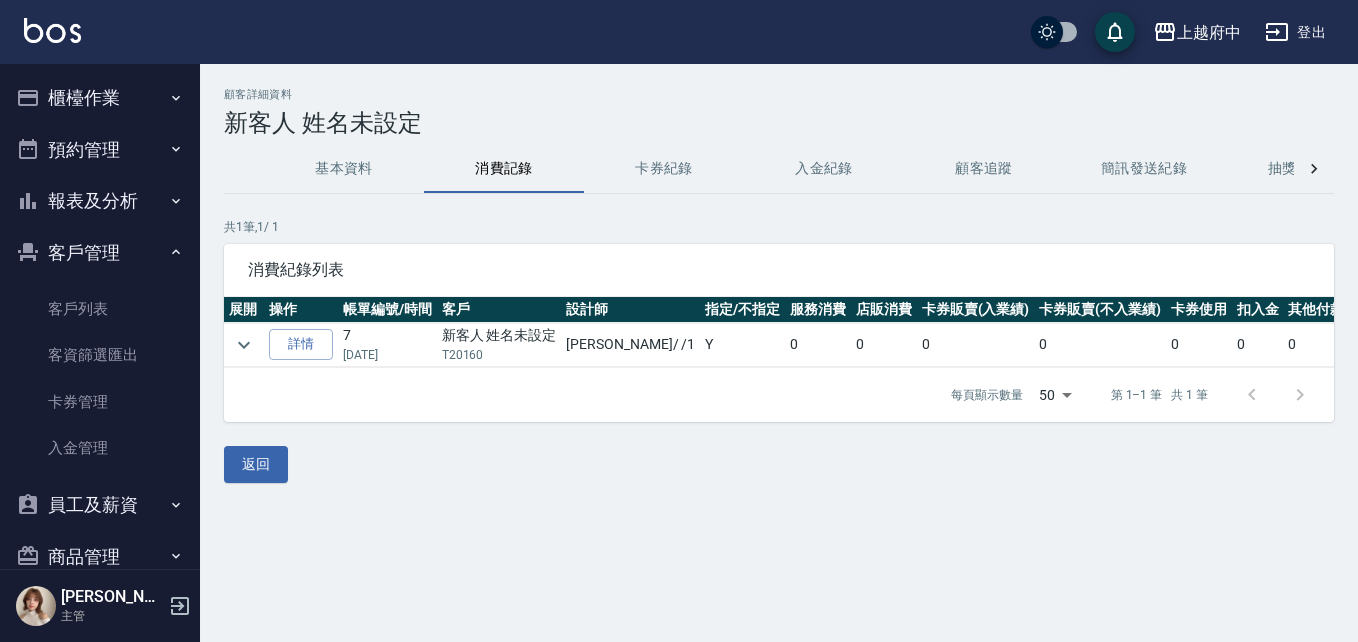 click on "基本資料" at bounding box center [344, 169] 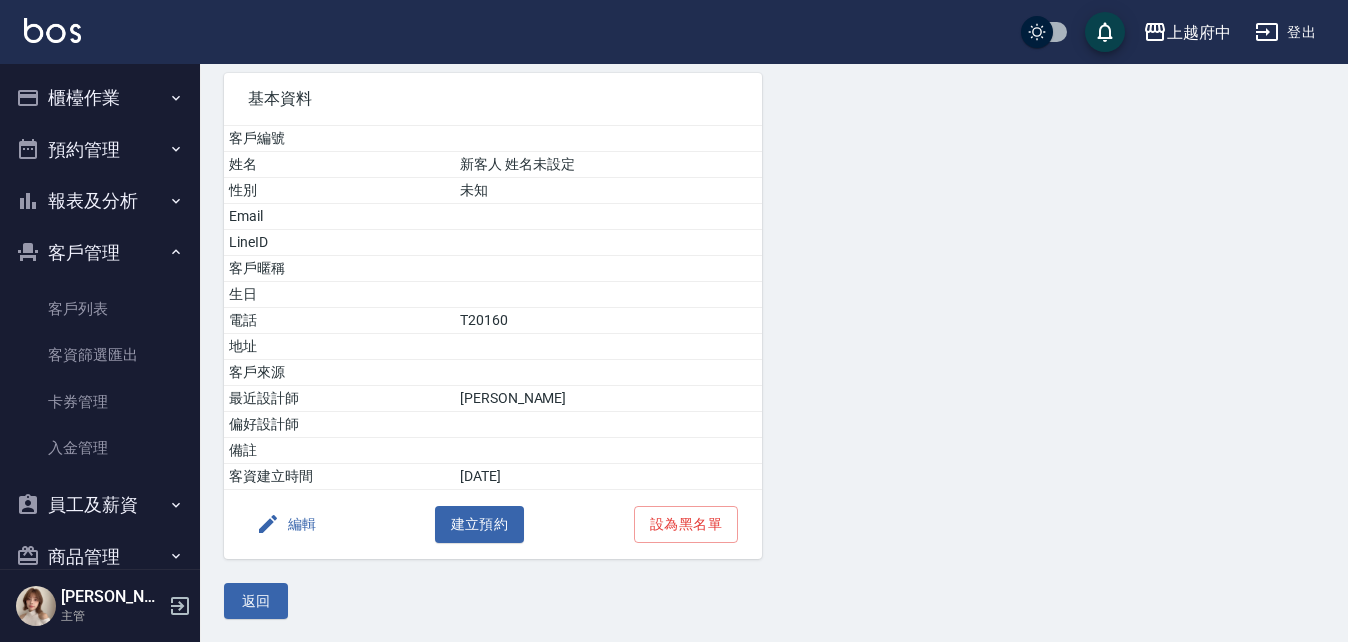 scroll, scrollTop: 146, scrollLeft: 0, axis: vertical 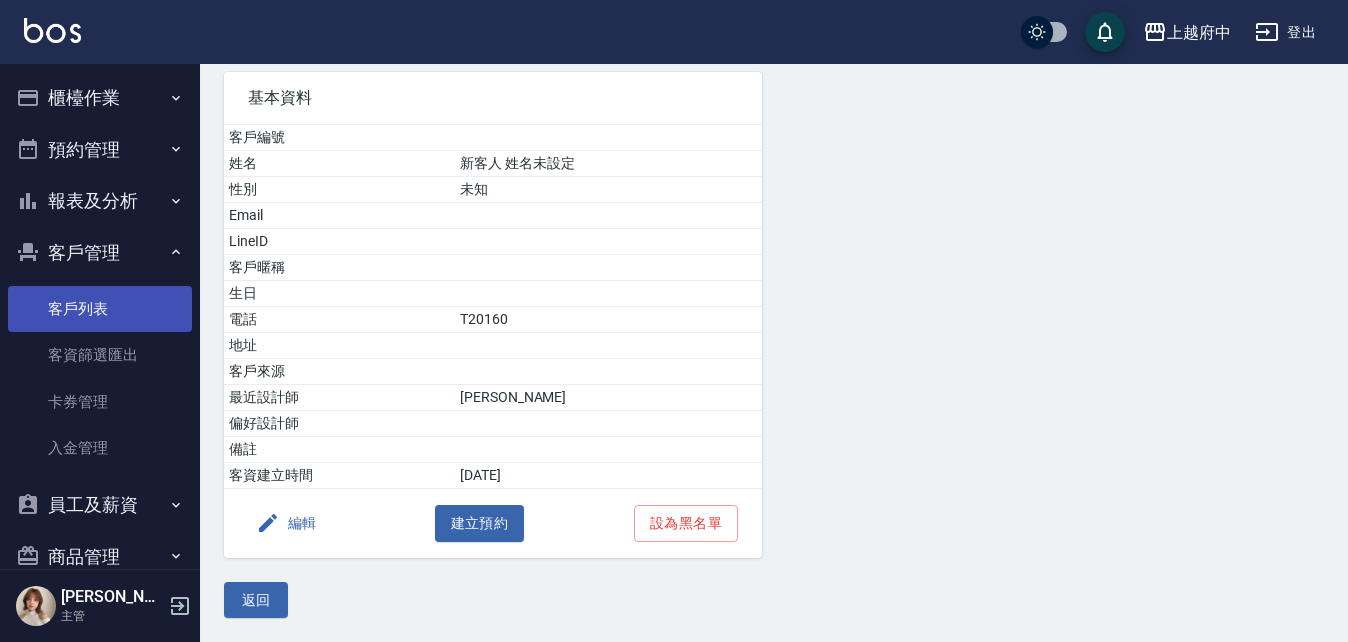 drag, startPoint x: 116, startPoint y: 309, endPoint x: 98, endPoint y: 320, distance: 21.095022 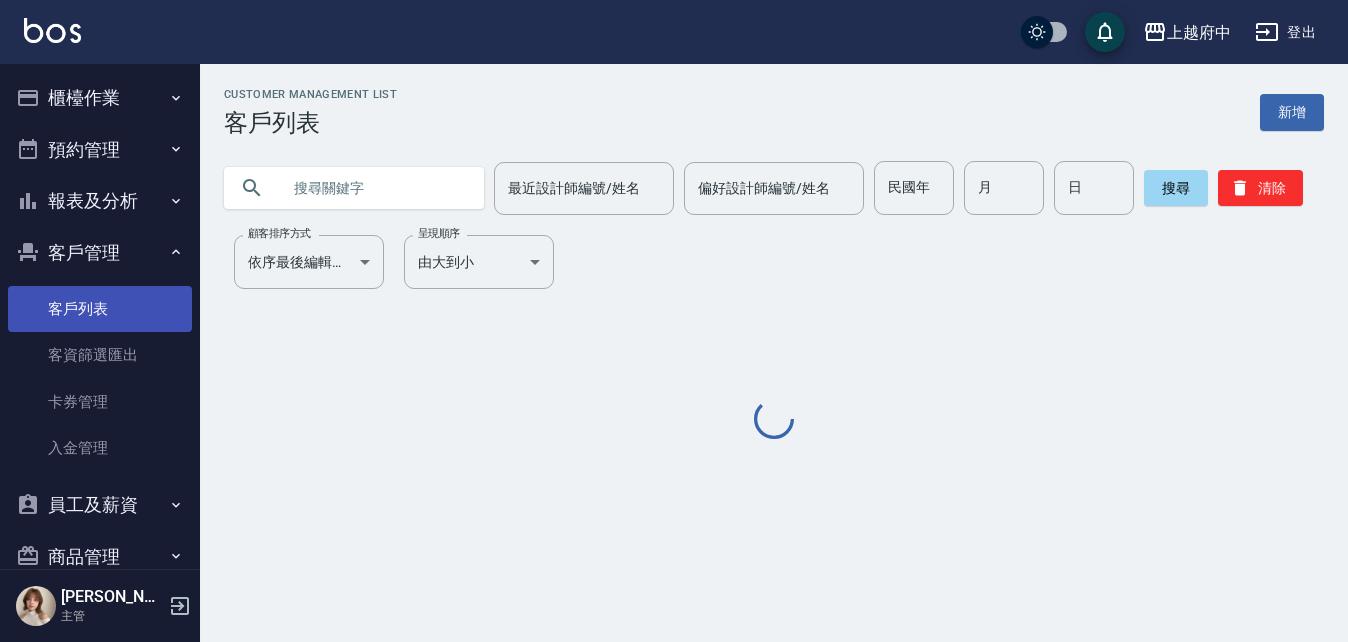 scroll, scrollTop: 0, scrollLeft: 0, axis: both 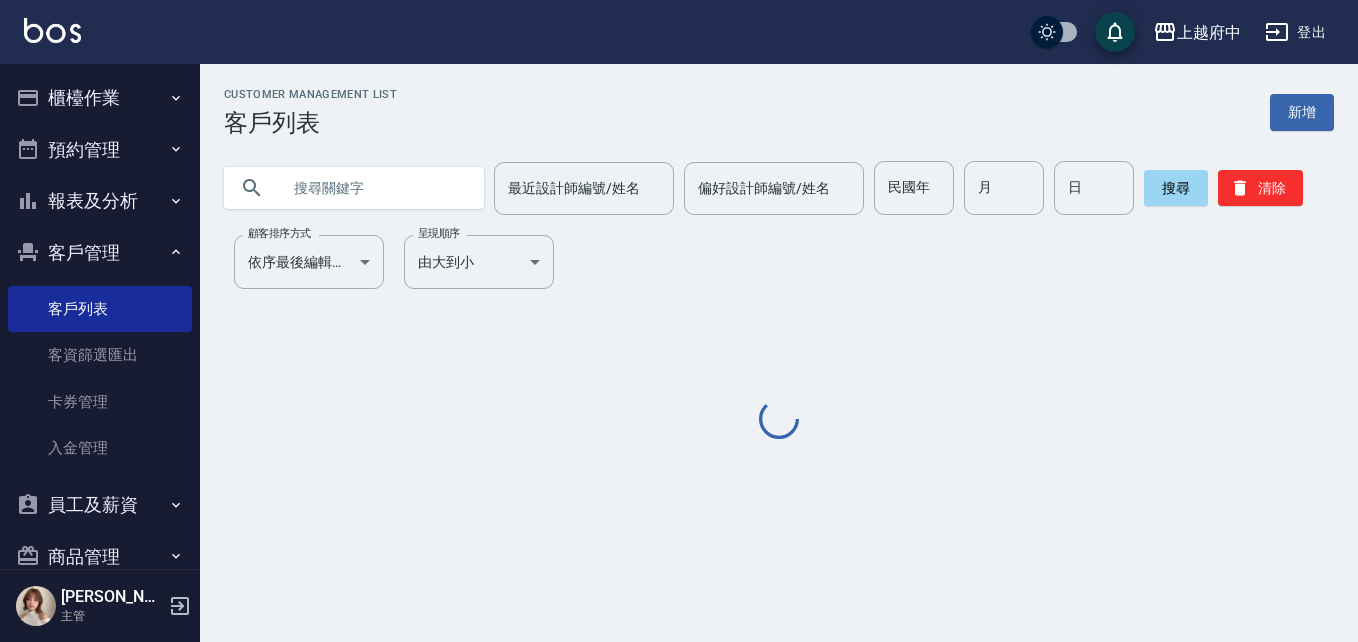 click at bounding box center [374, 188] 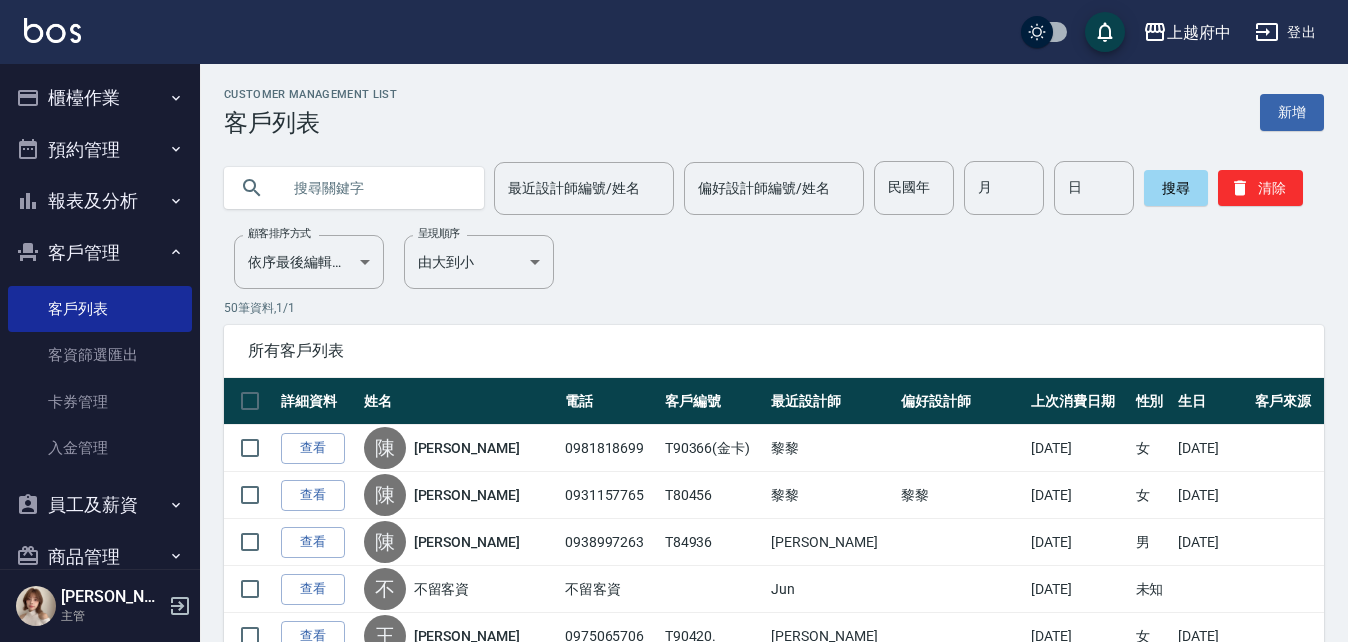 type on "V" 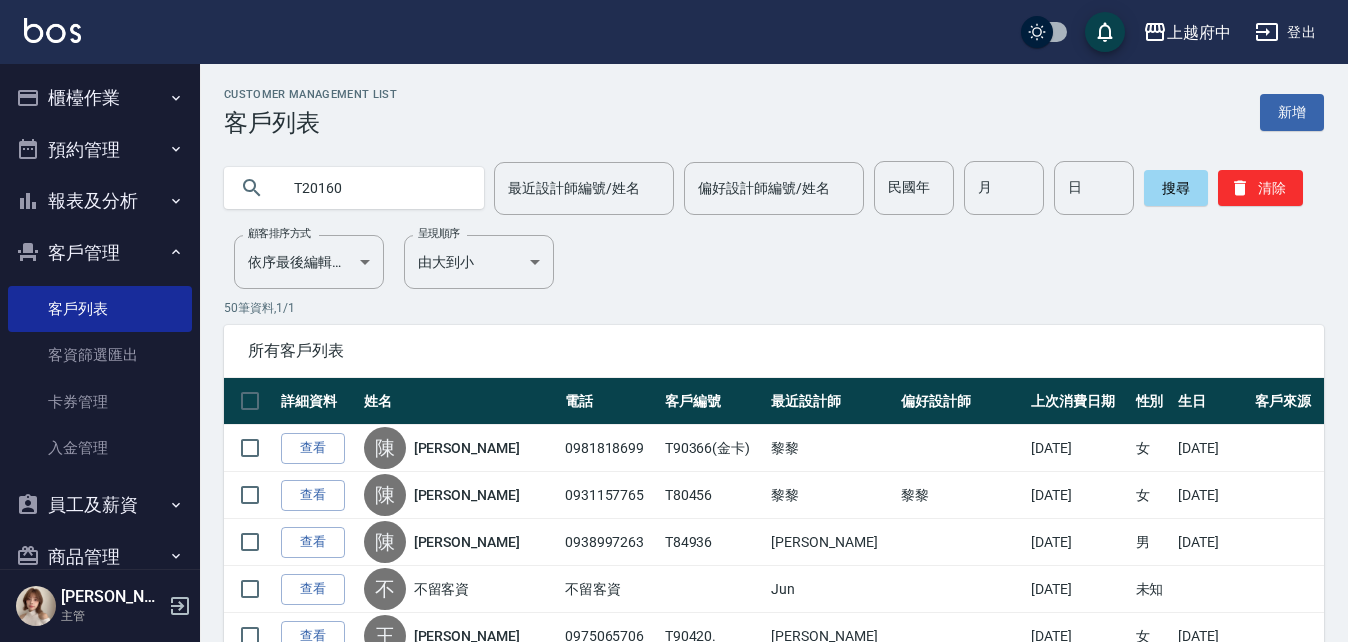 type on "T20160" 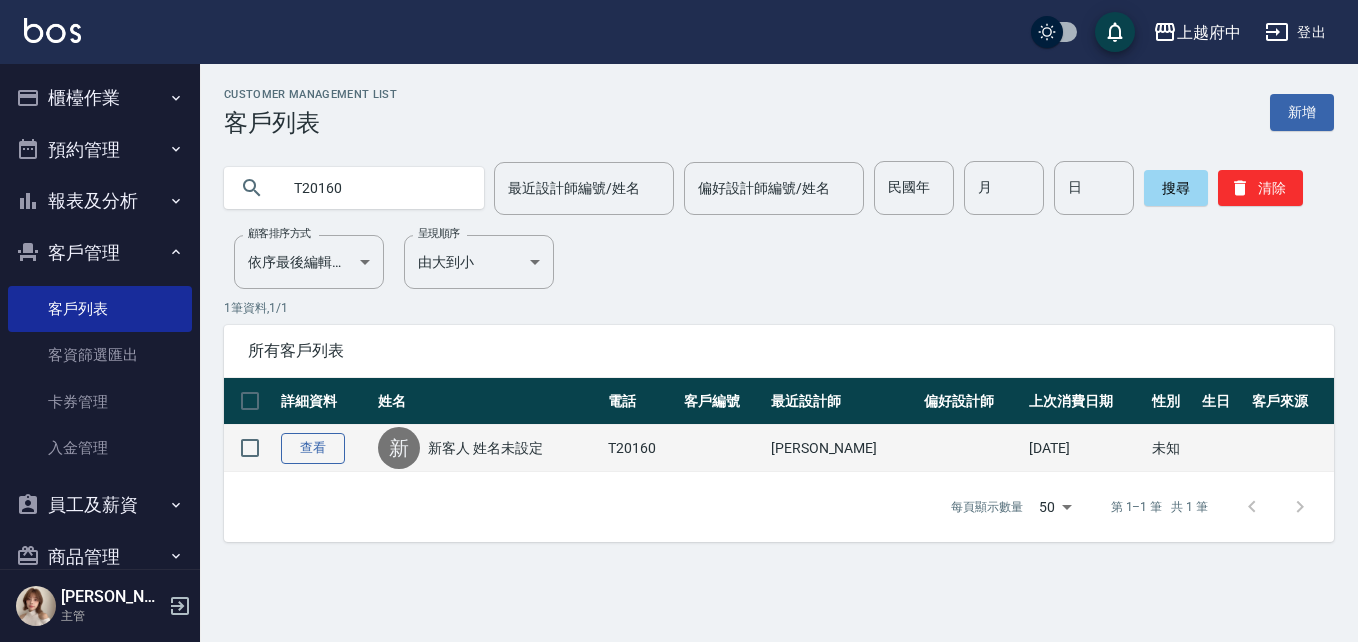 click on "查看" at bounding box center (313, 448) 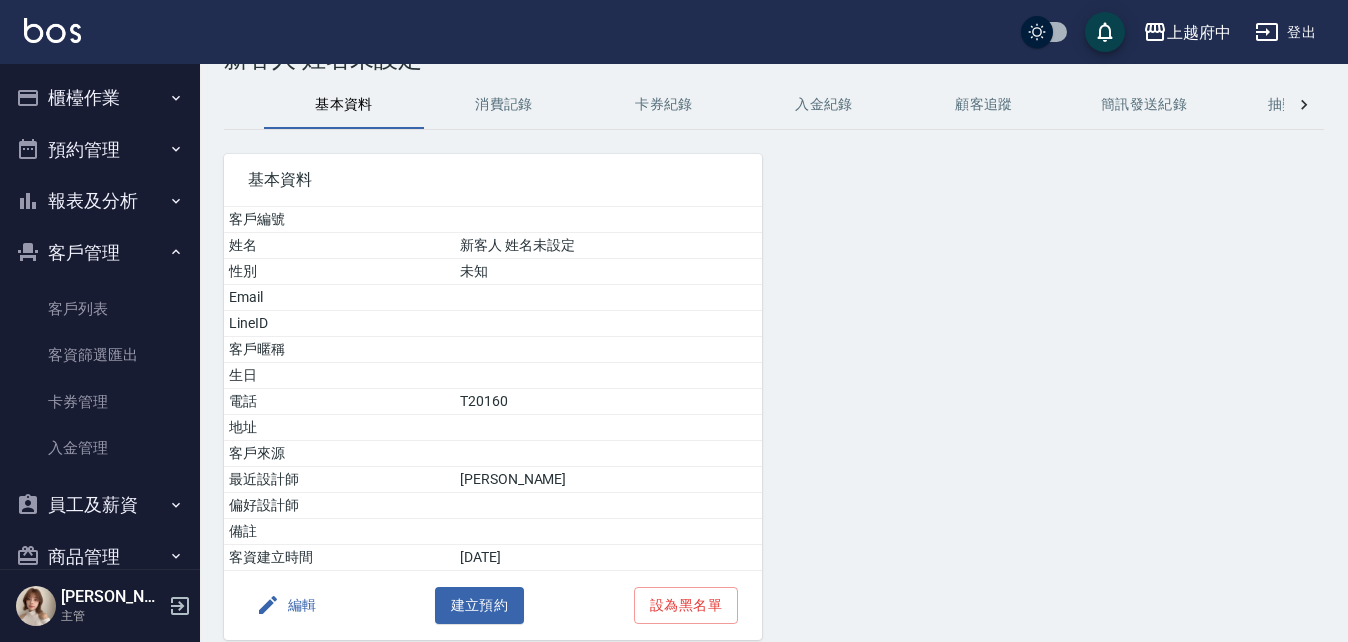 scroll, scrollTop: 146, scrollLeft: 0, axis: vertical 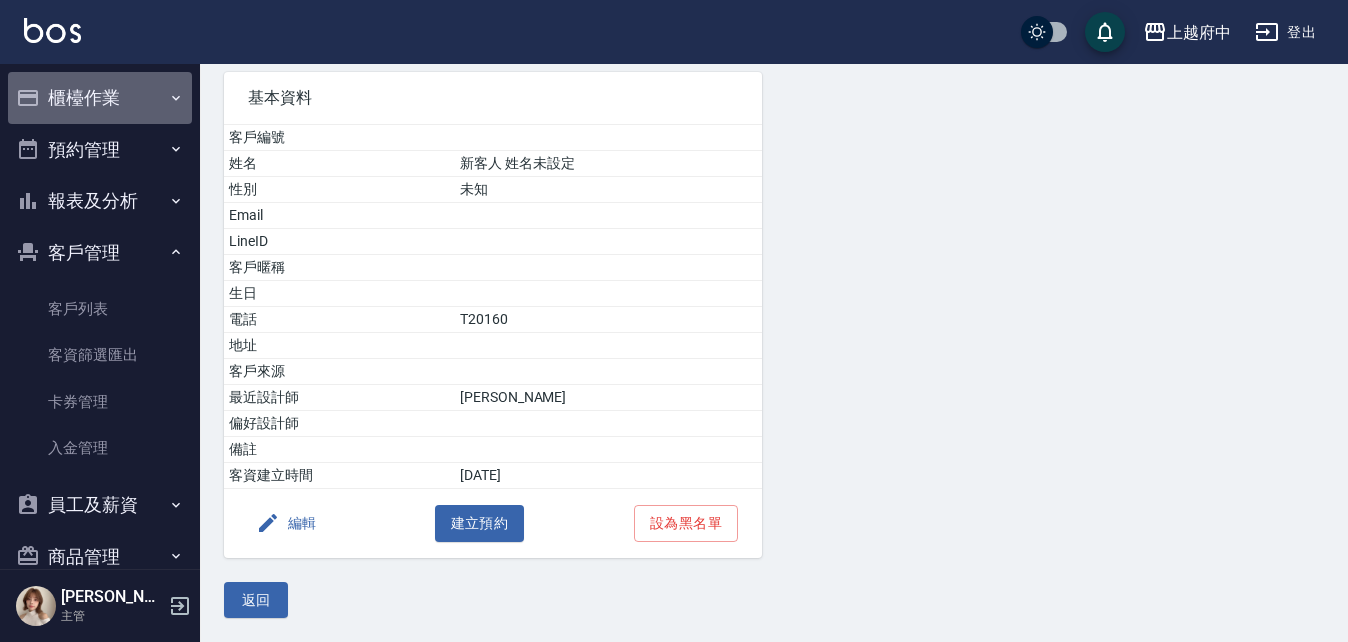 click 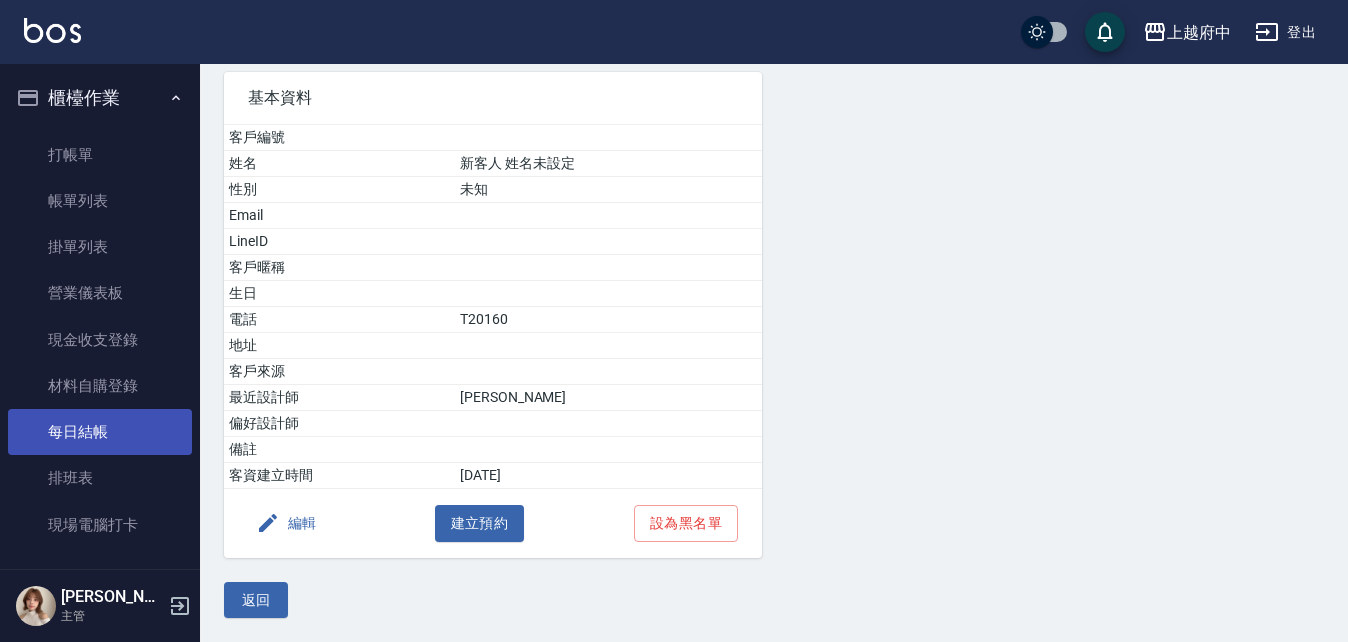 click on "每日結帳" at bounding box center (100, 432) 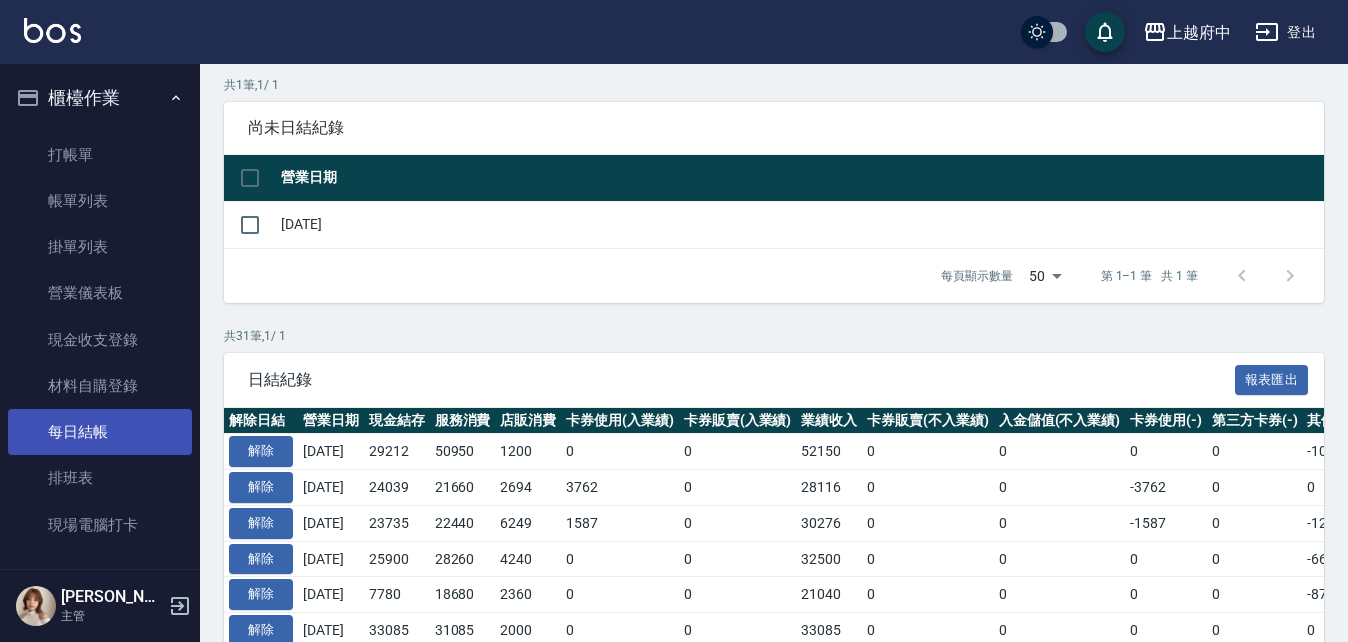 scroll, scrollTop: 0, scrollLeft: 0, axis: both 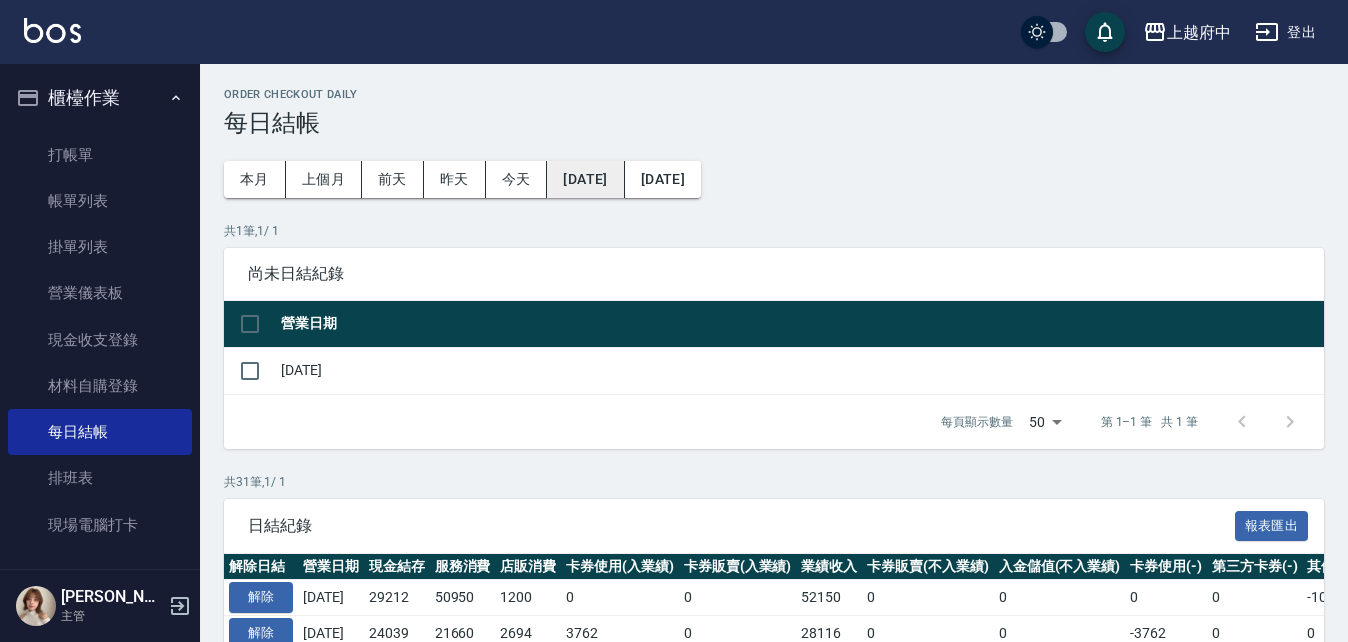 click on "2025/06/11" at bounding box center [585, 179] 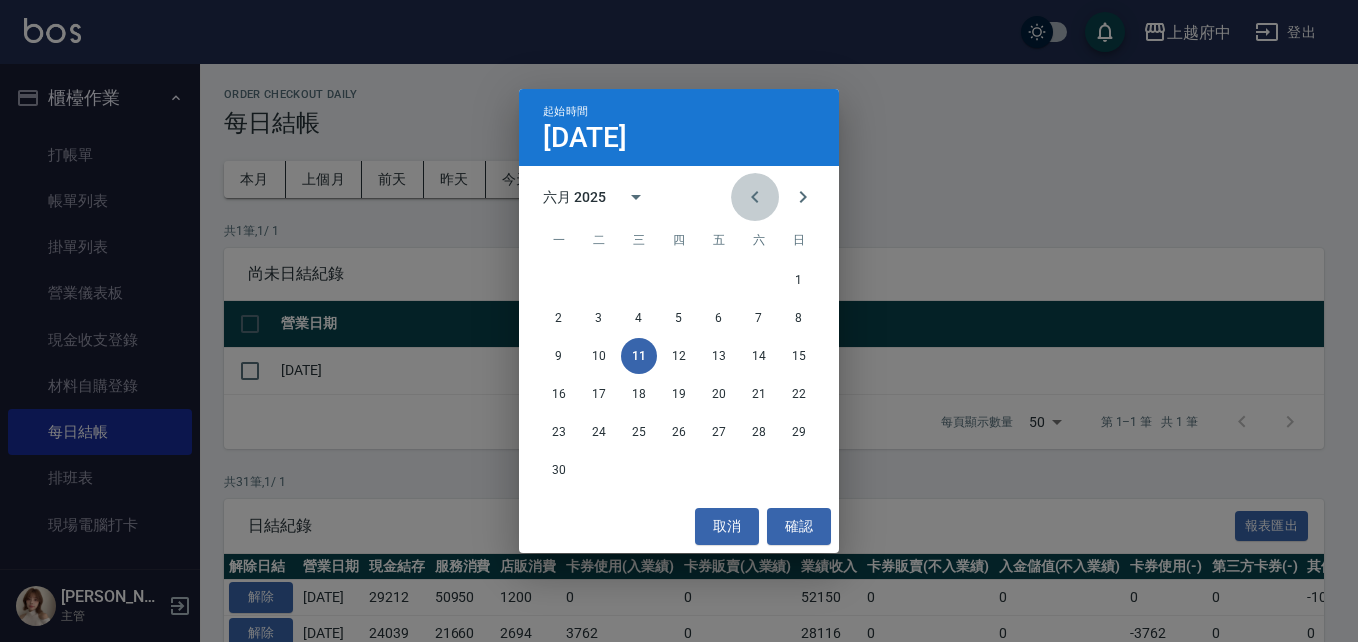 click 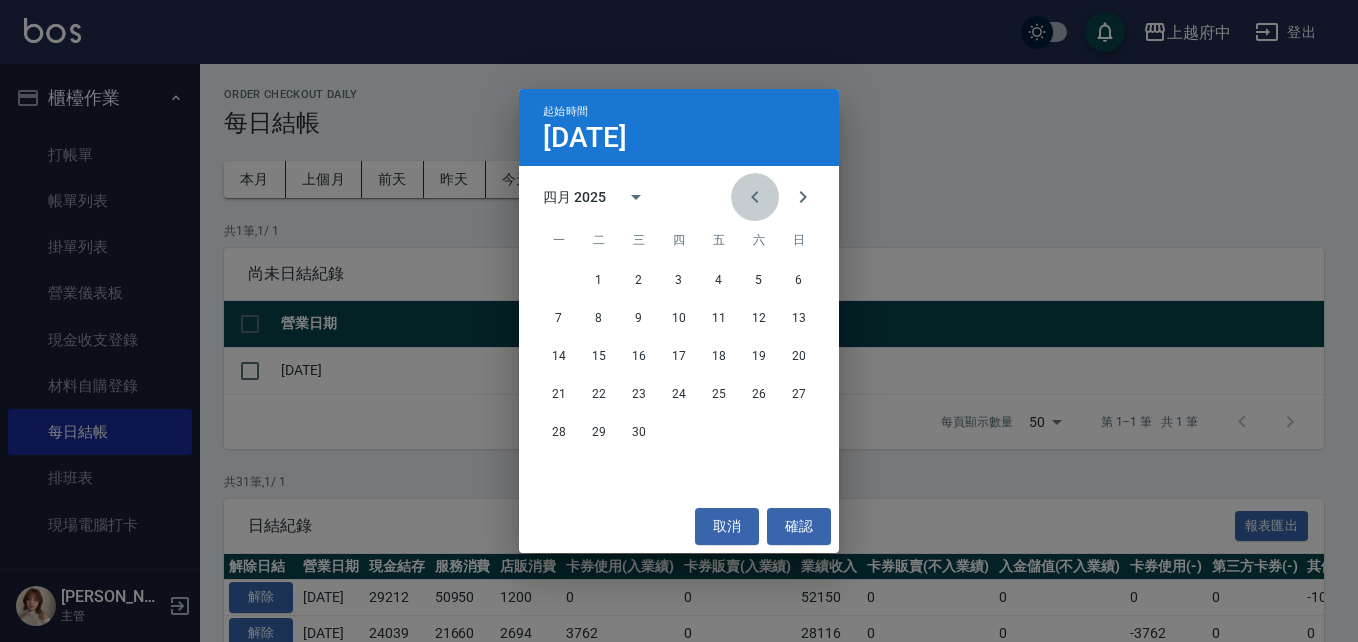 click 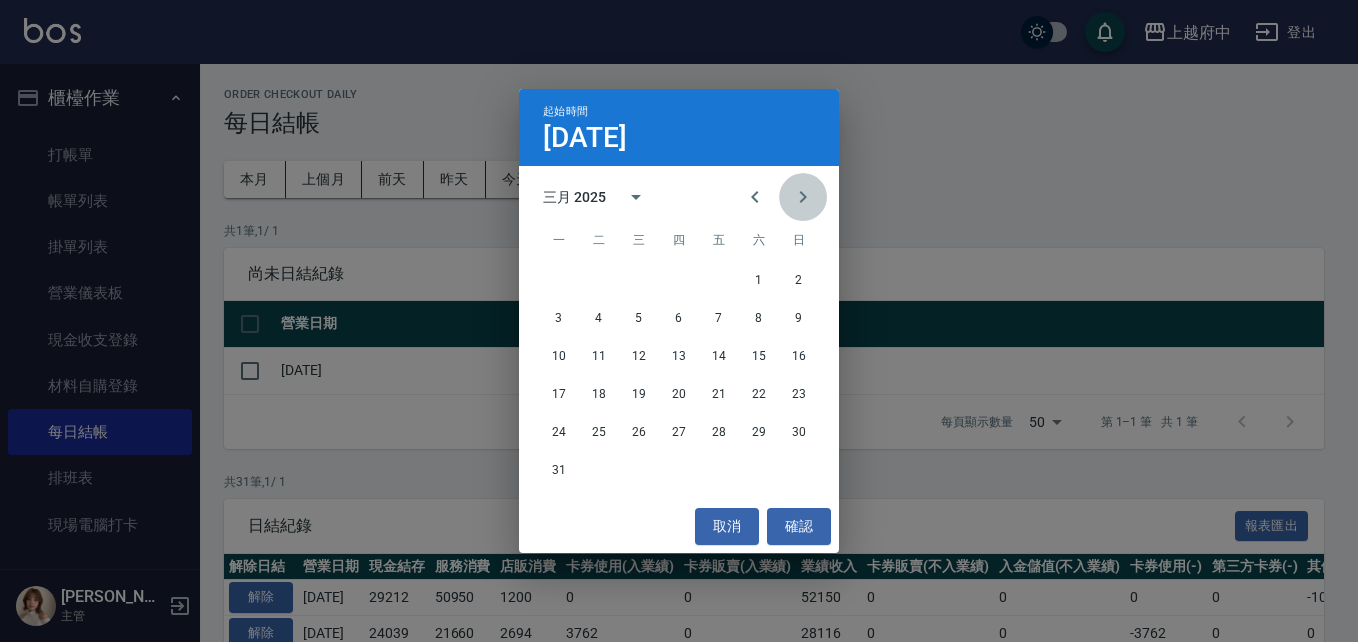click 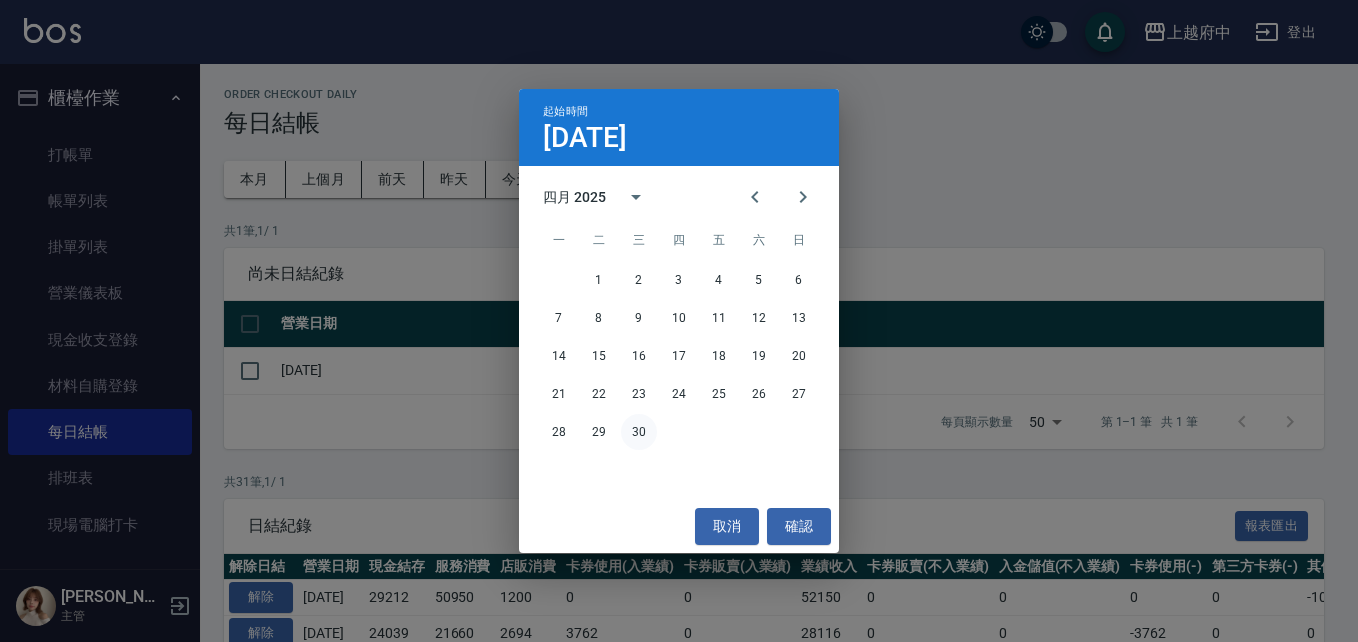 click on "30" at bounding box center [639, 432] 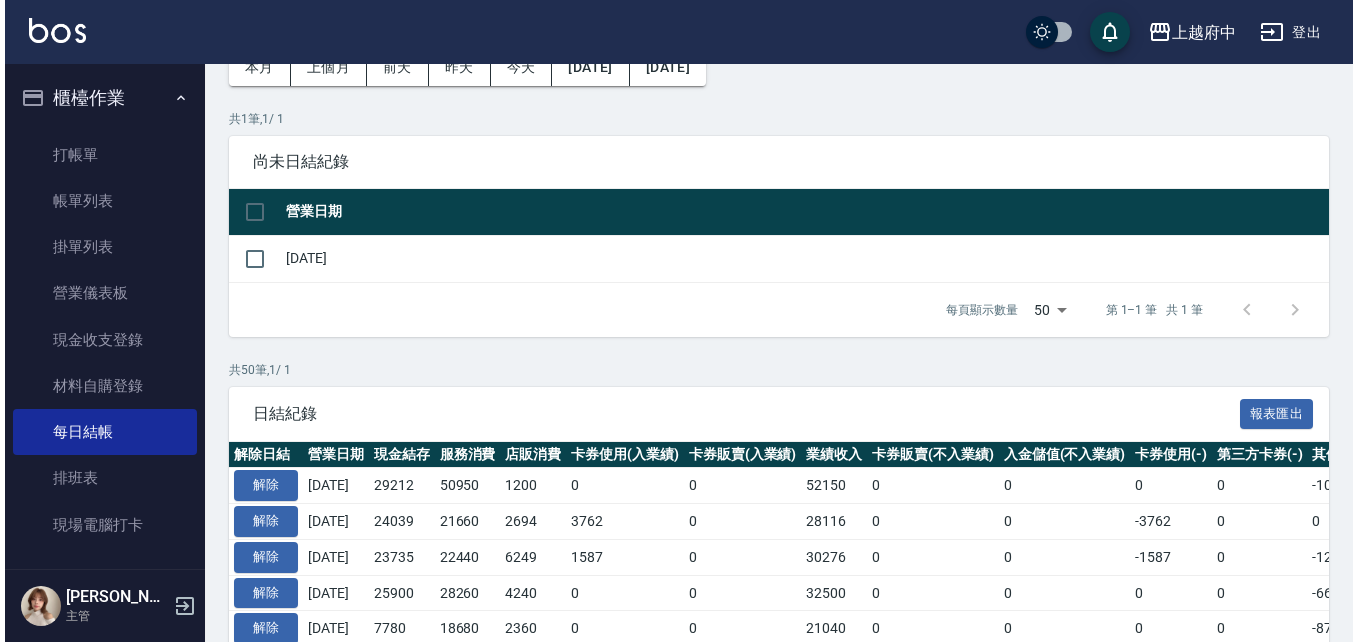 scroll, scrollTop: 100, scrollLeft: 0, axis: vertical 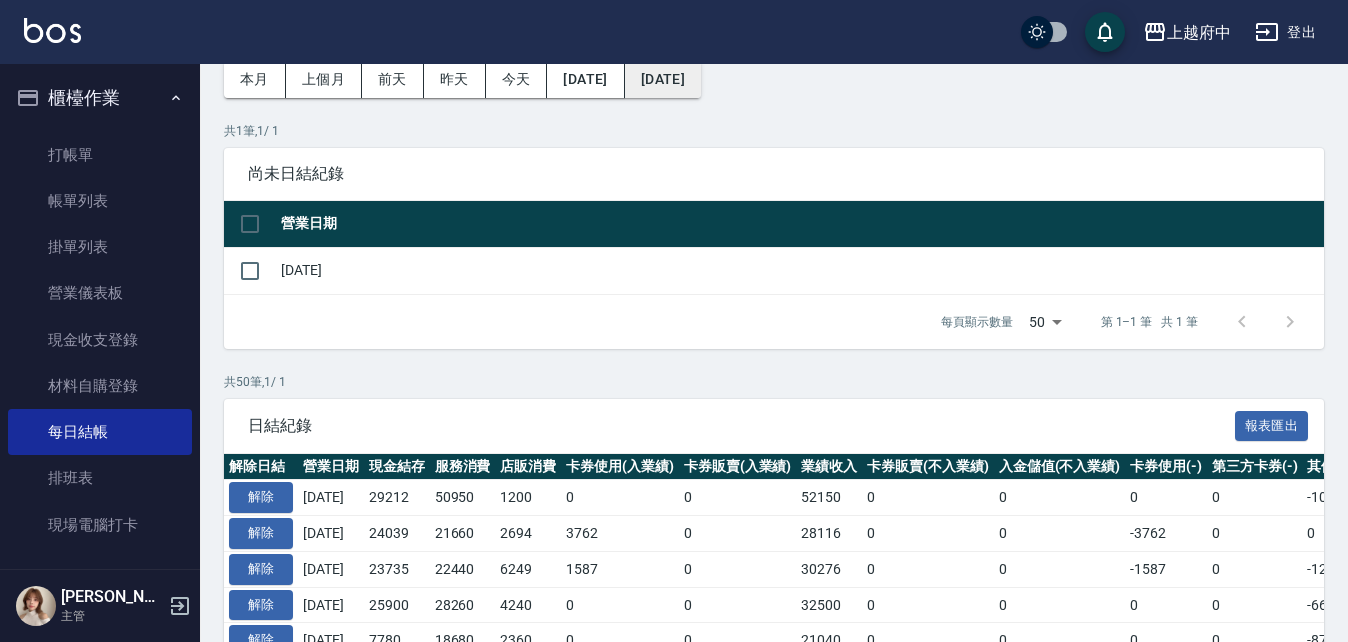 click on "2025/07/12" at bounding box center (663, 79) 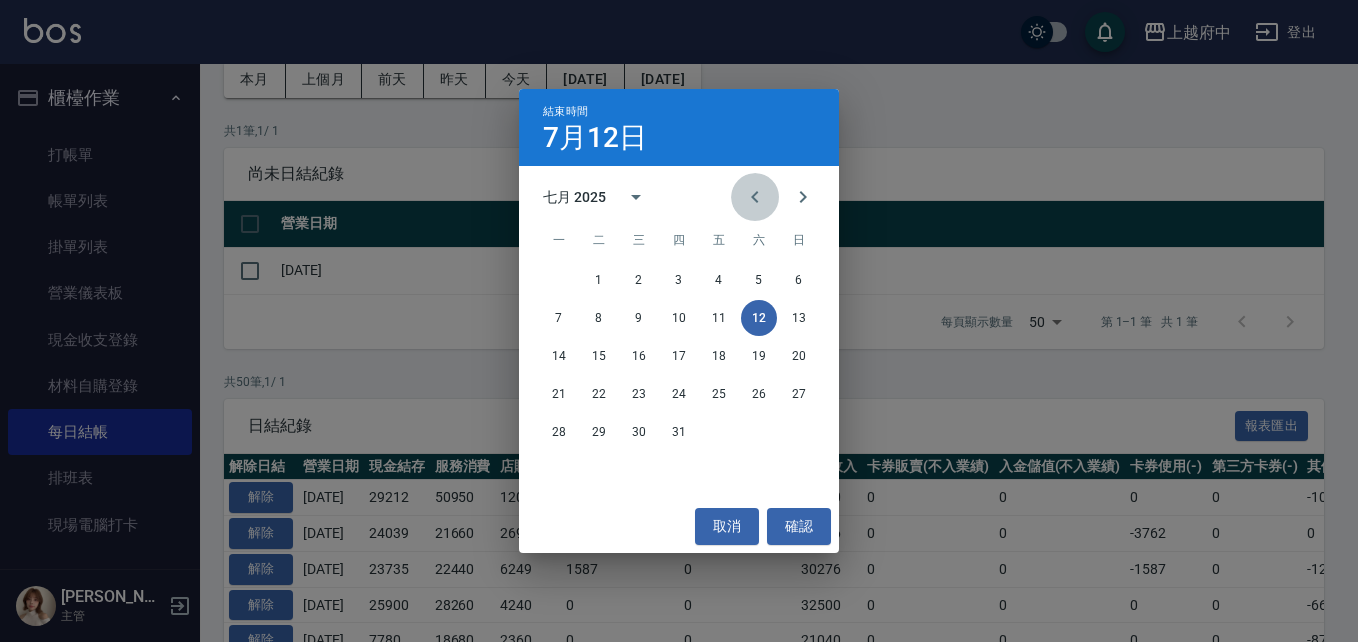 click 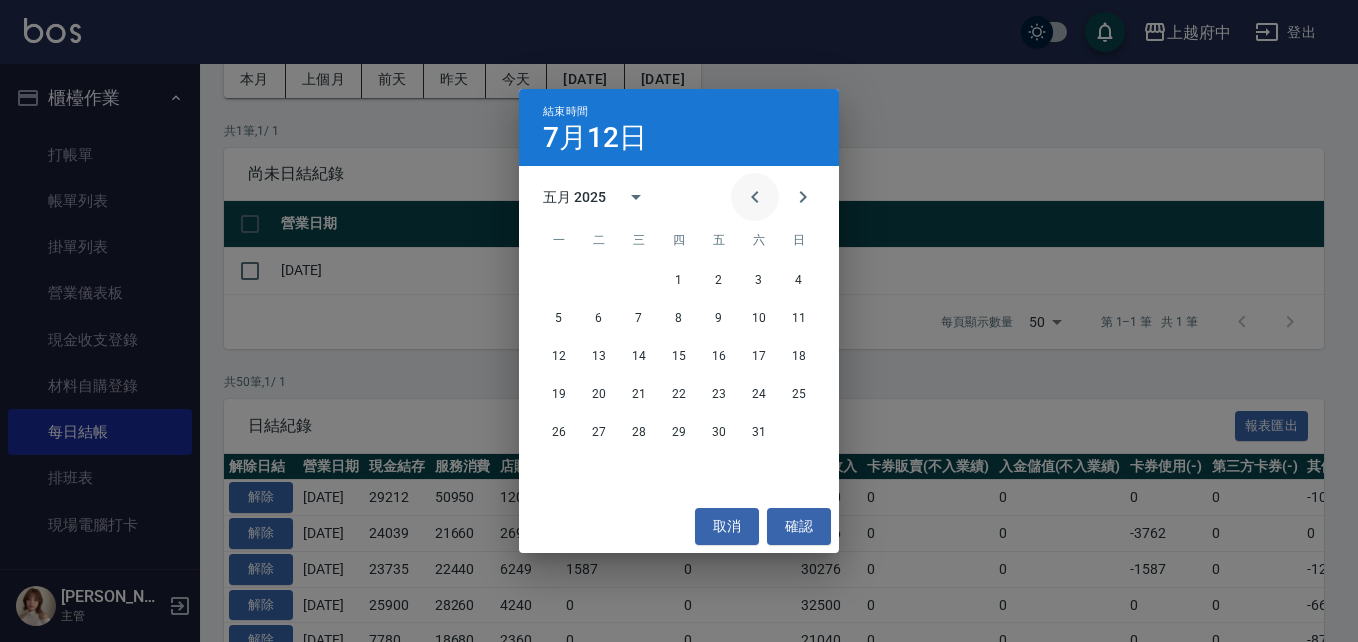 click 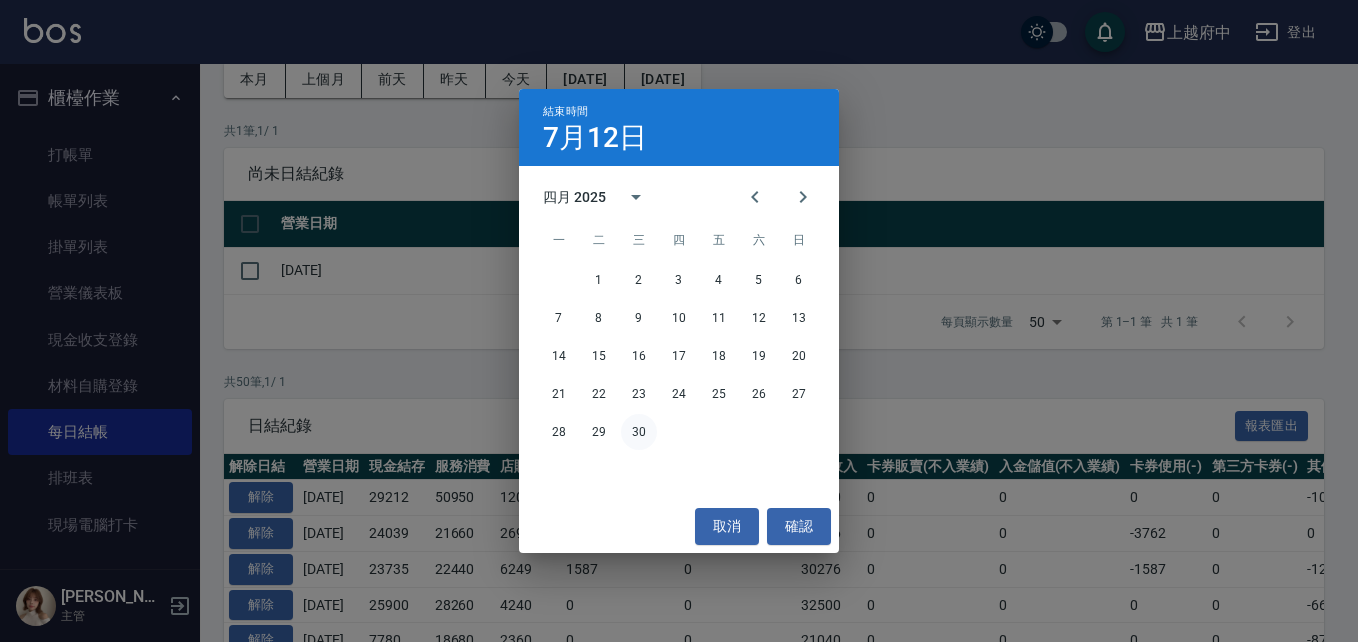 click on "30" at bounding box center [639, 432] 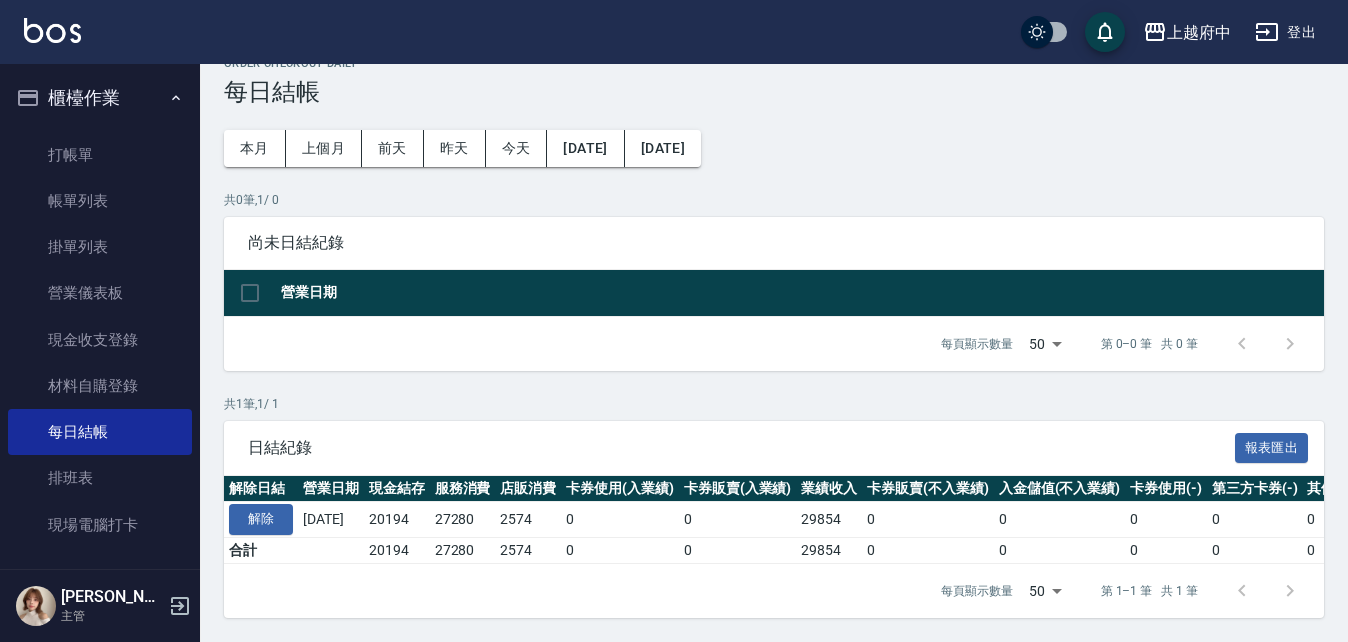 scroll, scrollTop: 46, scrollLeft: 0, axis: vertical 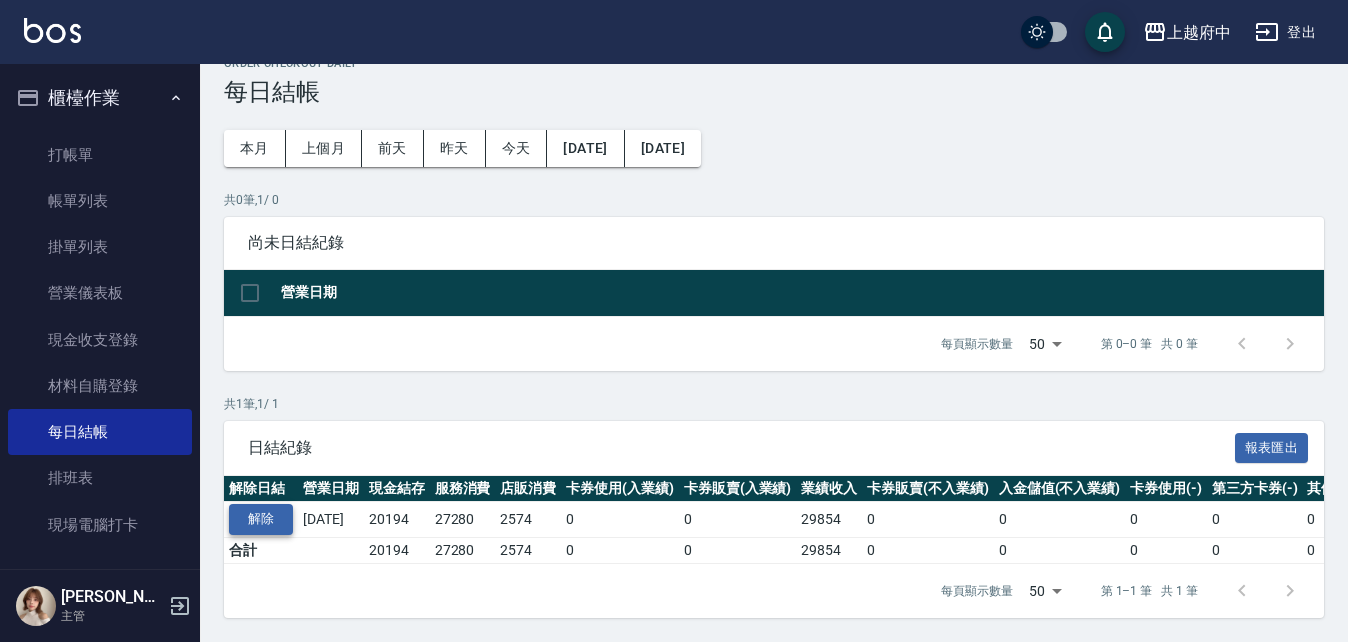 click on "解除" at bounding box center [261, 519] 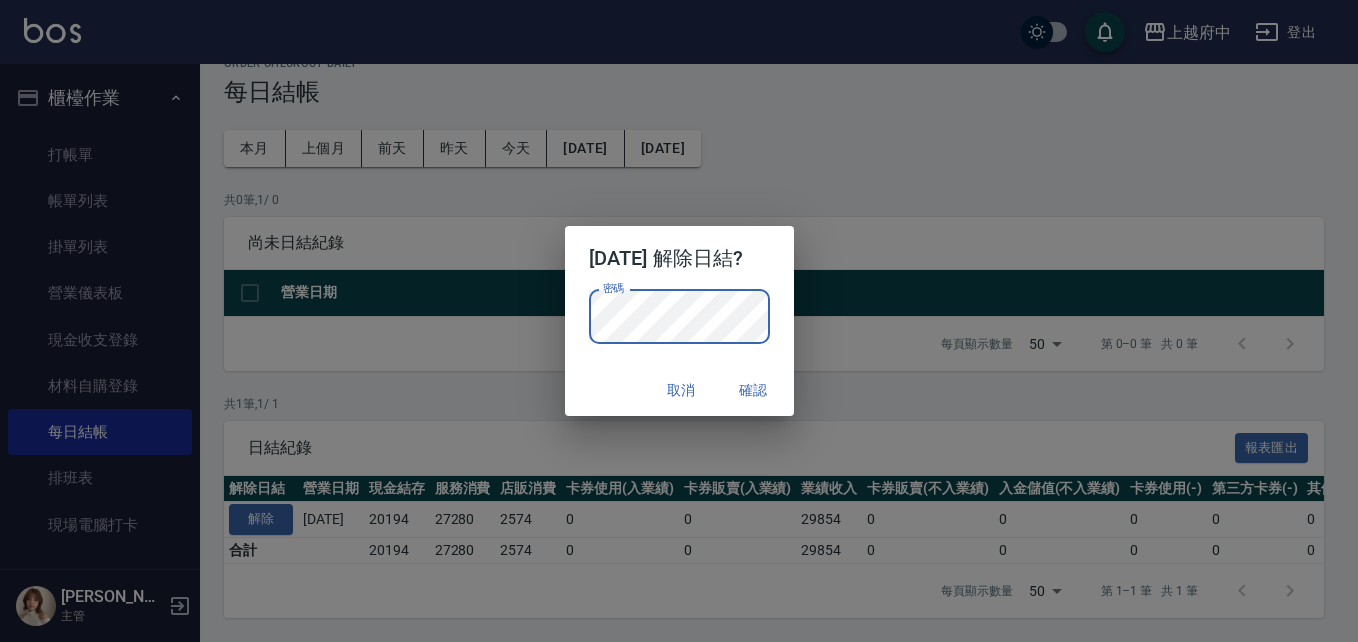 click on "2025/04/30 解除日結? 密碼 密碼 取消 確認" at bounding box center [679, 321] 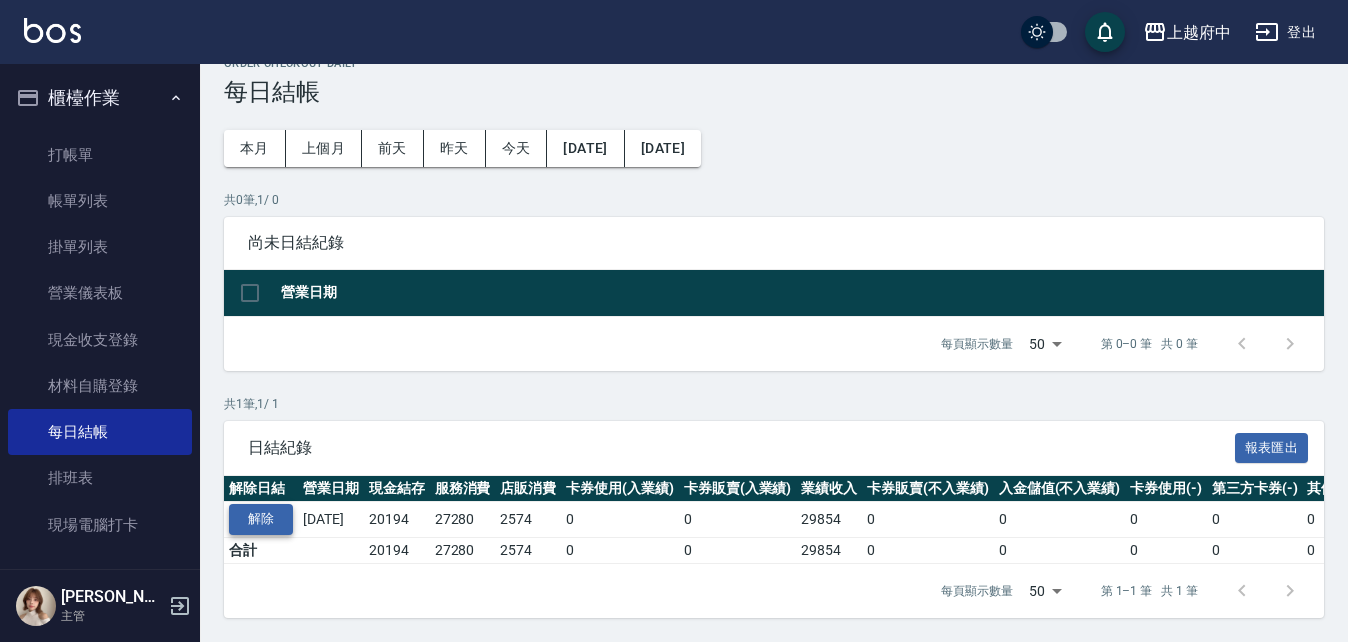 click on "解除" at bounding box center [261, 519] 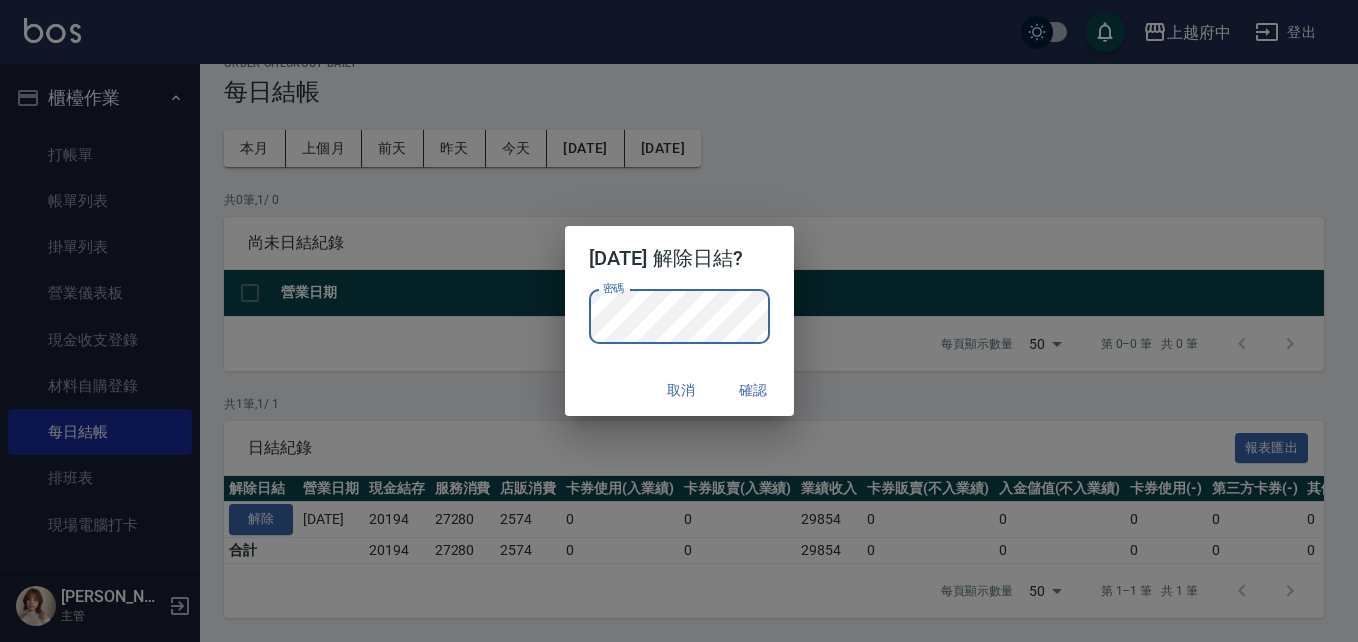 click on "確認" at bounding box center (754, 390) 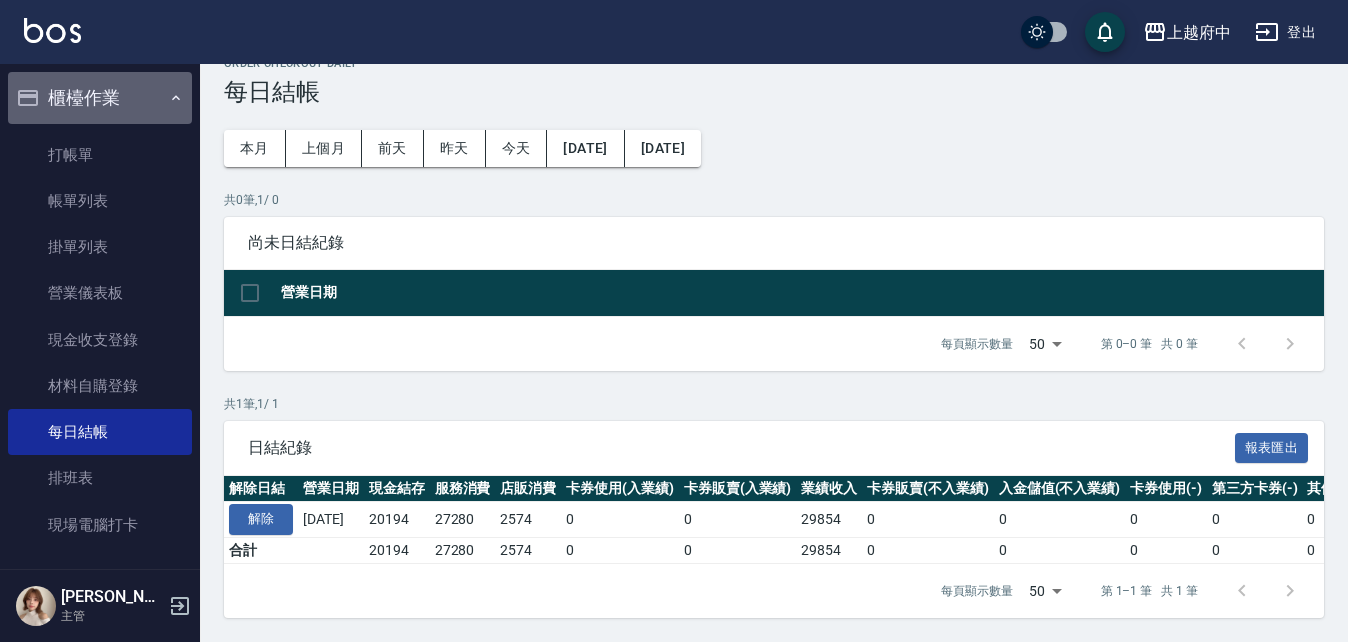 click on "櫃檯作業" at bounding box center [100, 98] 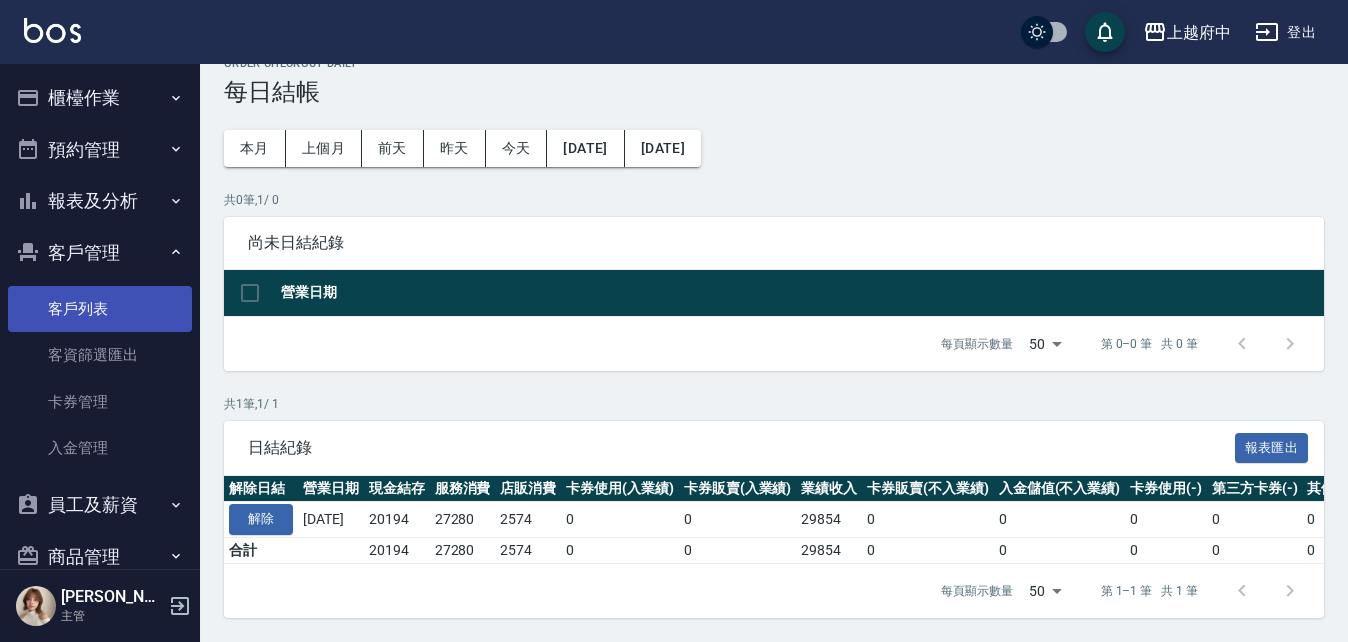 click on "客戶列表" at bounding box center [100, 309] 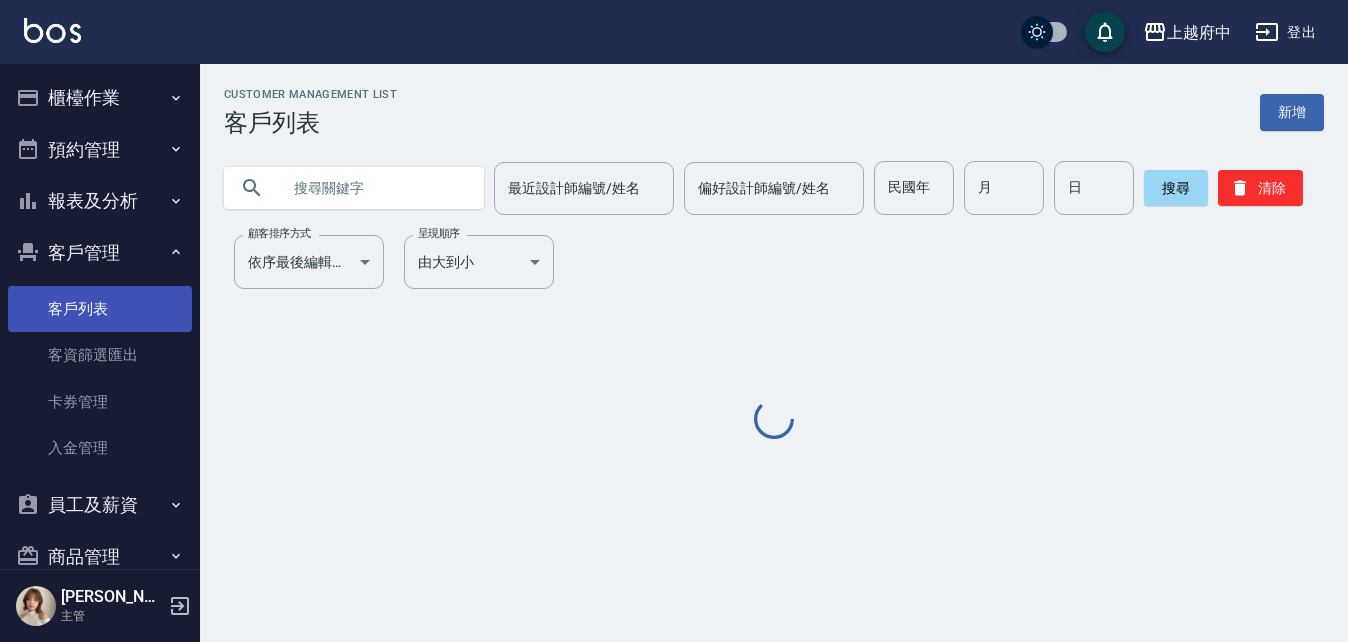 scroll, scrollTop: 0, scrollLeft: 0, axis: both 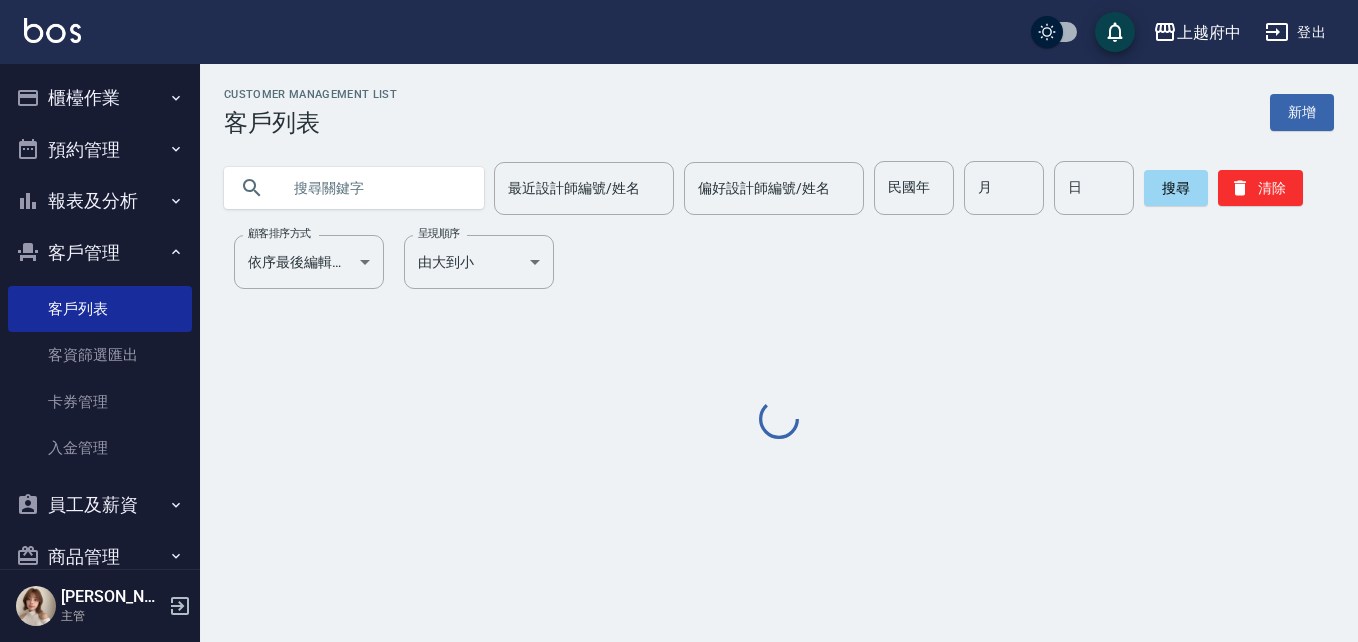 click at bounding box center [374, 188] 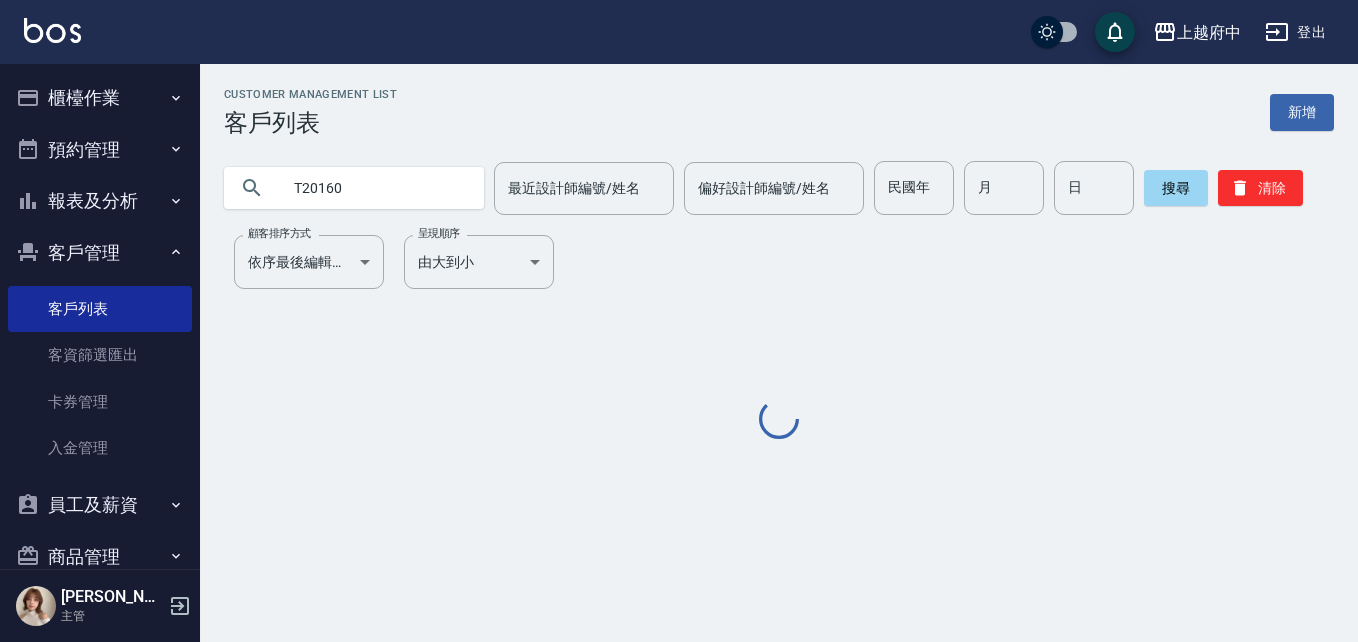 type on "T20160" 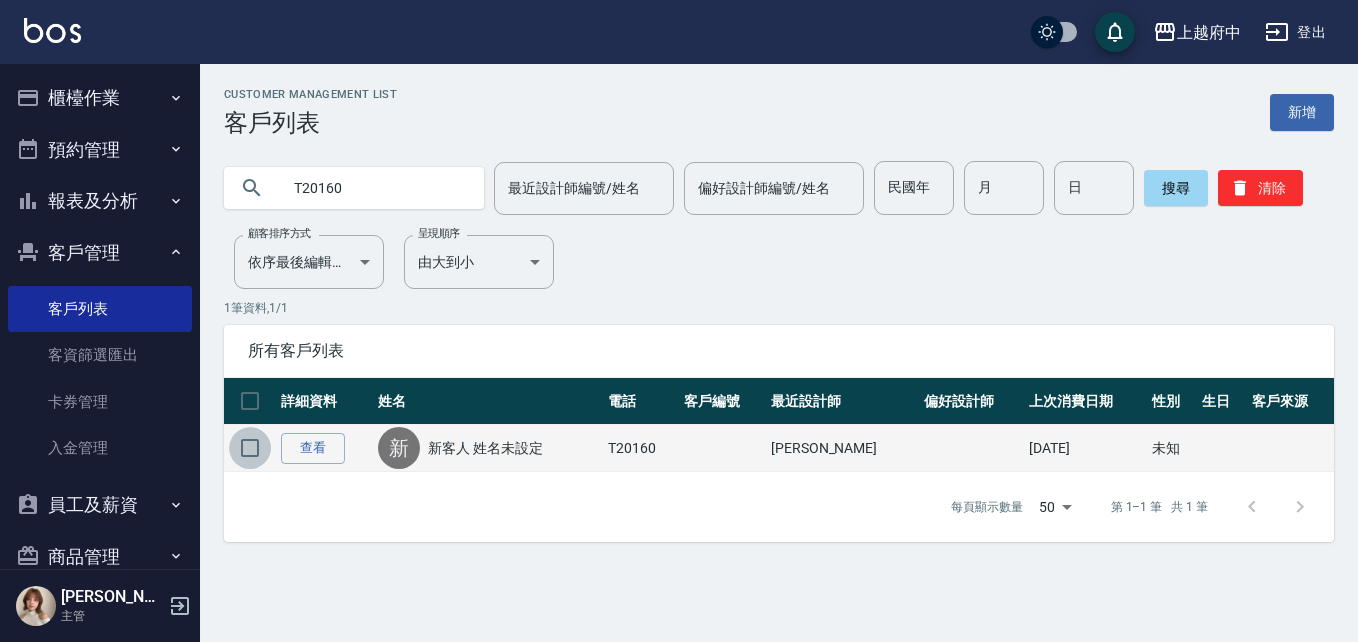 click at bounding box center [250, 448] 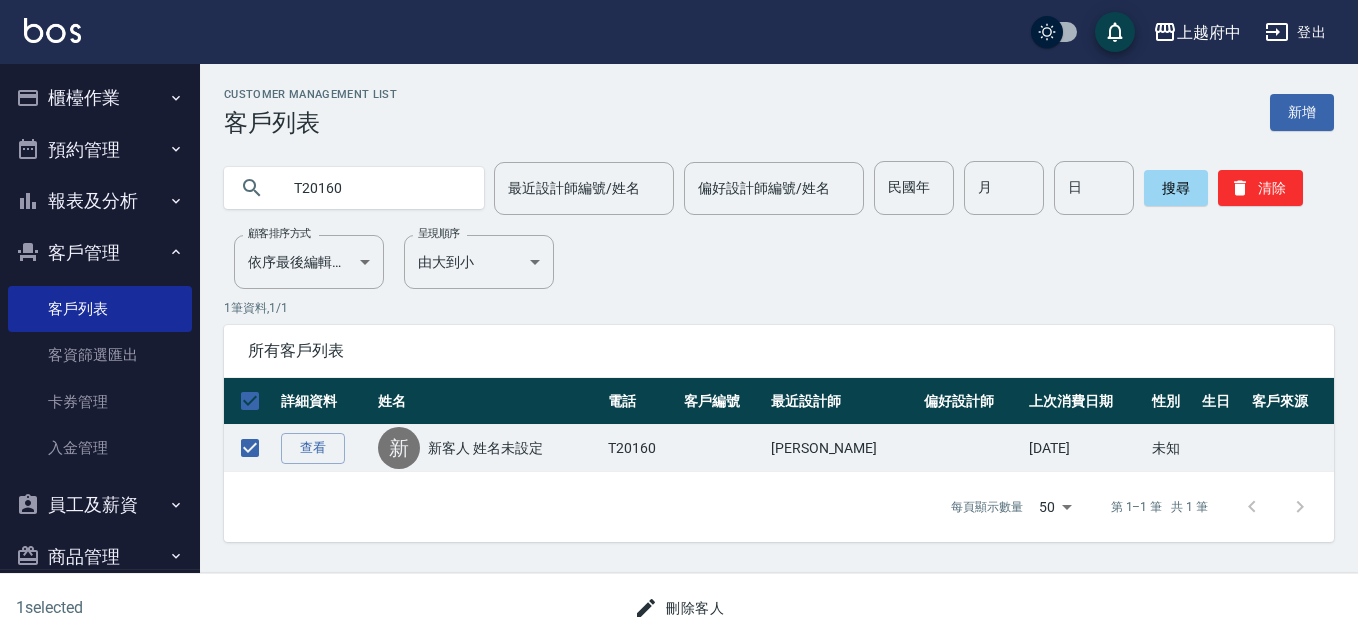 click on "刪除客人" at bounding box center [679, 608] 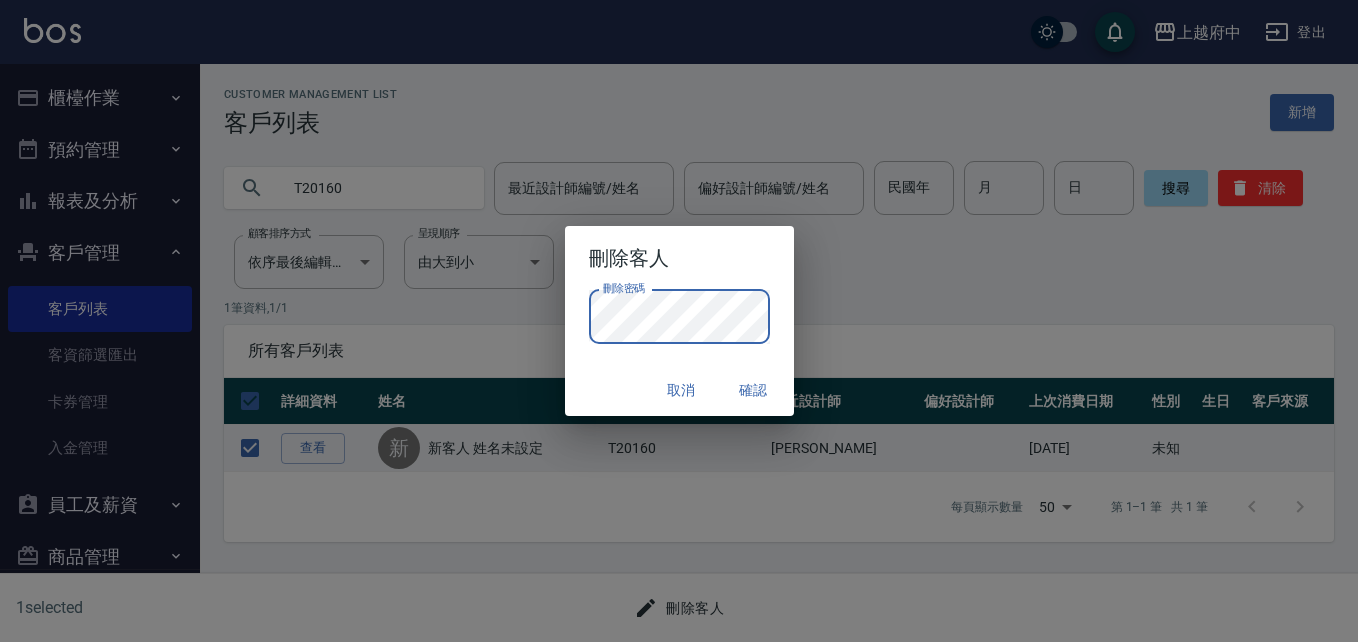 click on "確認" at bounding box center [754, 390] 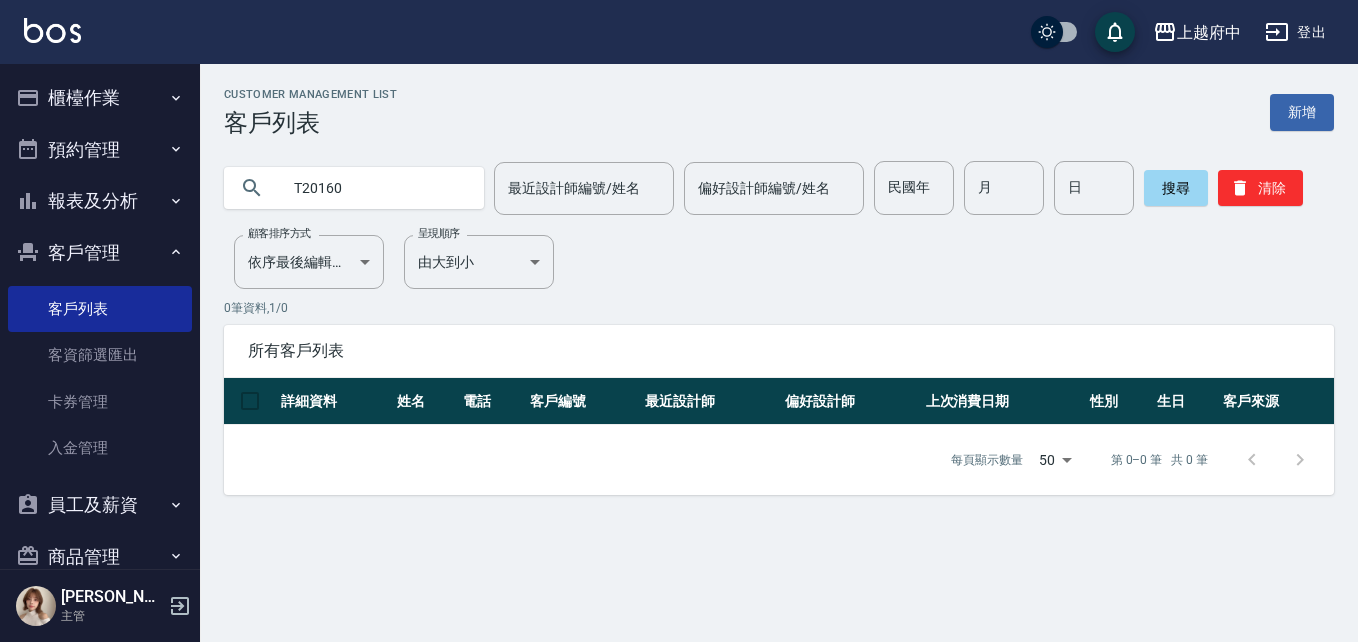 click on "櫃檯作業" at bounding box center [100, 98] 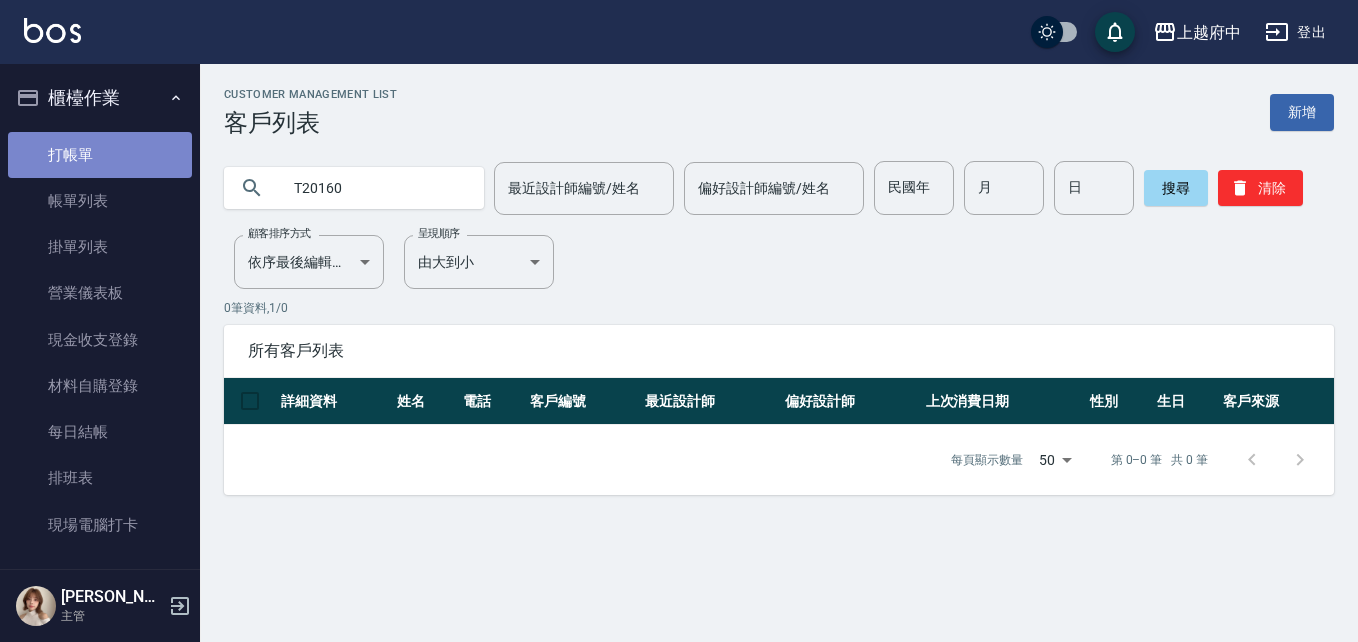 click on "打帳單" at bounding box center [100, 155] 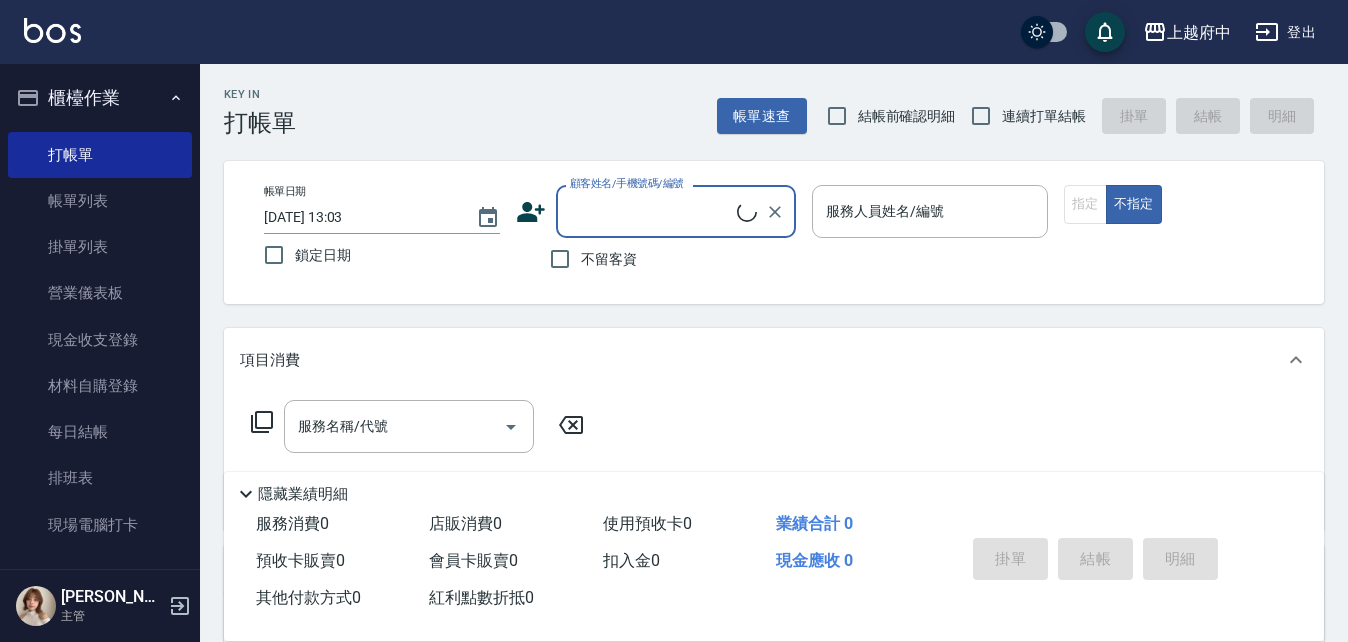 click on "顧客姓名/手機號碼/編號" at bounding box center (651, 211) 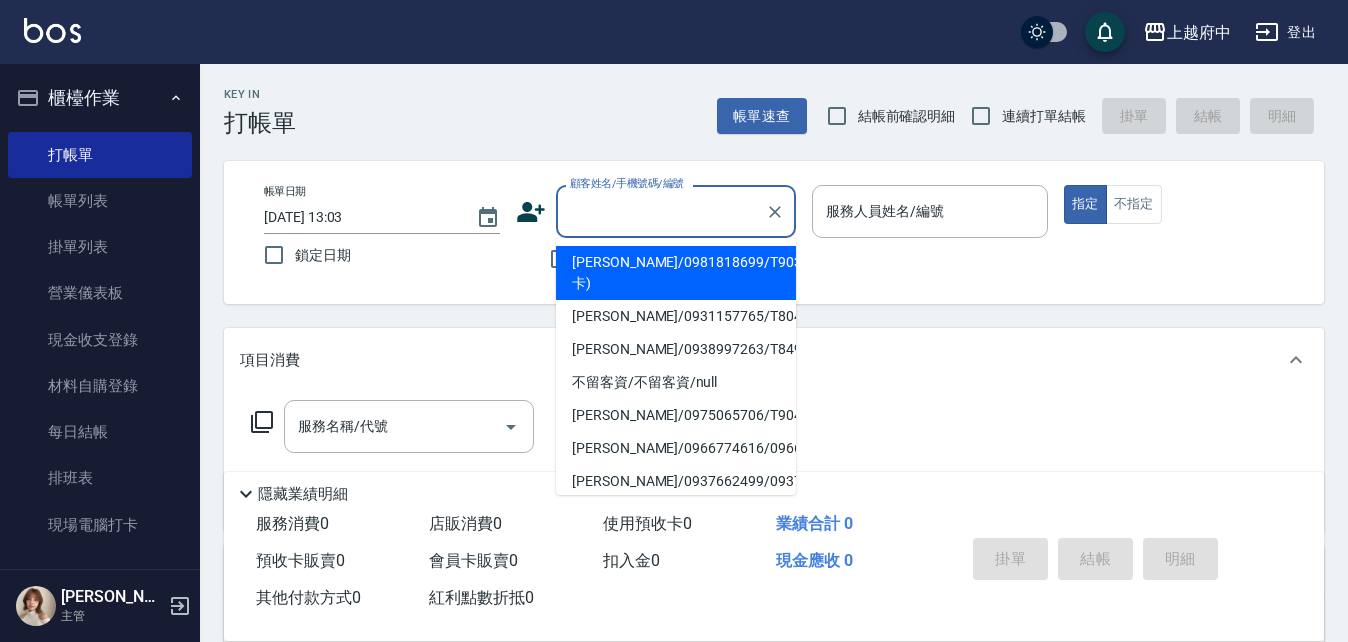 type on "T20160" 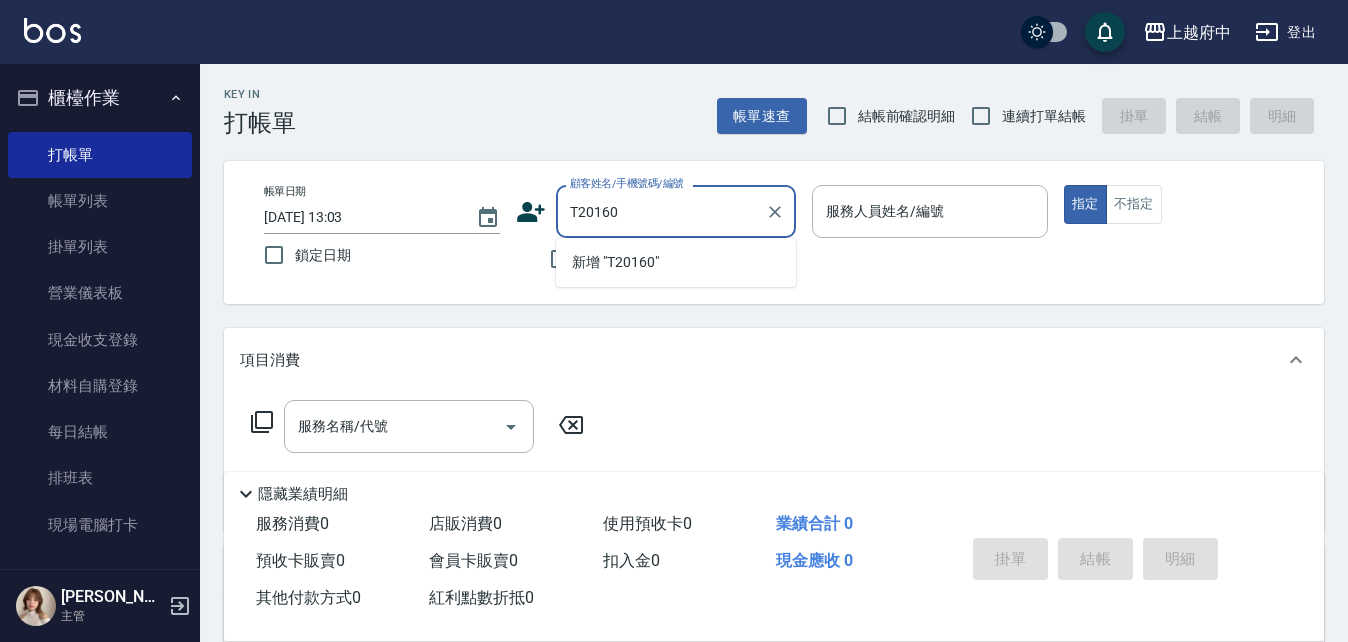 drag, startPoint x: 582, startPoint y: 189, endPoint x: 415, endPoint y: 178, distance: 167.36188 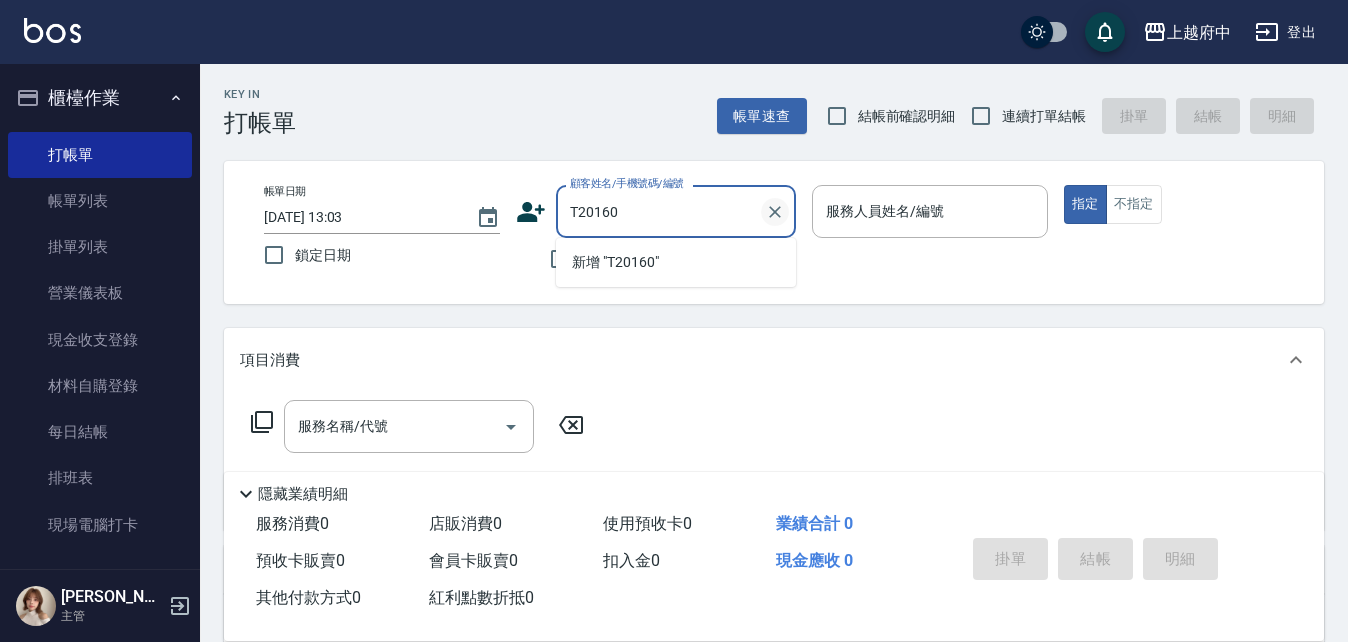 click 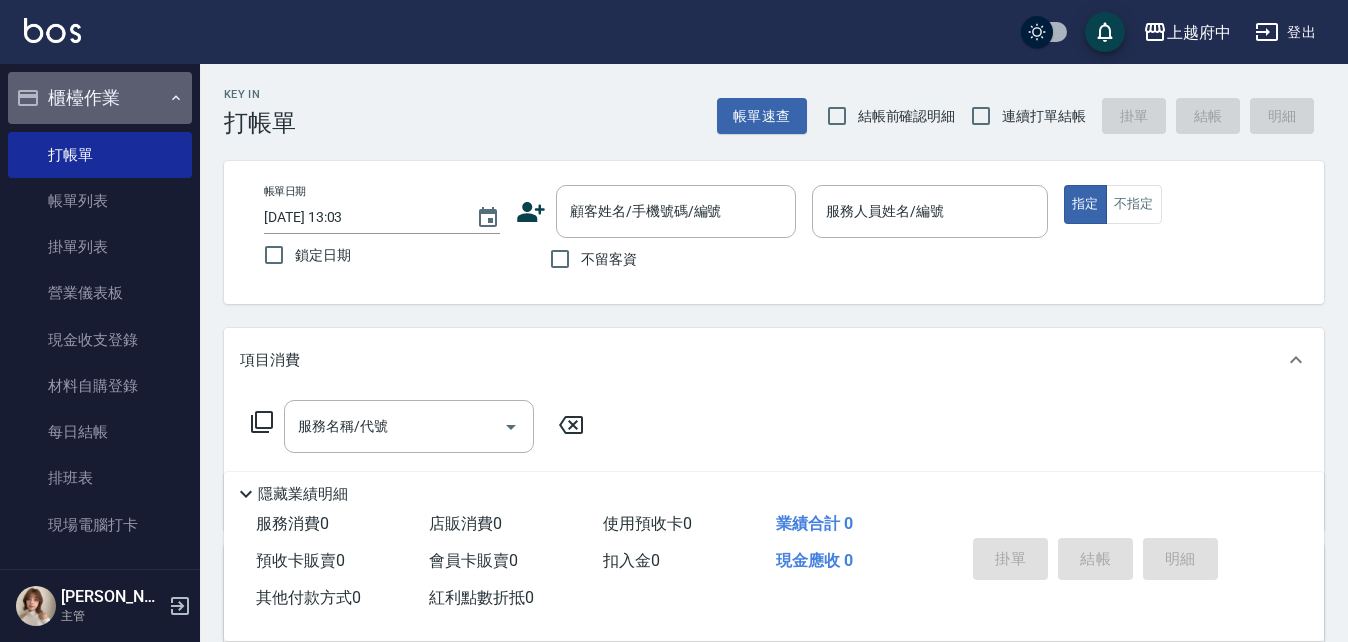 click on "櫃檯作業" at bounding box center (100, 98) 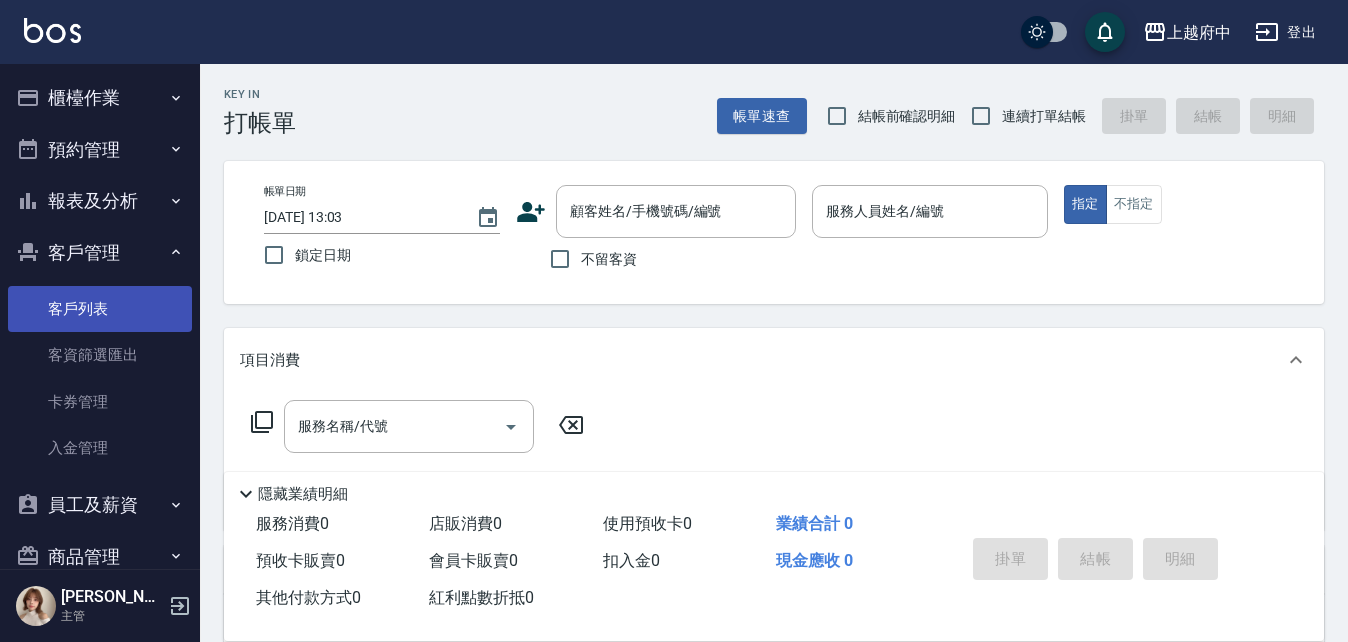 click on "客戶列表" at bounding box center [100, 309] 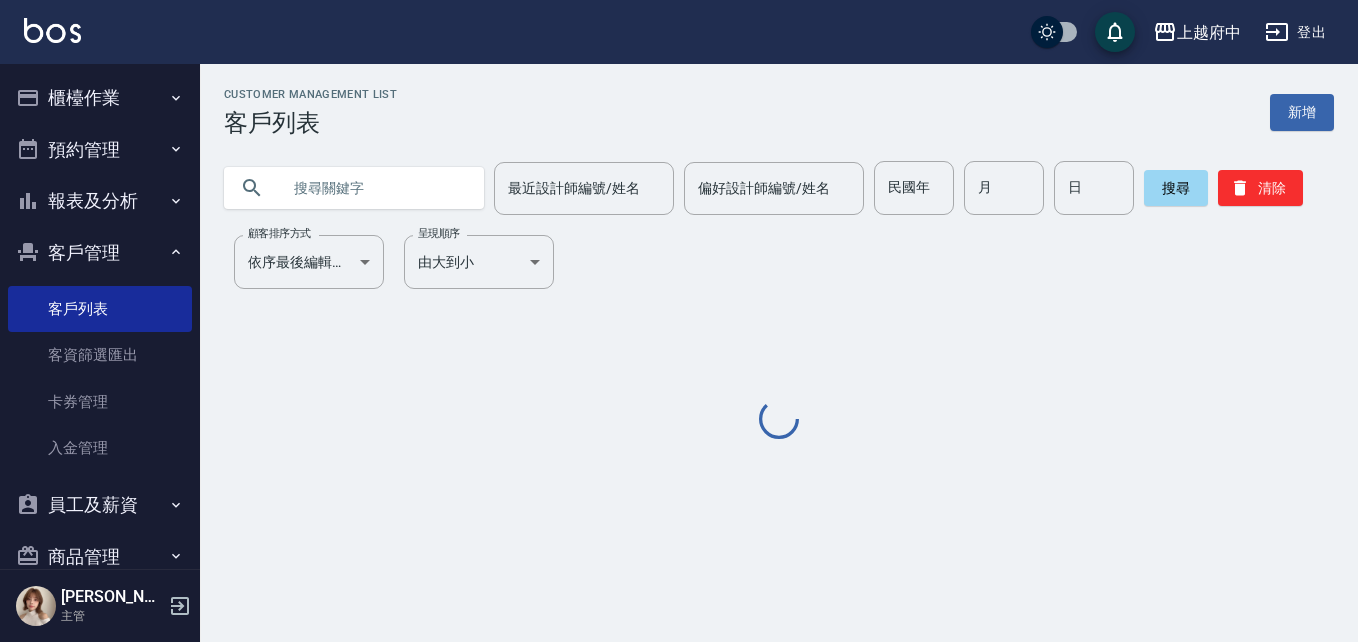 click at bounding box center (374, 188) 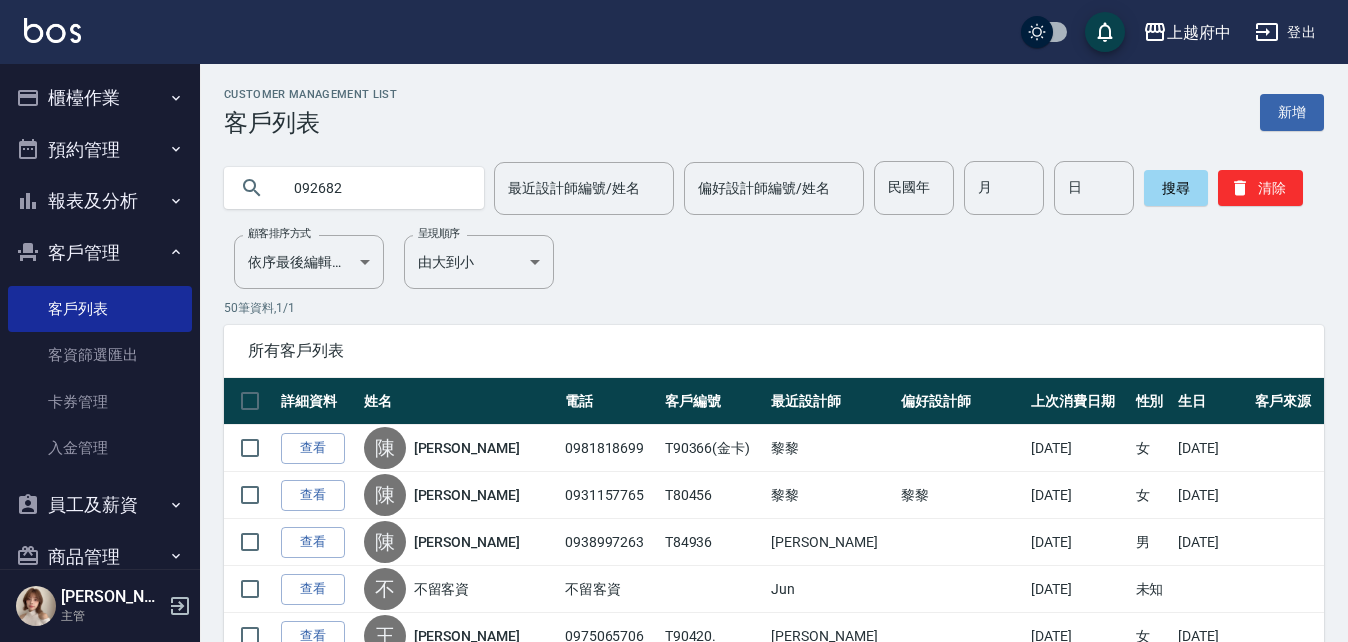 drag, startPoint x: 351, startPoint y: 180, endPoint x: 145, endPoint y: 227, distance: 211.29364 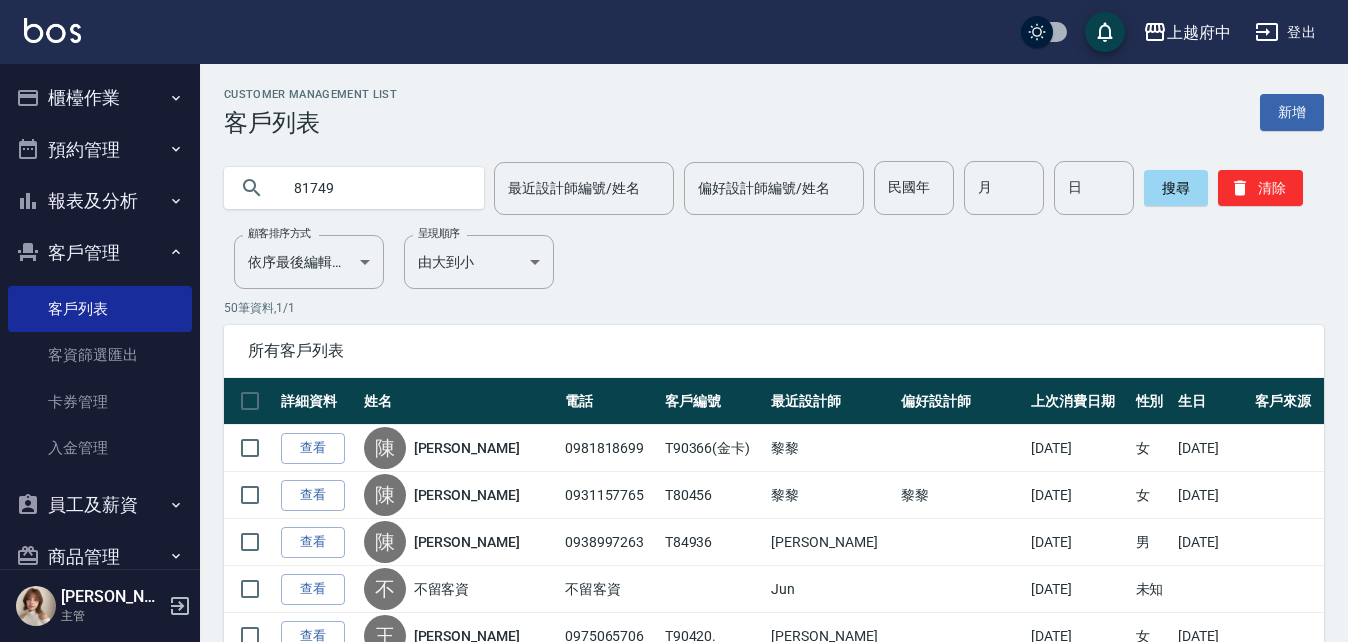 type on "81749" 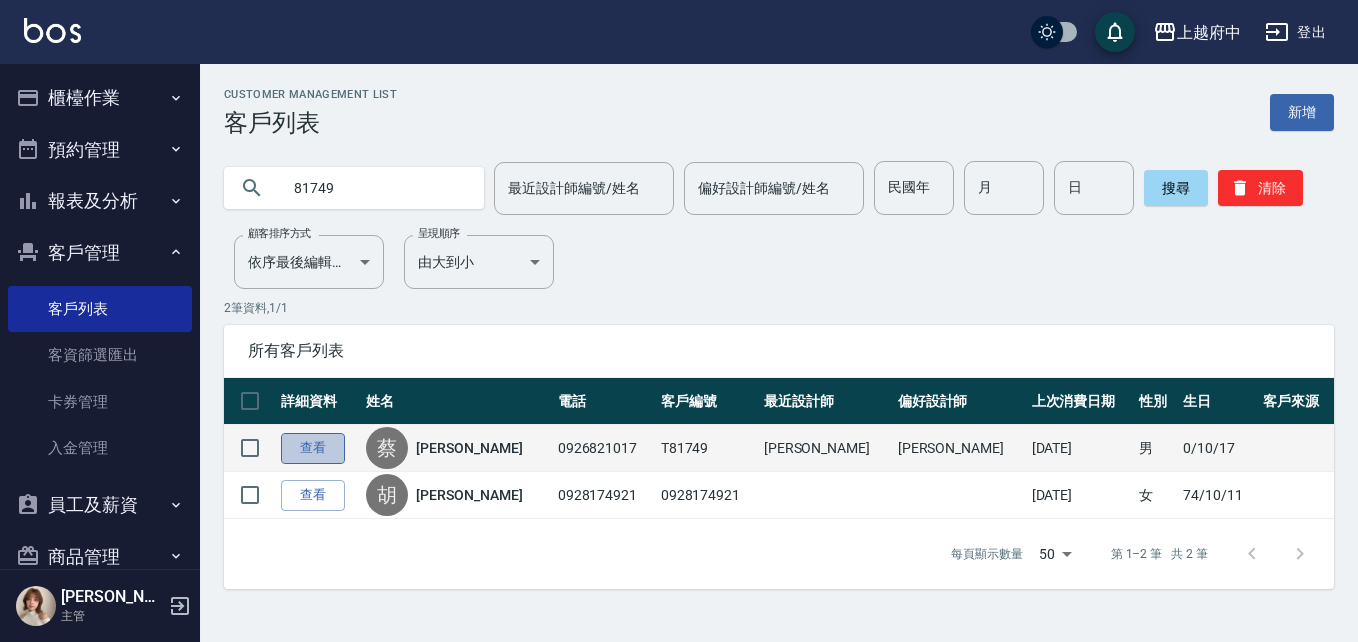 click on "查看" at bounding box center [313, 448] 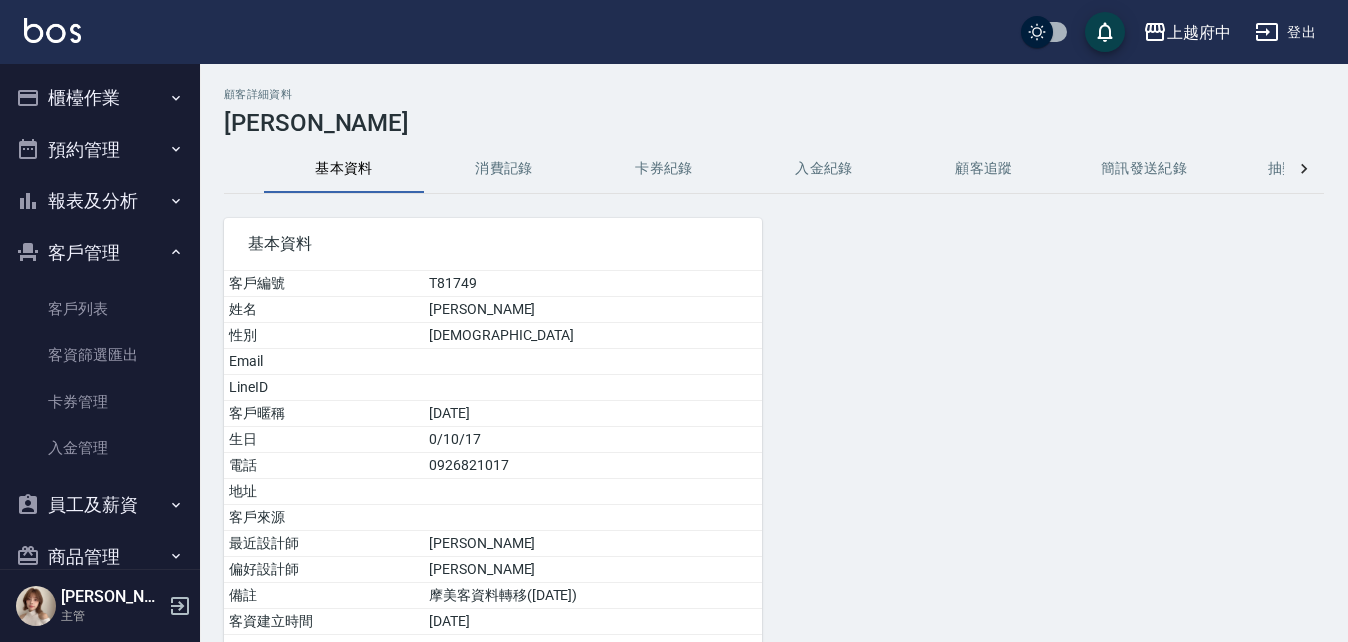 click on "消費記錄" at bounding box center [504, 169] 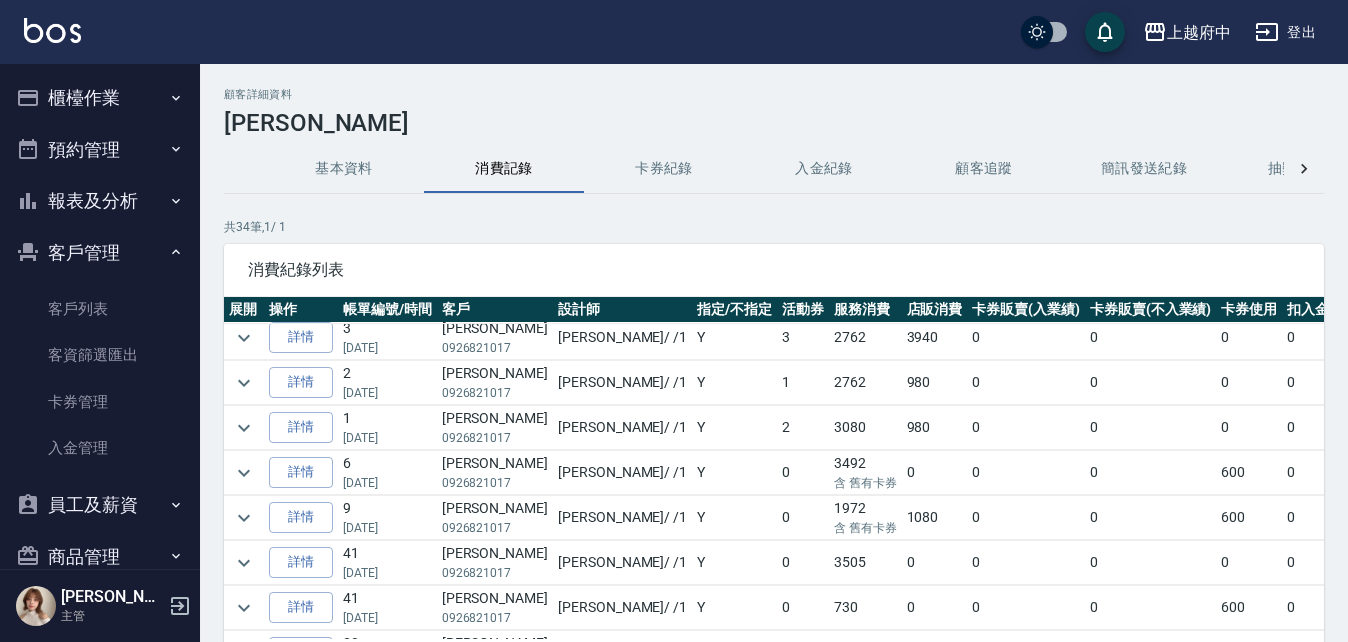 scroll, scrollTop: 200, scrollLeft: 0, axis: vertical 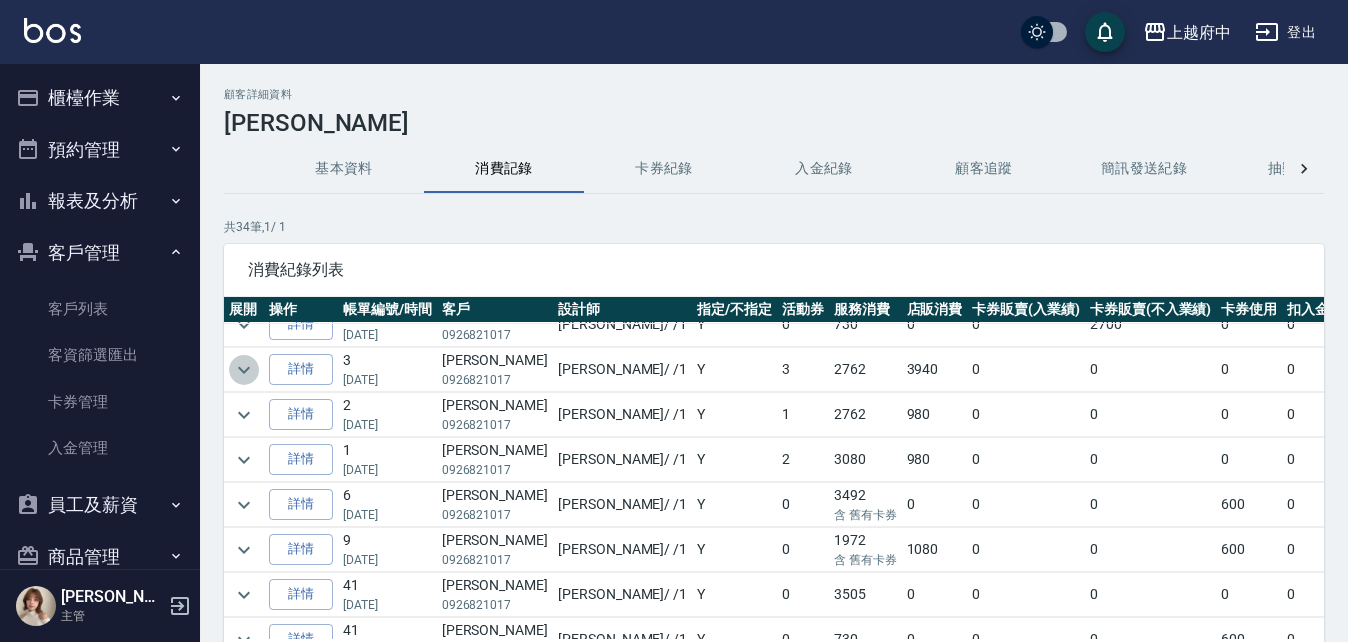 click 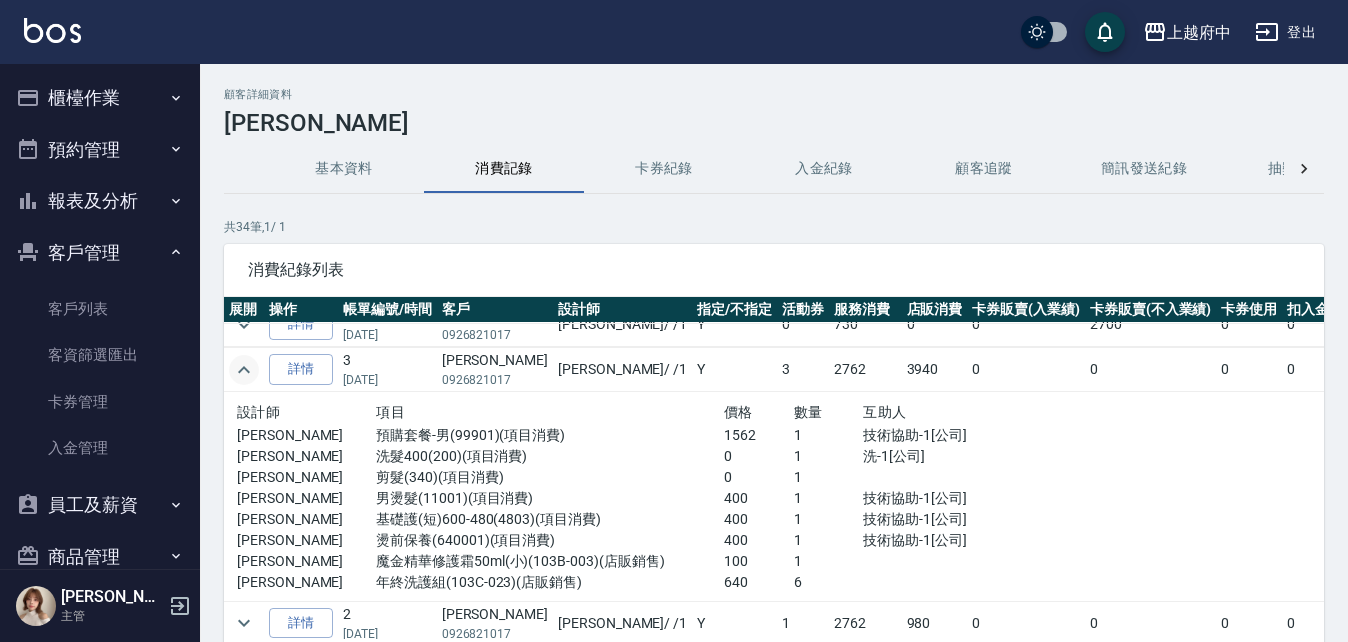 click 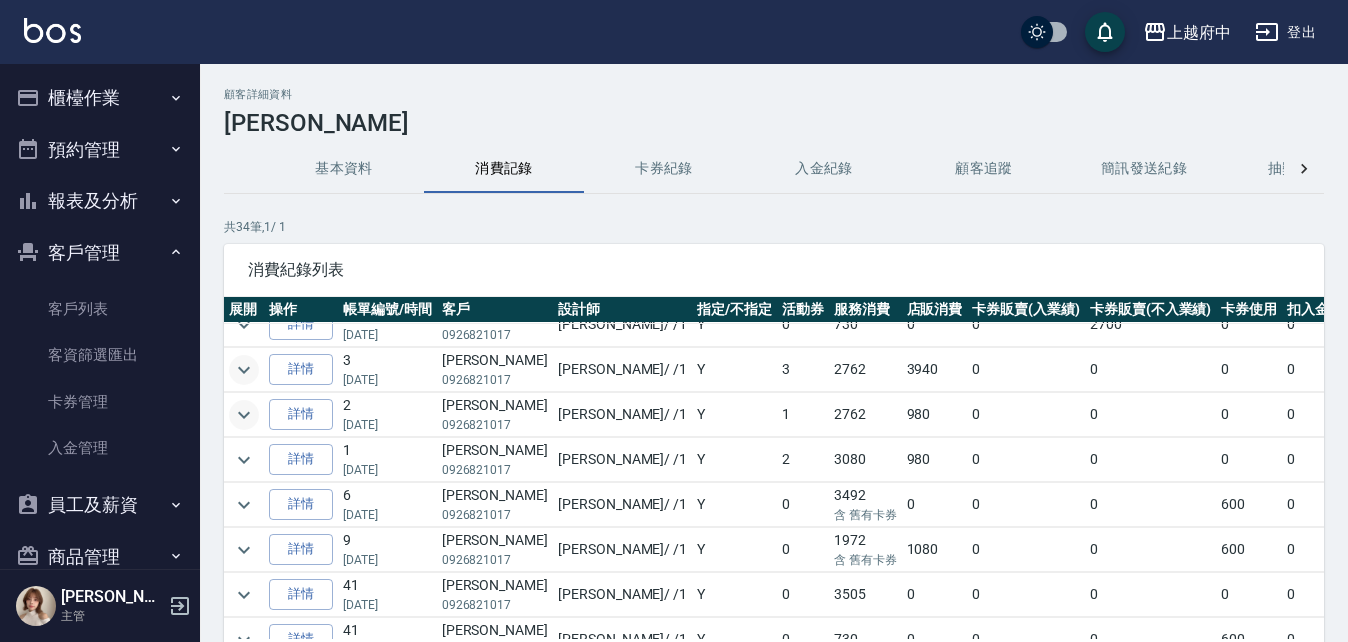 click 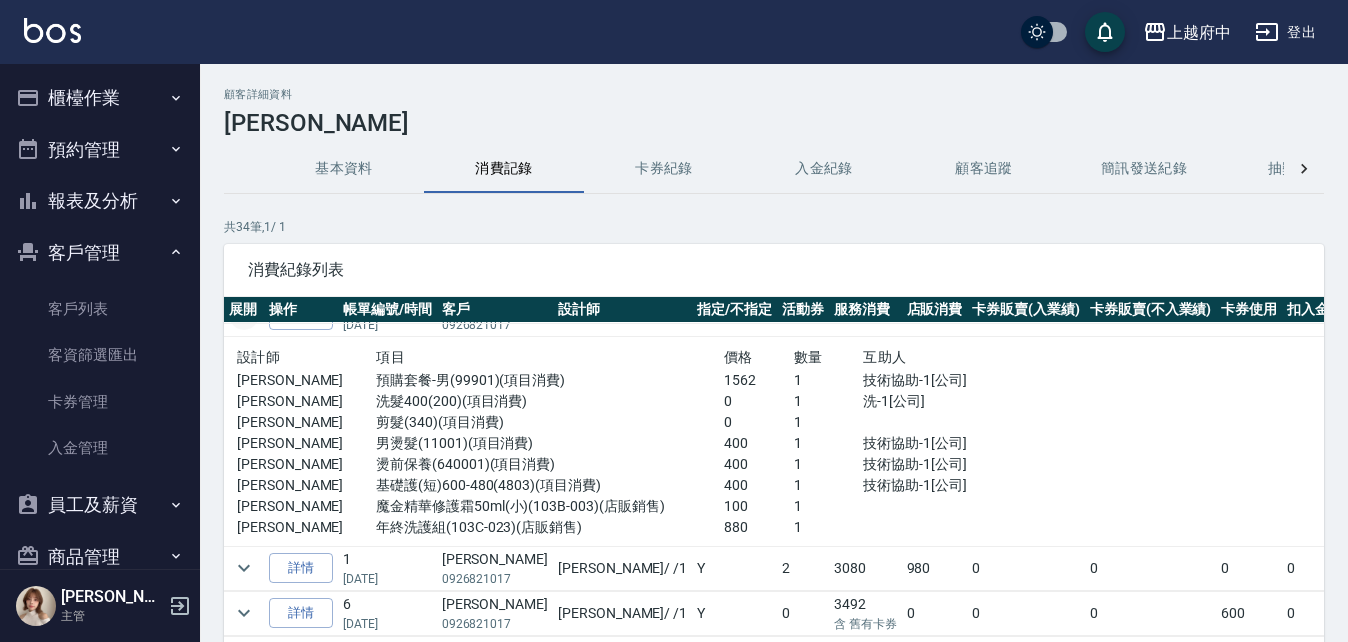 scroll, scrollTop: 200, scrollLeft: 0, axis: vertical 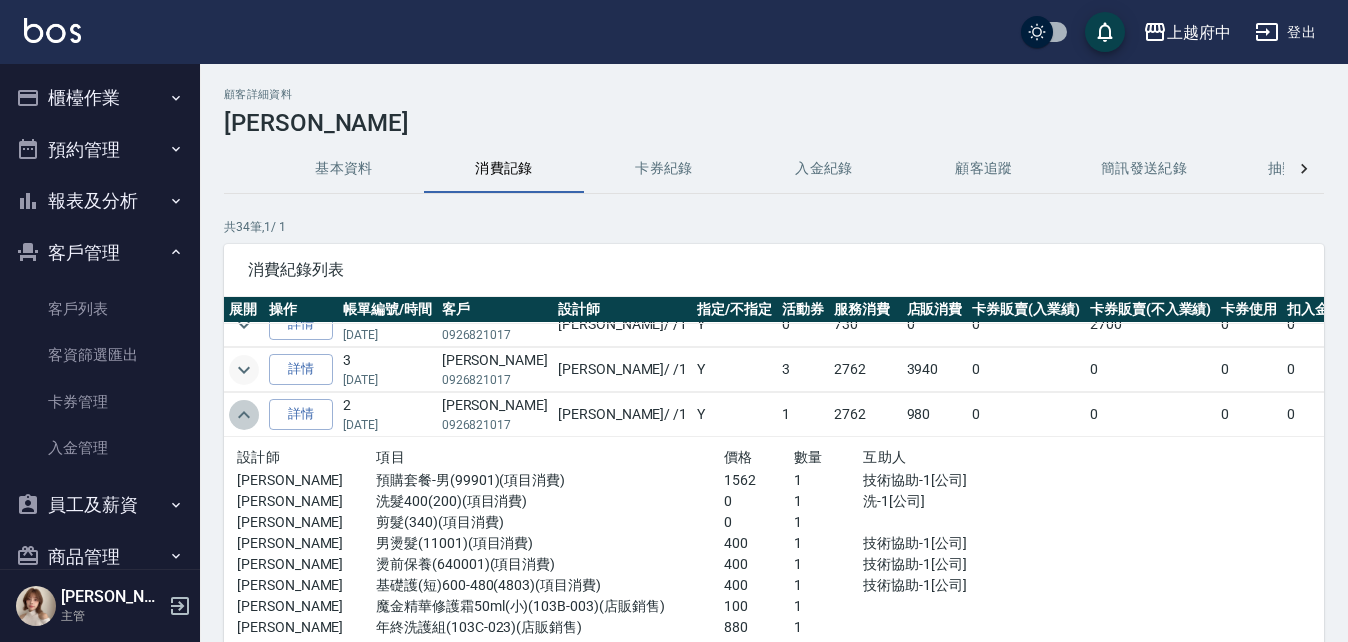 click 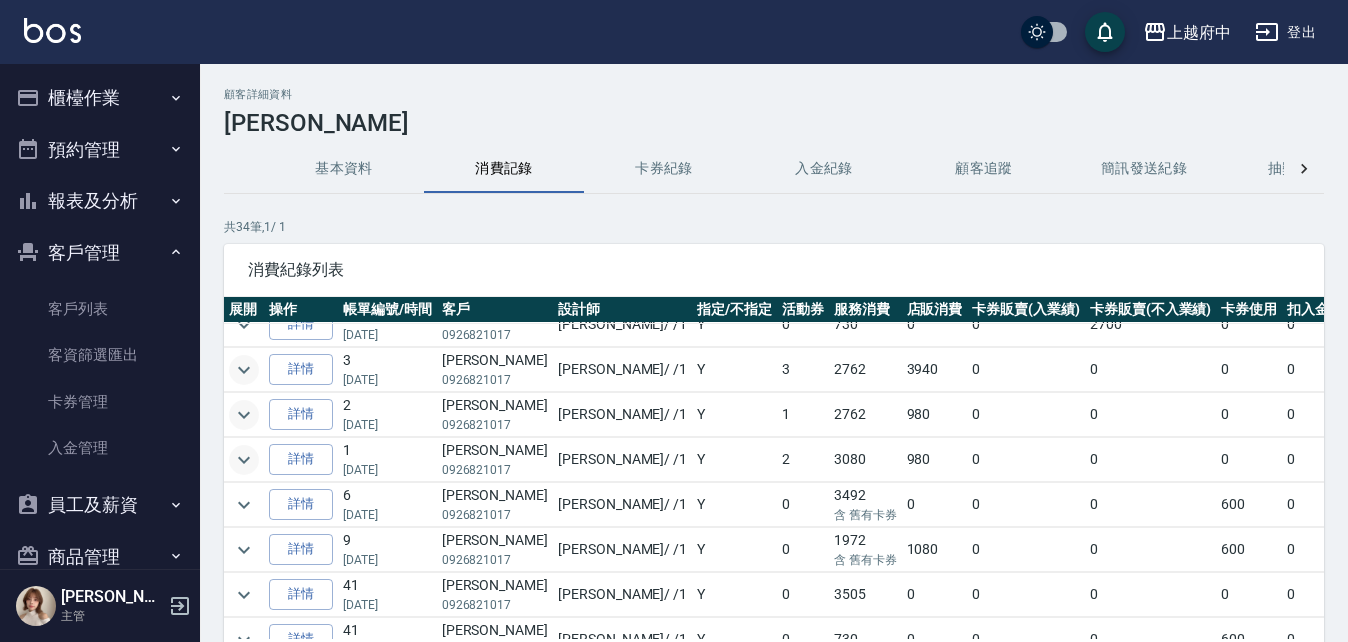 click 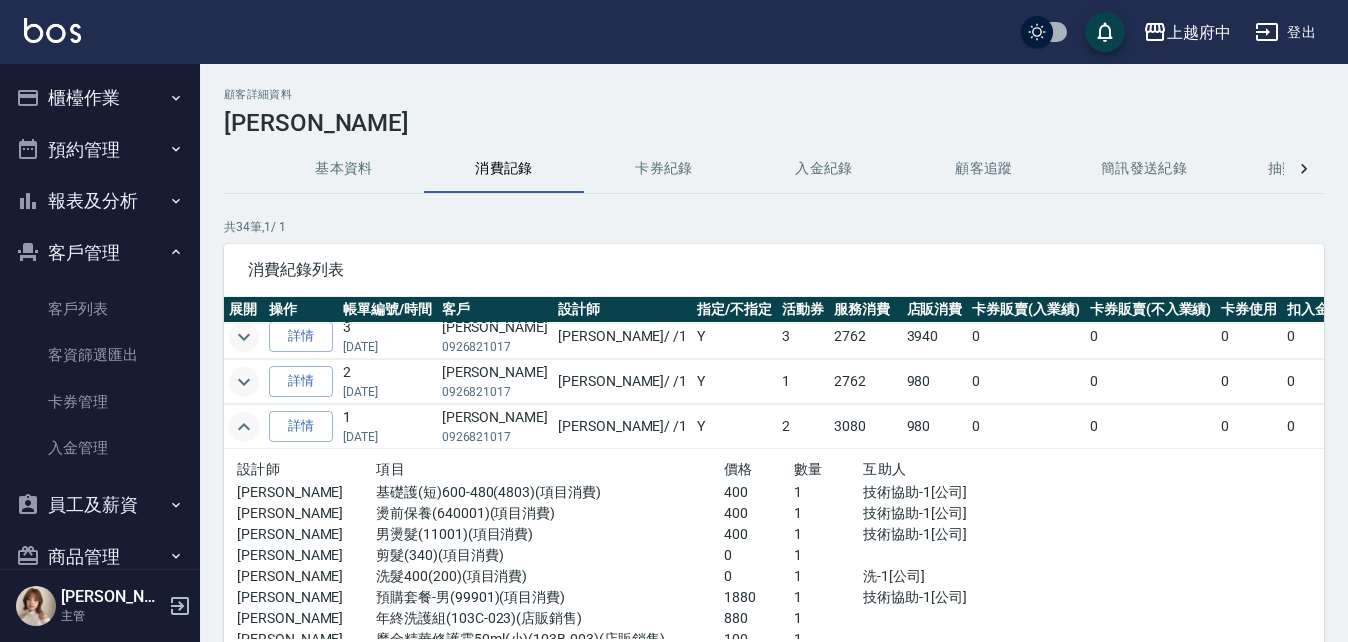 scroll, scrollTop: 200, scrollLeft: 0, axis: vertical 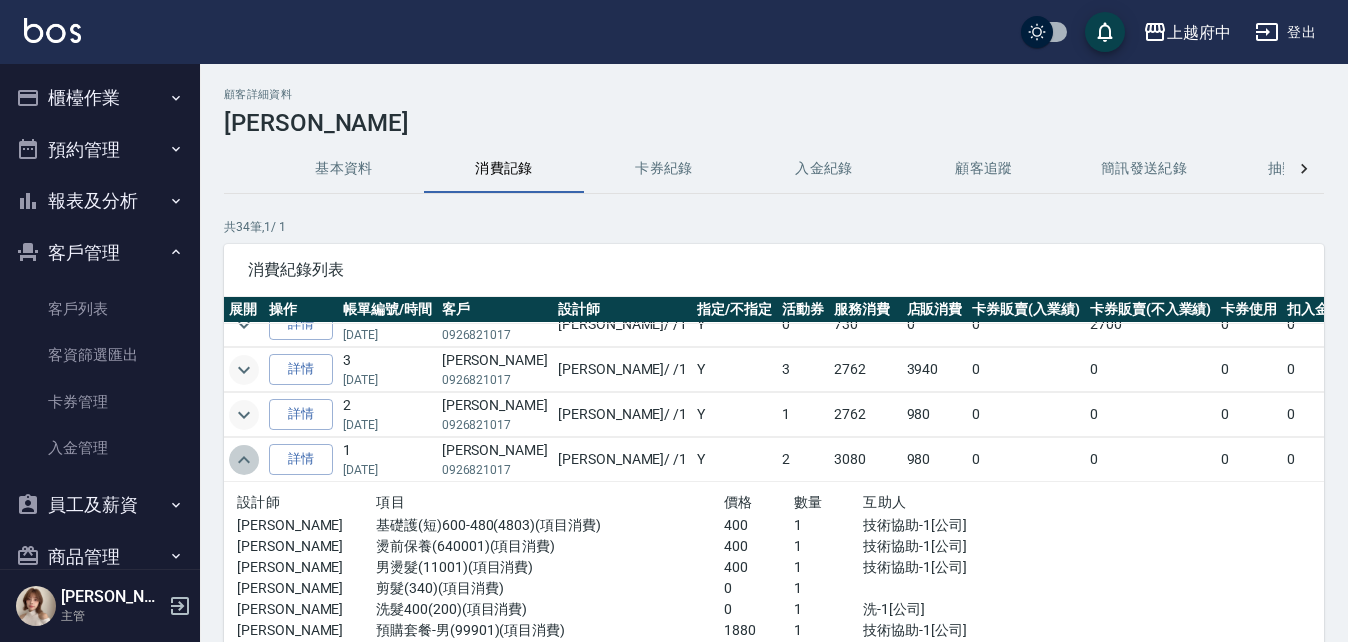 click 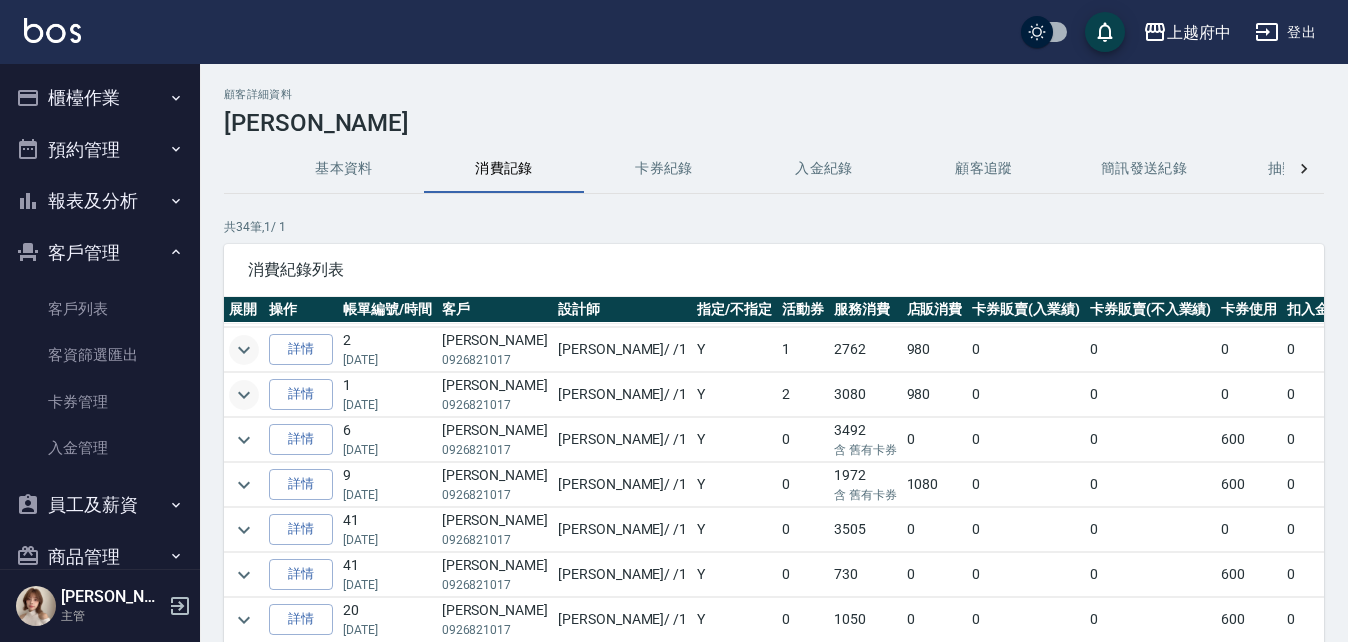 scroll, scrollTop: 300, scrollLeft: 0, axis: vertical 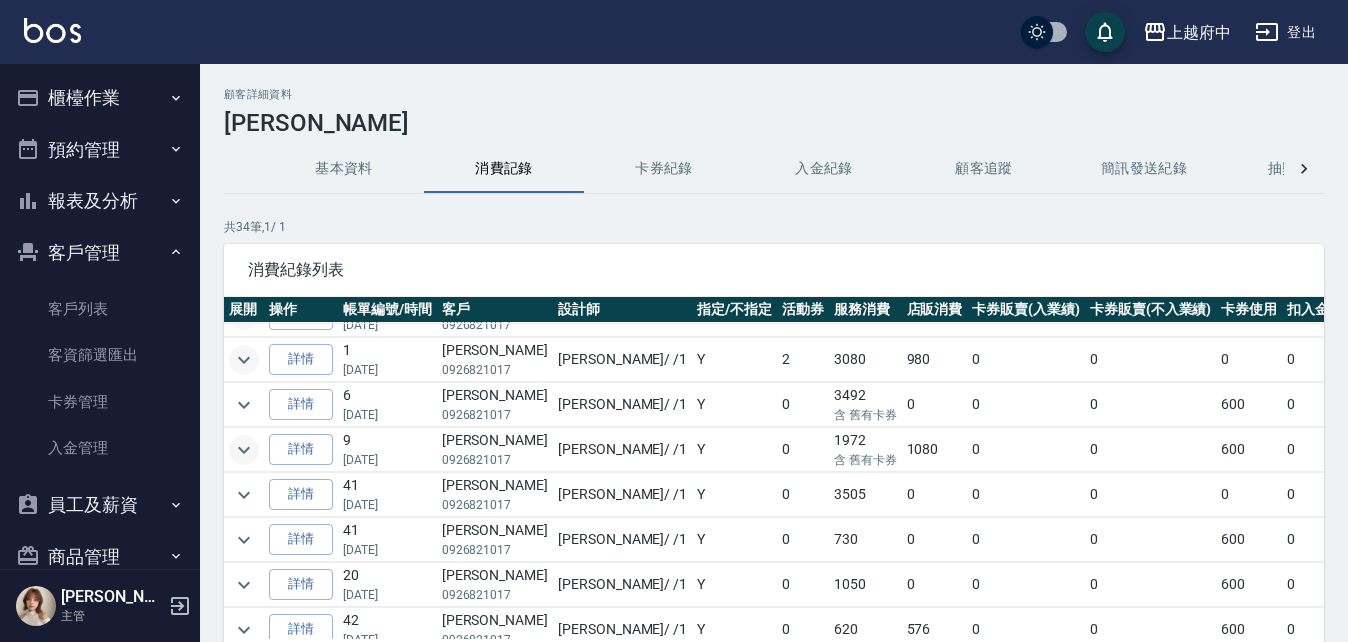 click 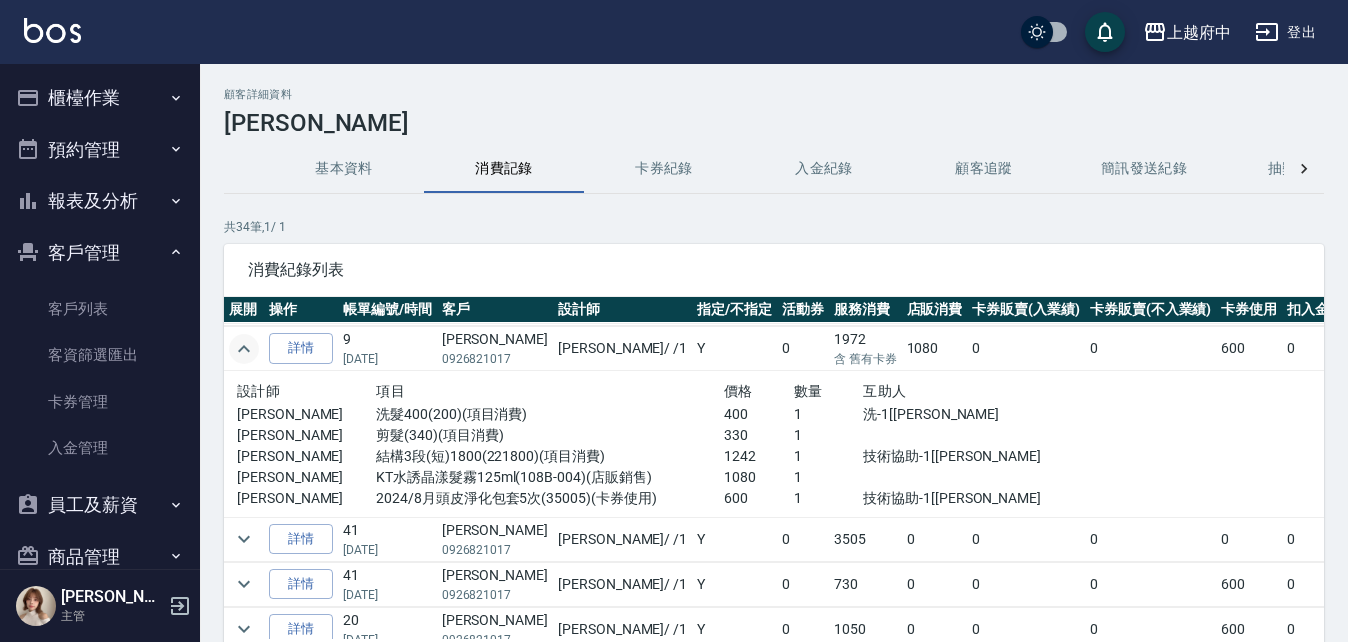 scroll, scrollTop: 400, scrollLeft: 0, axis: vertical 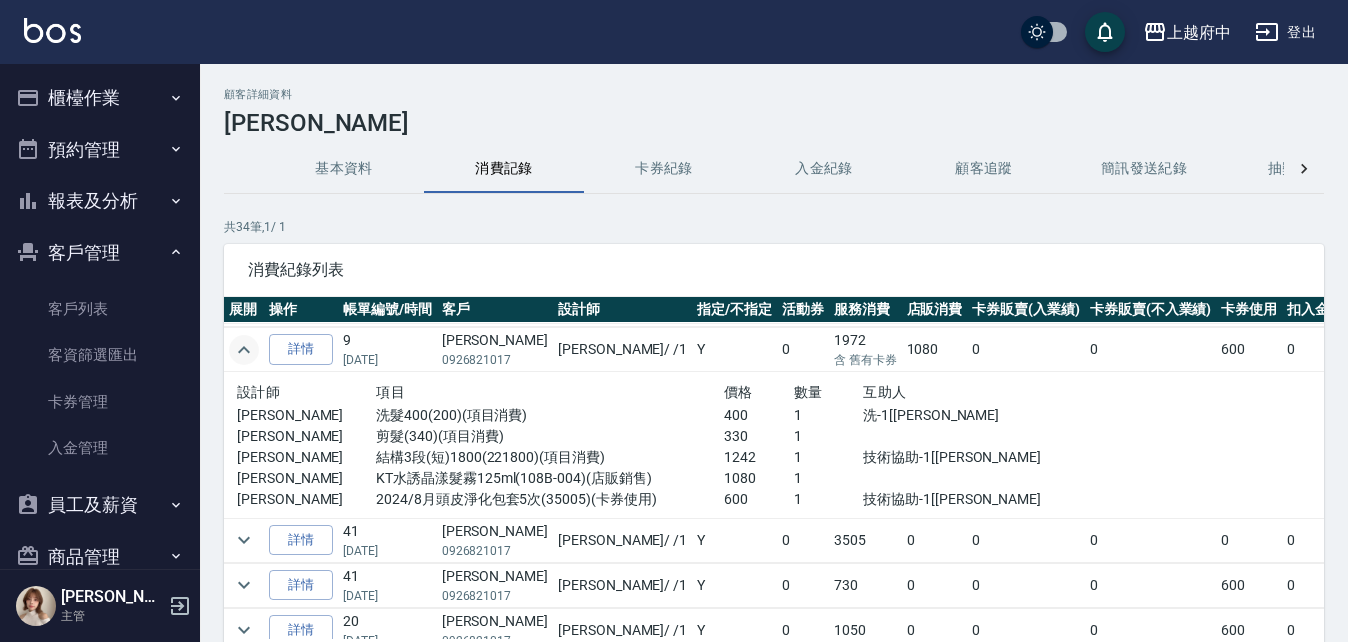 click 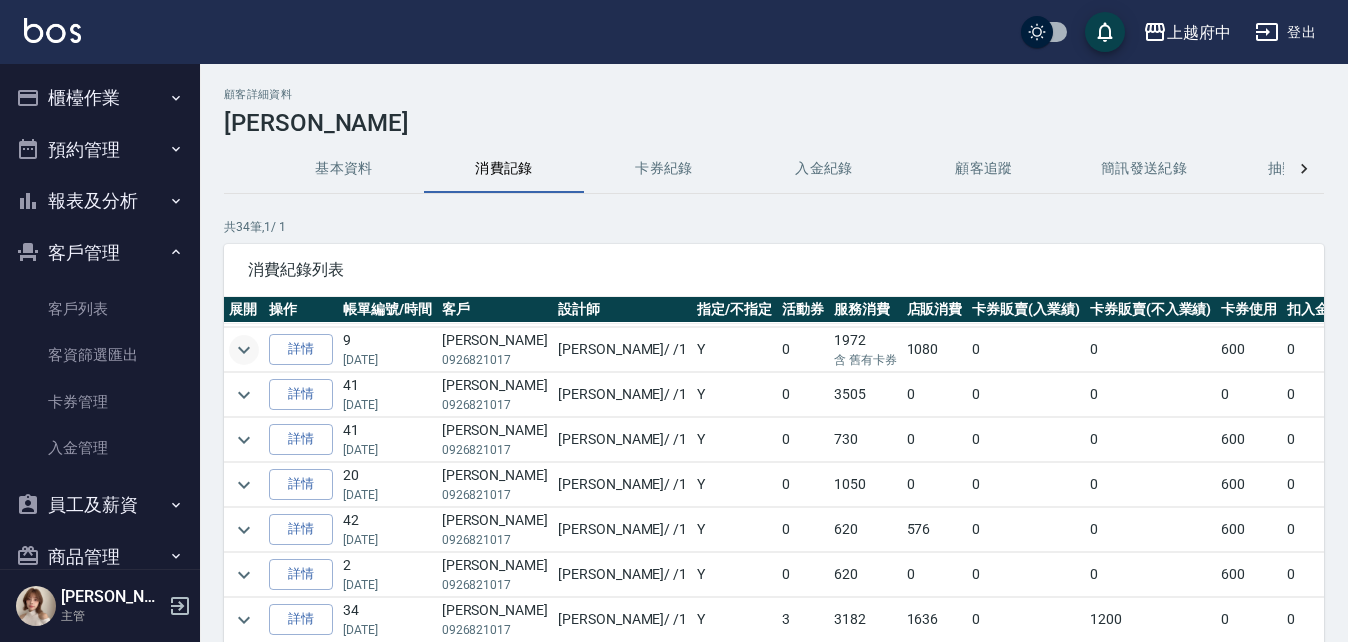 click on "基本資料" at bounding box center (344, 169) 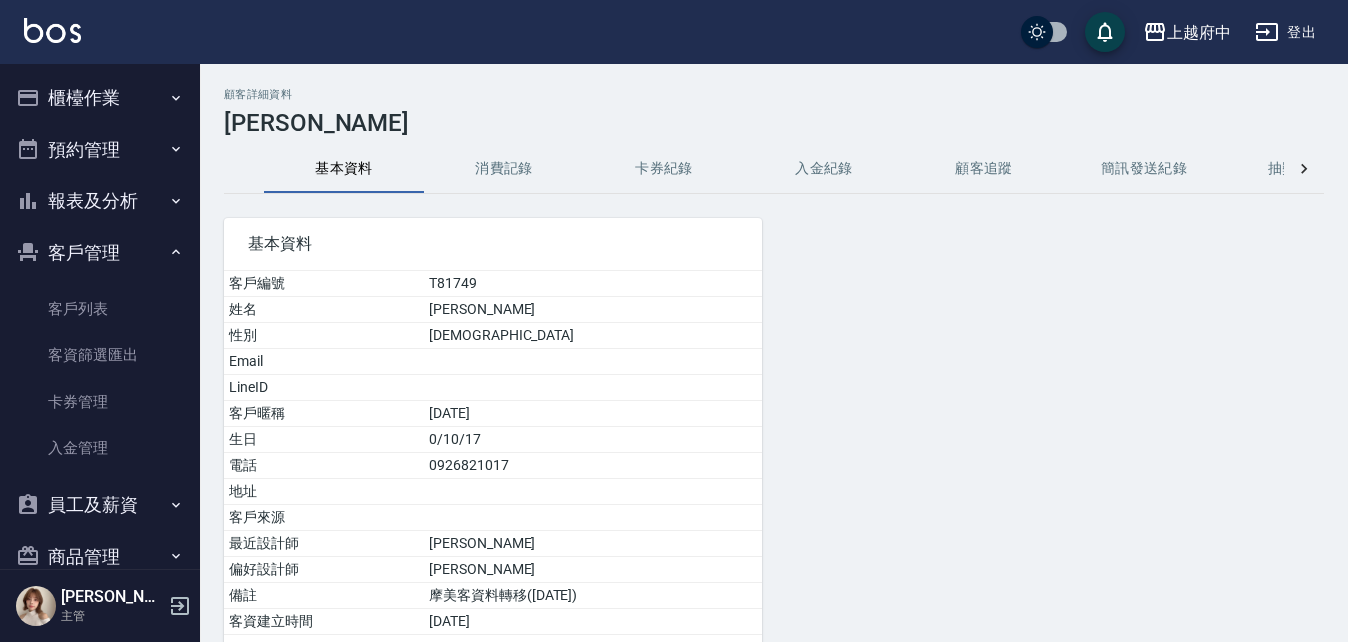 click on "消費記錄" at bounding box center [504, 169] 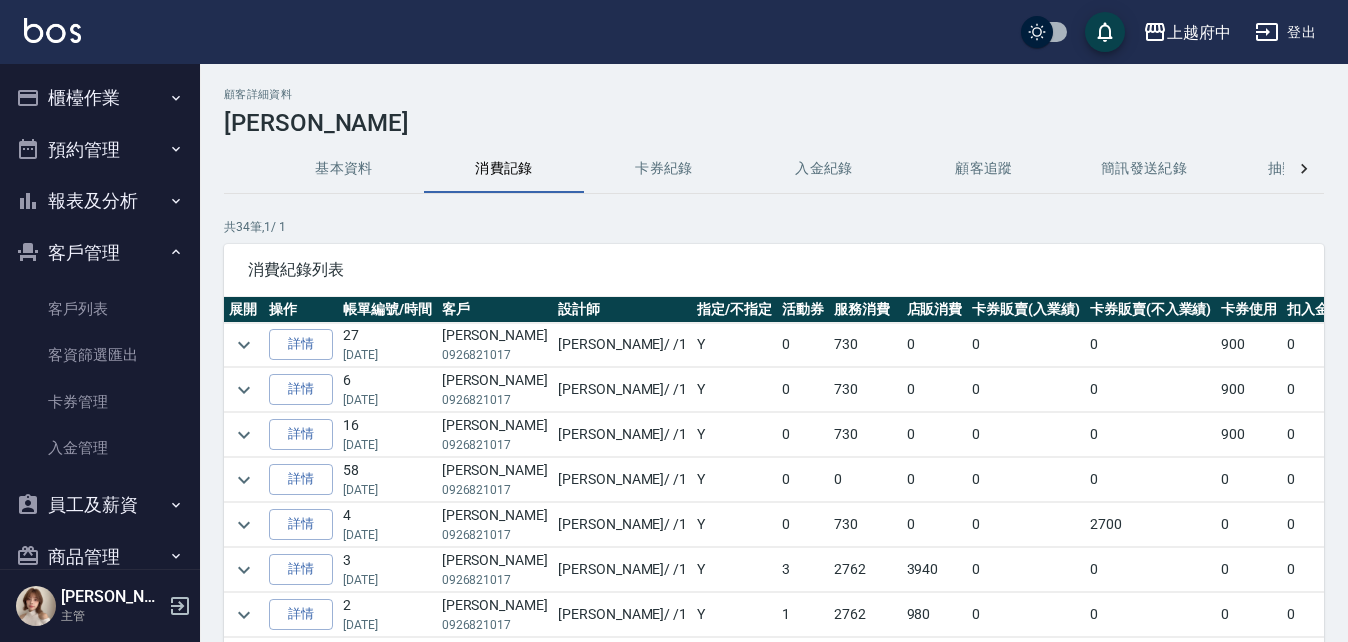click on "卡券紀錄" at bounding box center (664, 169) 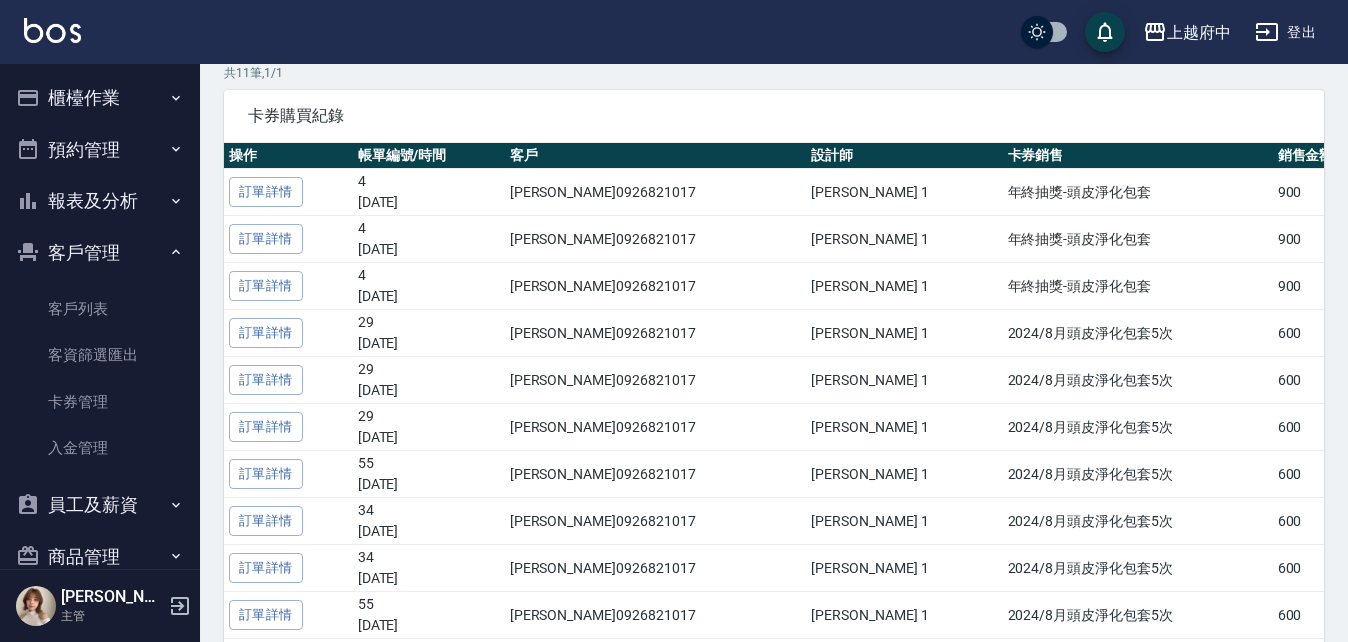 scroll, scrollTop: 0, scrollLeft: 0, axis: both 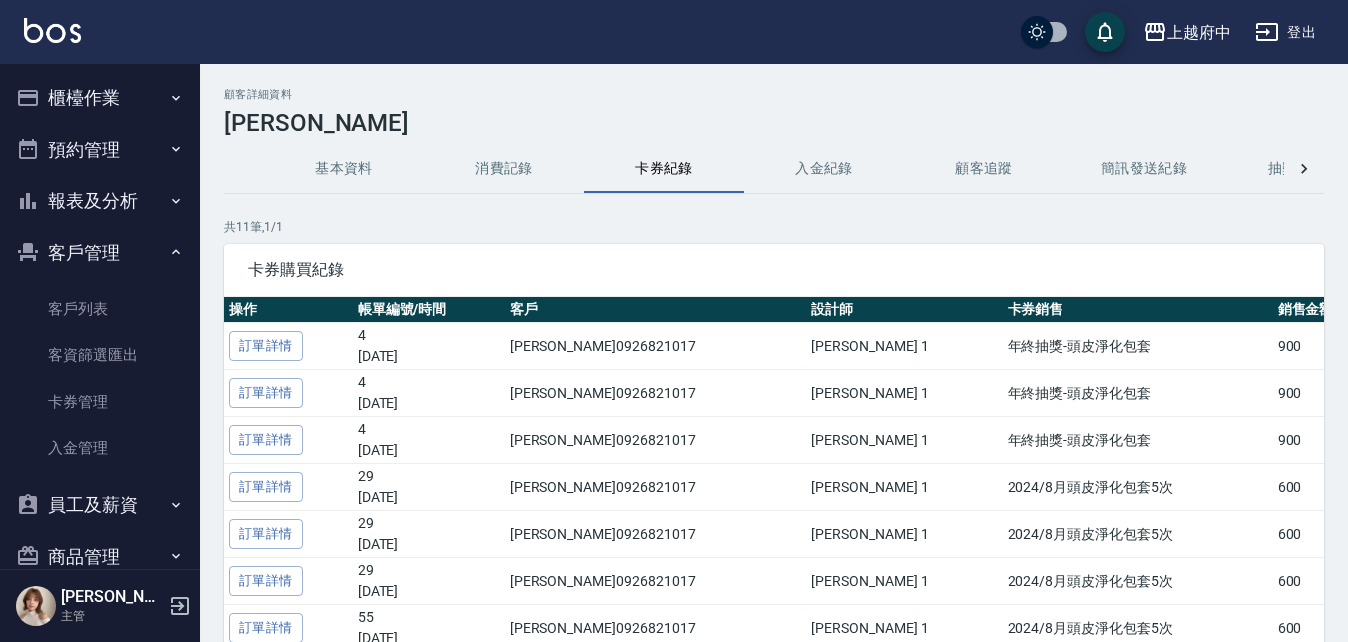 click on "消費記錄" at bounding box center (504, 169) 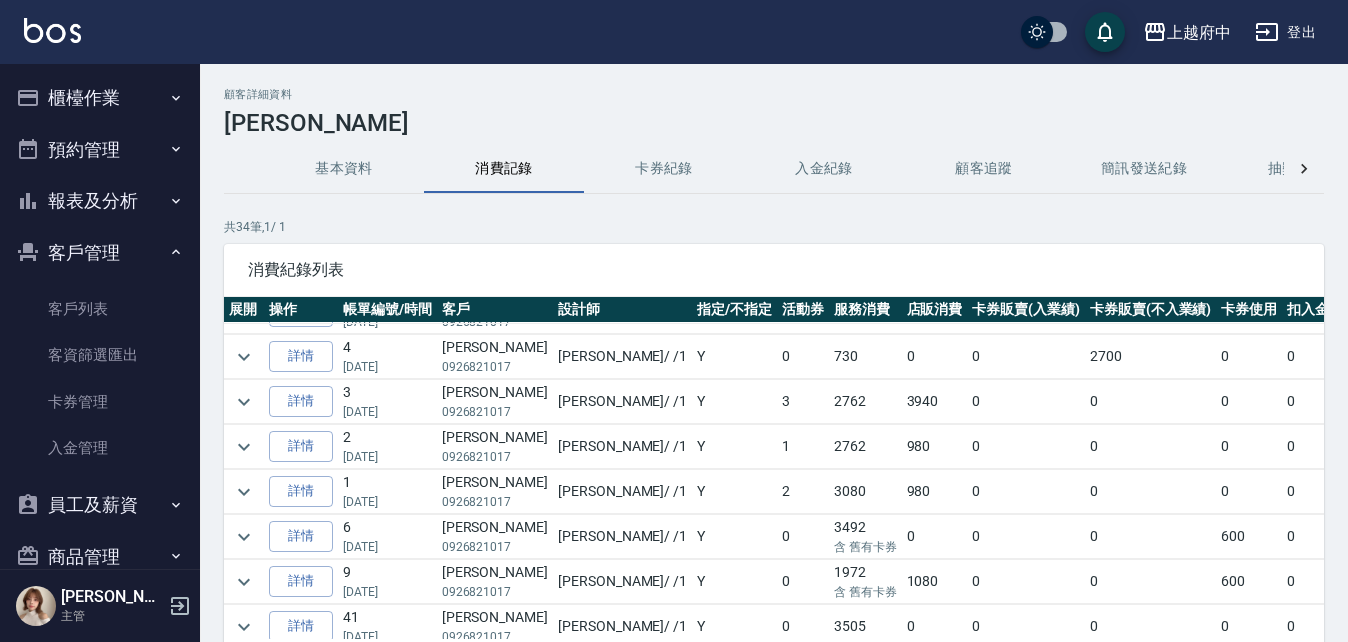 scroll, scrollTop: 200, scrollLeft: 0, axis: vertical 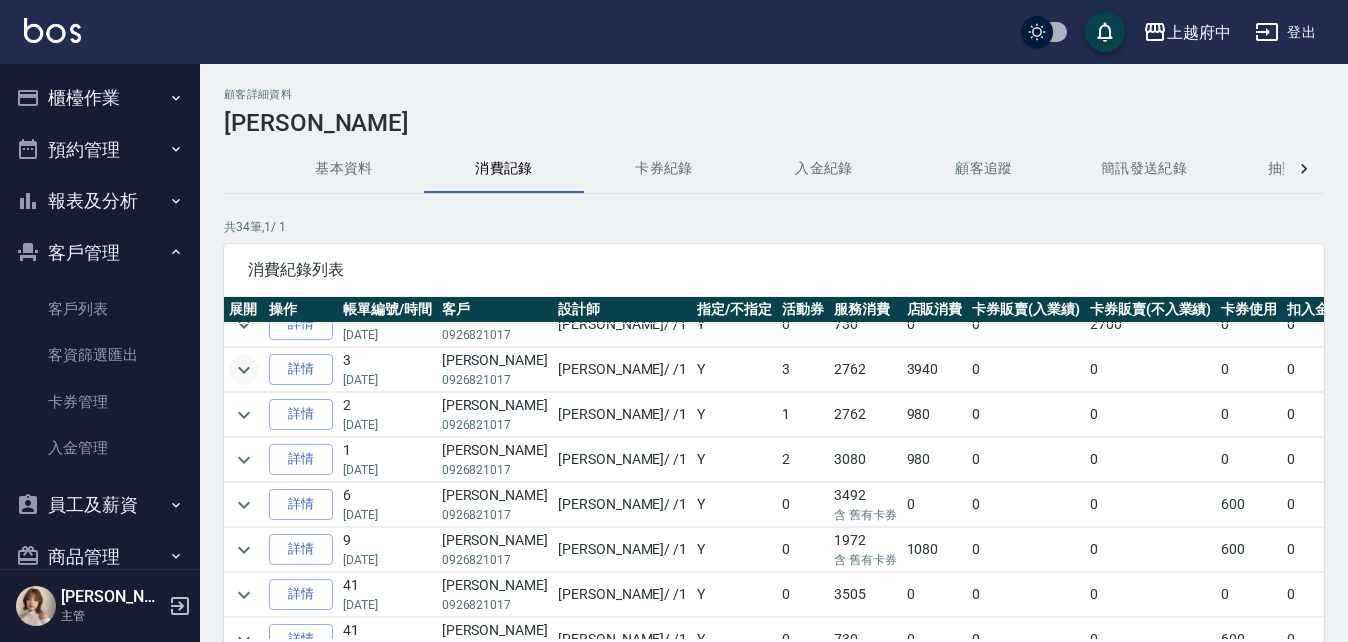 click 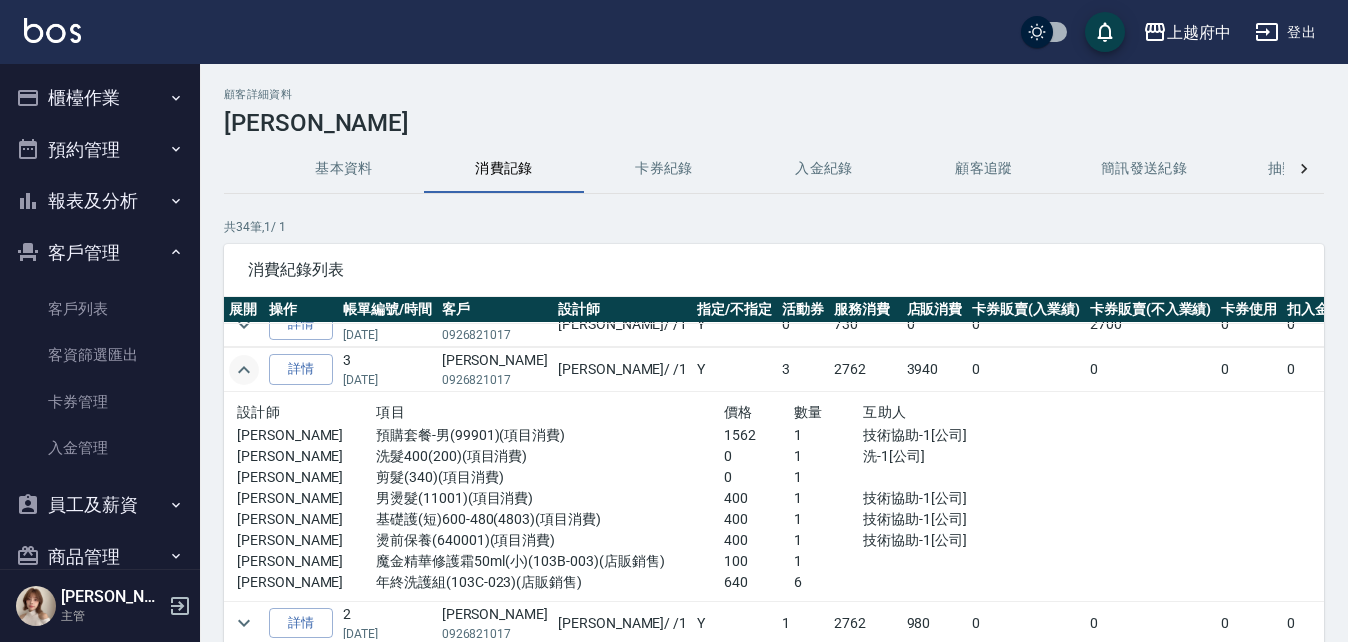 click 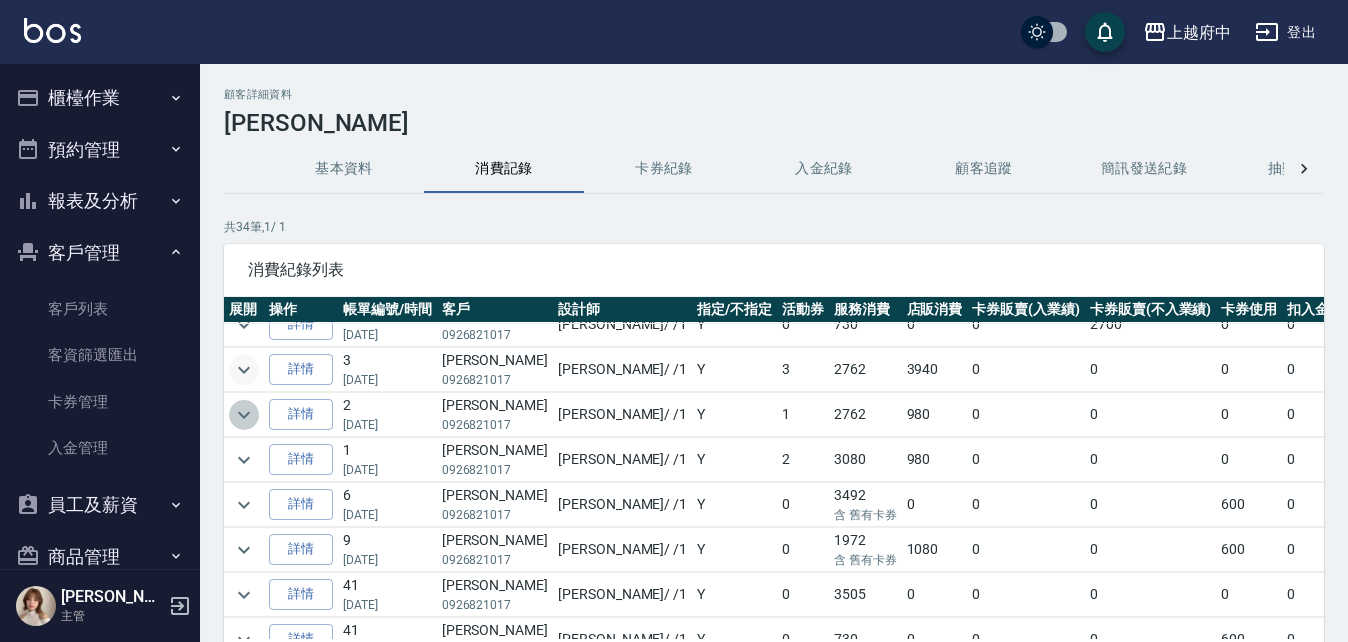 click 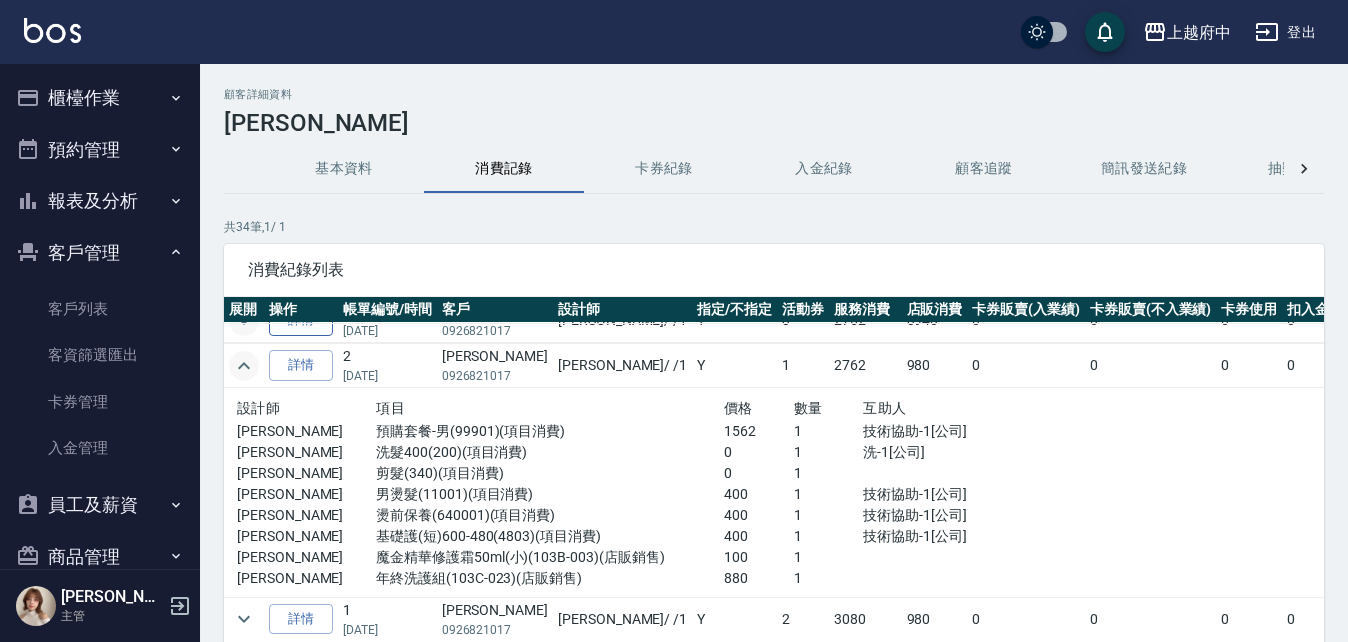 scroll, scrollTop: 200, scrollLeft: 0, axis: vertical 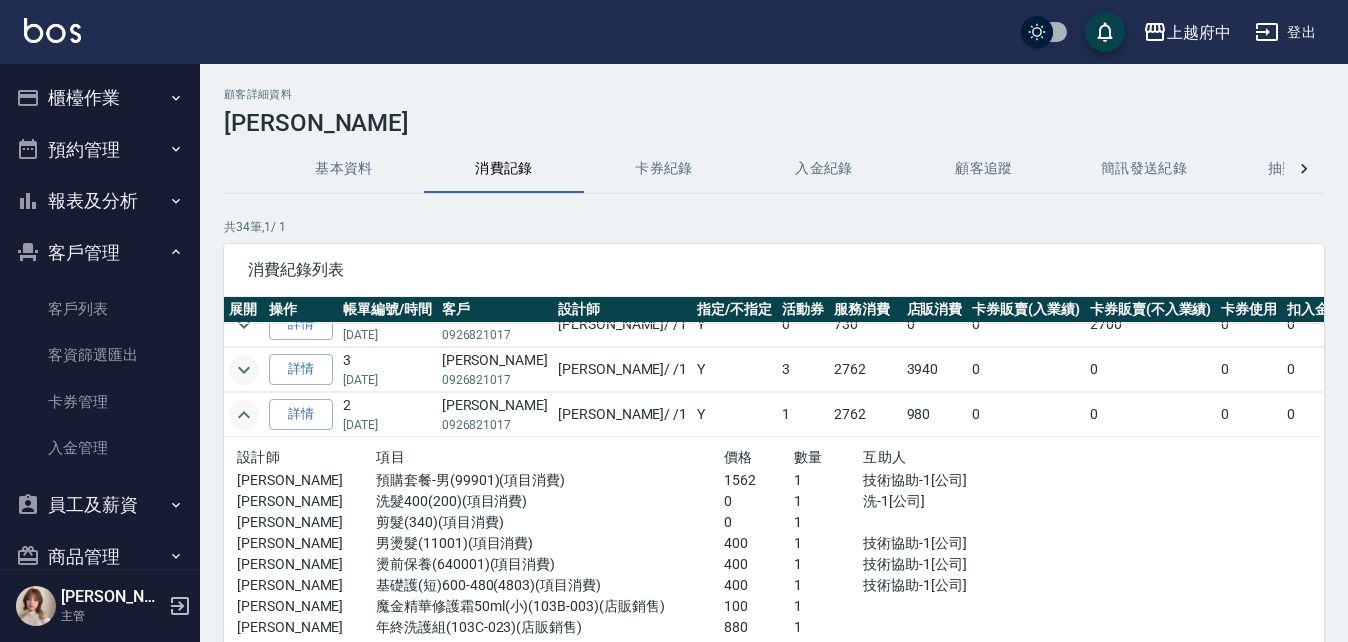 click 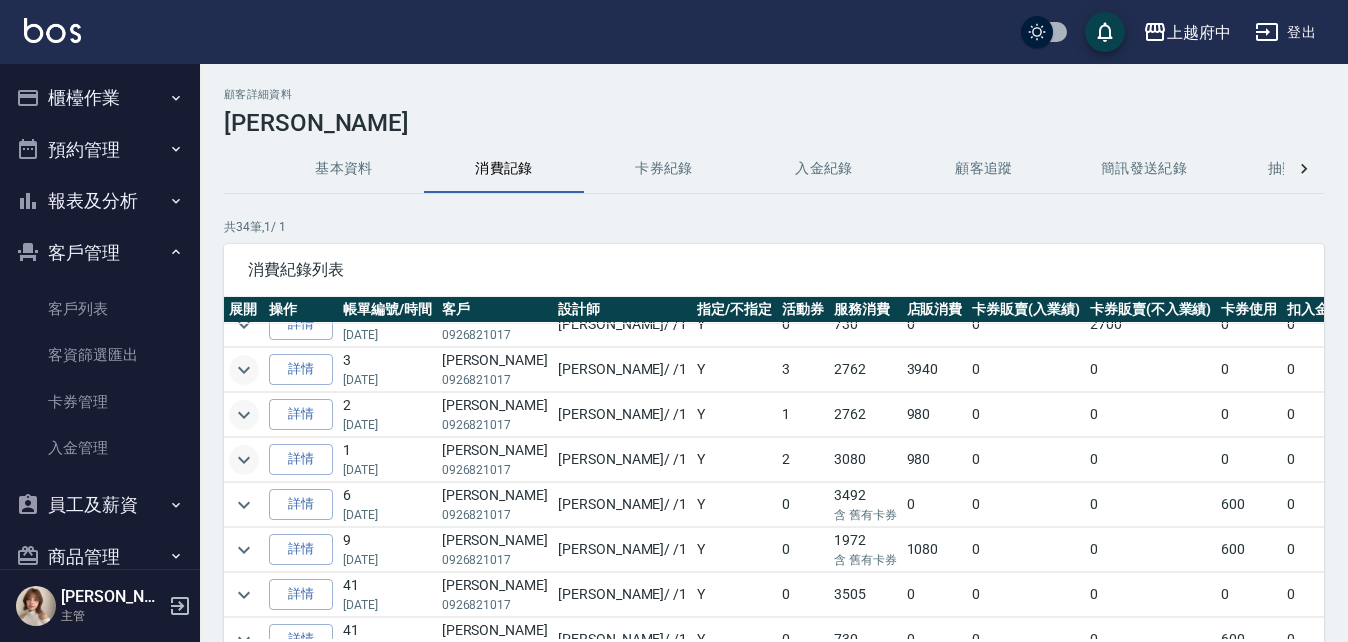 click 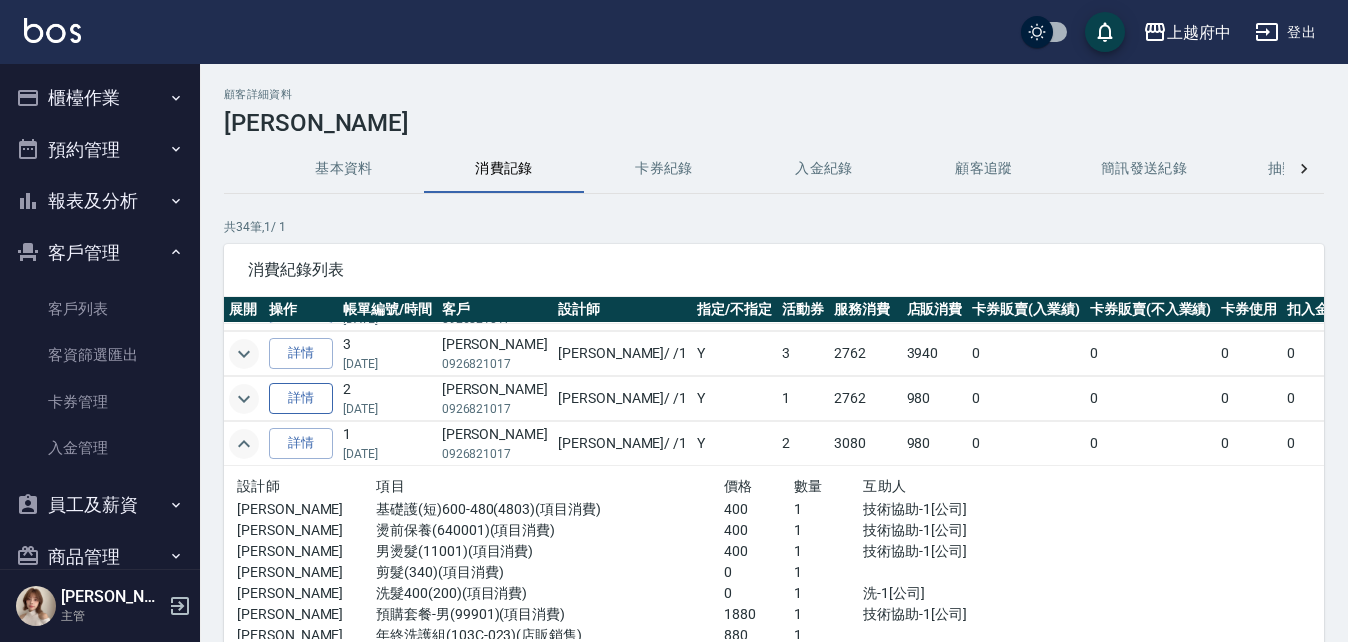 scroll, scrollTop: 200, scrollLeft: 0, axis: vertical 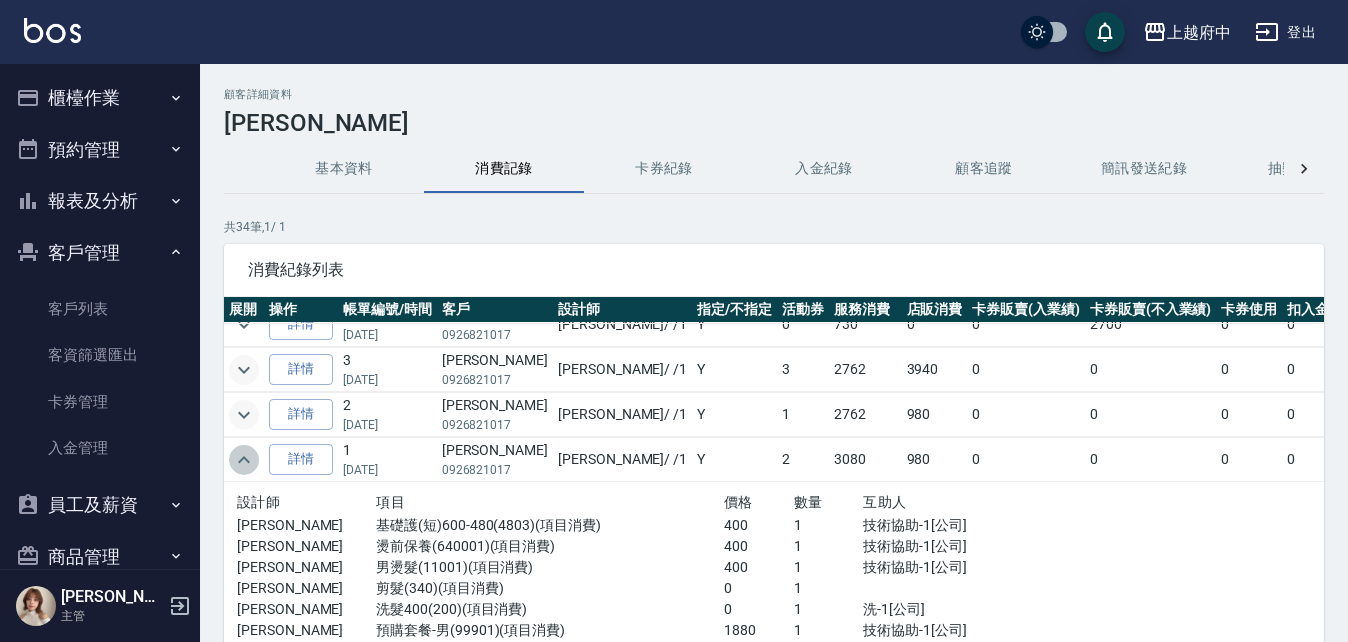 click 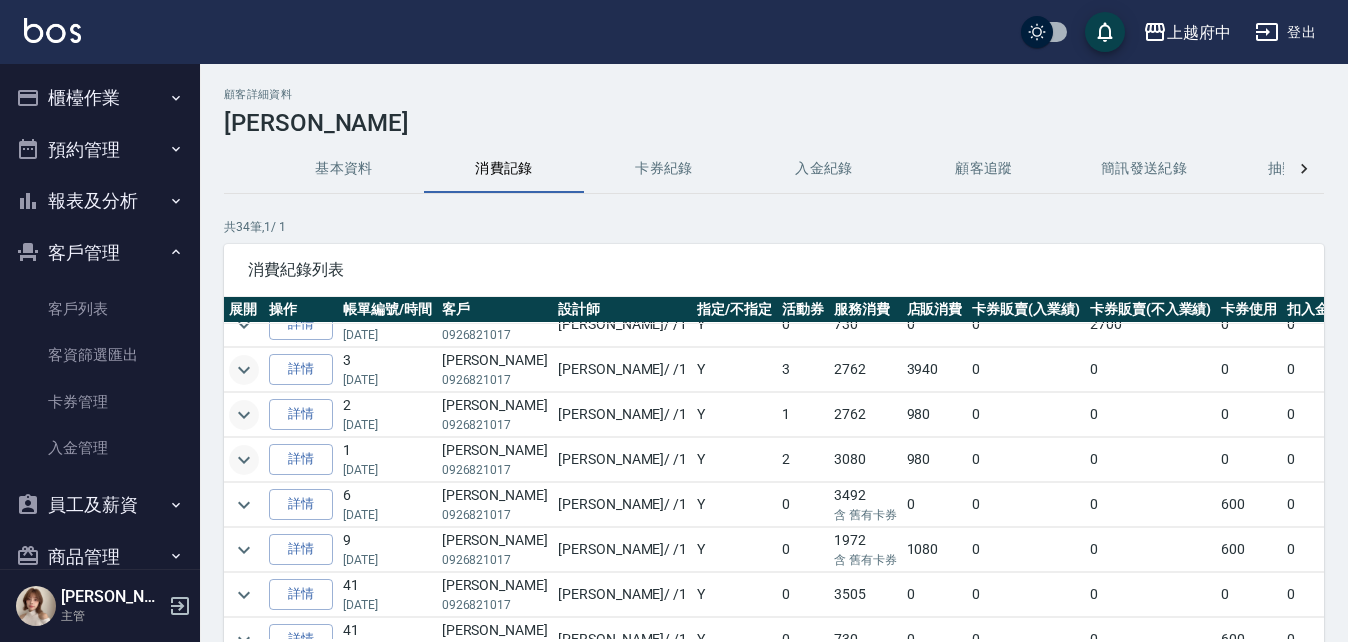 scroll, scrollTop: 300, scrollLeft: 0, axis: vertical 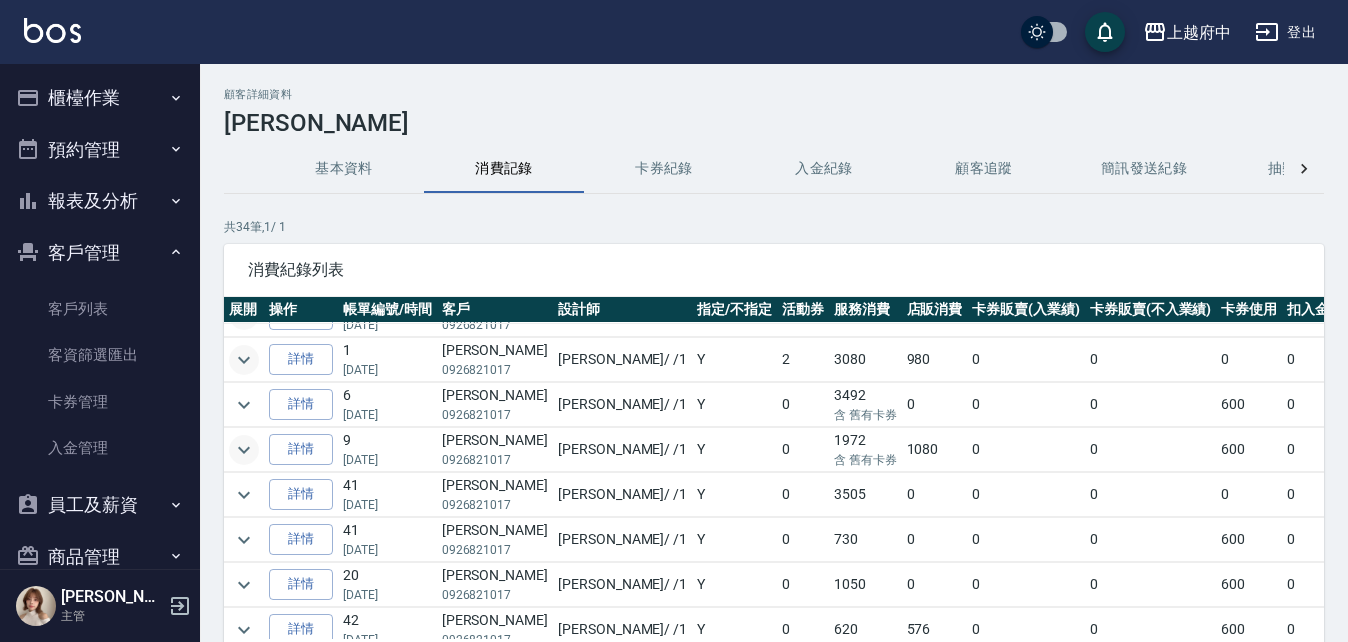 click 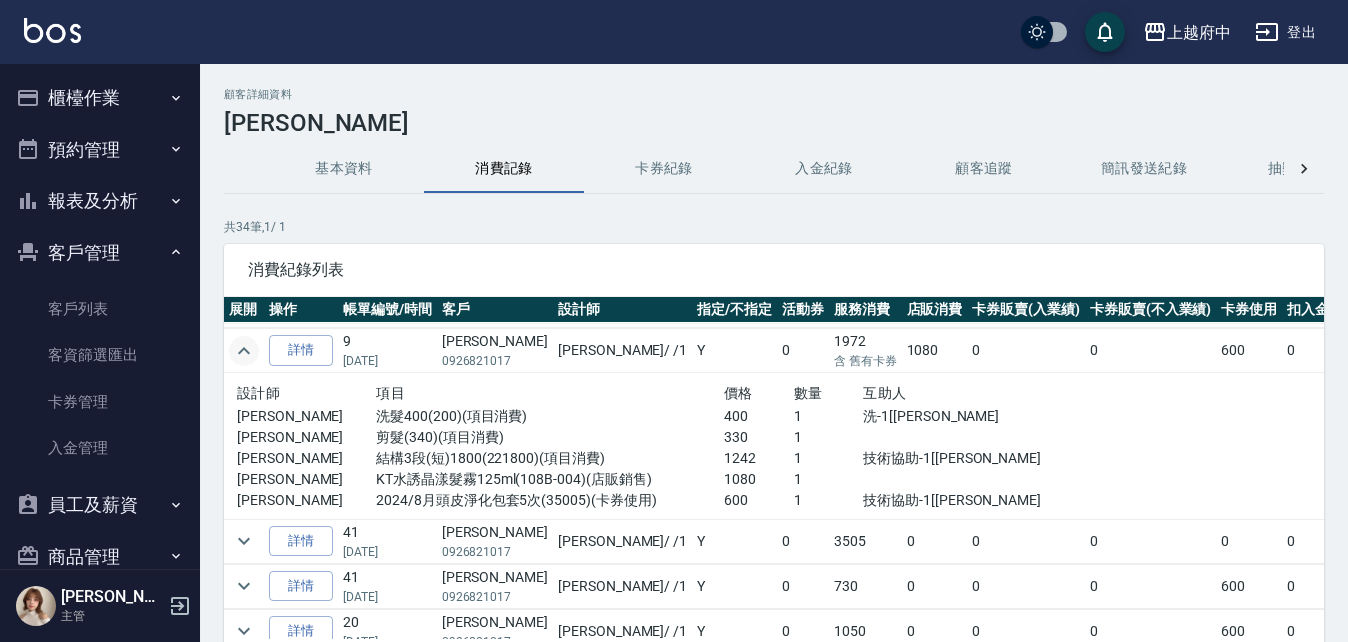 scroll, scrollTop: 400, scrollLeft: 0, axis: vertical 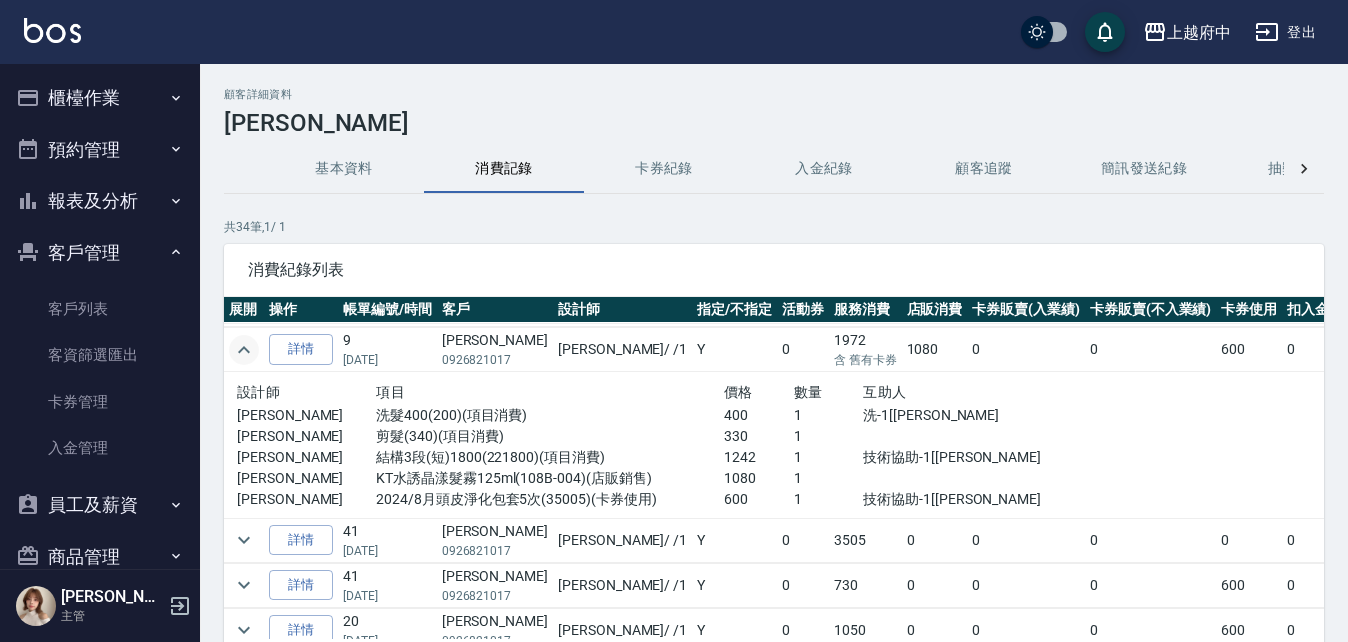 click 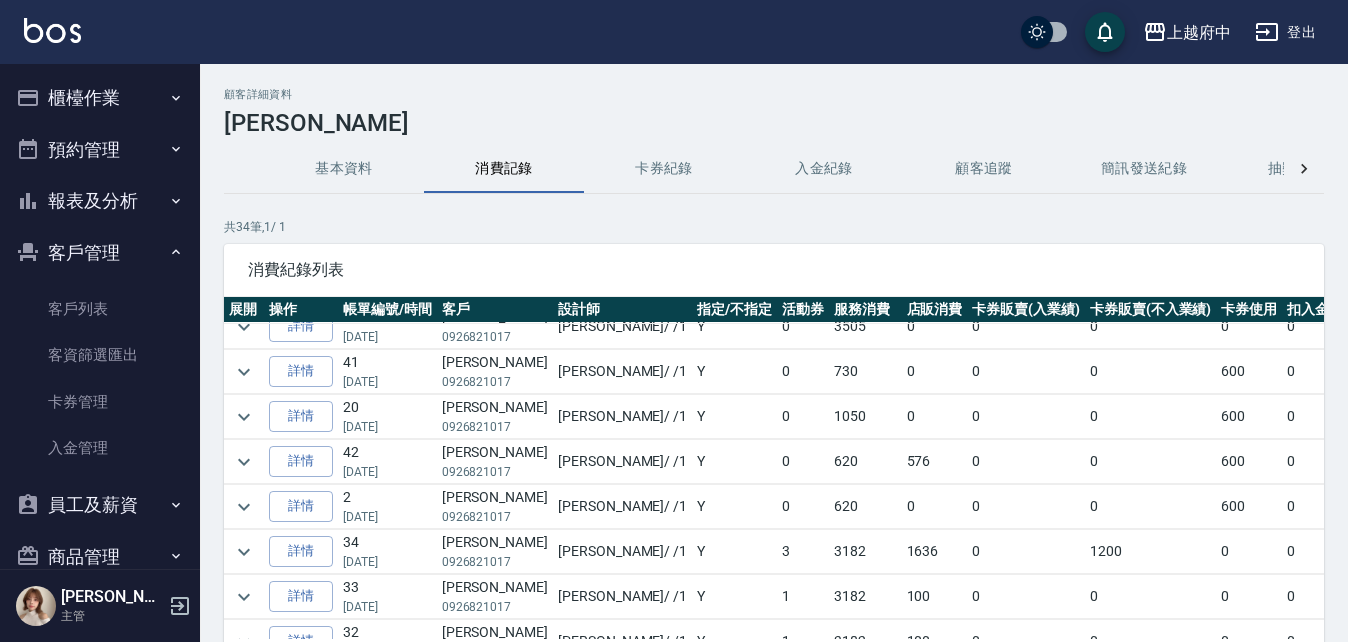 scroll, scrollTop: 500, scrollLeft: 0, axis: vertical 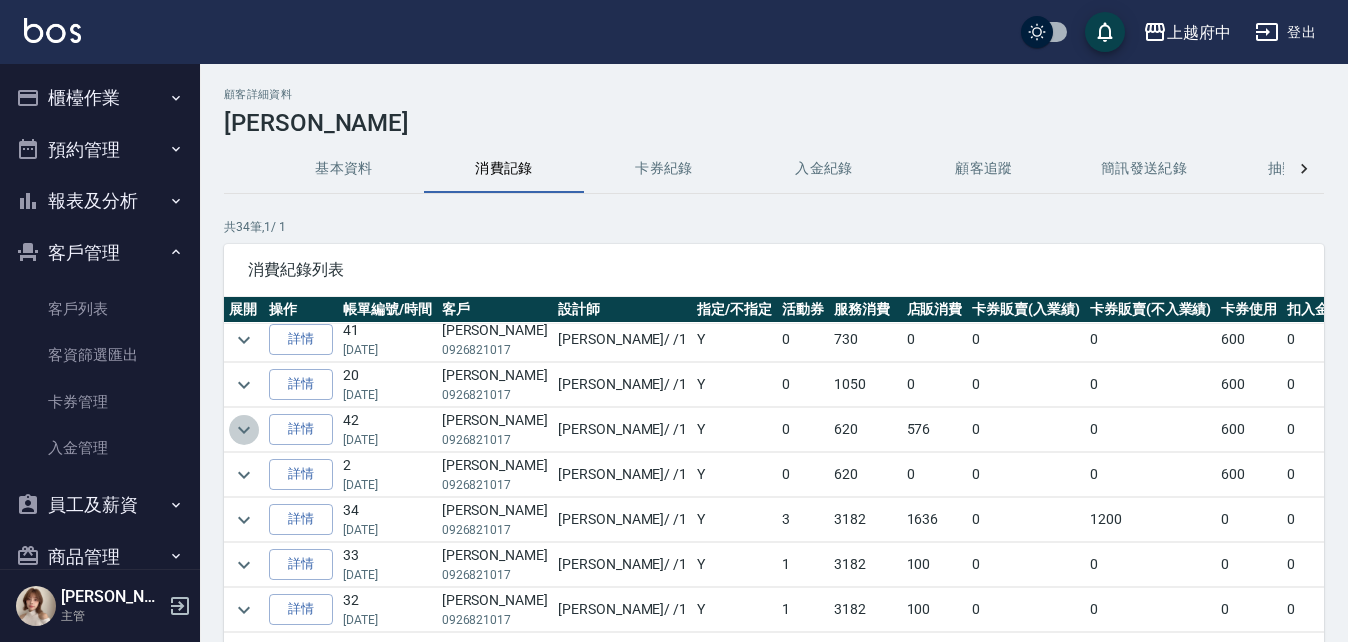click 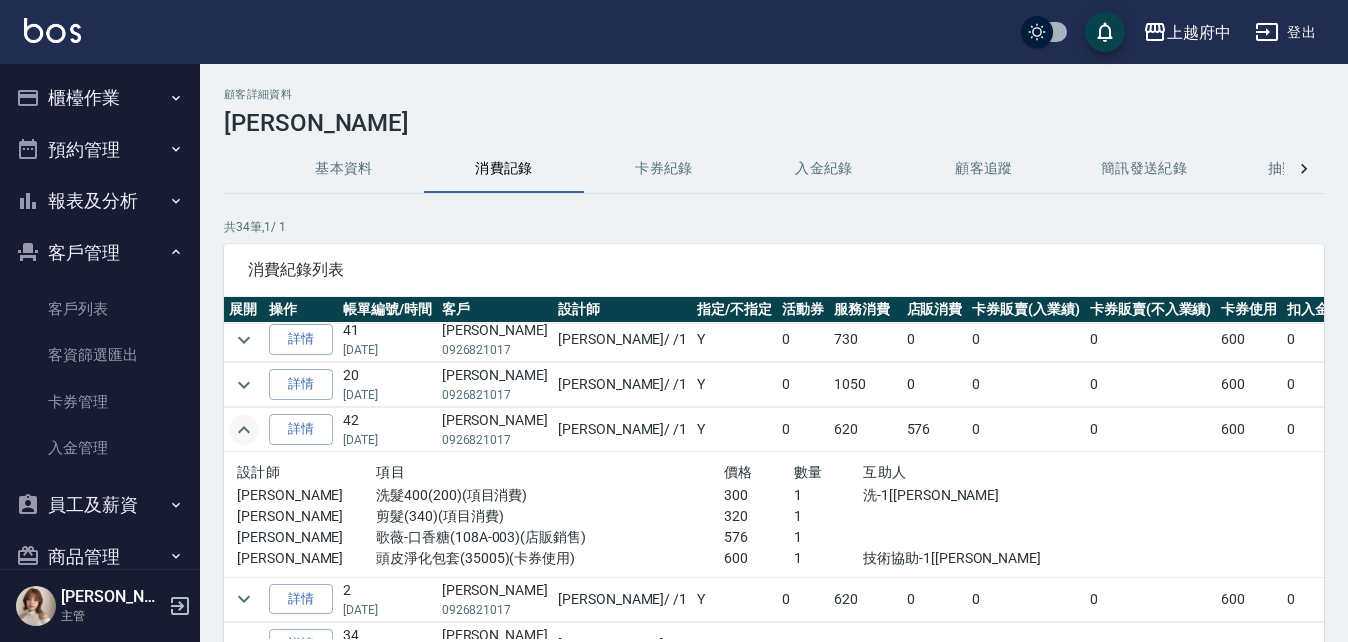 click 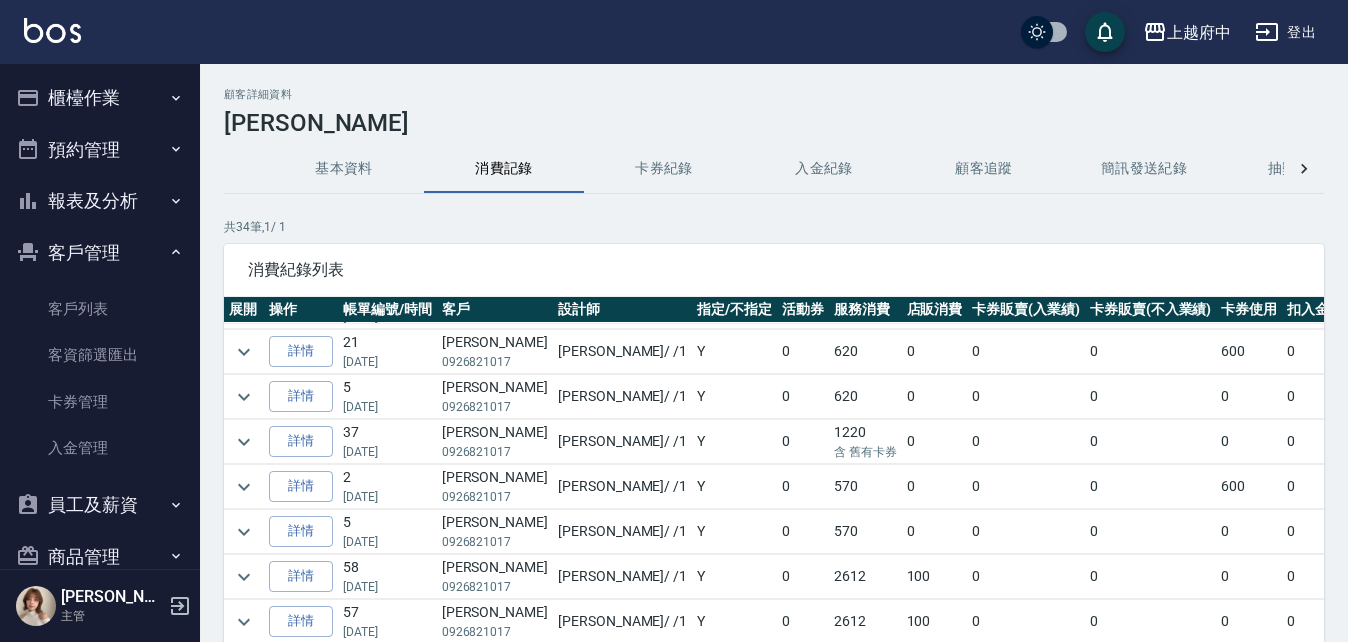 scroll, scrollTop: 1229, scrollLeft: 0, axis: vertical 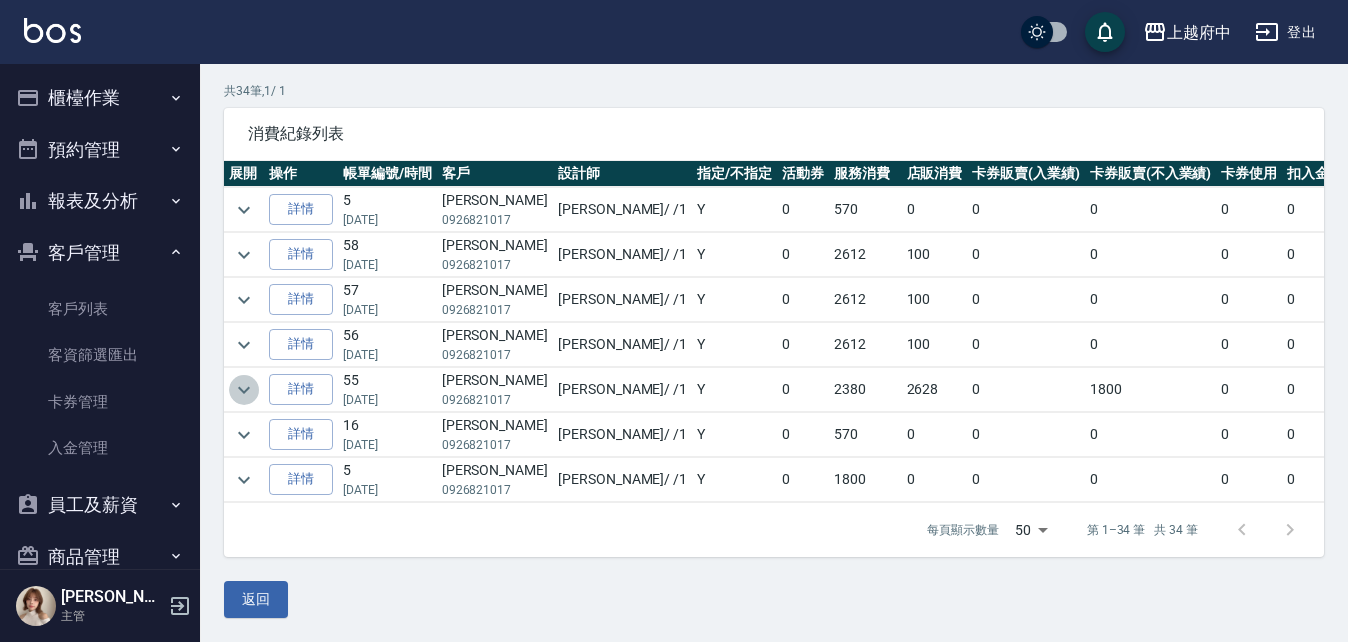 click 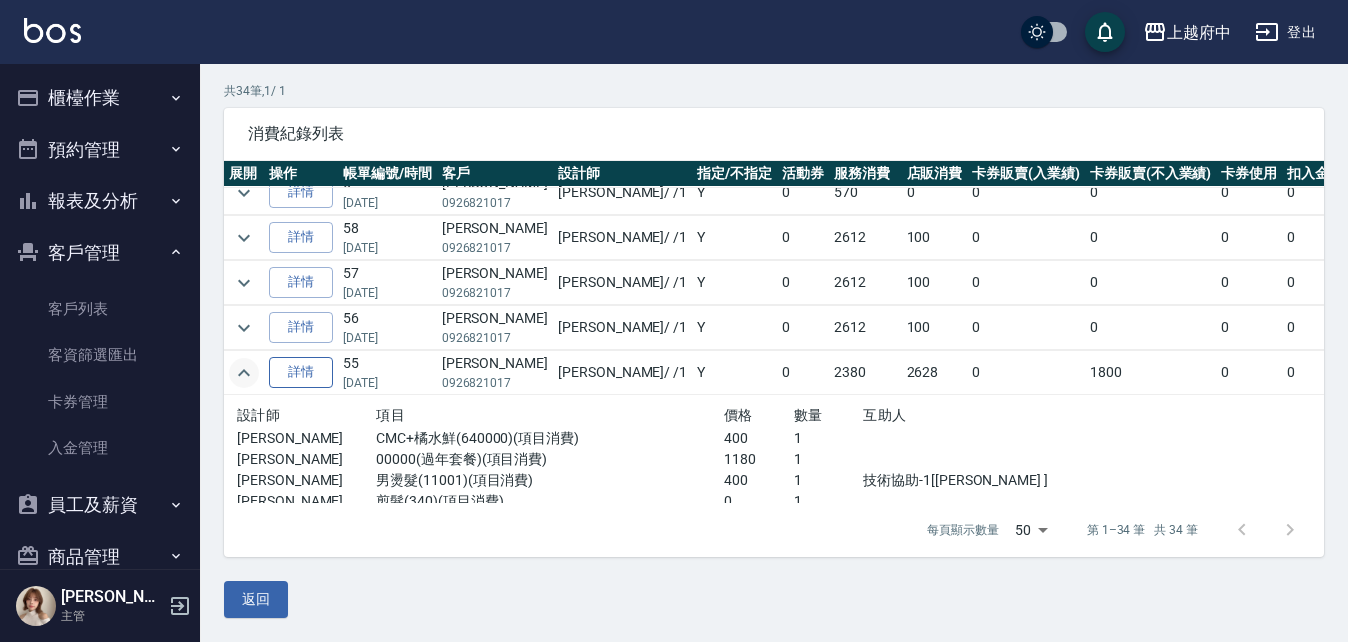 scroll, scrollTop: 1229, scrollLeft: 0, axis: vertical 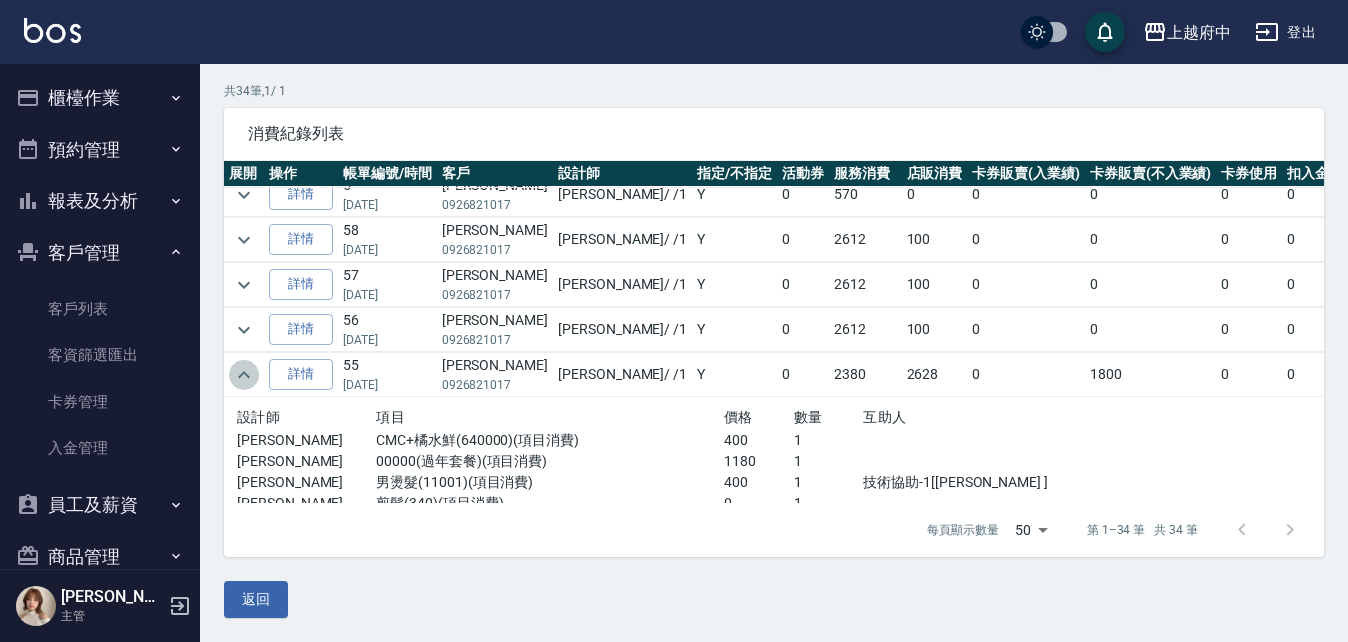 click 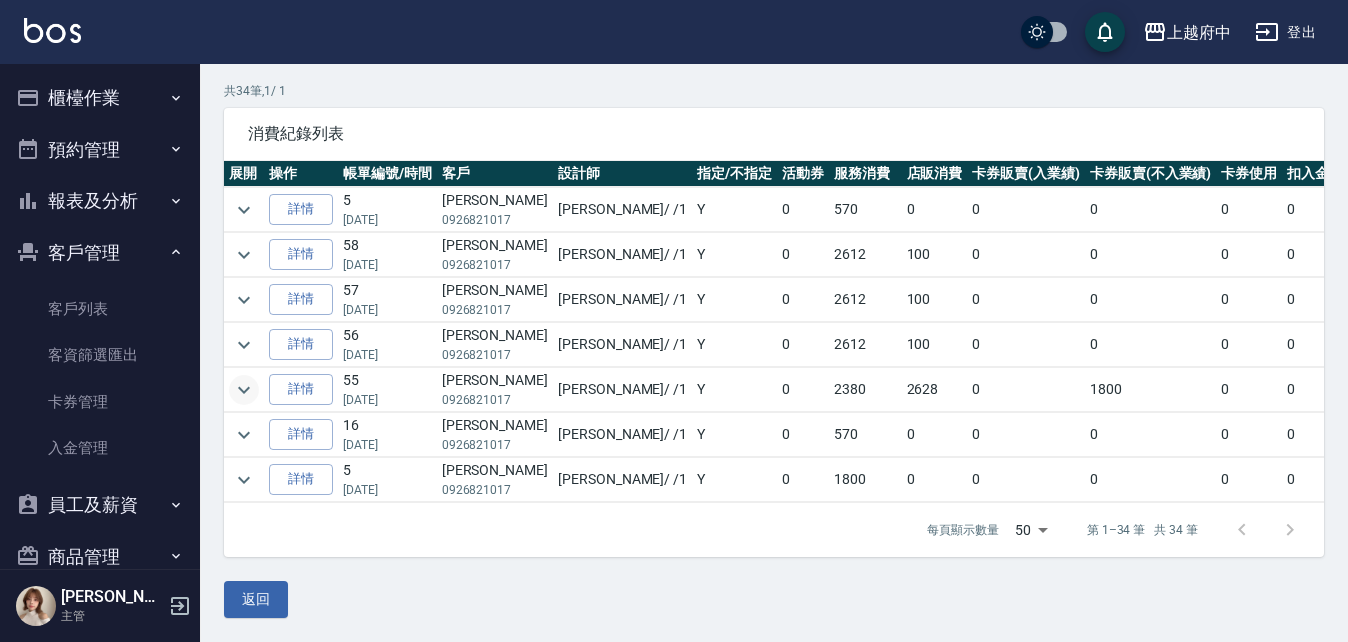 scroll, scrollTop: 1129, scrollLeft: 0, axis: vertical 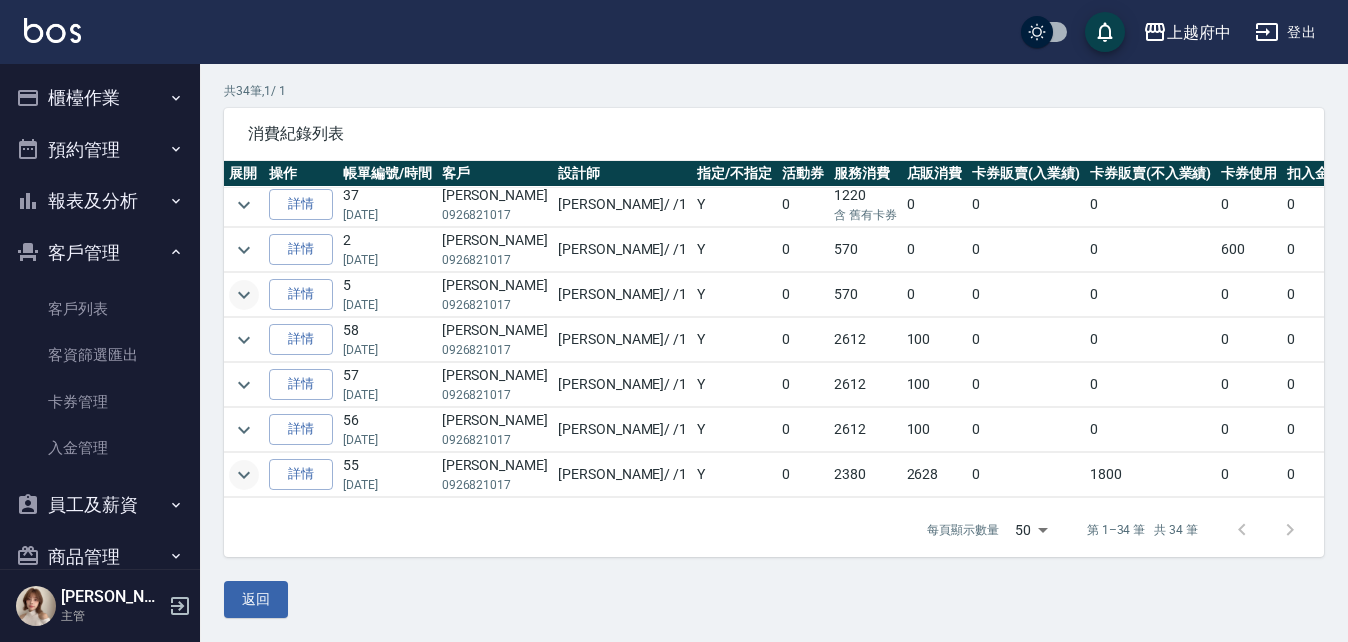 click 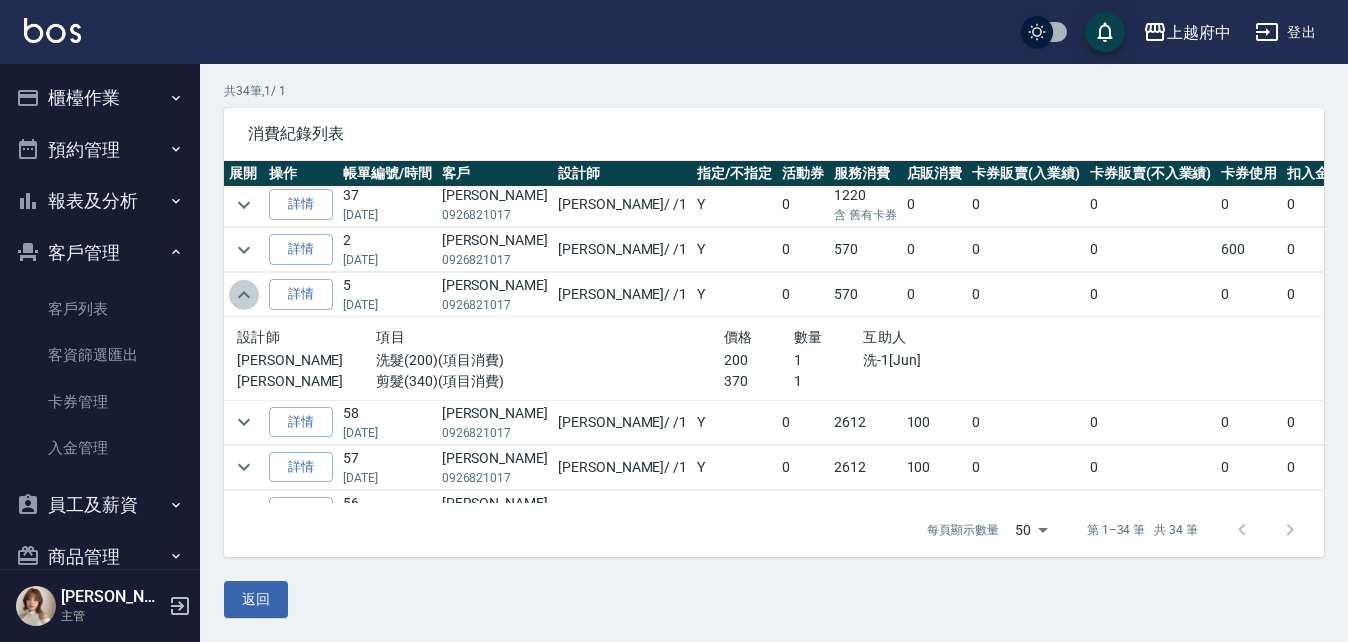 click 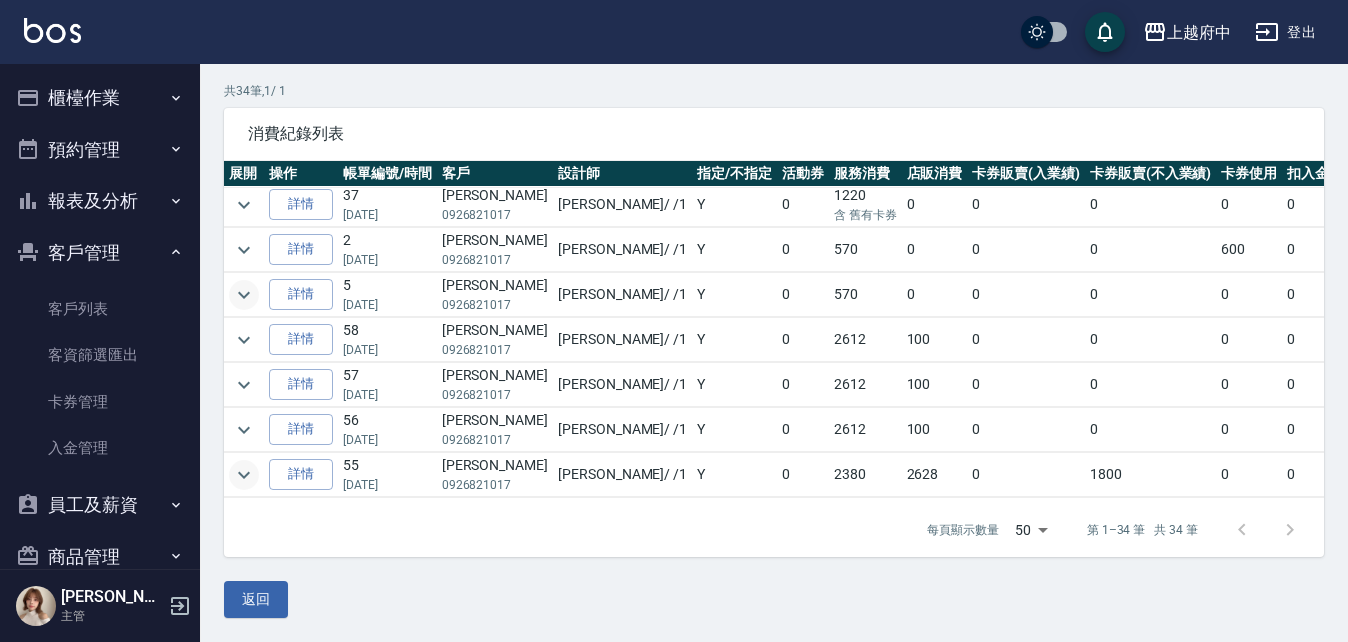 scroll, scrollTop: 929, scrollLeft: 0, axis: vertical 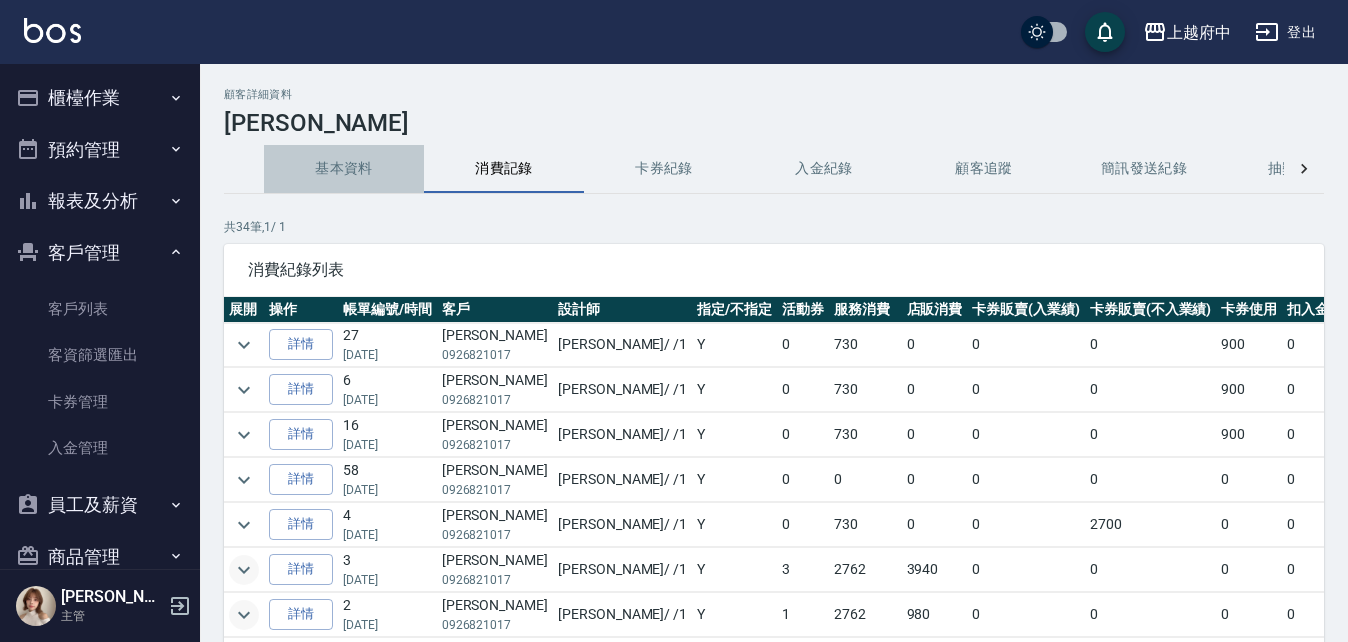 click on "基本資料" at bounding box center (344, 169) 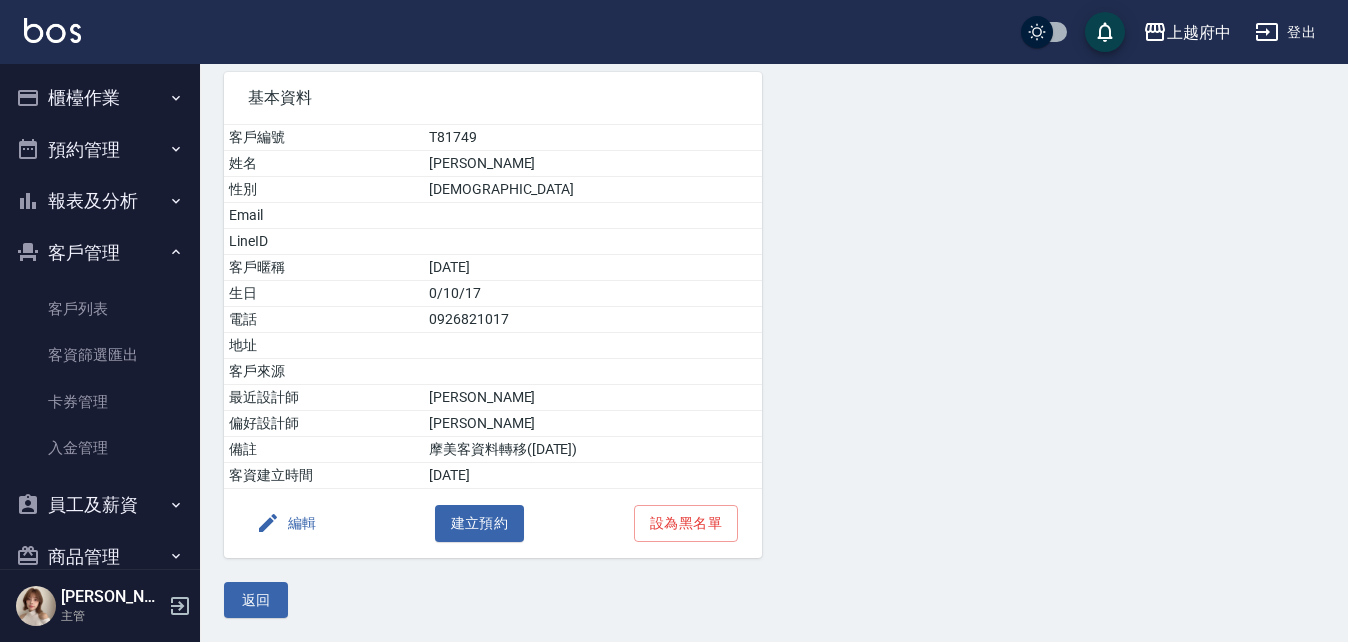 scroll, scrollTop: 46, scrollLeft: 0, axis: vertical 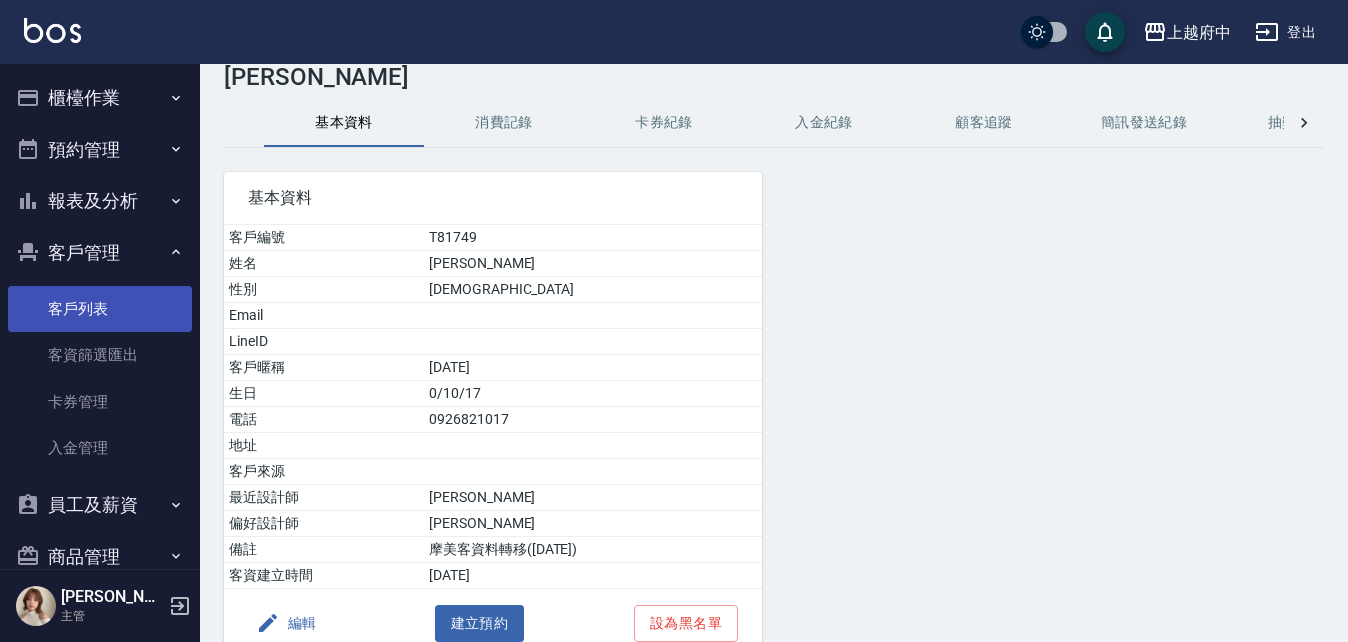 click on "客戶列表" at bounding box center (100, 309) 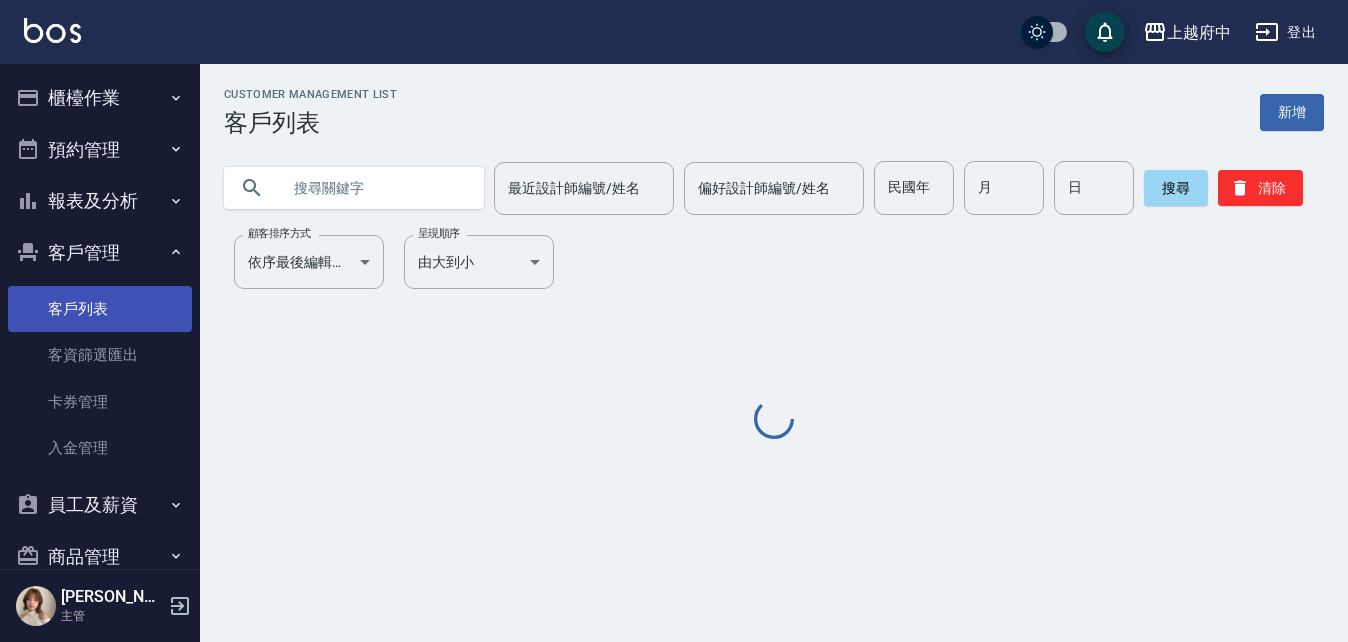 scroll, scrollTop: 0, scrollLeft: 0, axis: both 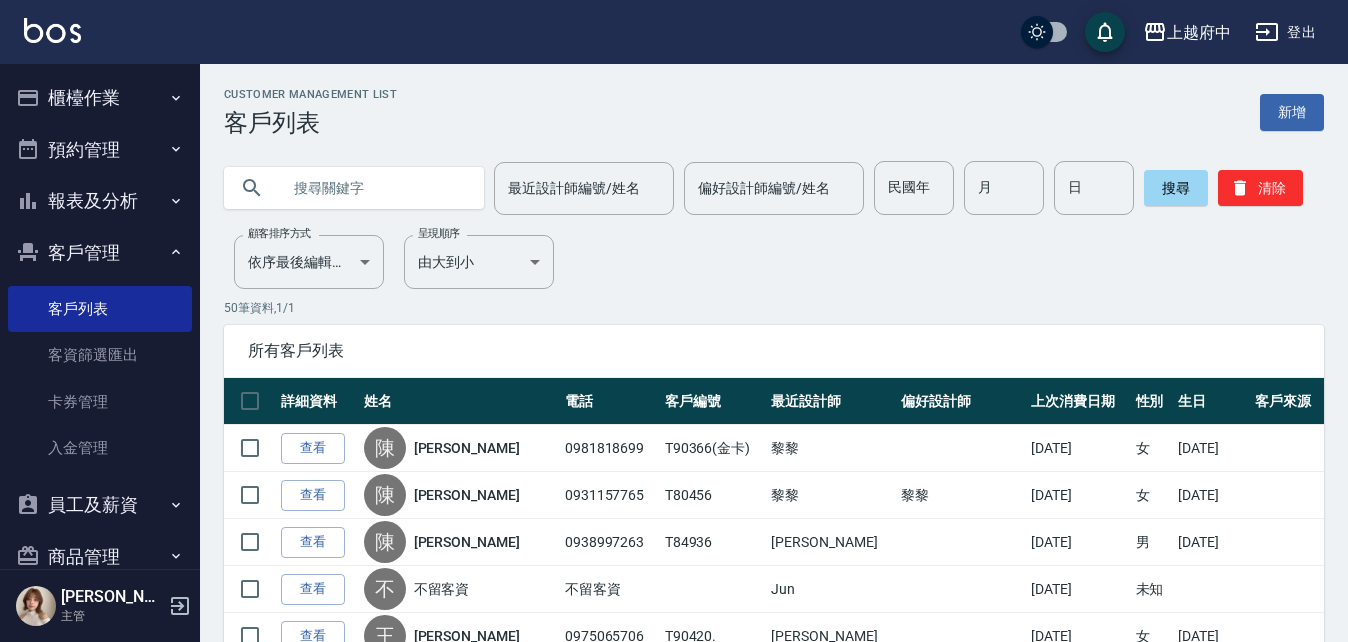 click on "櫃檯作業" at bounding box center (100, 98) 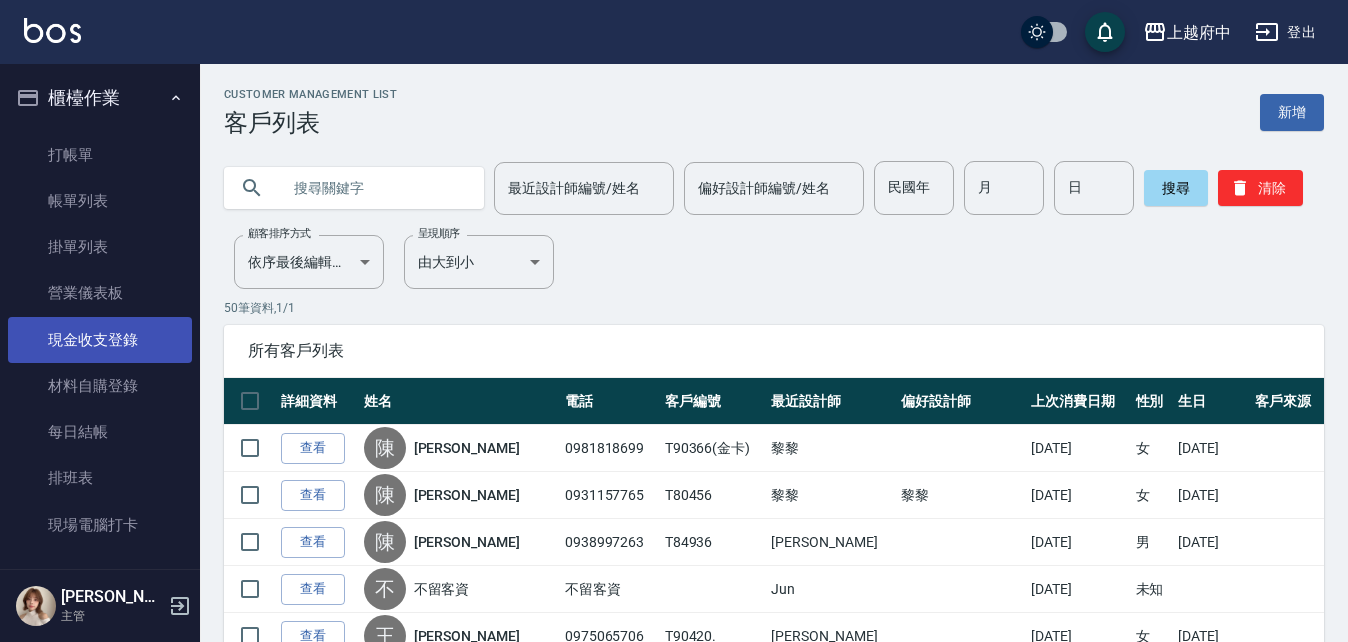 click on "現金收支登錄" at bounding box center (100, 340) 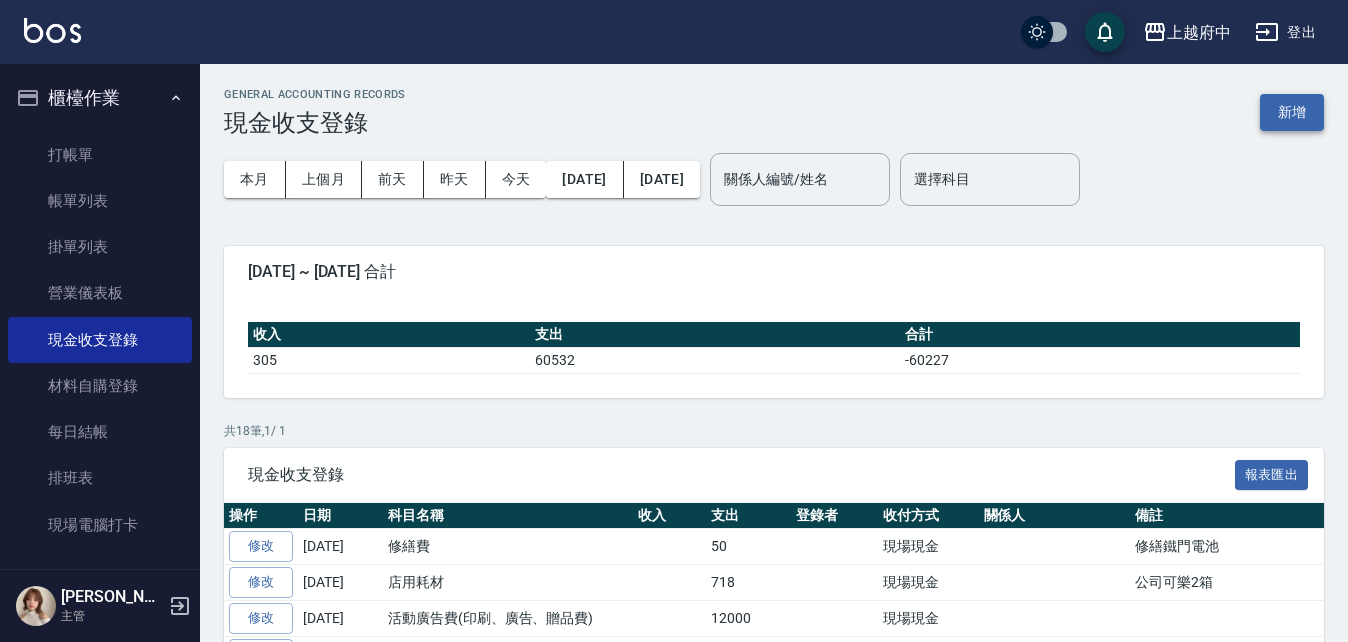 click on "新增" at bounding box center [1292, 112] 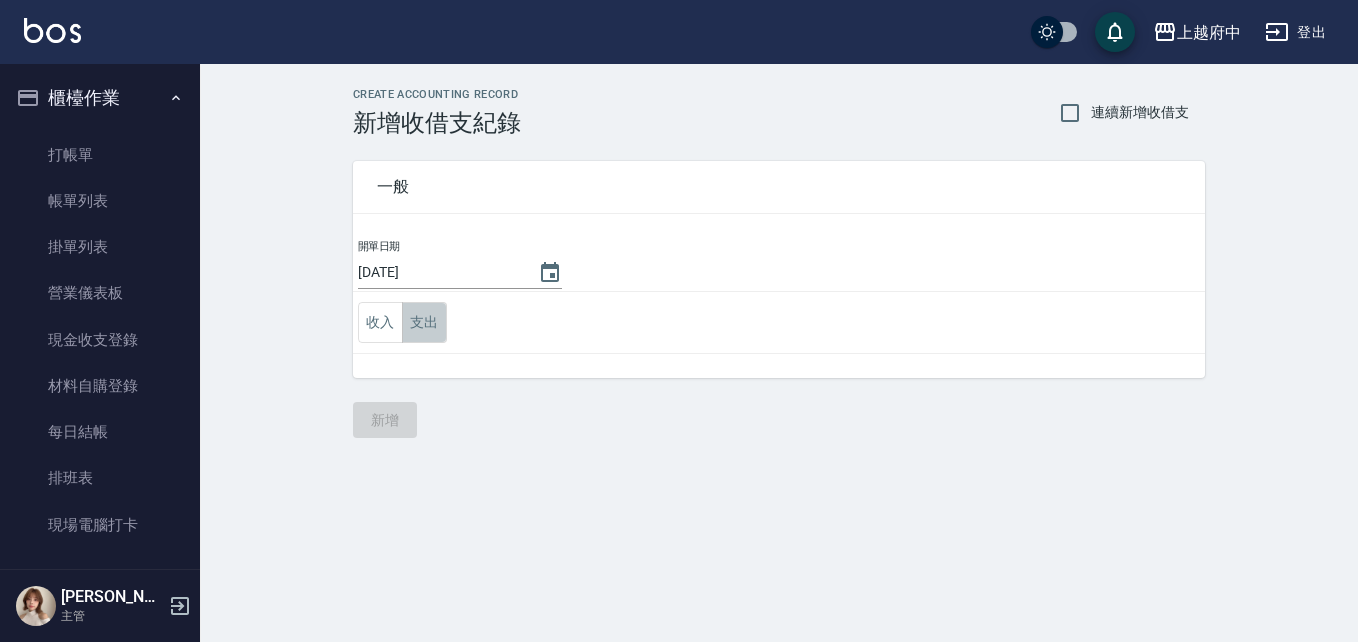 click on "支出" at bounding box center (424, 322) 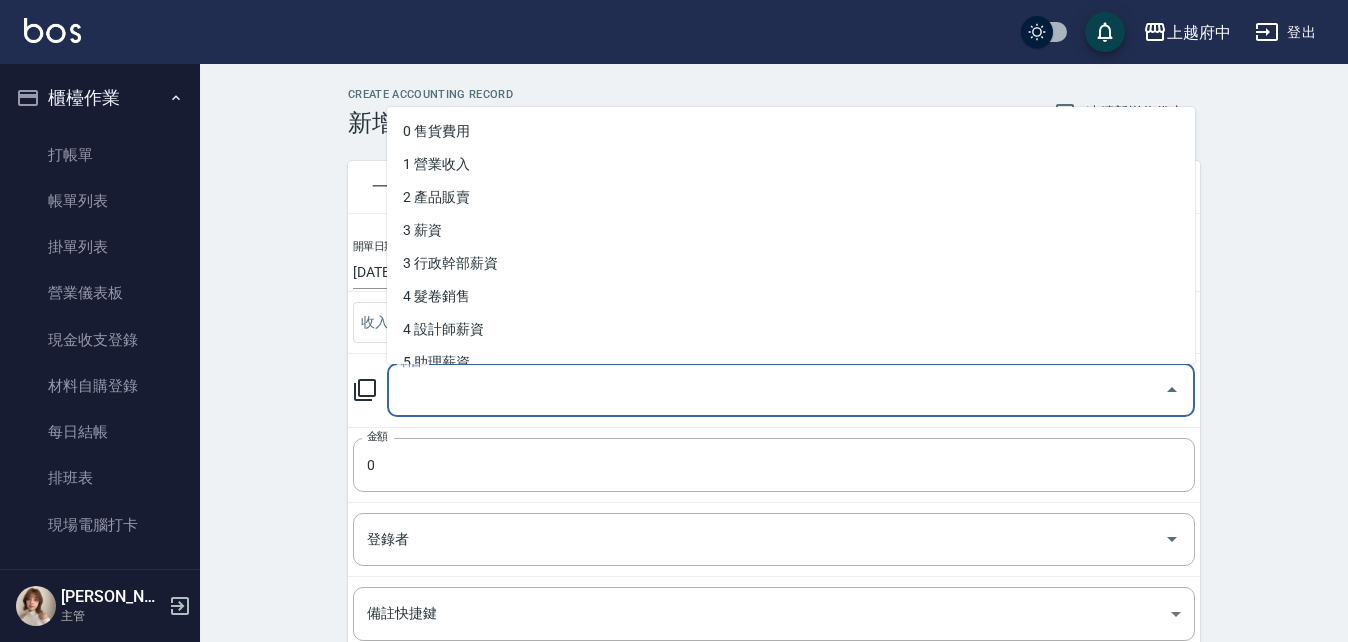 click on "科目" at bounding box center (776, 390) 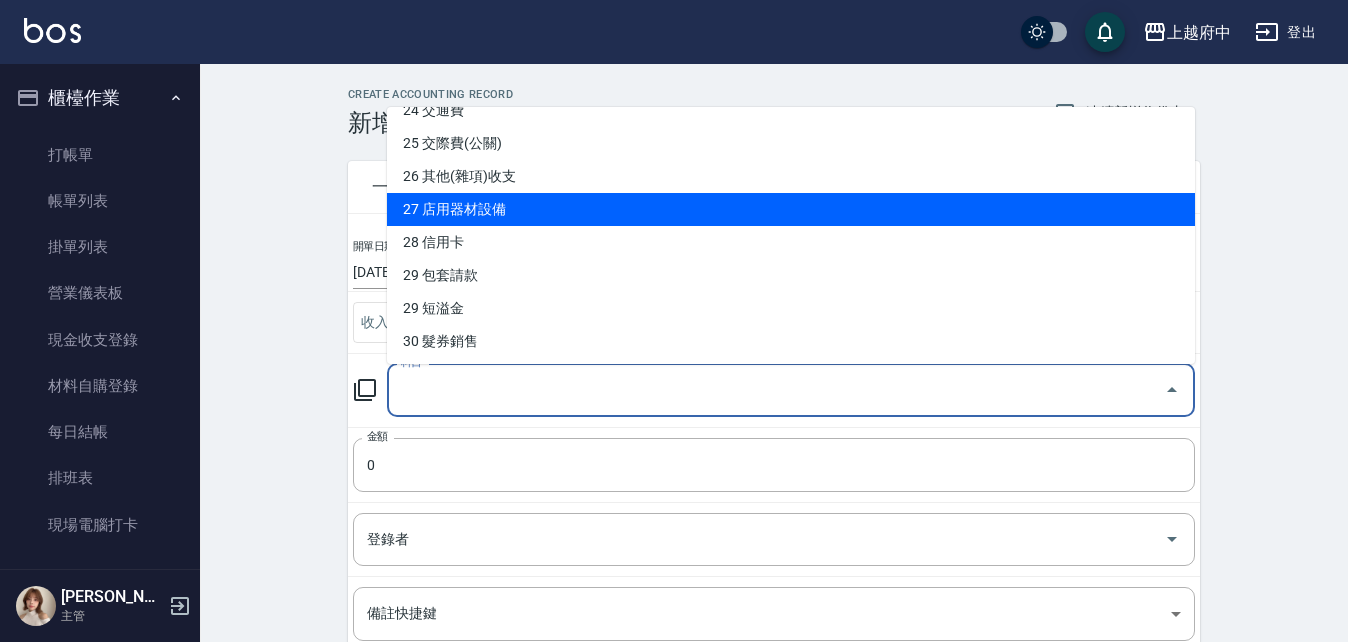 scroll, scrollTop: 1211, scrollLeft: 0, axis: vertical 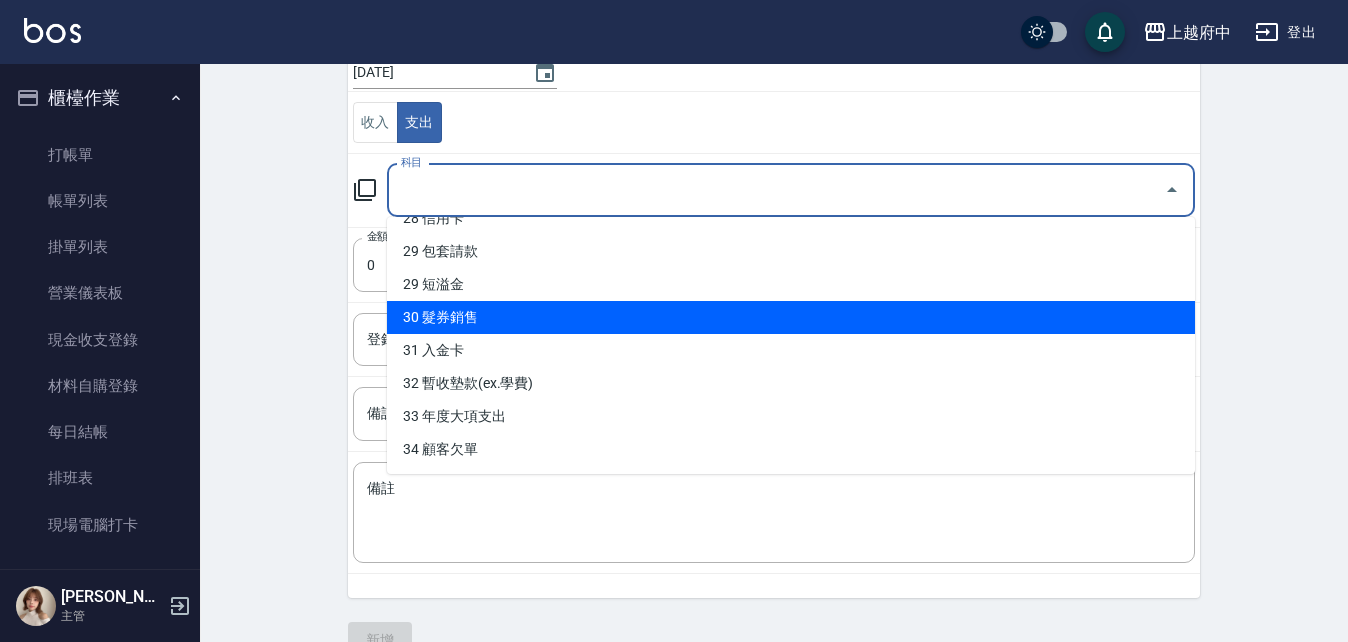 click on "CREATE ACCOUNTING RECORD 新增收借支紀錄 連續新增收借支 一般 開單日期 2025/07/12 收入 支出 科目 科目 金額 0 金額 登錄者 登錄者 備註快捷鍵 ​ 備註快捷鍵 備註 x 備註 新增" at bounding box center [774, 273] 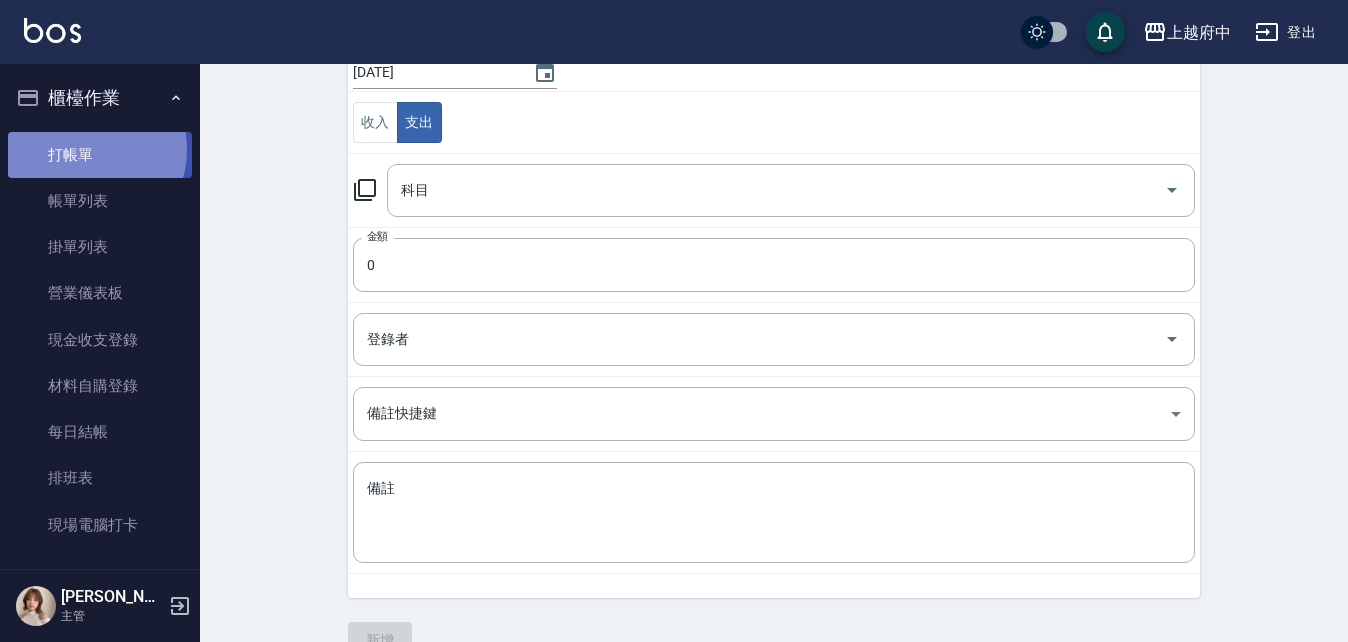 click on "打帳單" at bounding box center [100, 155] 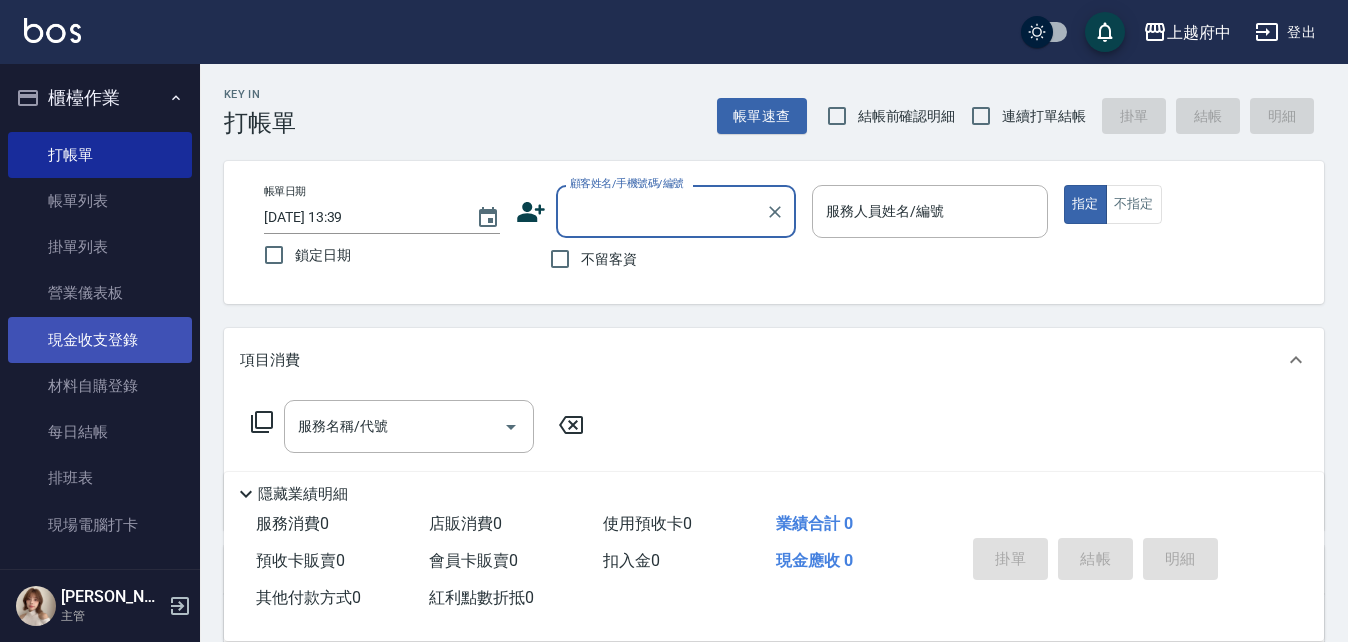 click on "現金收支登錄" at bounding box center [100, 340] 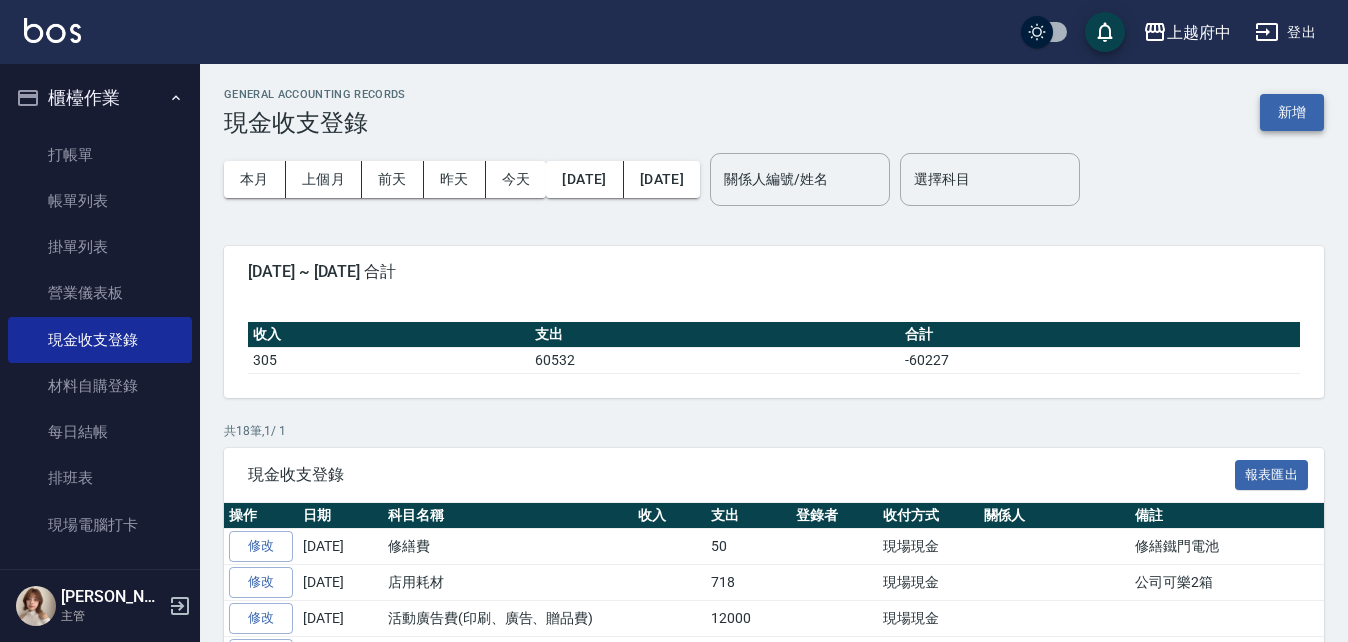 click on "新增" at bounding box center [1292, 112] 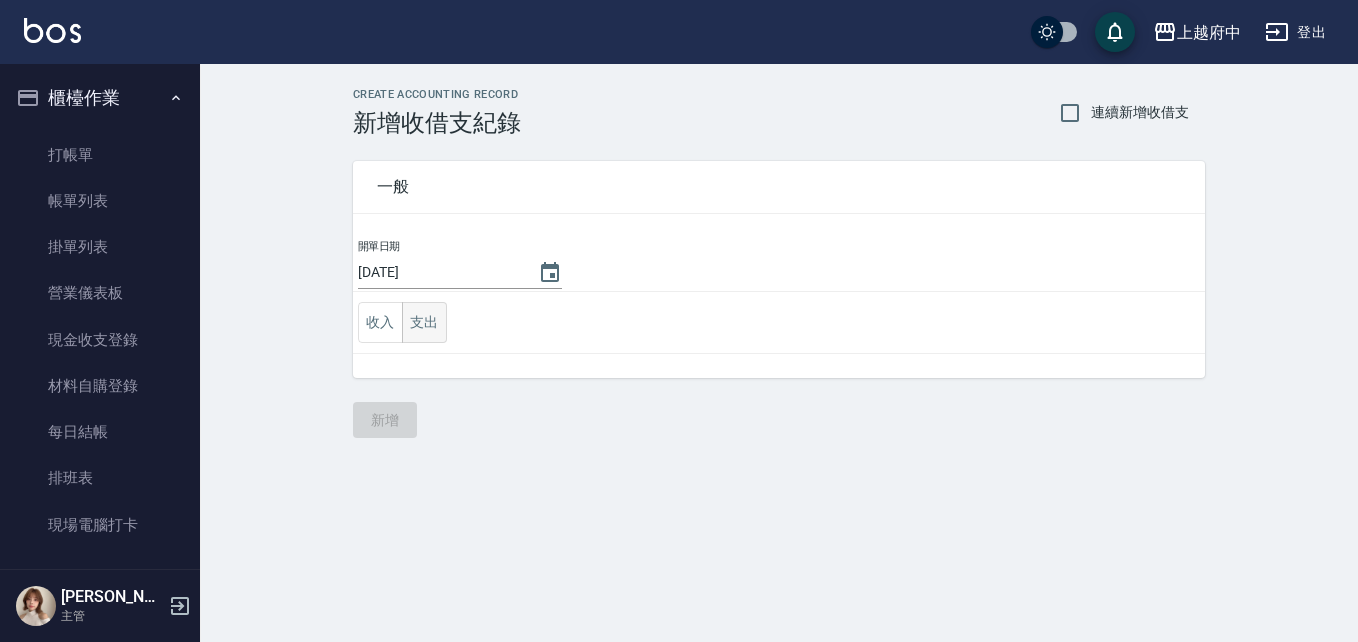 click on "支出" at bounding box center [424, 322] 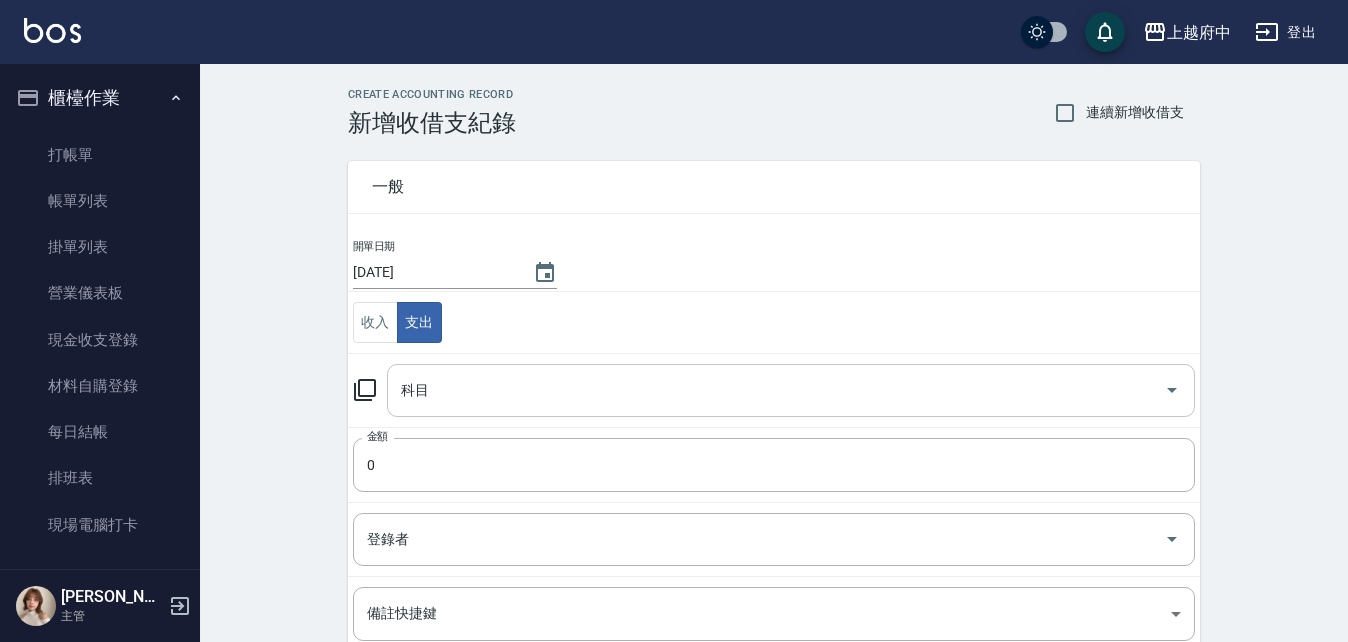click on "科目" at bounding box center [776, 390] 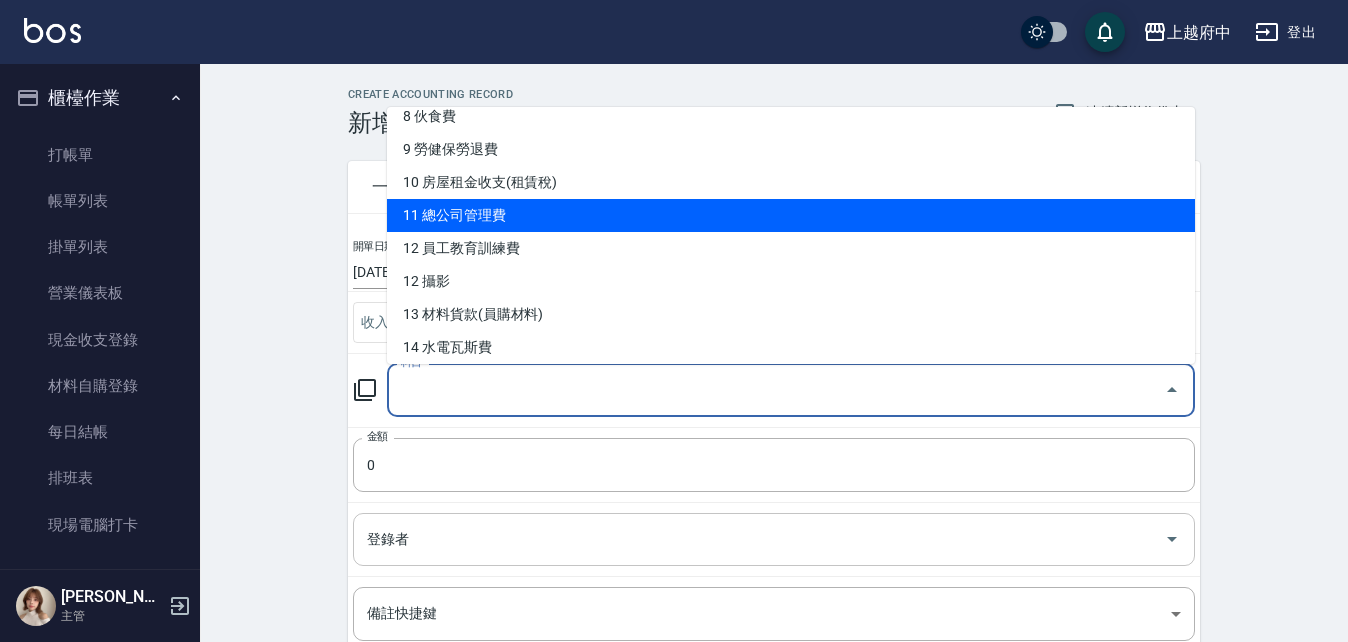 scroll, scrollTop: 500, scrollLeft: 0, axis: vertical 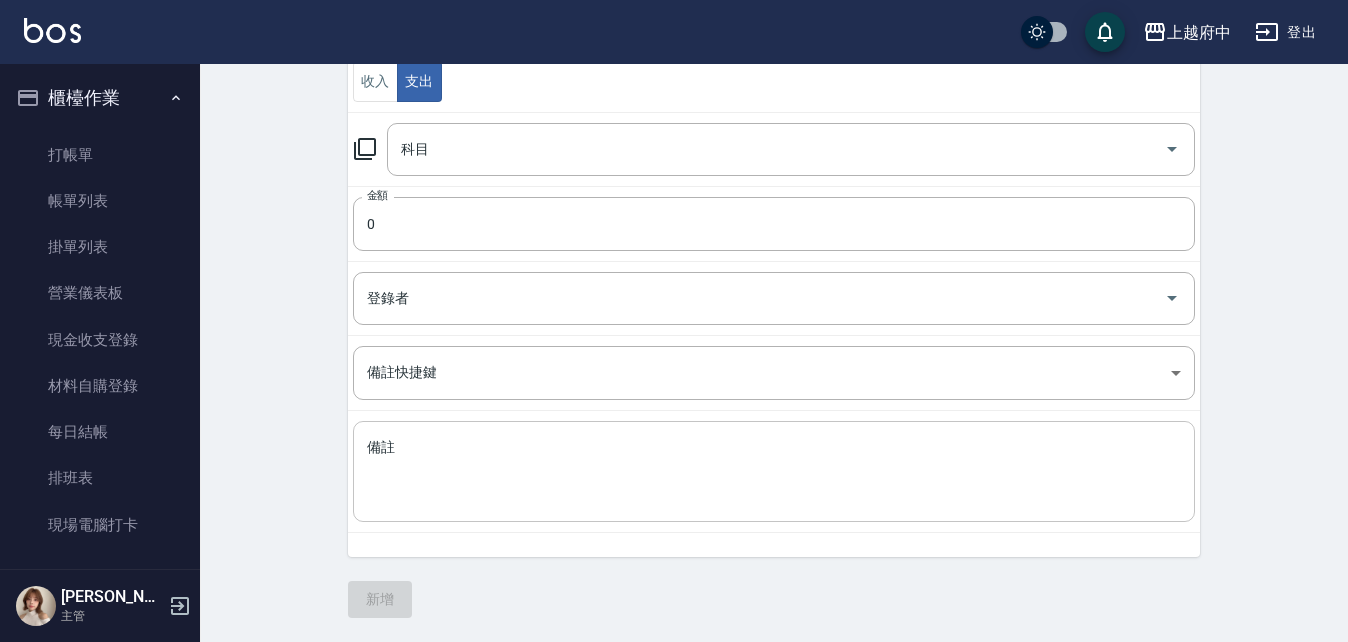 click on "x 備註" at bounding box center (774, 471) 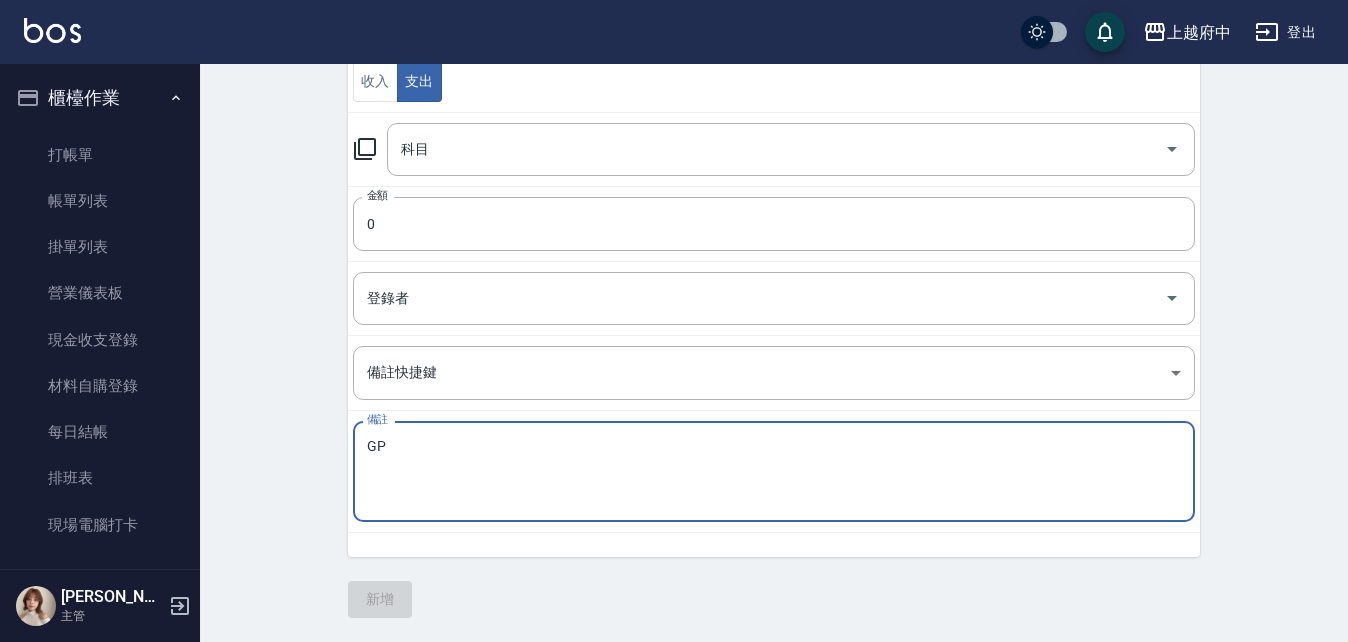 type on "G" 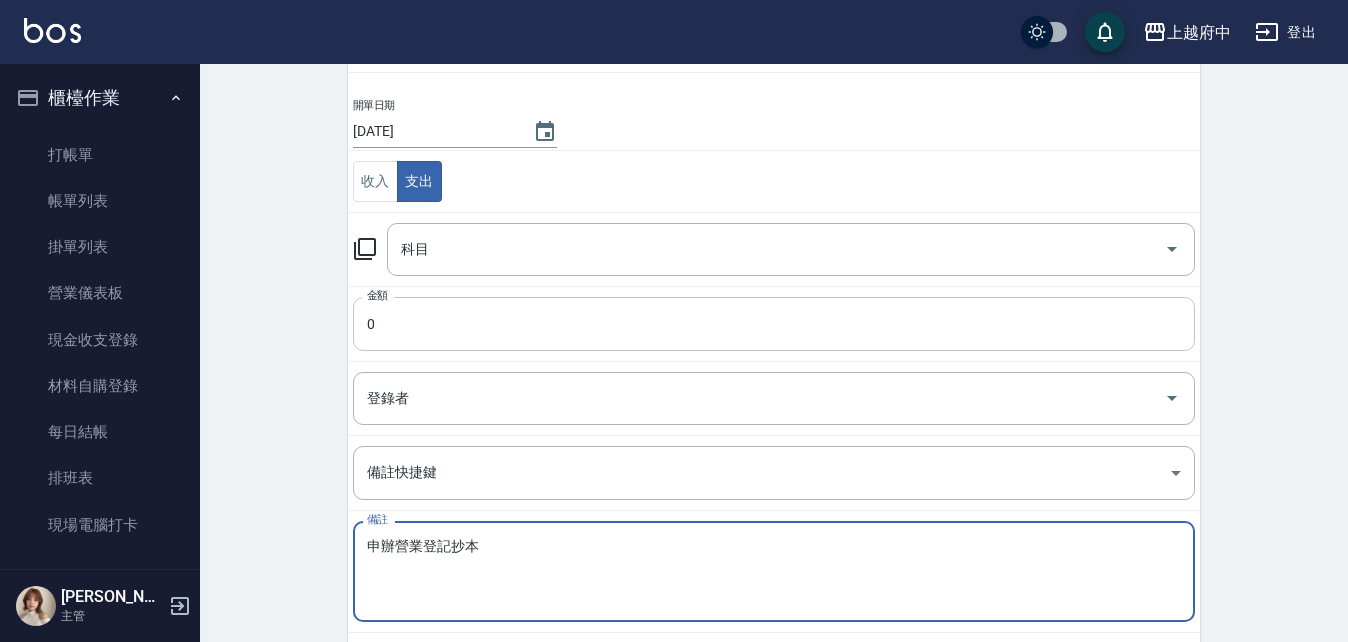 type on "申辦營業登記抄本" 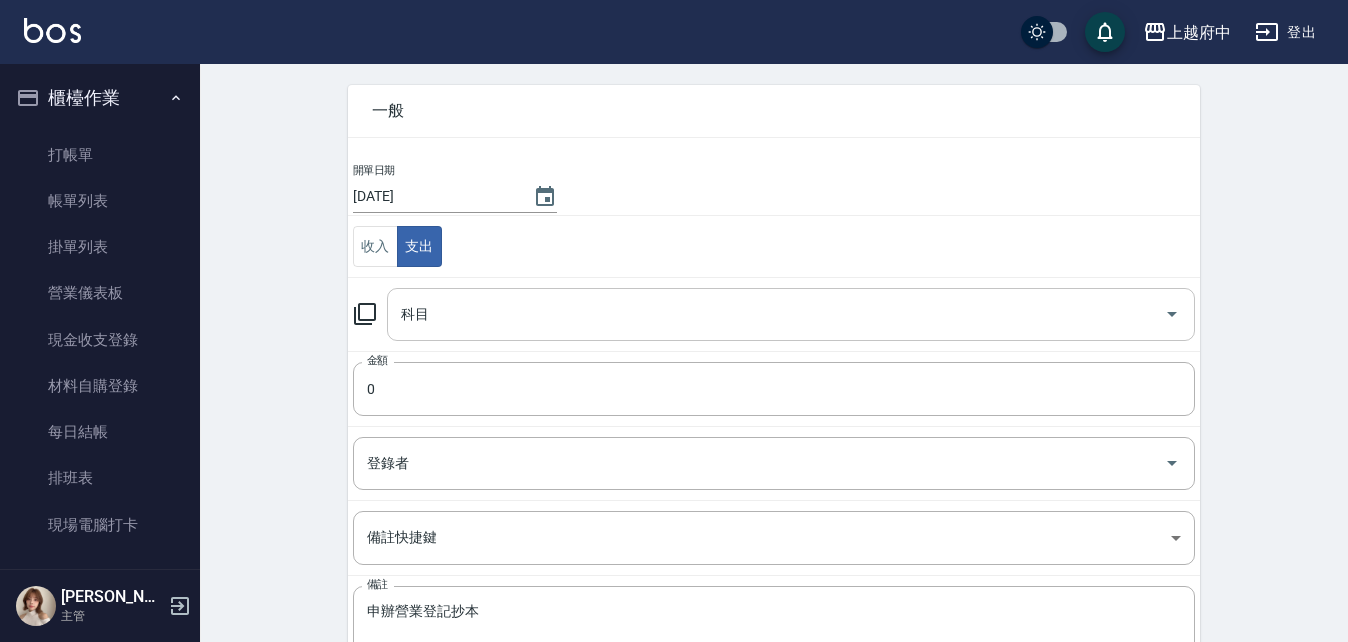 scroll, scrollTop: 41, scrollLeft: 0, axis: vertical 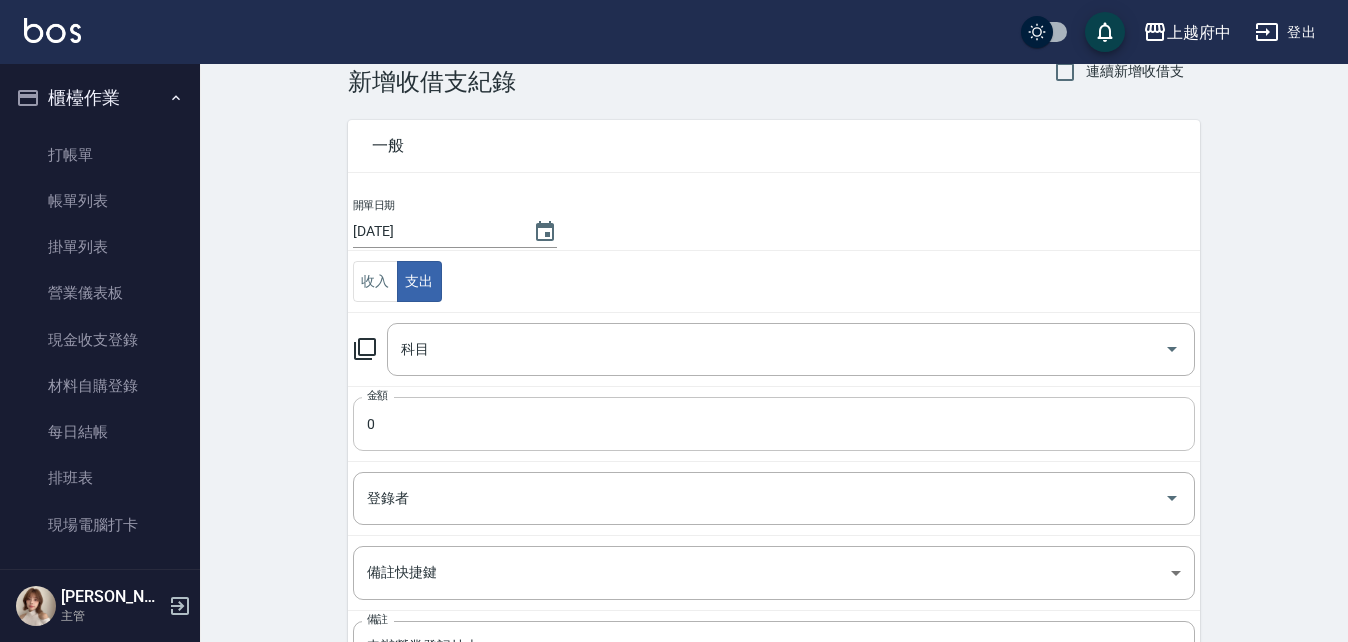 click on "0" at bounding box center (774, 424) 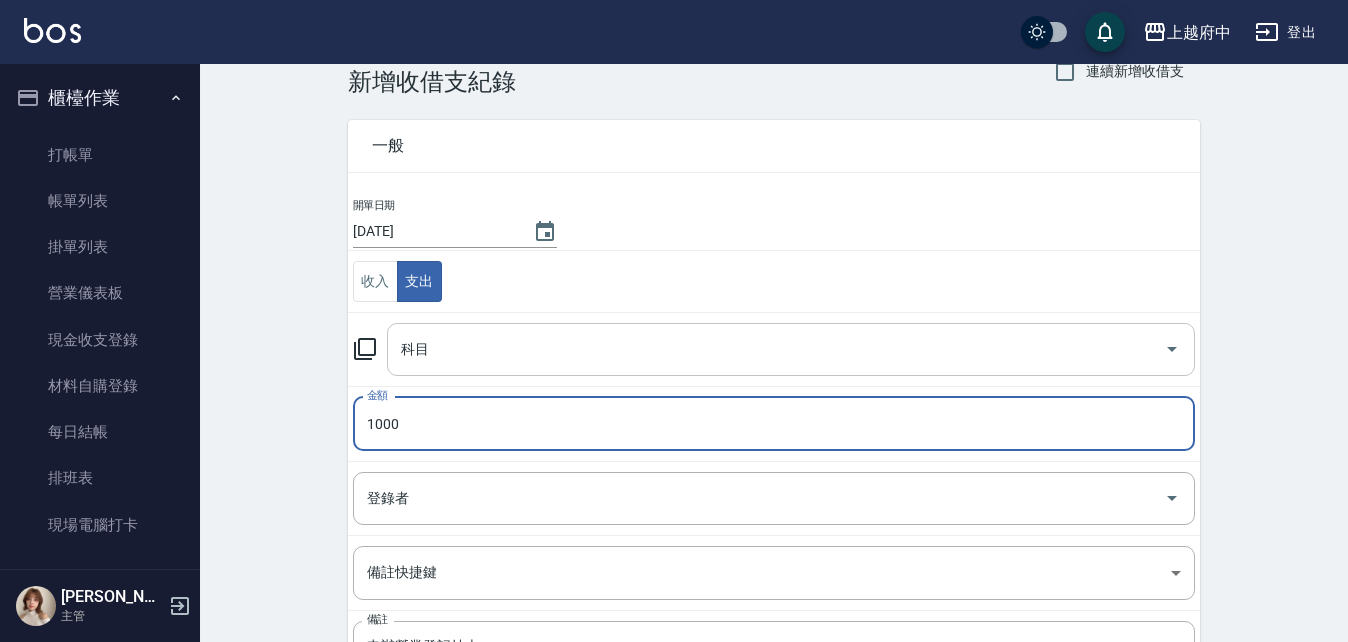 type on "1000" 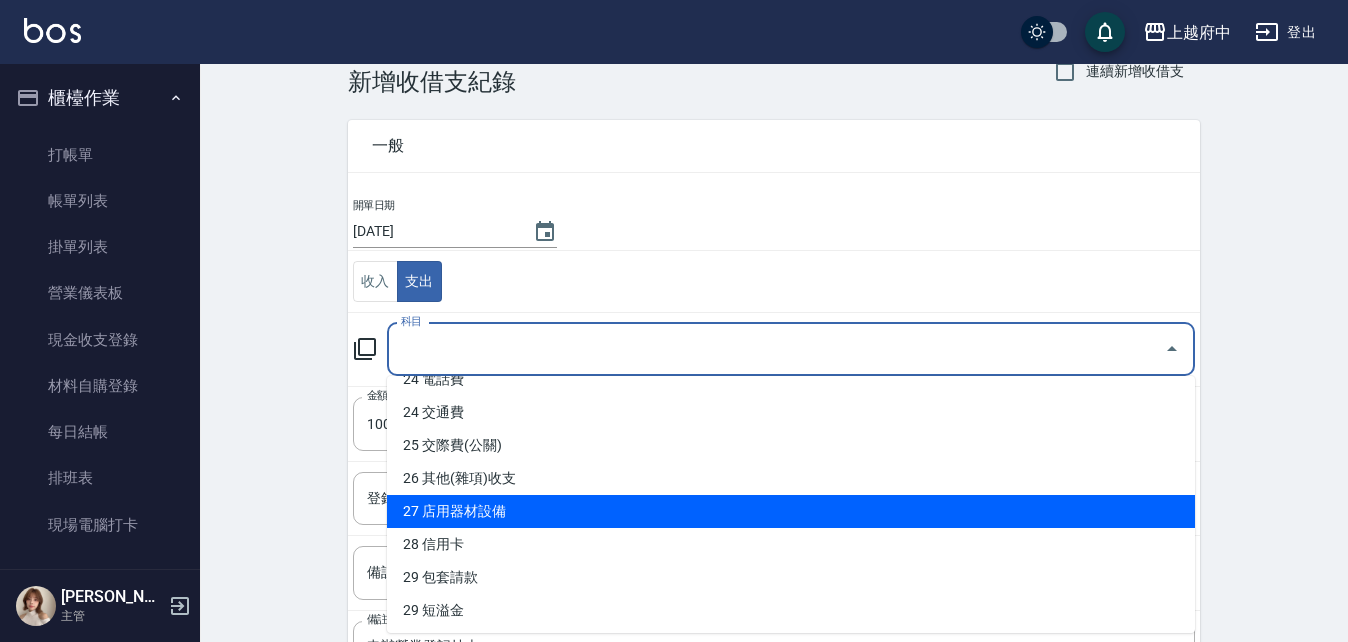 scroll, scrollTop: 1011, scrollLeft: 0, axis: vertical 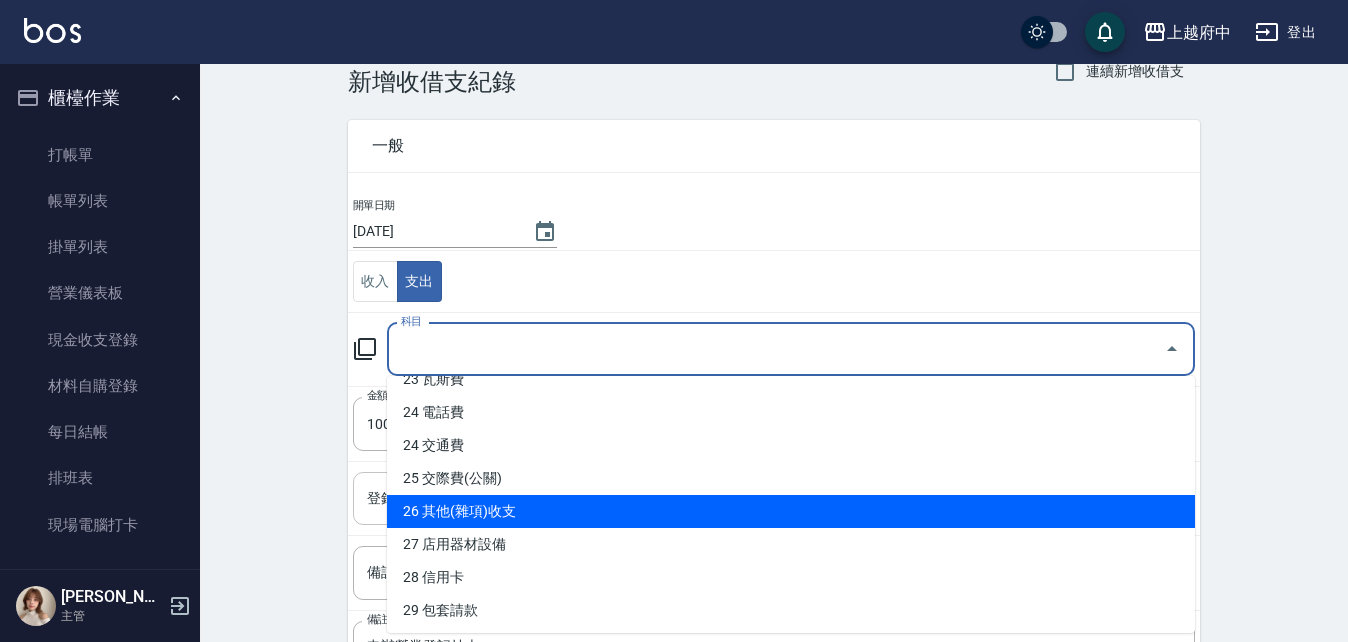 click on "26 其他(雜項)收支" at bounding box center (791, 511) 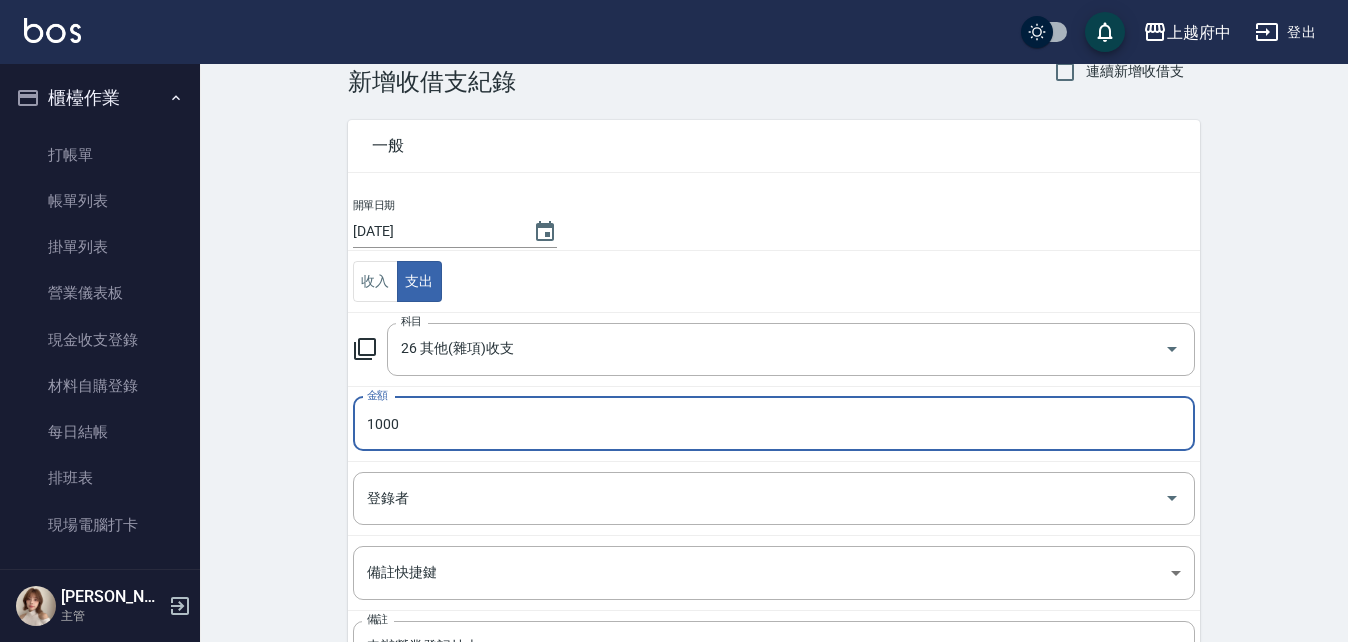 click on "一般 開單日期 2025/07/12 收入 支出 科目 26 其他(雜項)收支 科目 金額 1000 金額 登錄者 登錄者 備註快捷鍵 ​ 備註快捷鍵 備註 申辦營業登記抄本 x 備註" at bounding box center (762, 426) 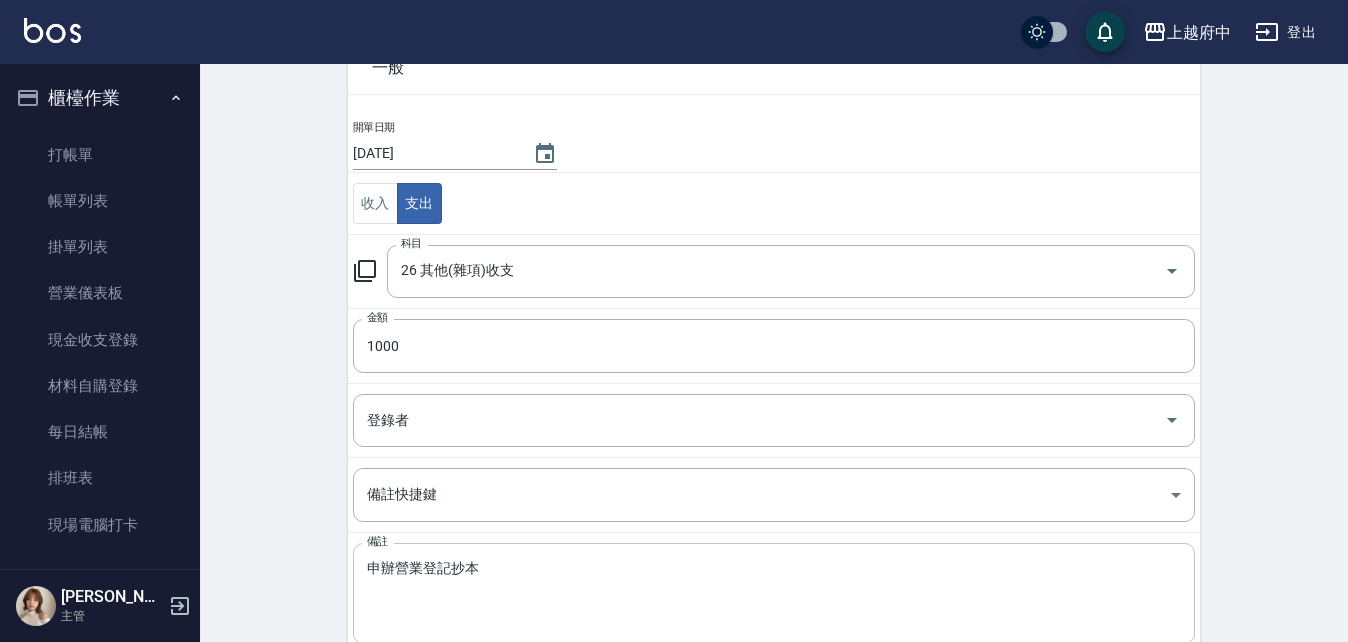 scroll, scrollTop: 241, scrollLeft: 0, axis: vertical 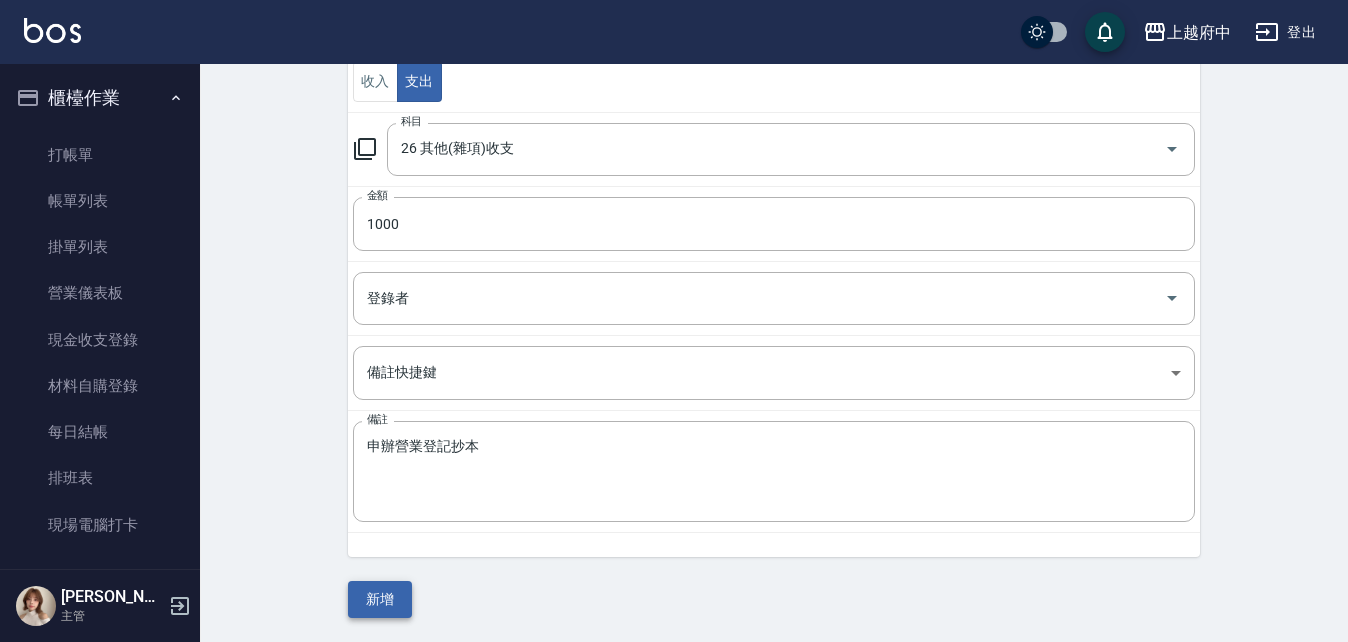 click on "新增" at bounding box center [380, 599] 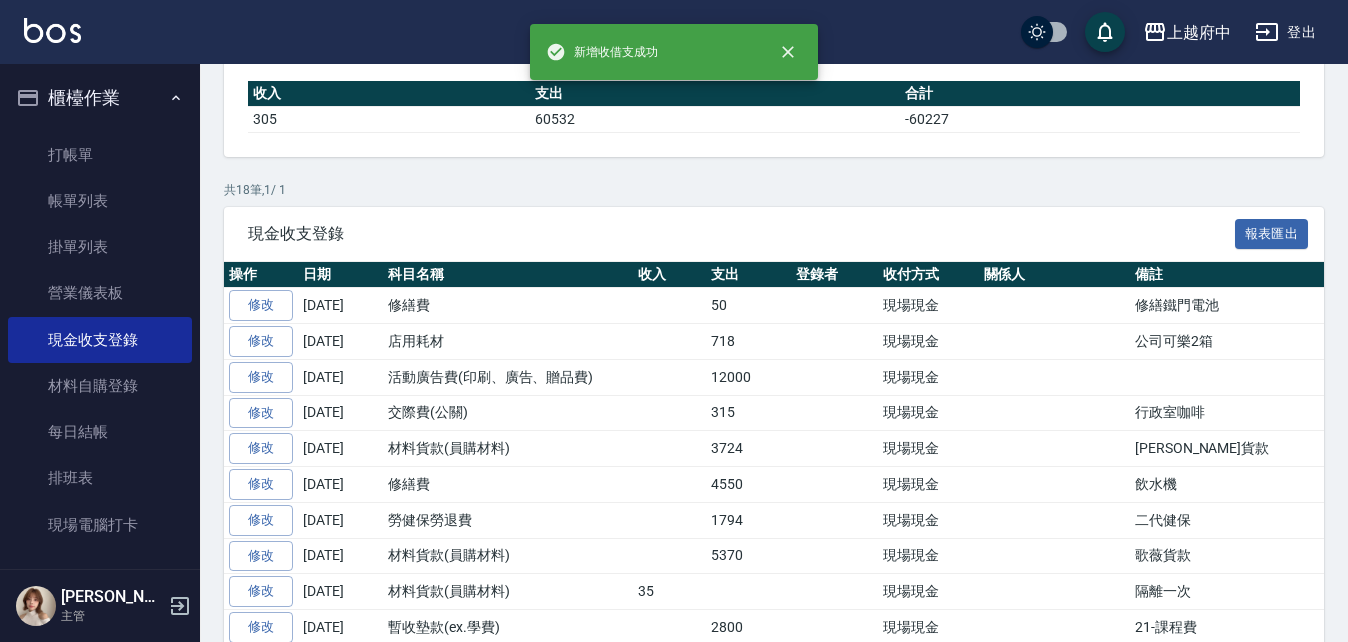 scroll, scrollTop: 0, scrollLeft: 0, axis: both 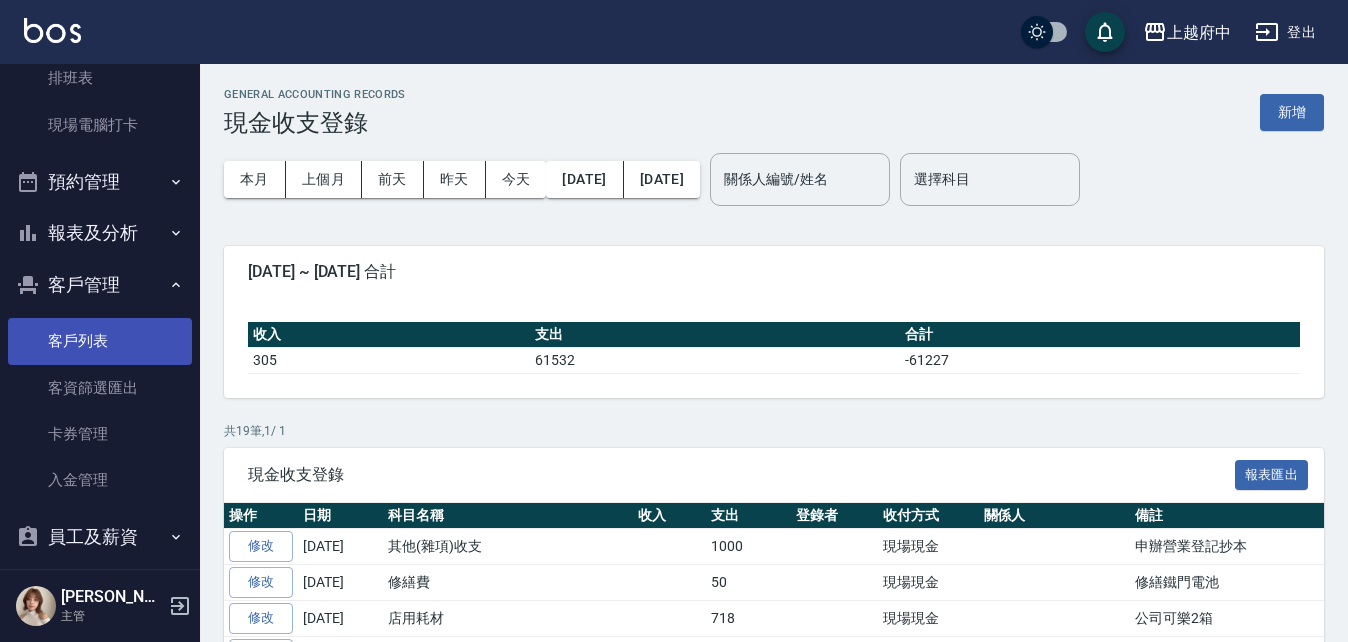 click on "客戶列表" at bounding box center [100, 341] 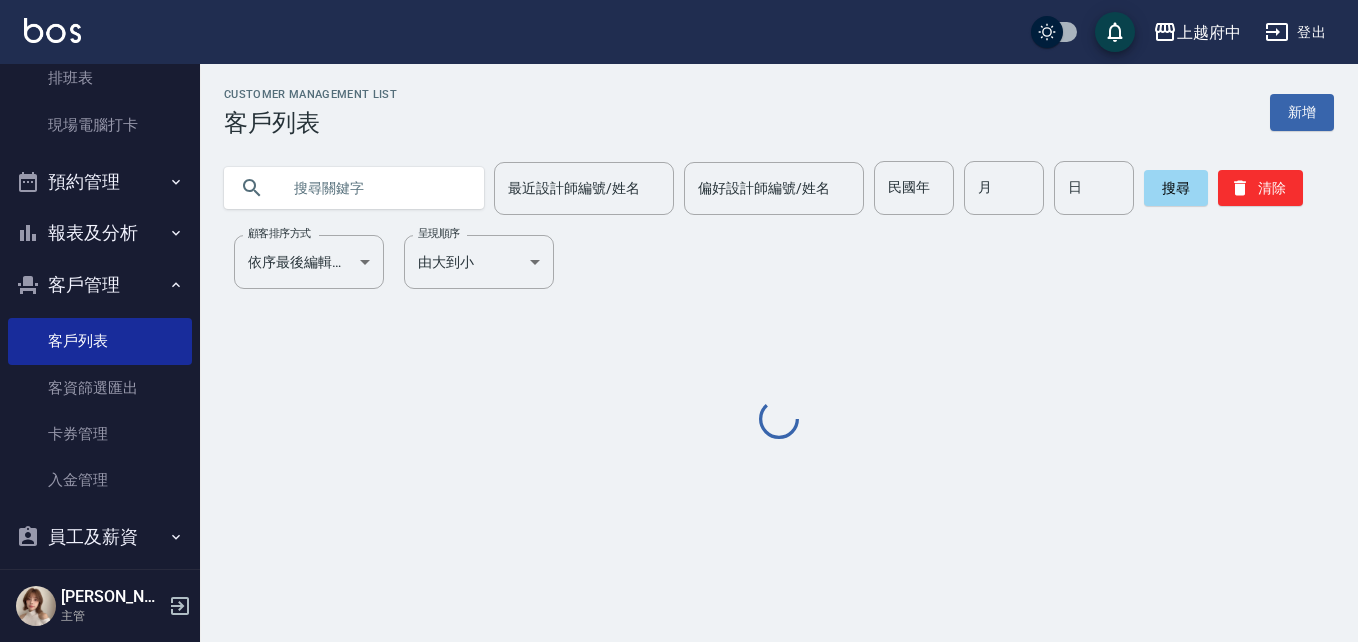 click at bounding box center (374, 188) 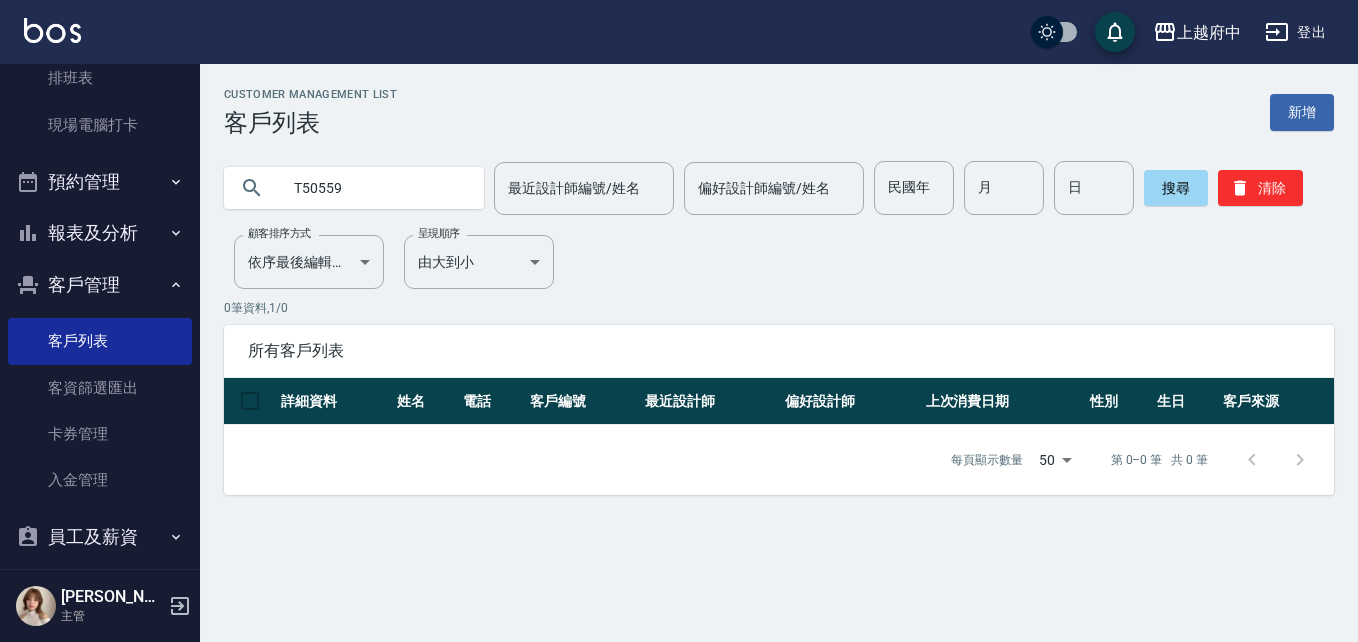 drag, startPoint x: 379, startPoint y: 194, endPoint x: 366, endPoint y: 197, distance: 13.341664 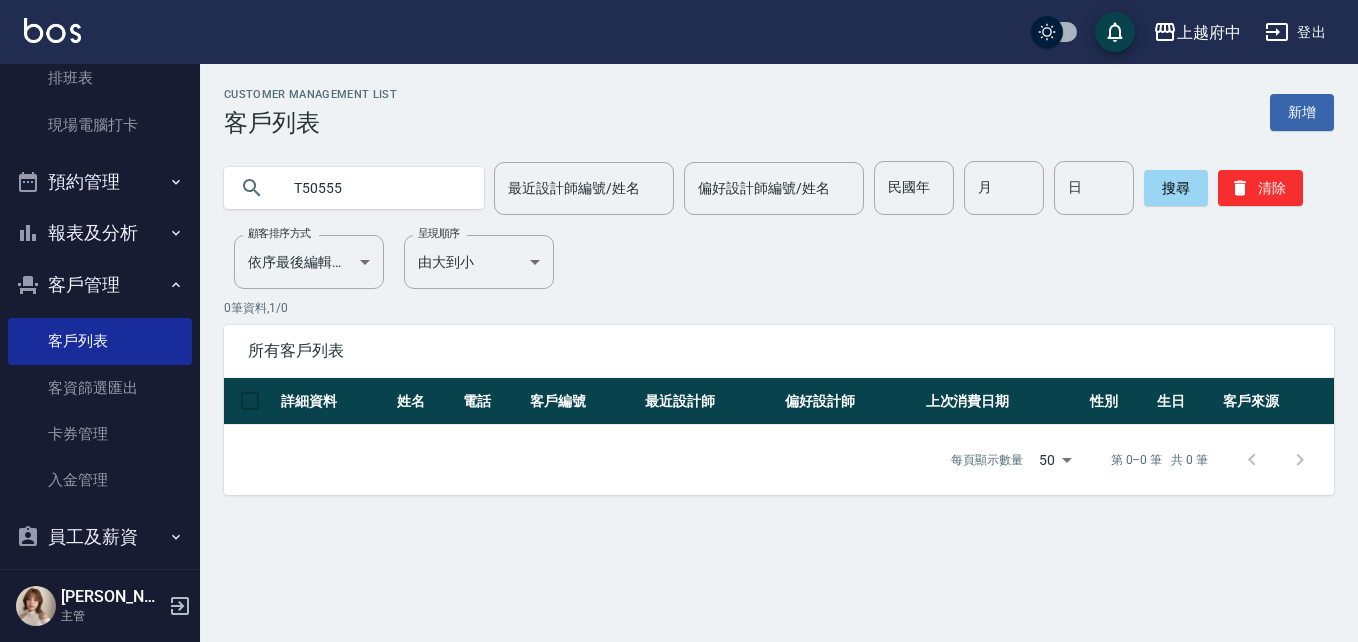type on "T50555" 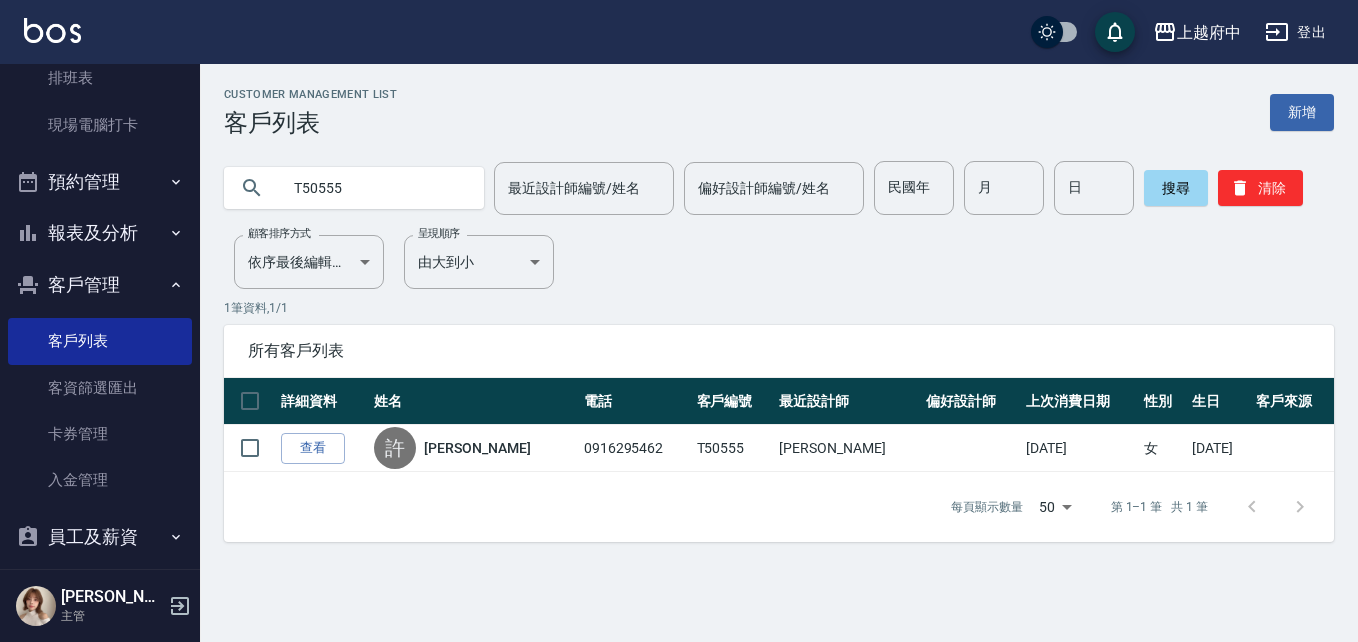 drag, startPoint x: 383, startPoint y: 189, endPoint x: 256, endPoint y: 185, distance: 127.06297 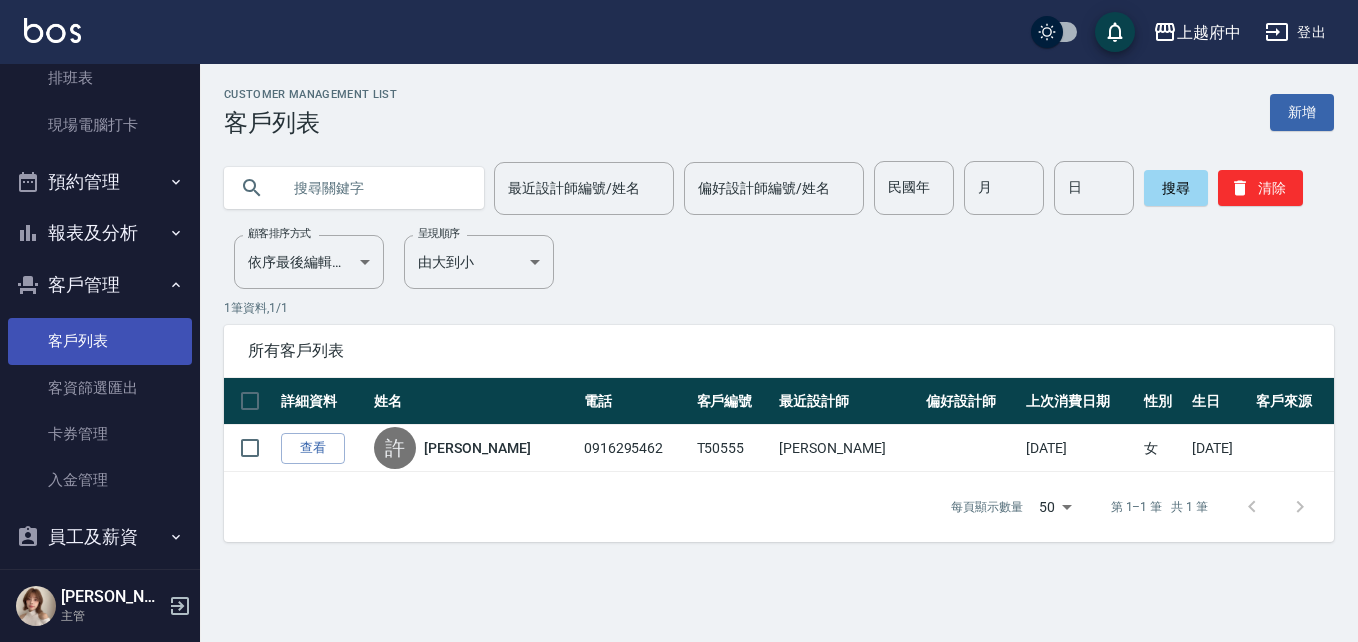 click on "客戶列表" at bounding box center [100, 341] 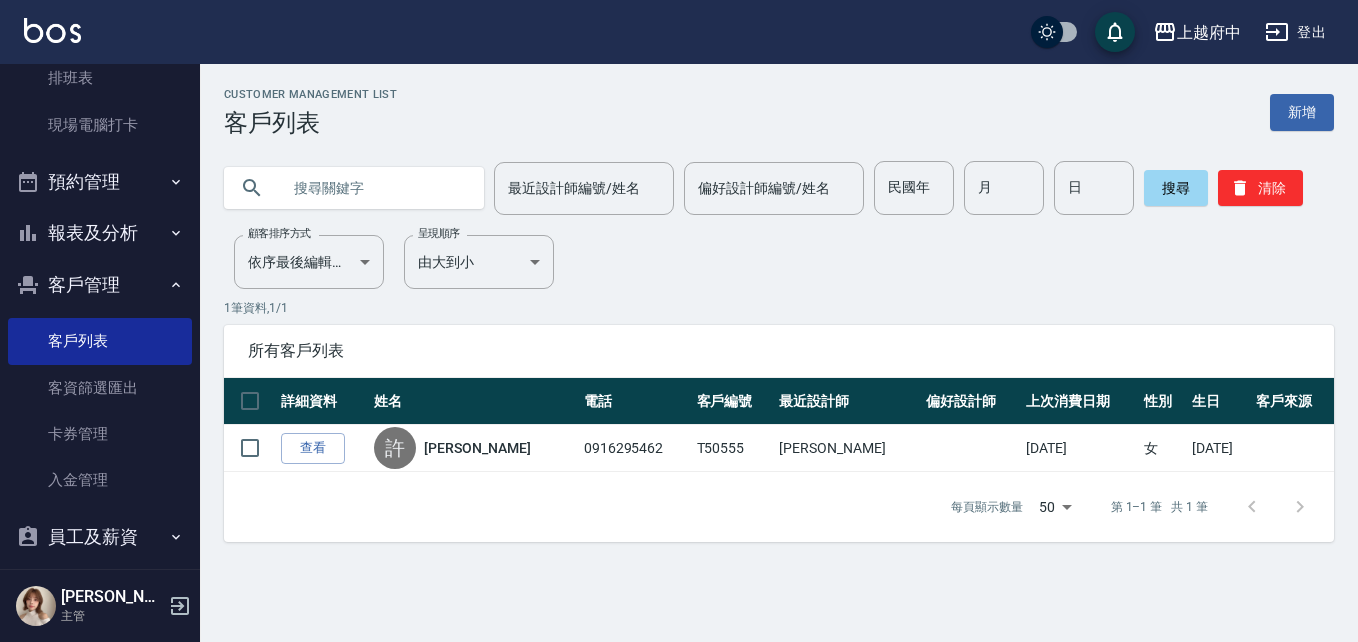 click at bounding box center (374, 188) 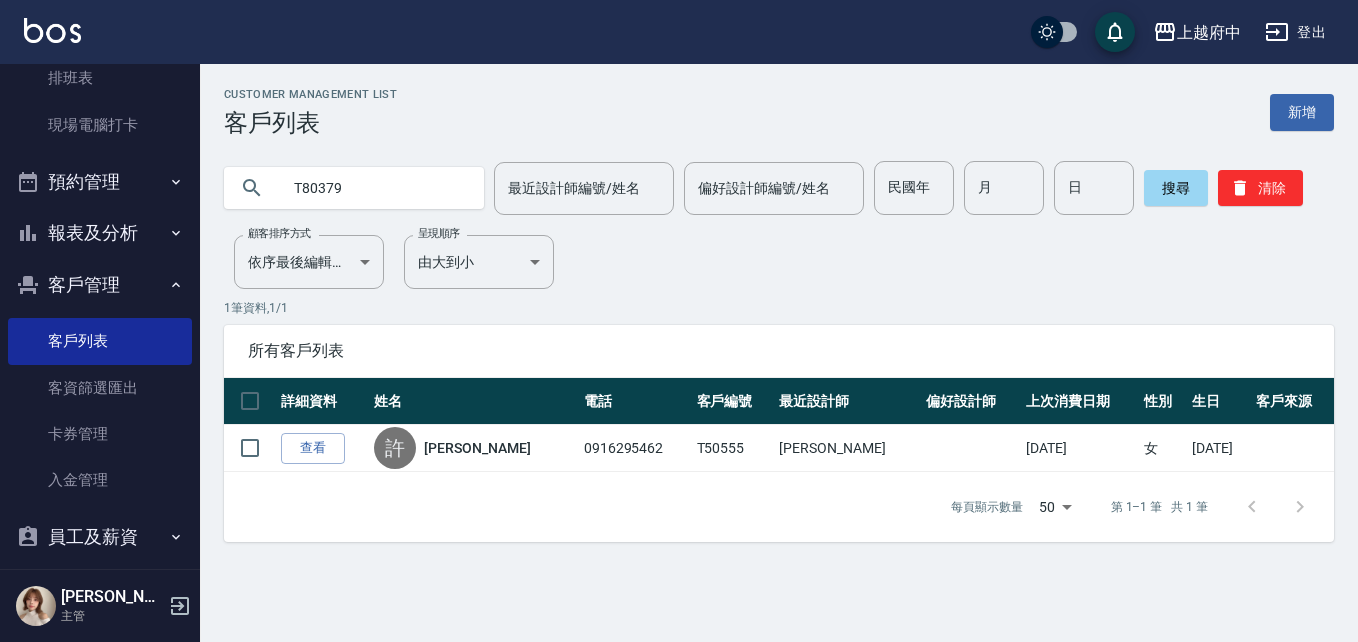 type on "T80379" 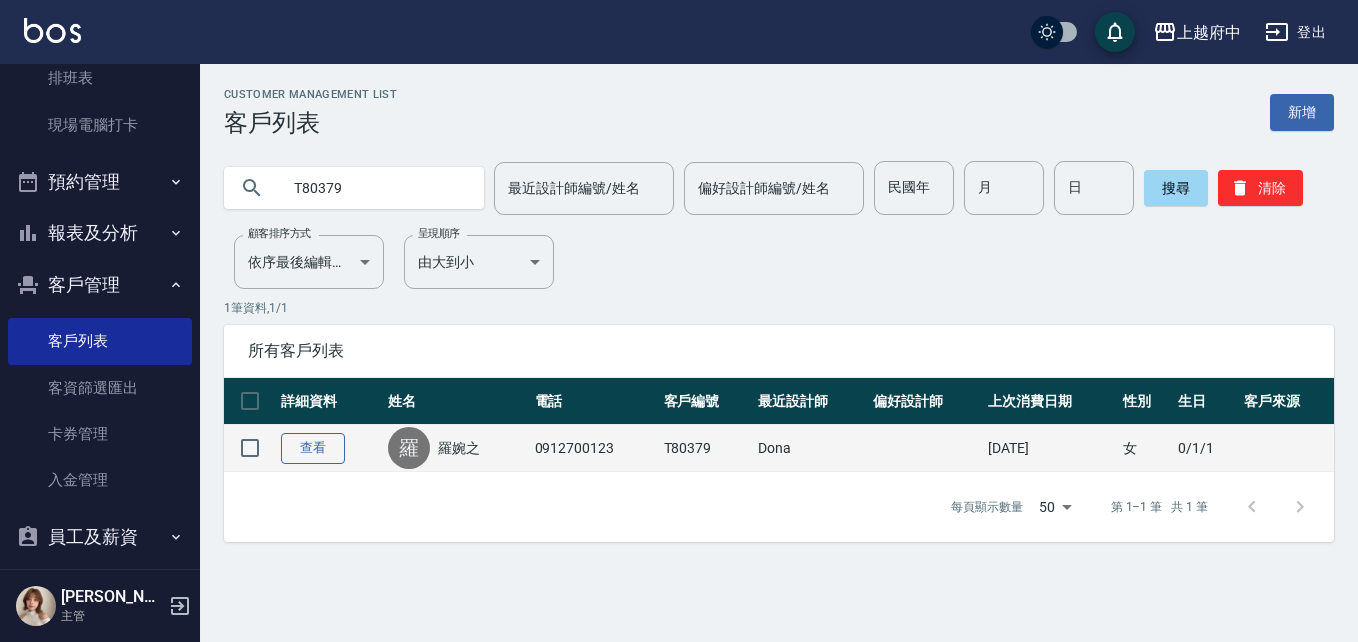 click on "查看" at bounding box center (313, 448) 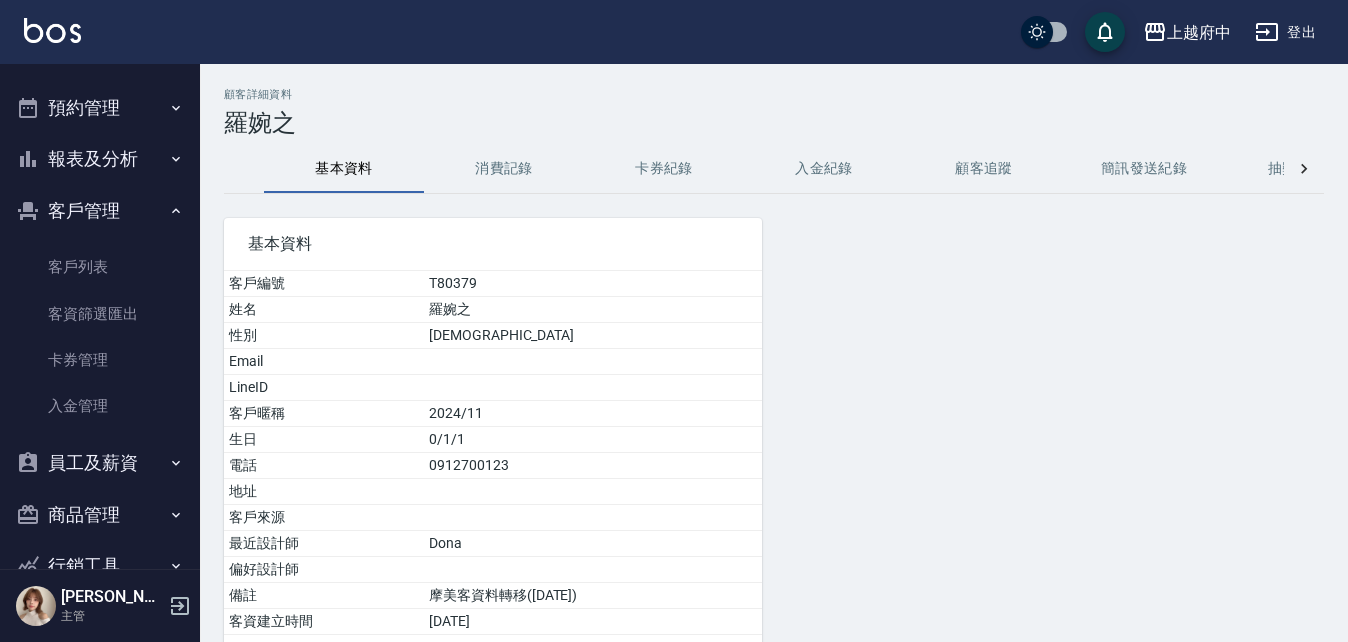scroll, scrollTop: 572, scrollLeft: 0, axis: vertical 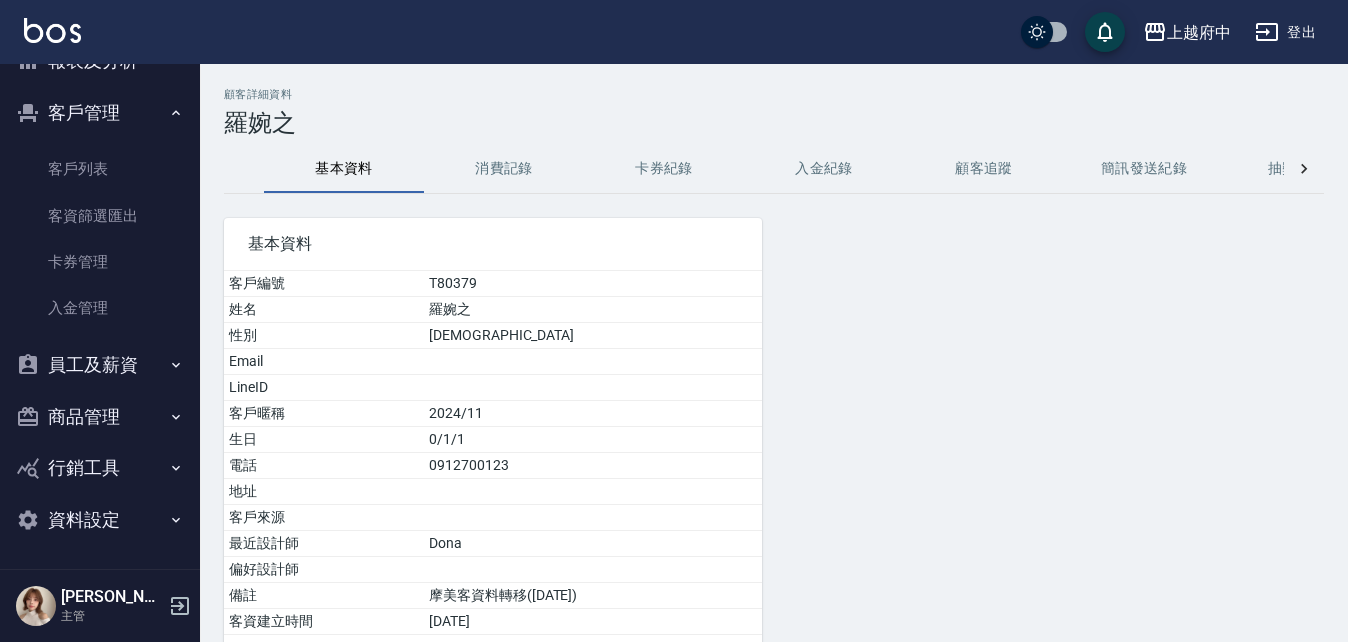 drag, startPoint x: 69, startPoint y: 177, endPoint x: 71, endPoint y: 132, distance: 45.044422 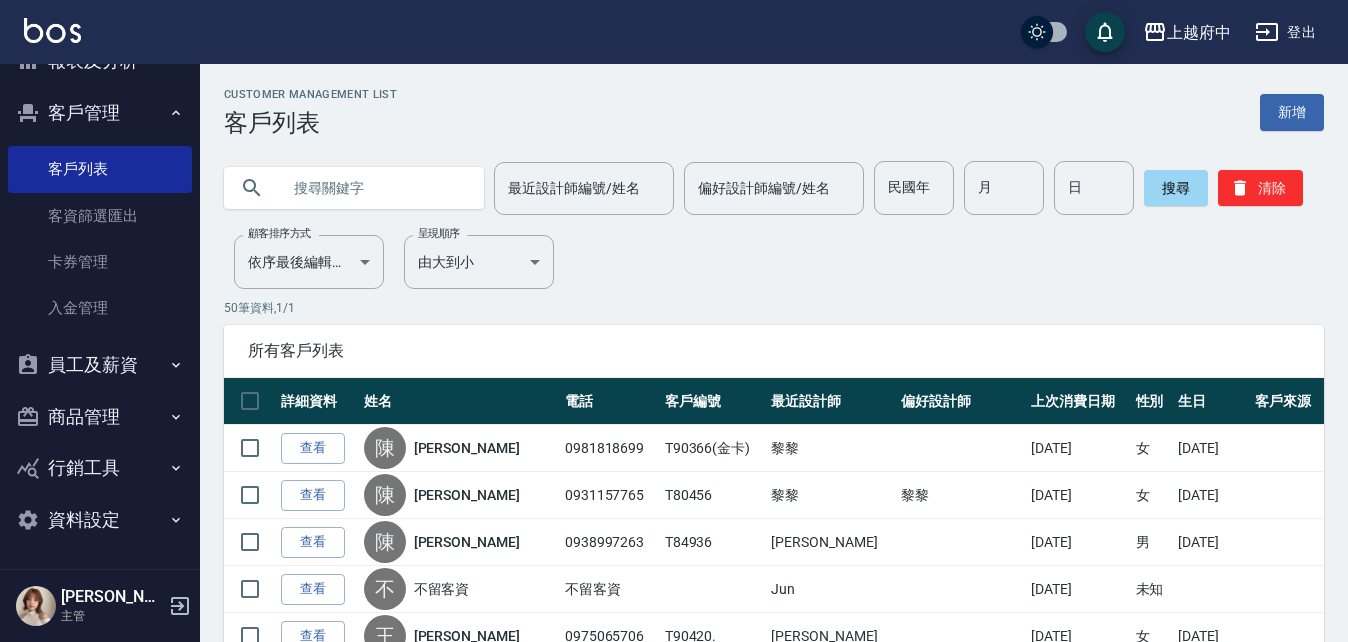 click at bounding box center [374, 188] 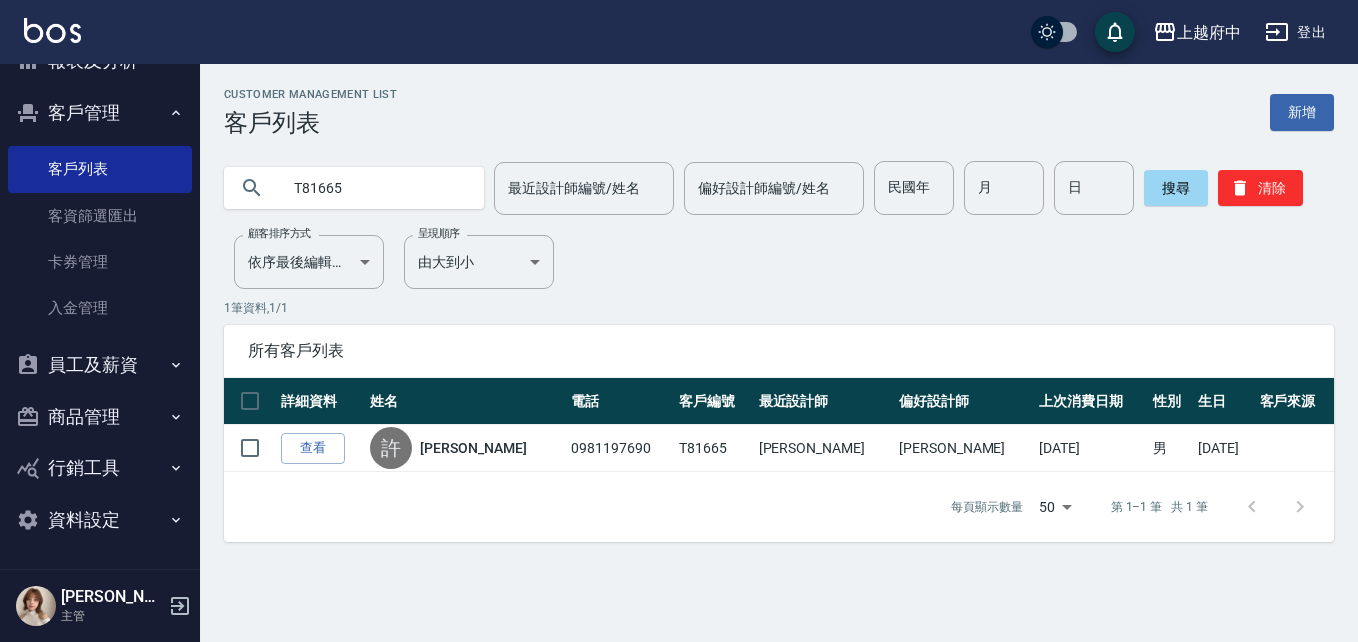 drag, startPoint x: 309, startPoint y: 178, endPoint x: 264, endPoint y: 182, distance: 45.17743 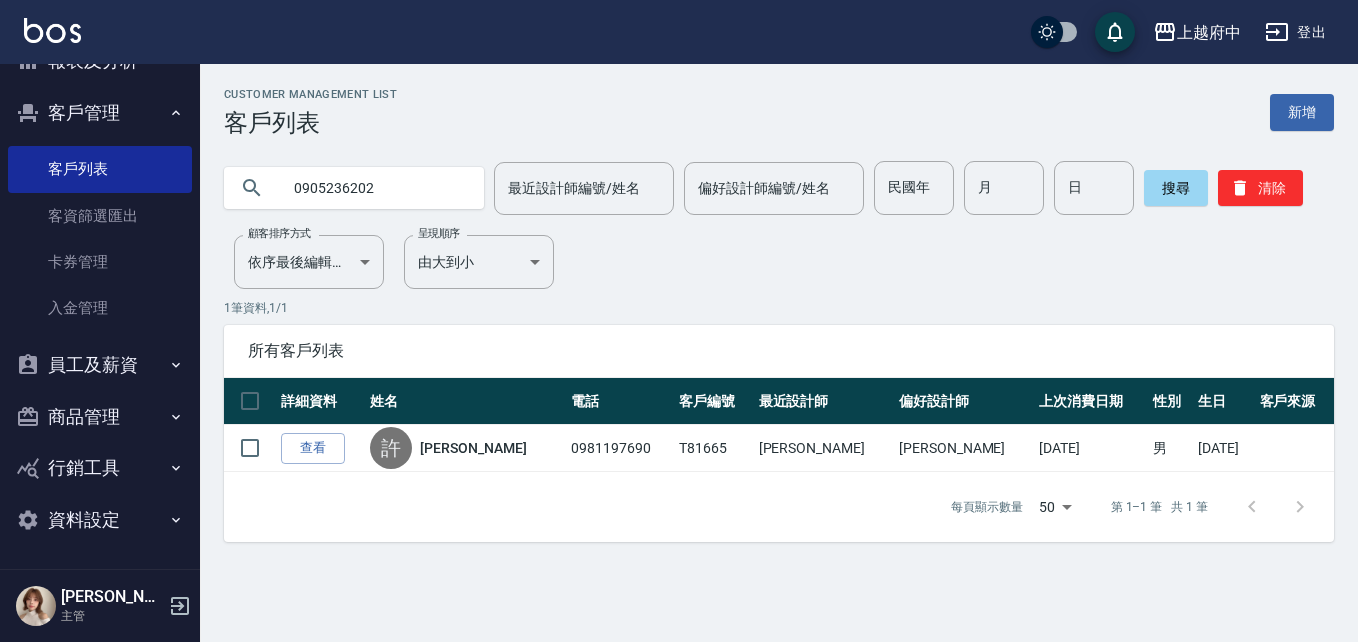 type on "0905236202" 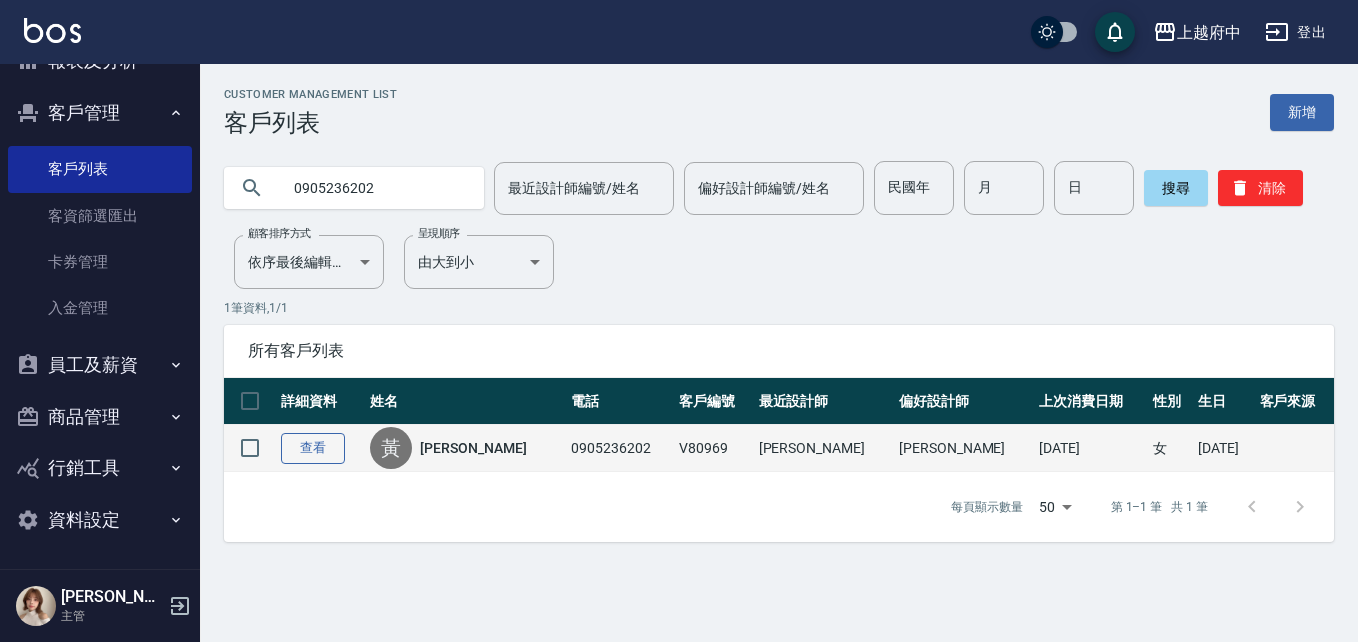 click on "查看" at bounding box center [313, 448] 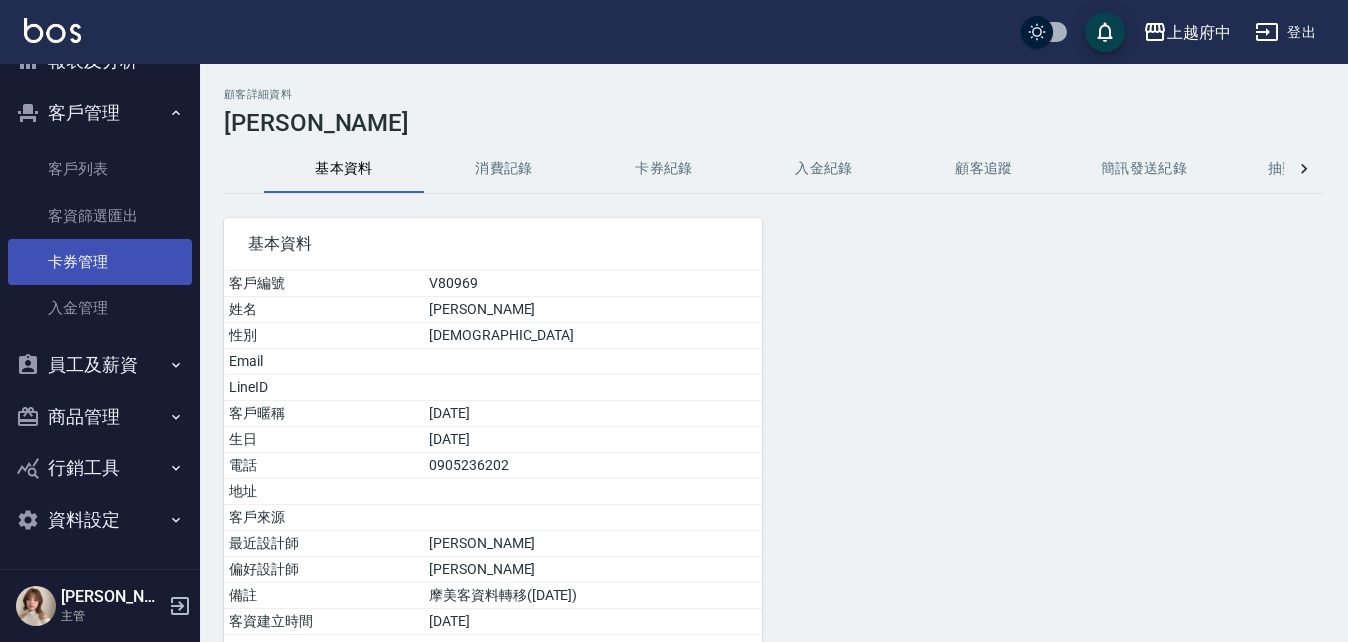 scroll, scrollTop: 472, scrollLeft: 0, axis: vertical 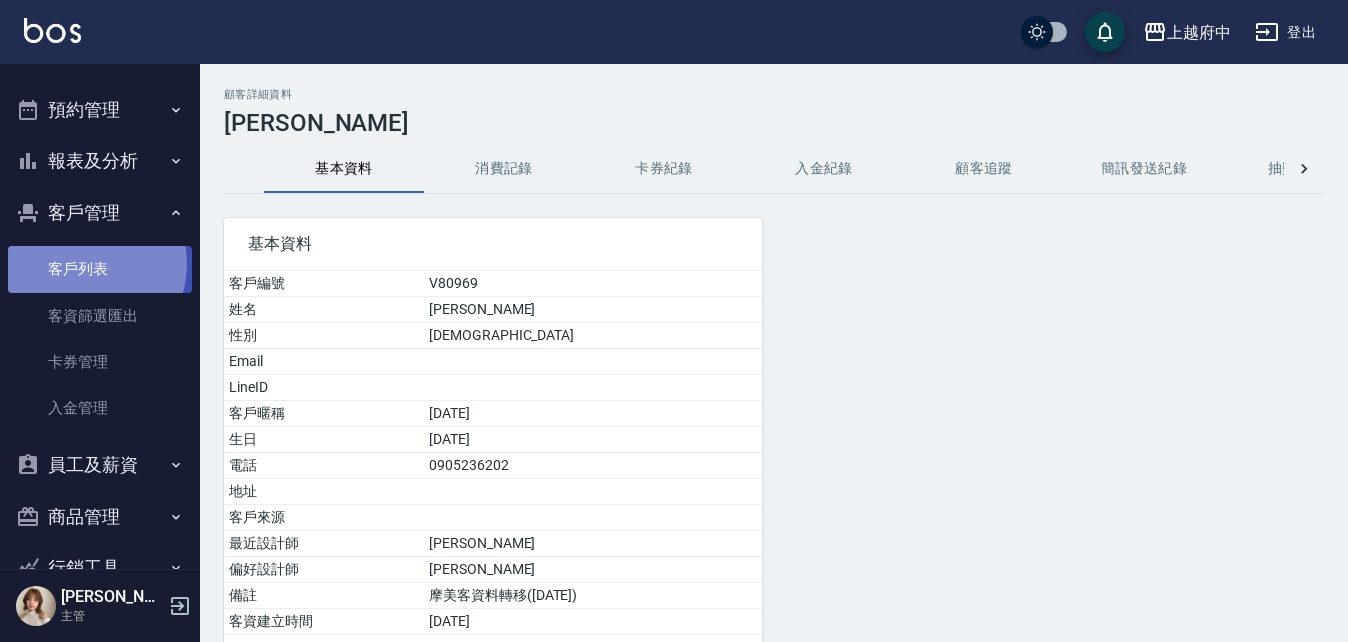 click on "客戶列表" at bounding box center (100, 269) 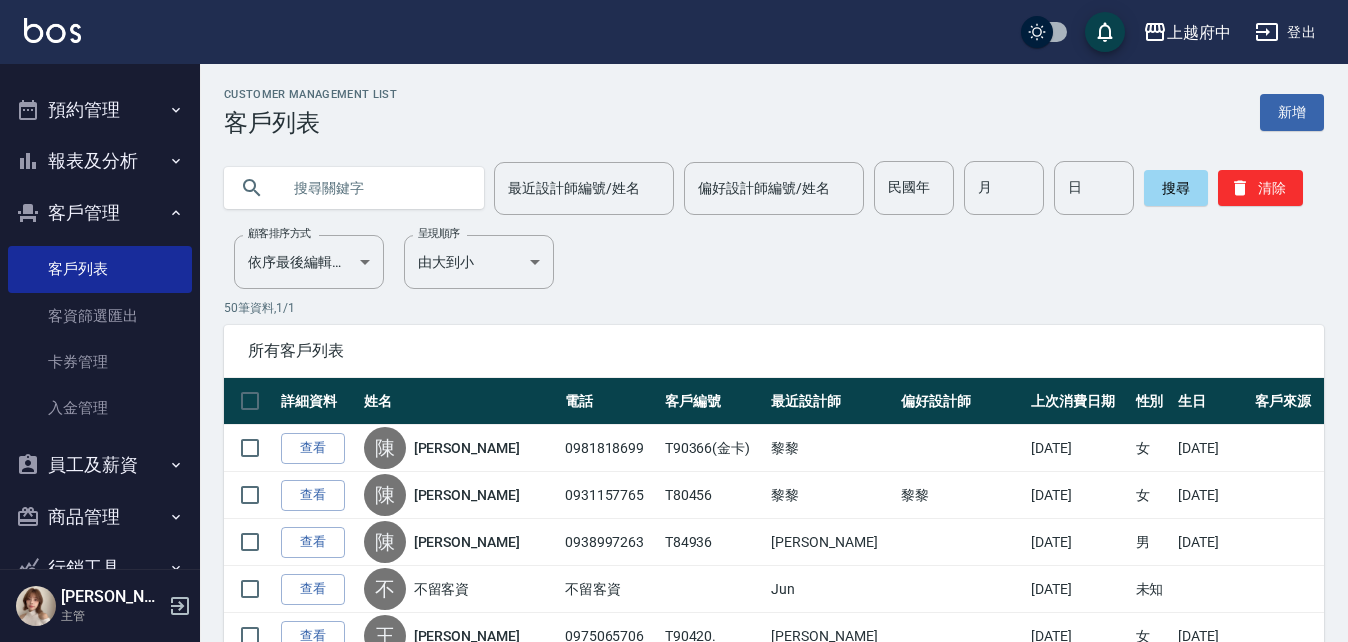 click at bounding box center (374, 188) 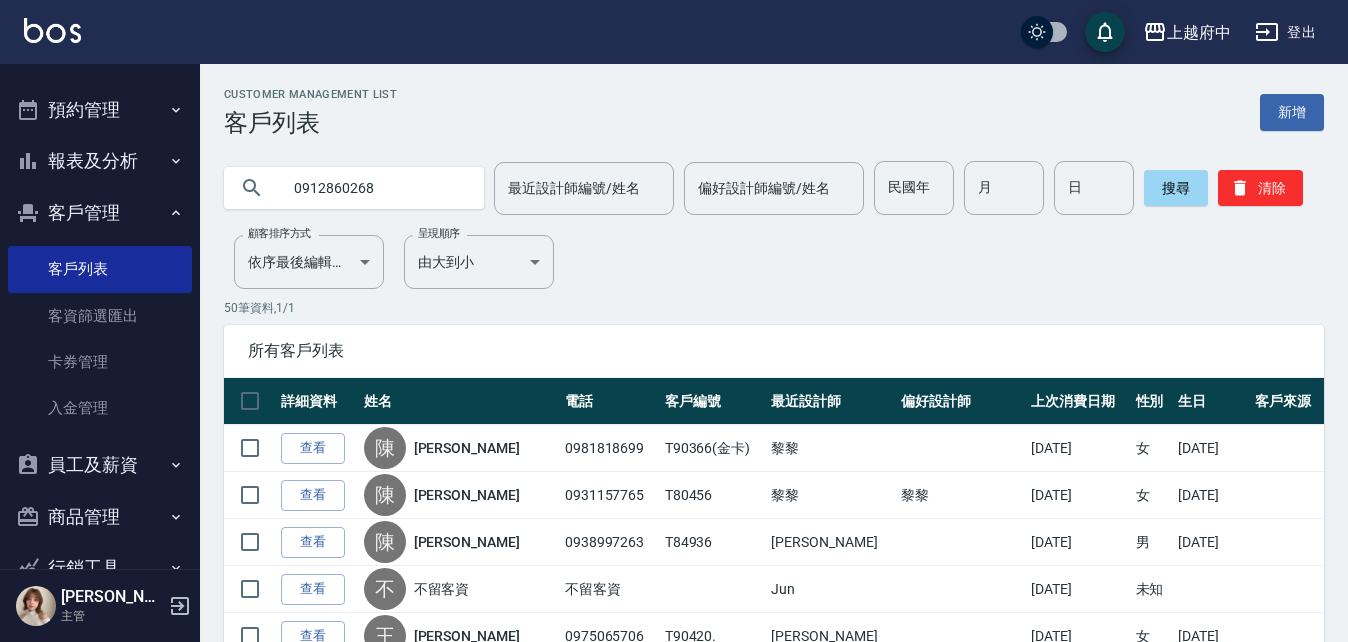 type on "0912860268" 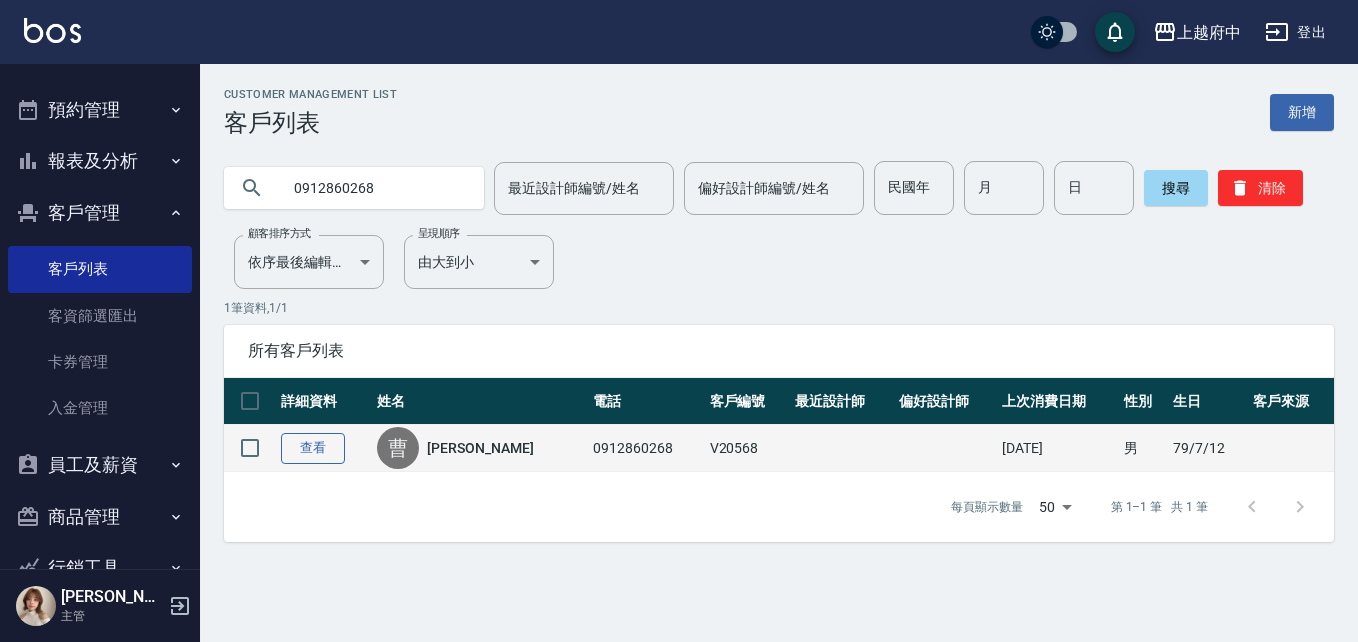 click on "查看" at bounding box center [313, 448] 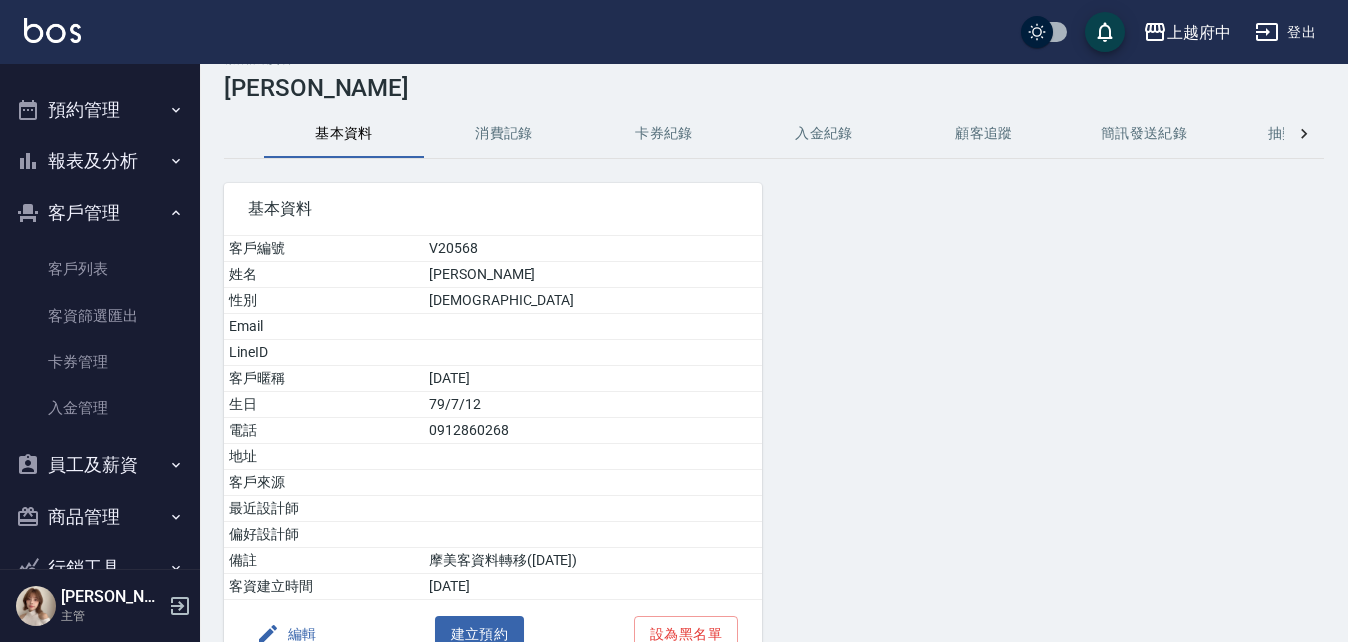 scroll, scrollTop: 0, scrollLeft: 0, axis: both 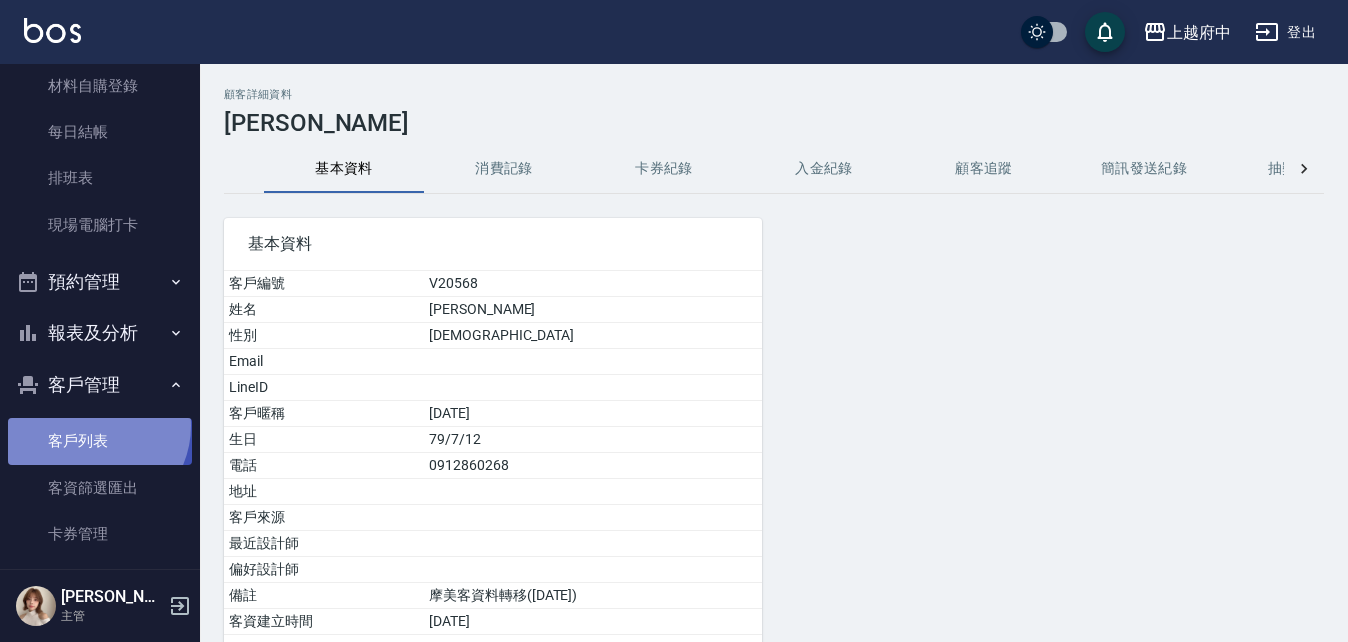 click on "客戶列表" at bounding box center [100, 441] 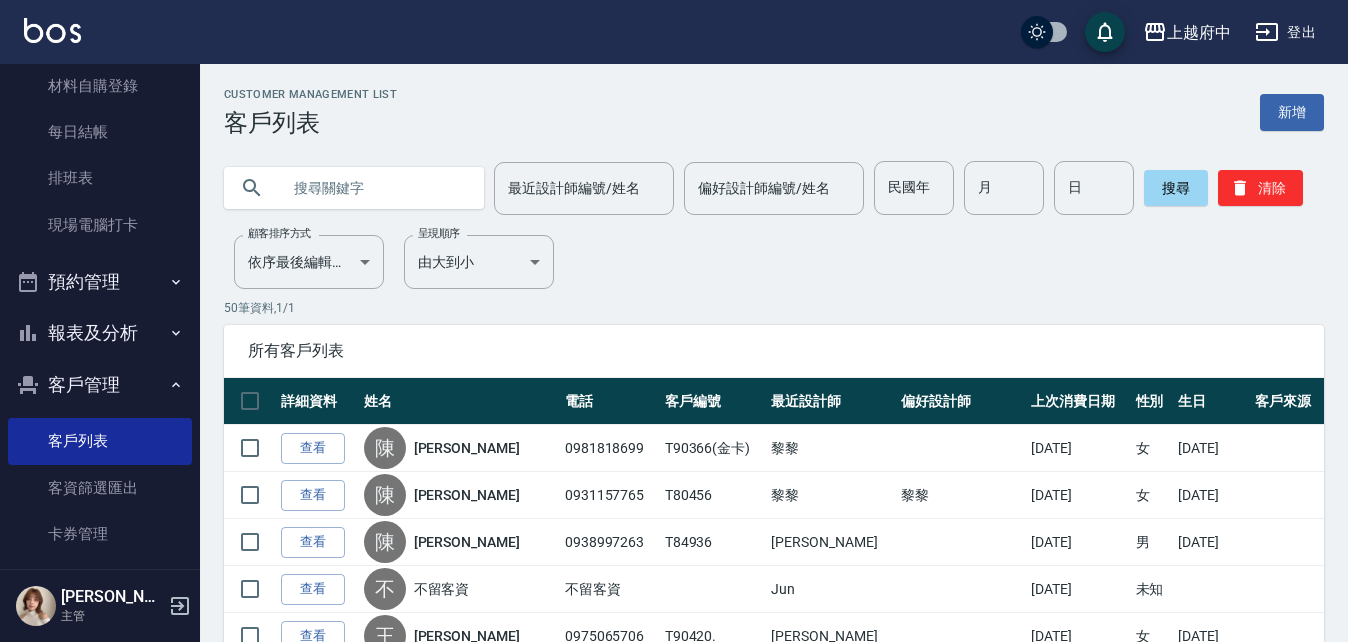 click at bounding box center (374, 188) 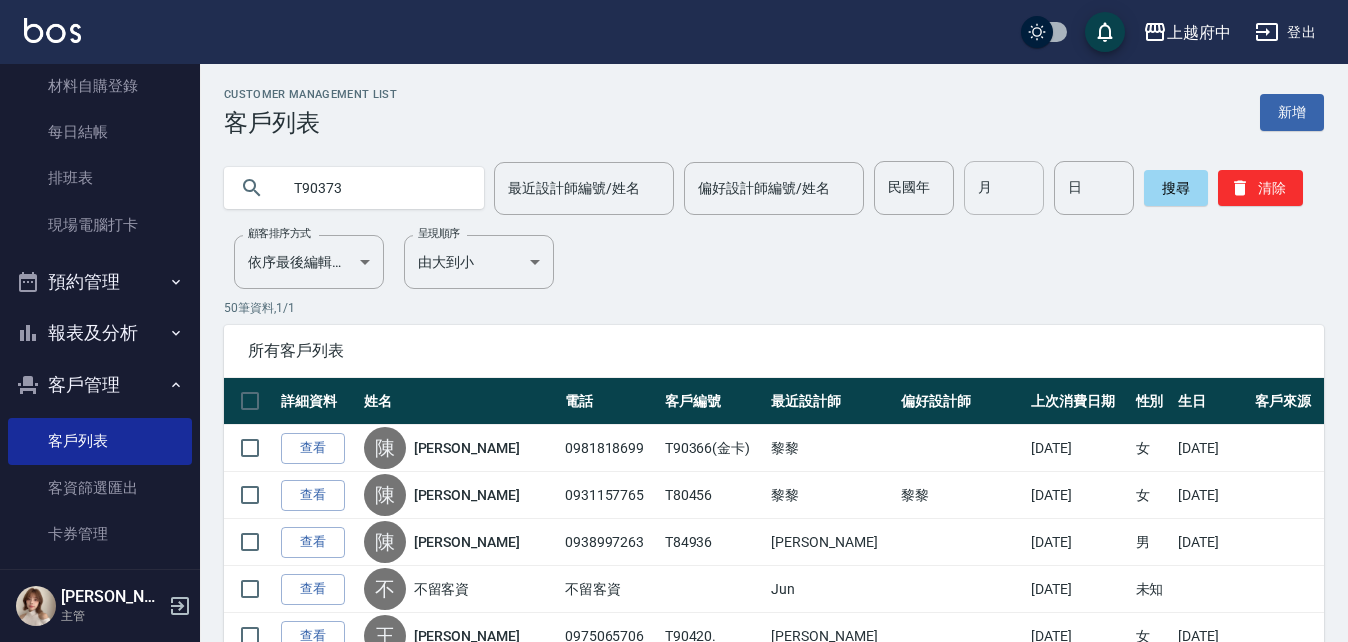 type on "T90373" 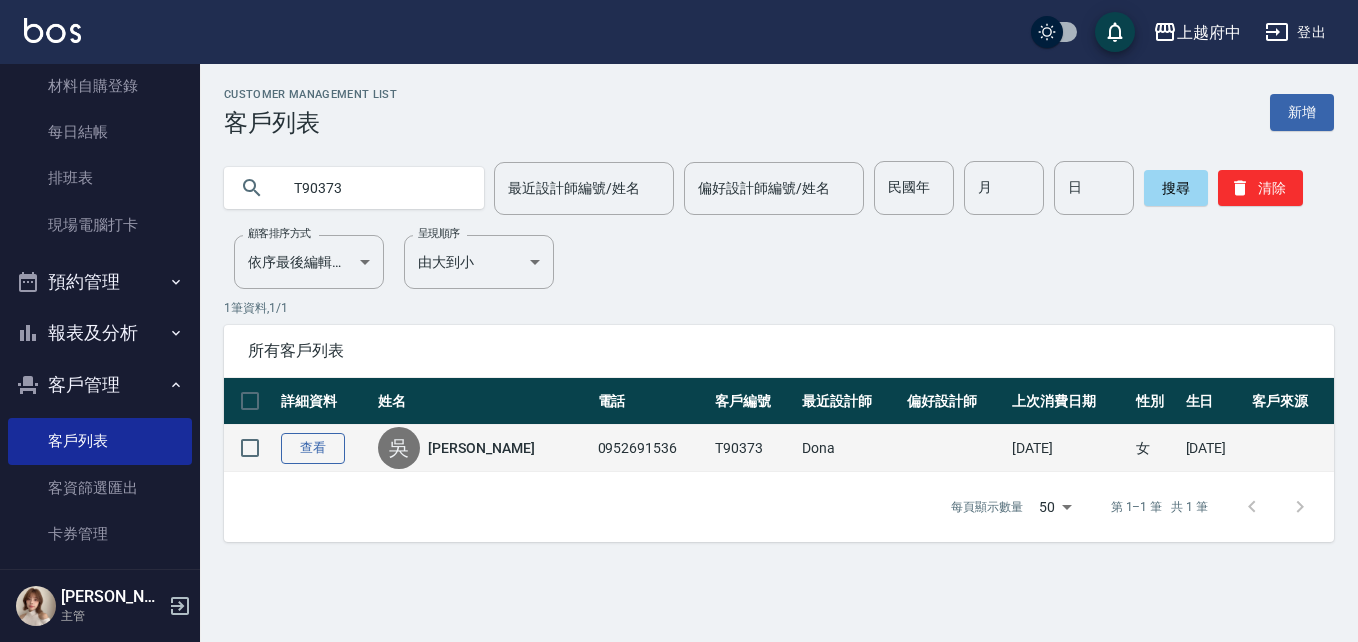 click on "查看" at bounding box center [313, 448] 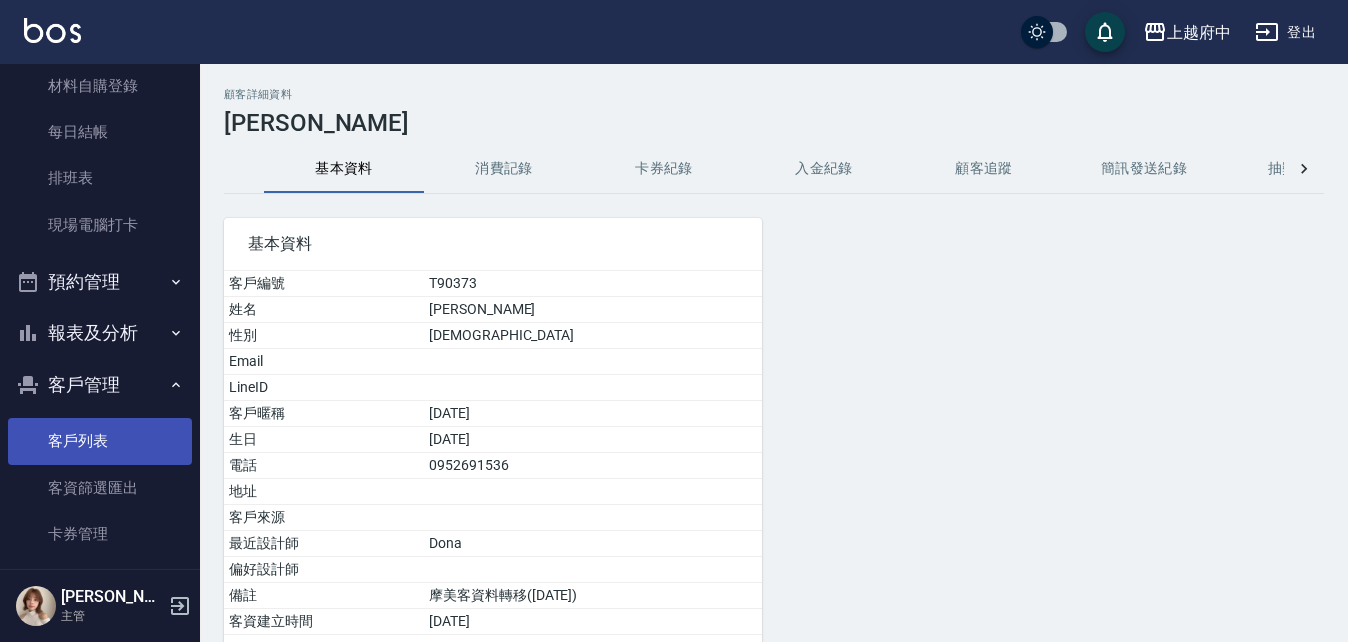 click on "客戶列表" at bounding box center [100, 441] 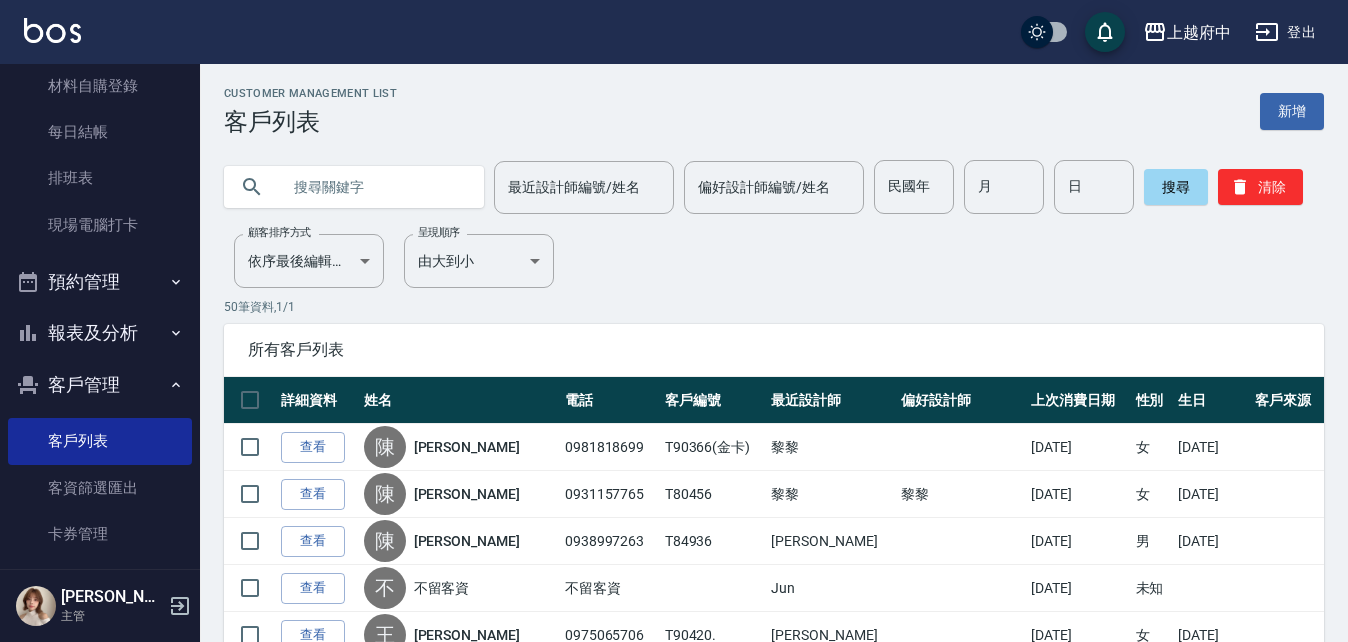 scroll, scrollTop: 0, scrollLeft: 0, axis: both 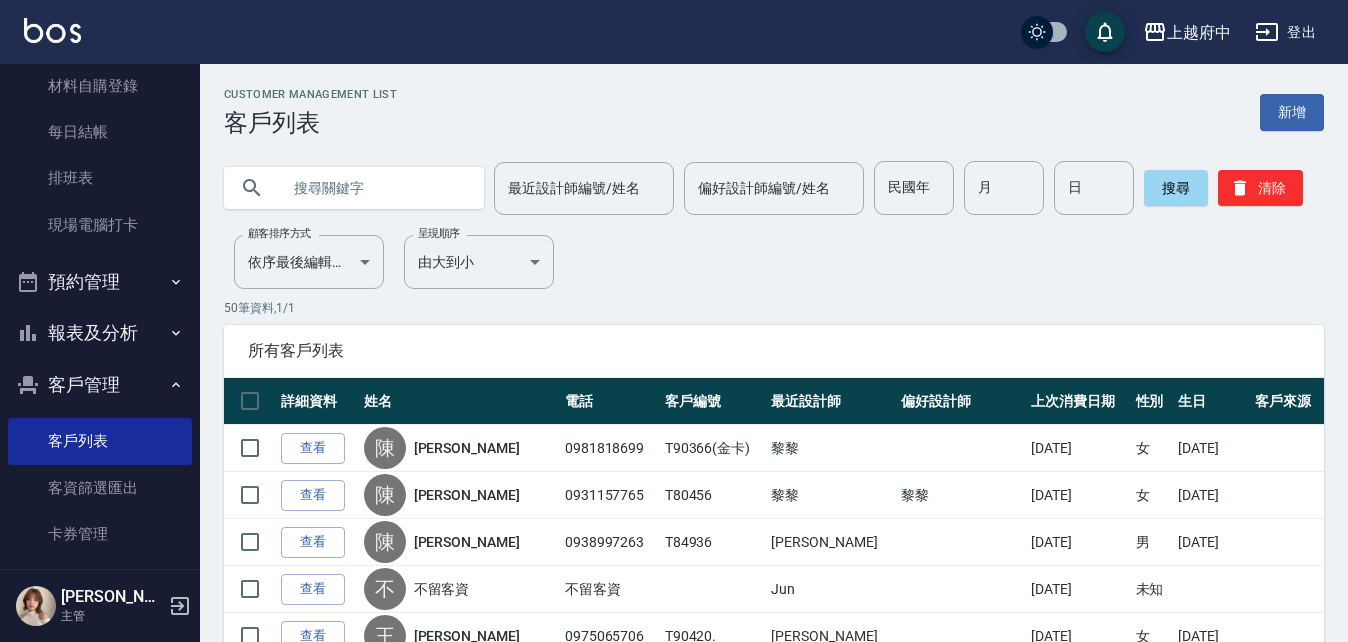 click at bounding box center [374, 188] 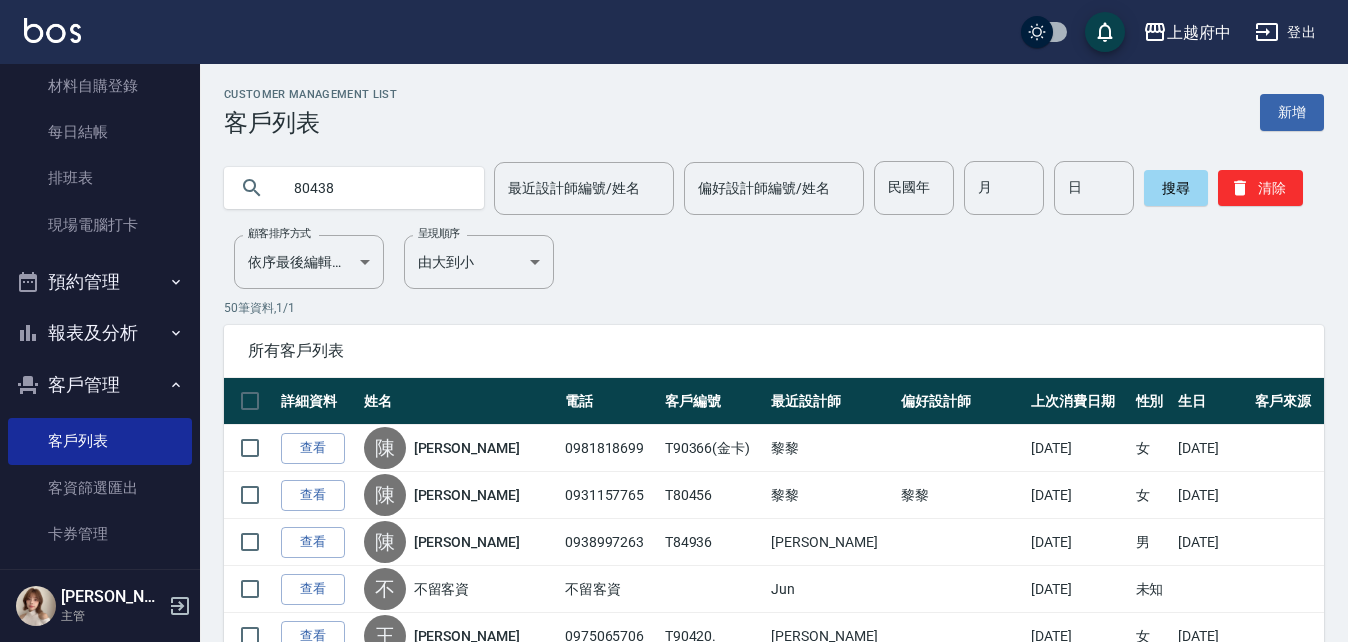 type on "80438" 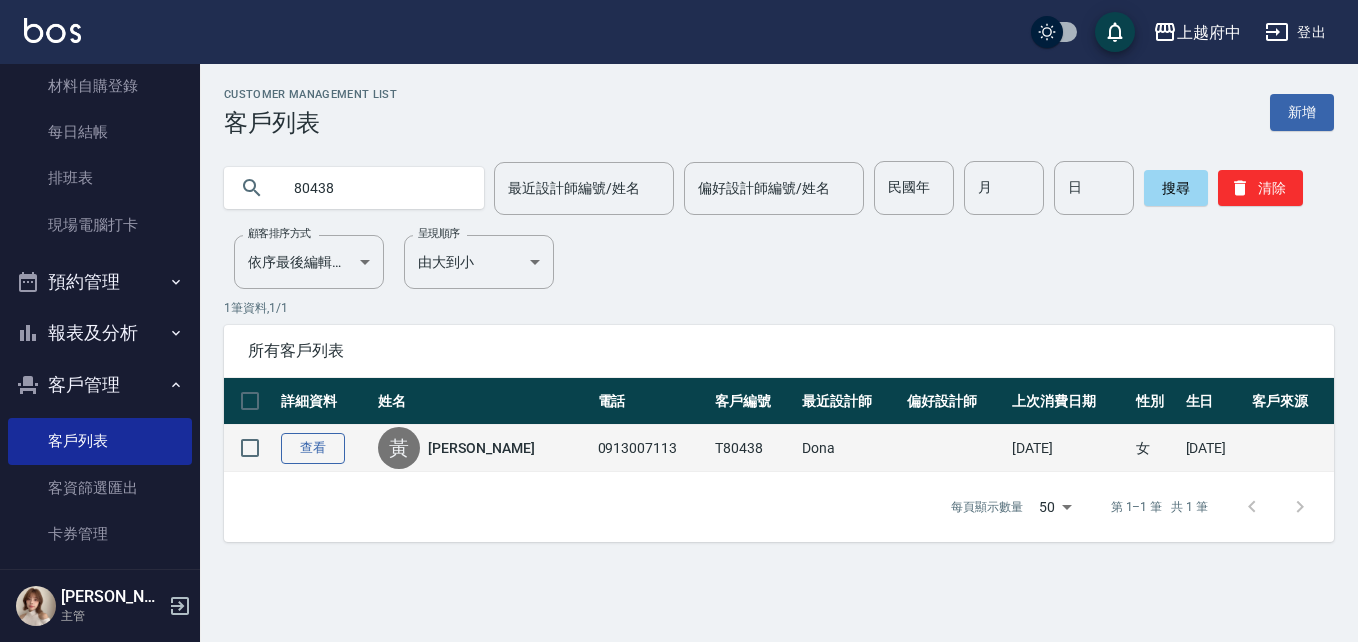 click on "查看" at bounding box center [313, 448] 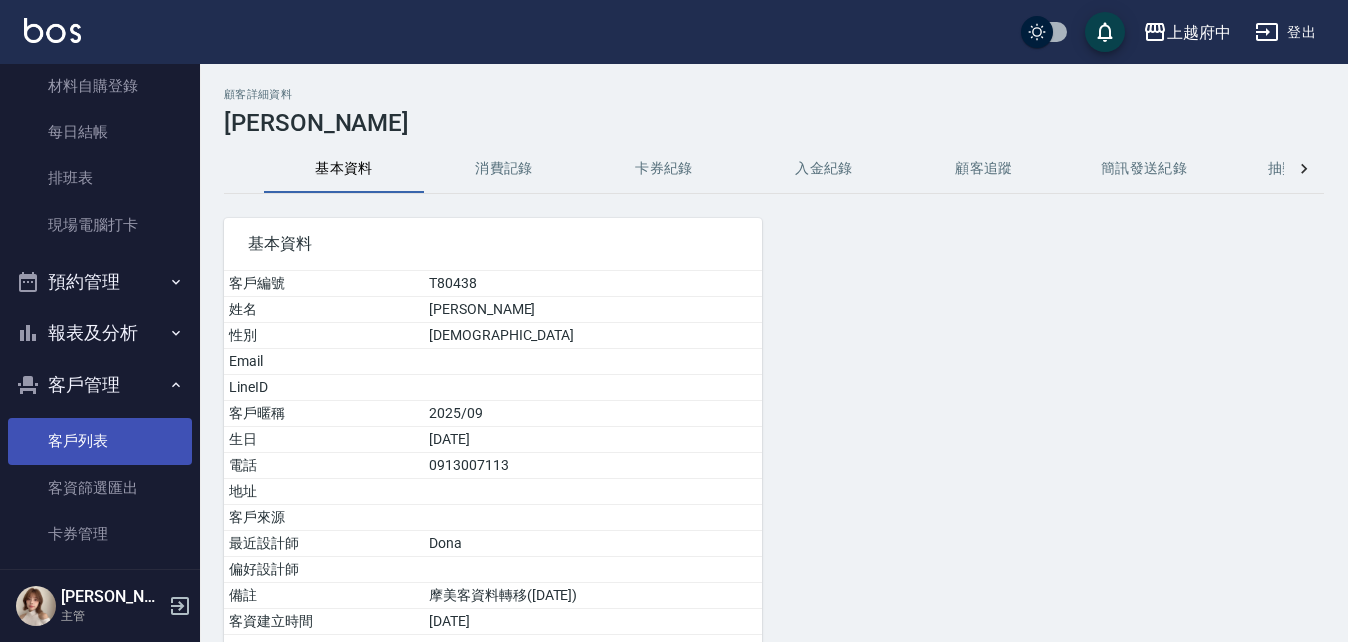 click on "客戶列表" at bounding box center (100, 441) 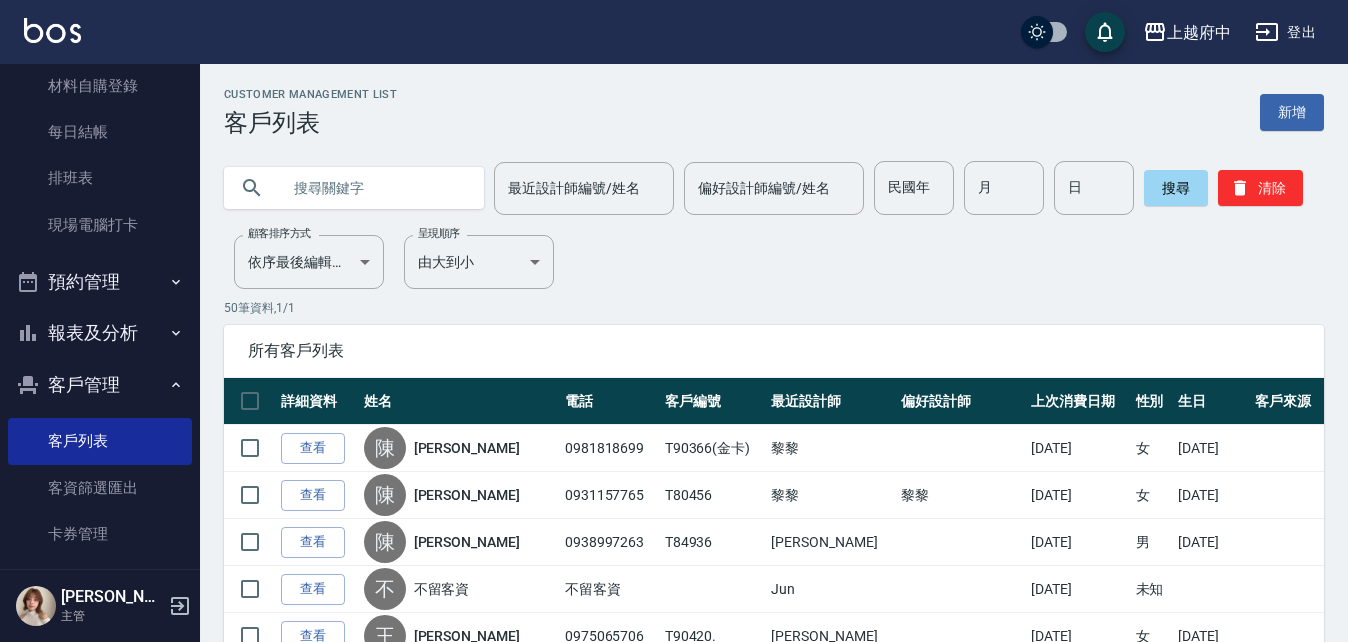 click at bounding box center (374, 188) 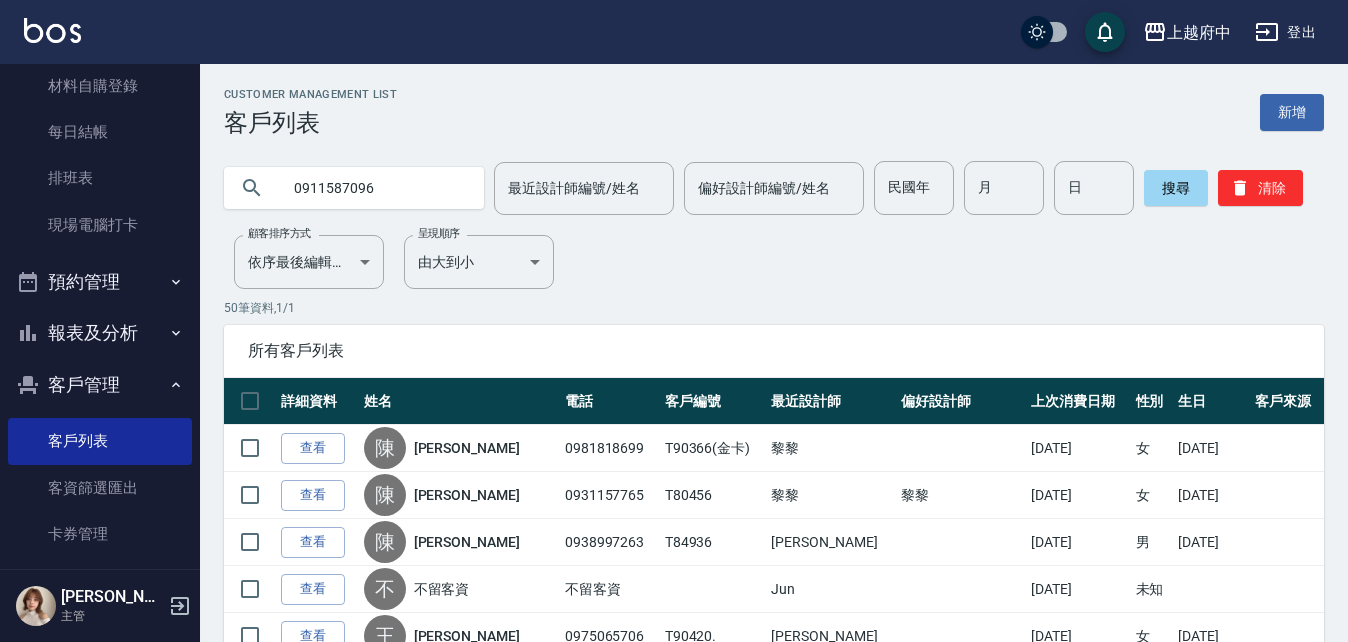 type on "0911587096" 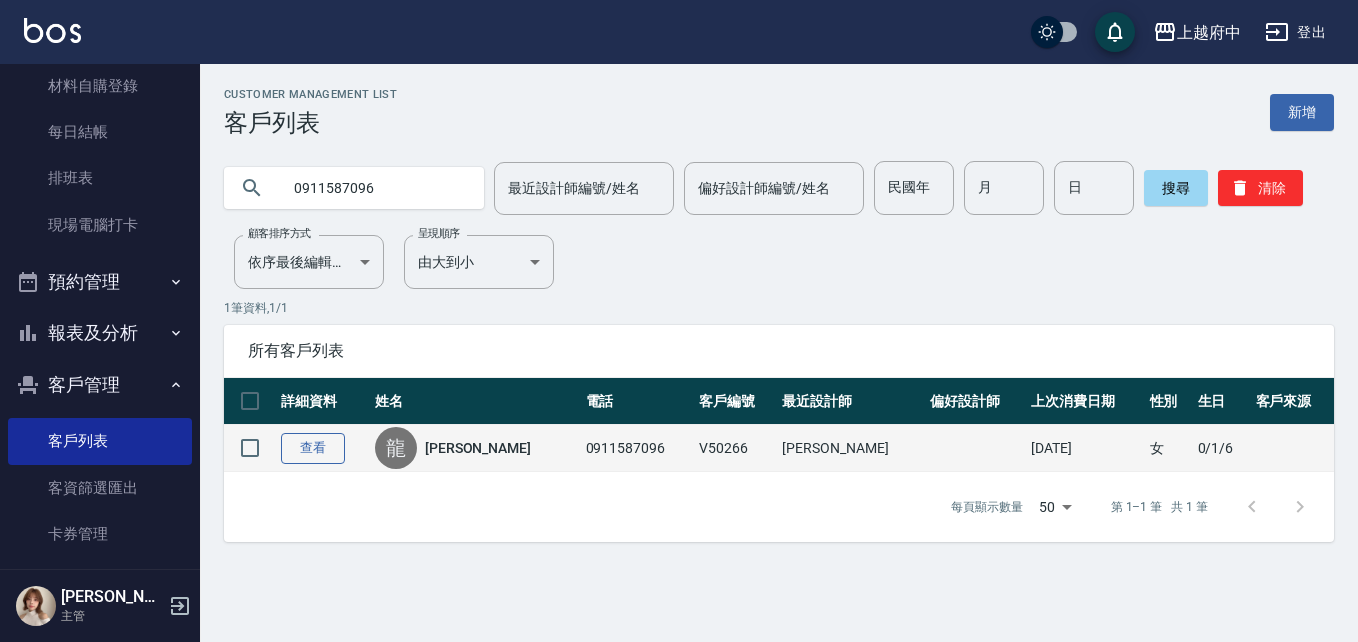 click on "查看" at bounding box center [313, 448] 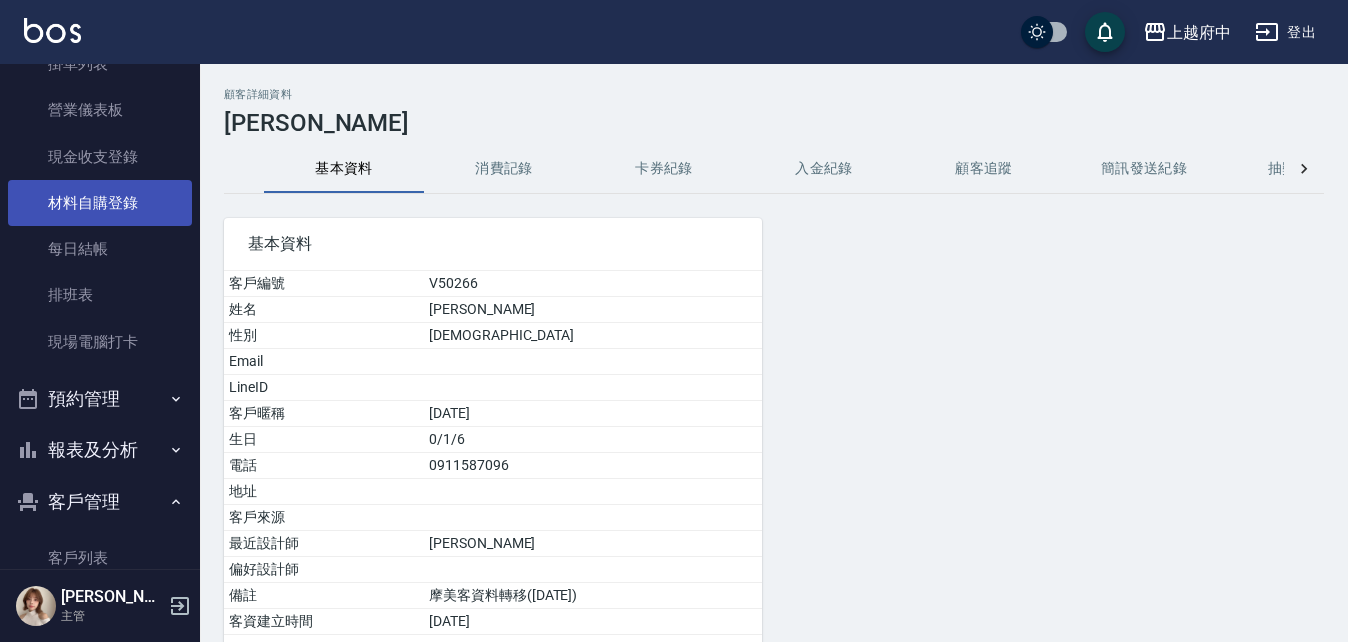 scroll, scrollTop: 0, scrollLeft: 0, axis: both 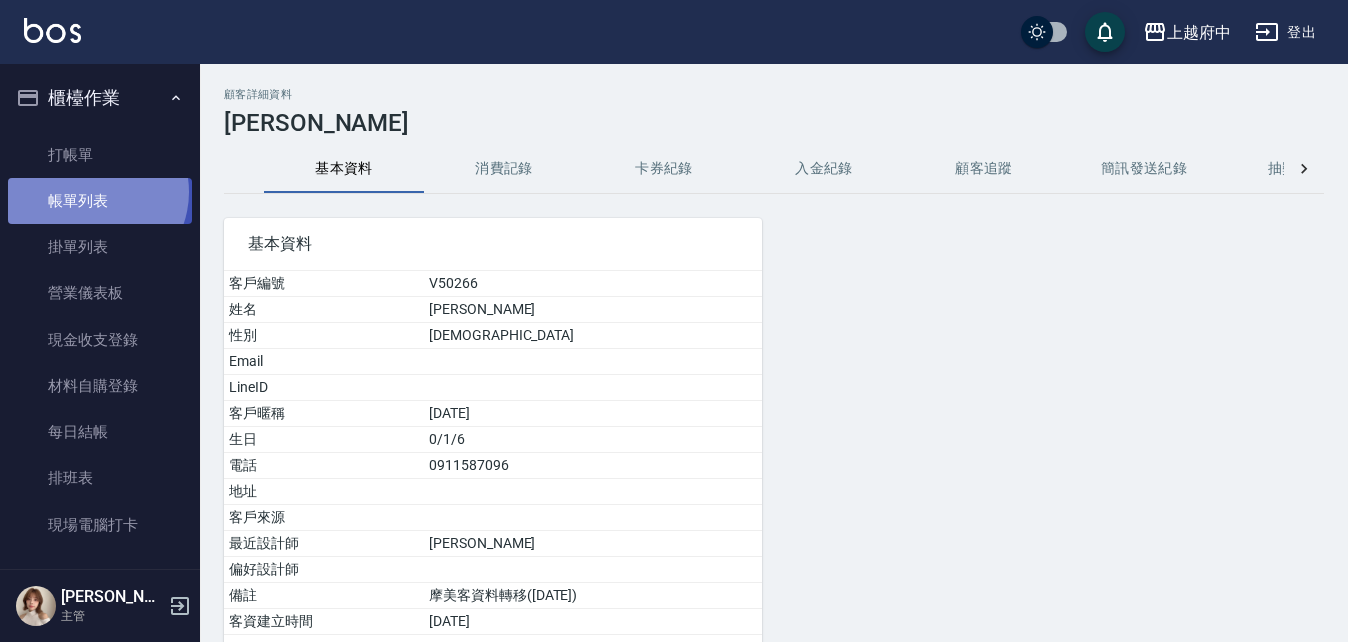 click on "帳單列表" at bounding box center (100, 201) 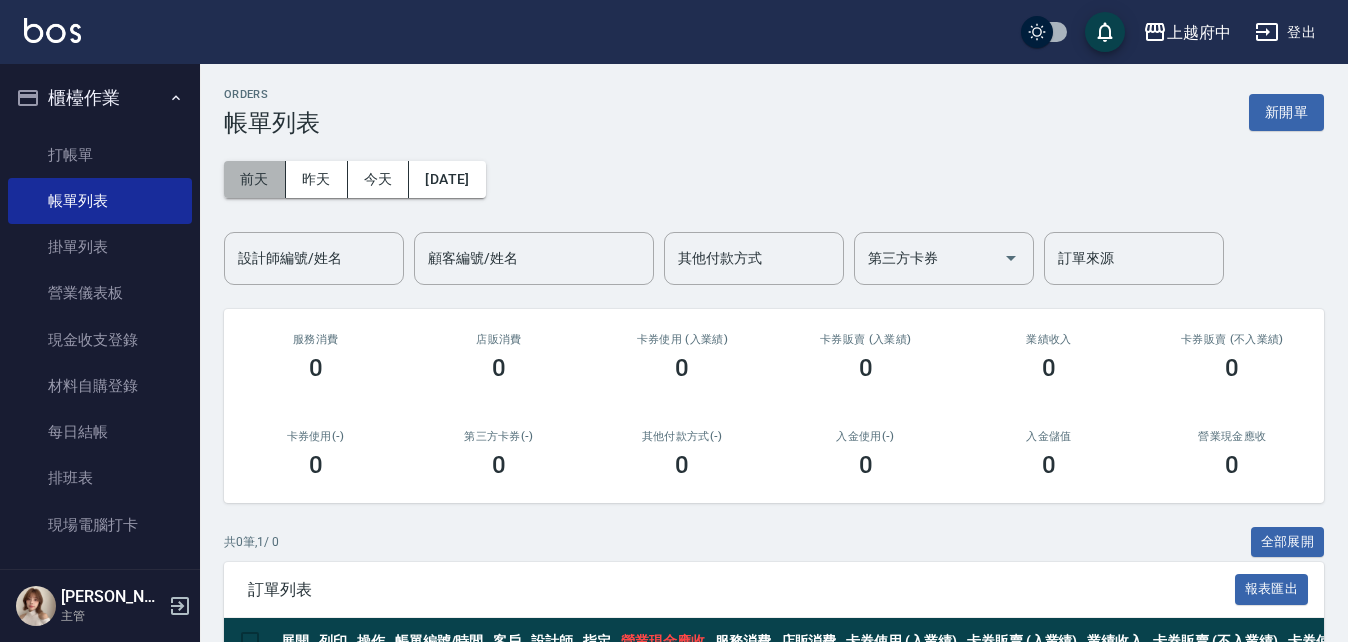 click on "前天" at bounding box center (255, 179) 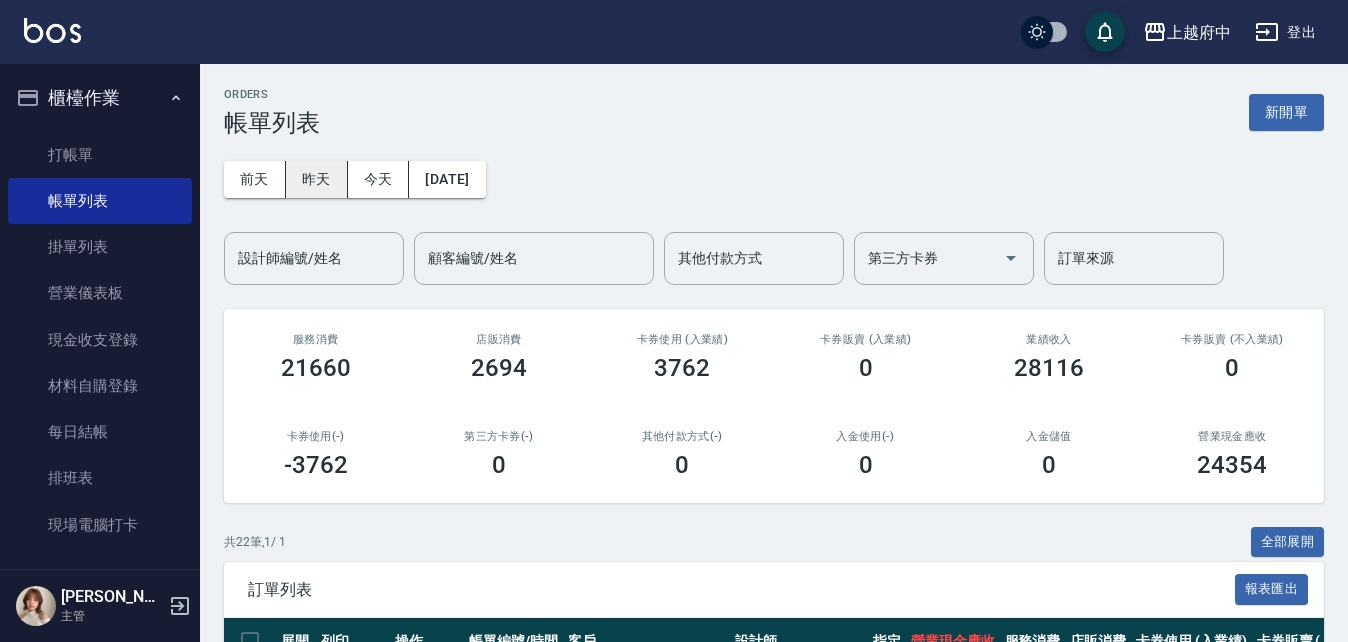 click on "昨天" at bounding box center [317, 179] 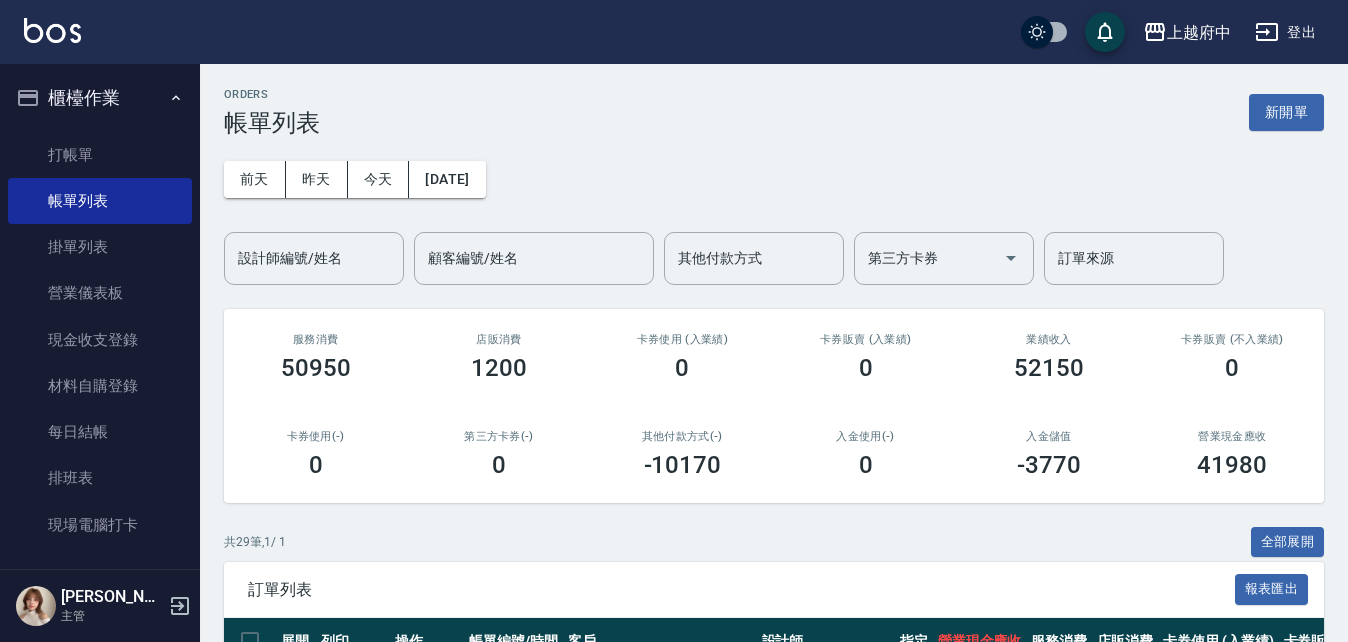 drag, startPoint x: 1309, startPoint y: 534, endPoint x: 1288, endPoint y: 515, distance: 28.319605 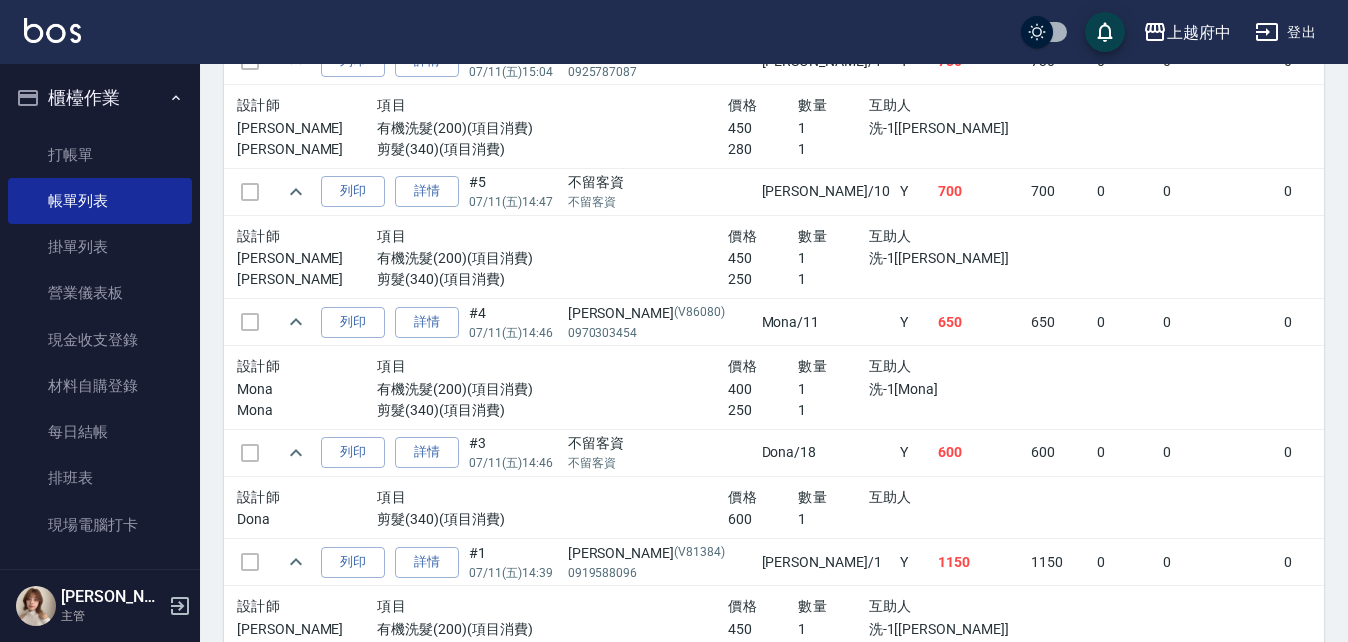 scroll, scrollTop: 4342, scrollLeft: 0, axis: vertical 